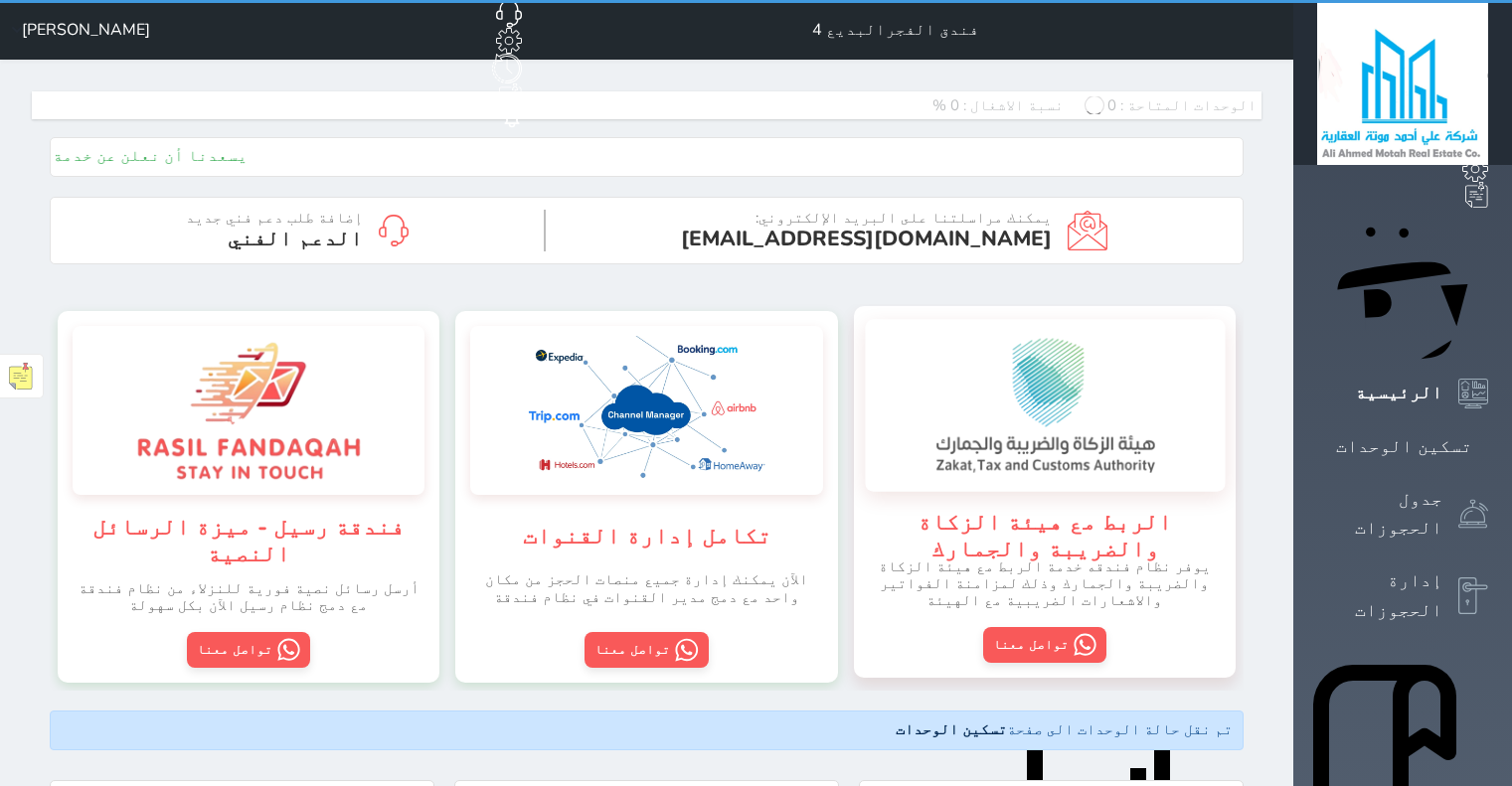 scroll, scrollTop: 0, scrollLeft: 0, axis: both 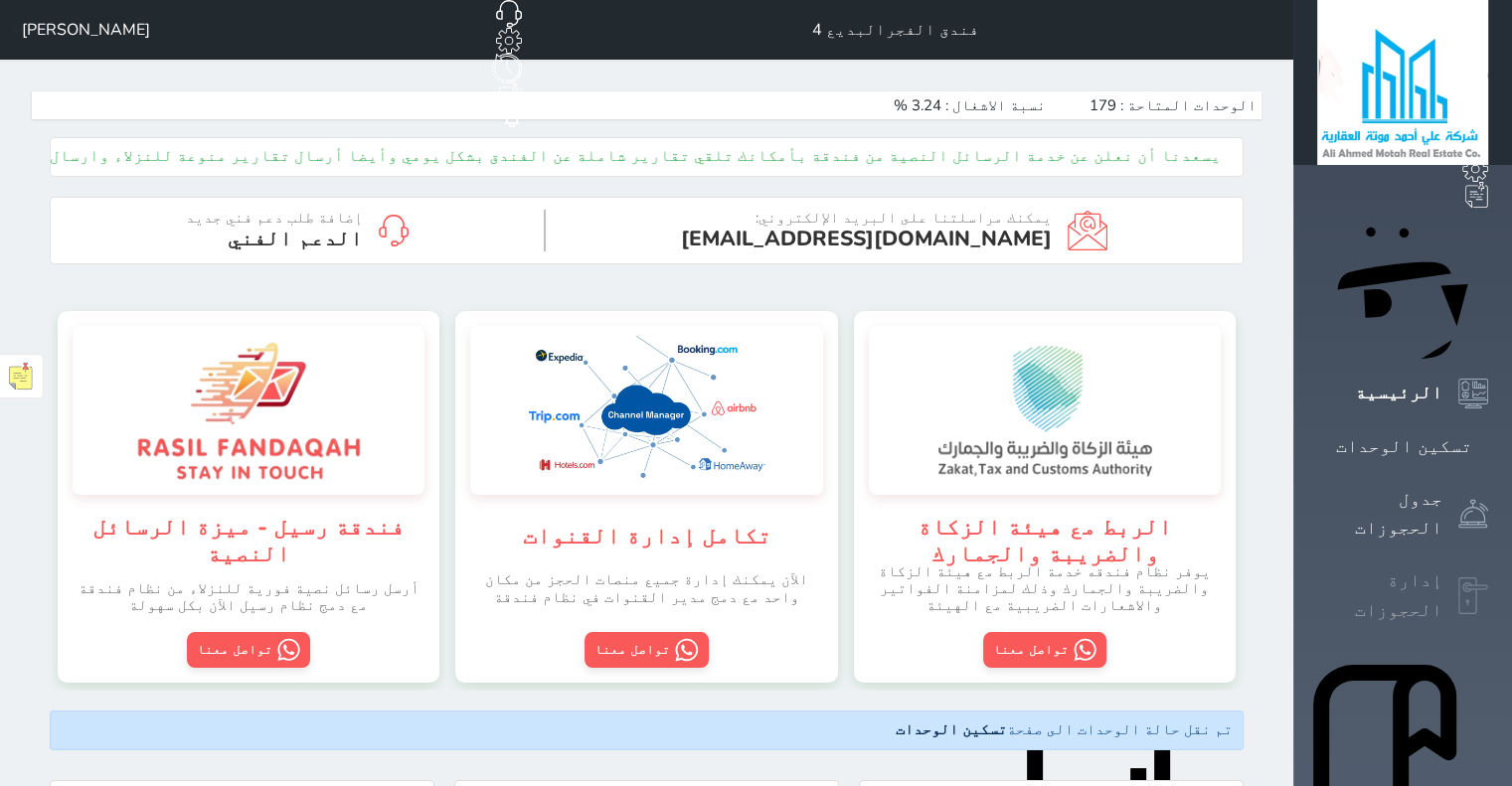 click 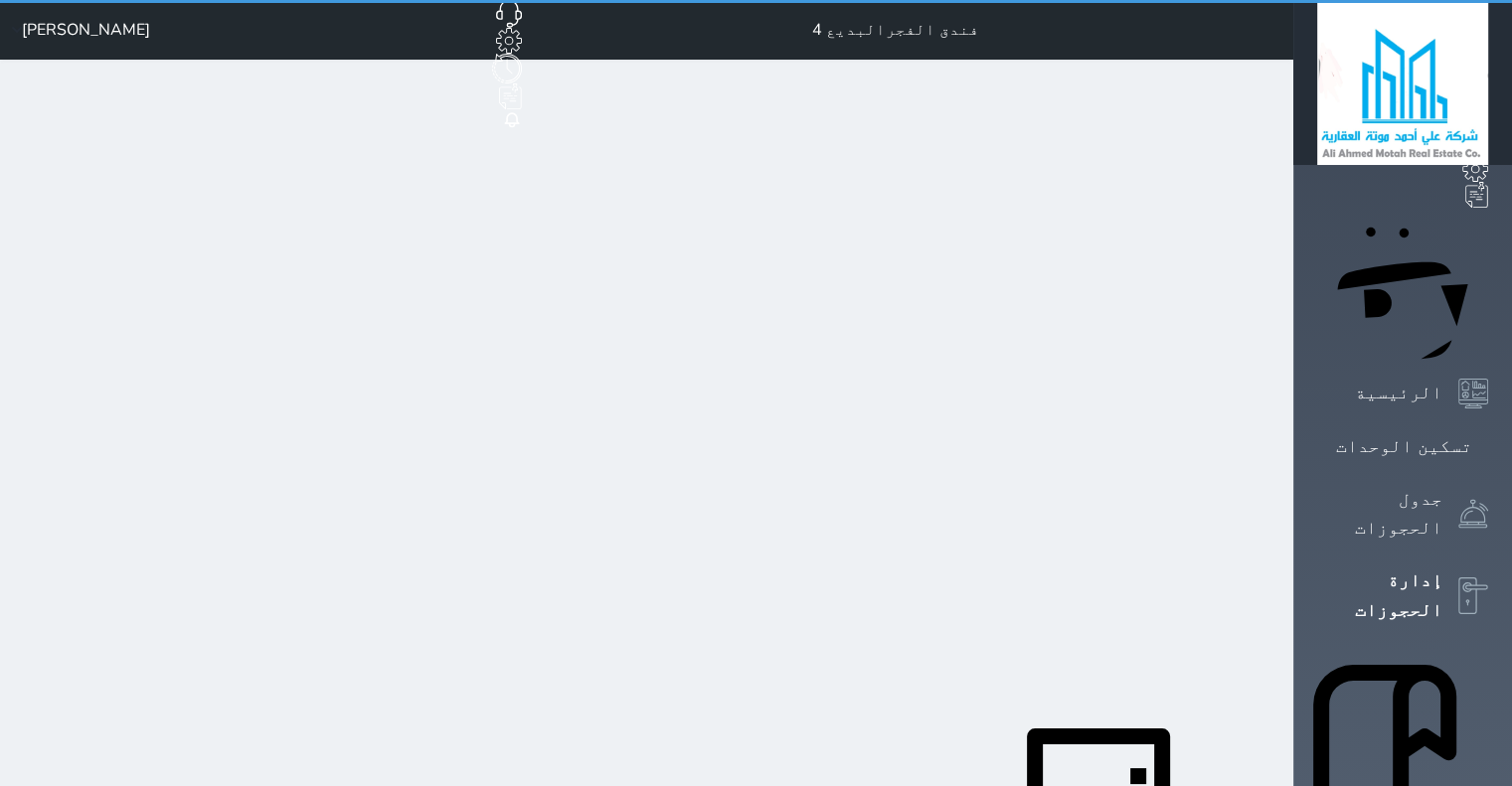 select on "open_all" 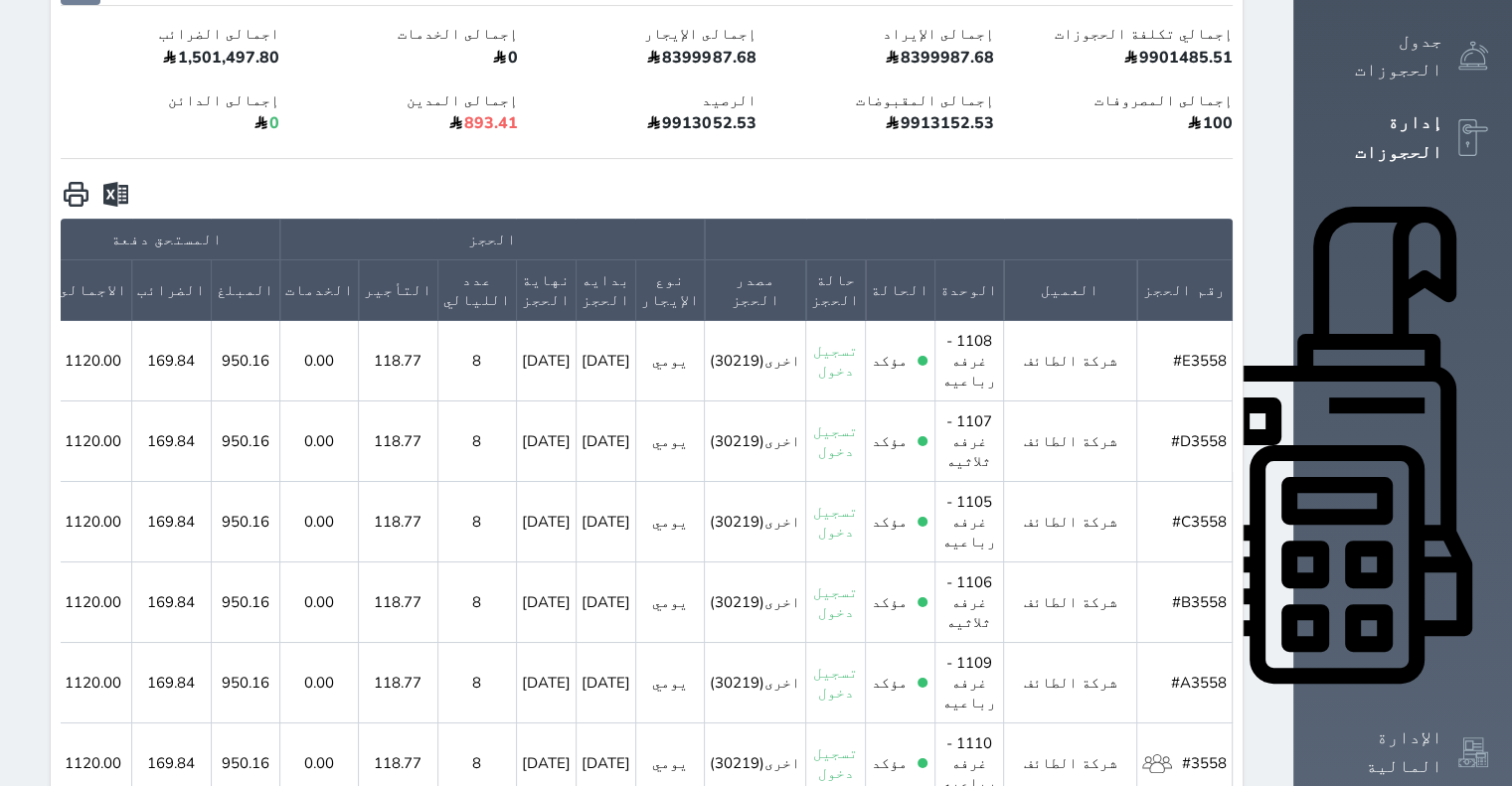 scroll, scrollTop: 497, scrollLeft: 0, axis: vertical 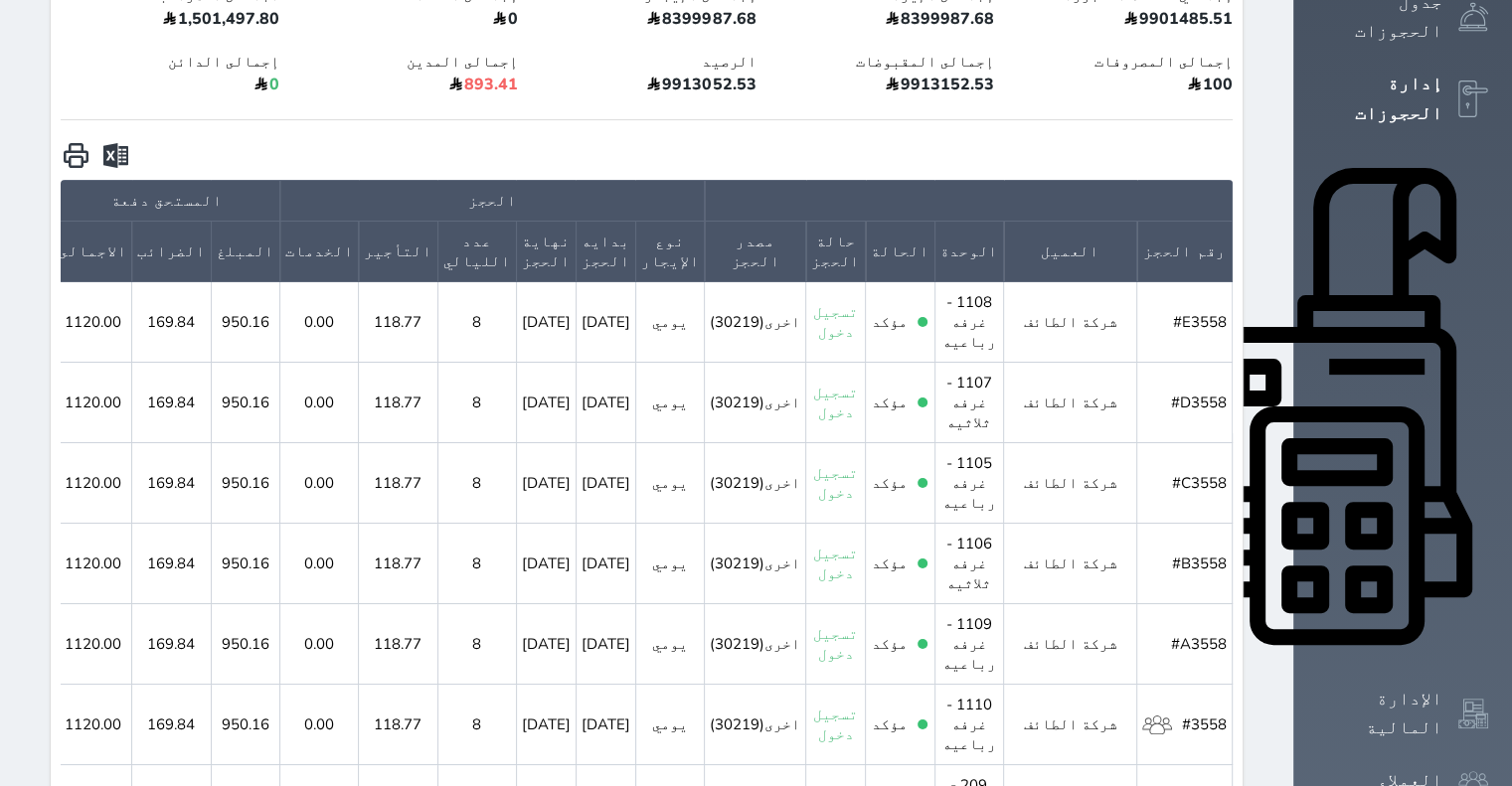 click 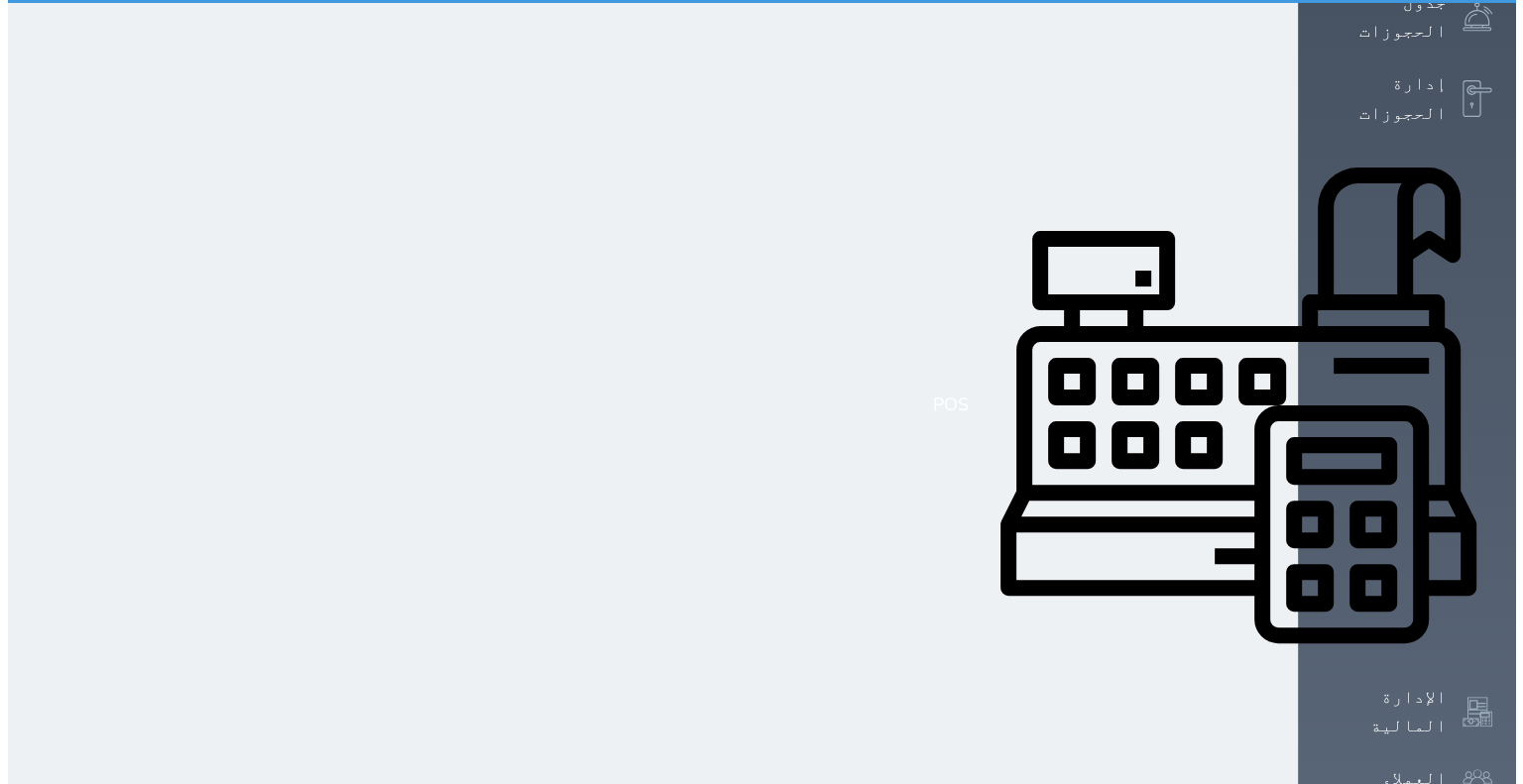 scroll, scrollTop: 0, scrollLeft: 0, axis: both 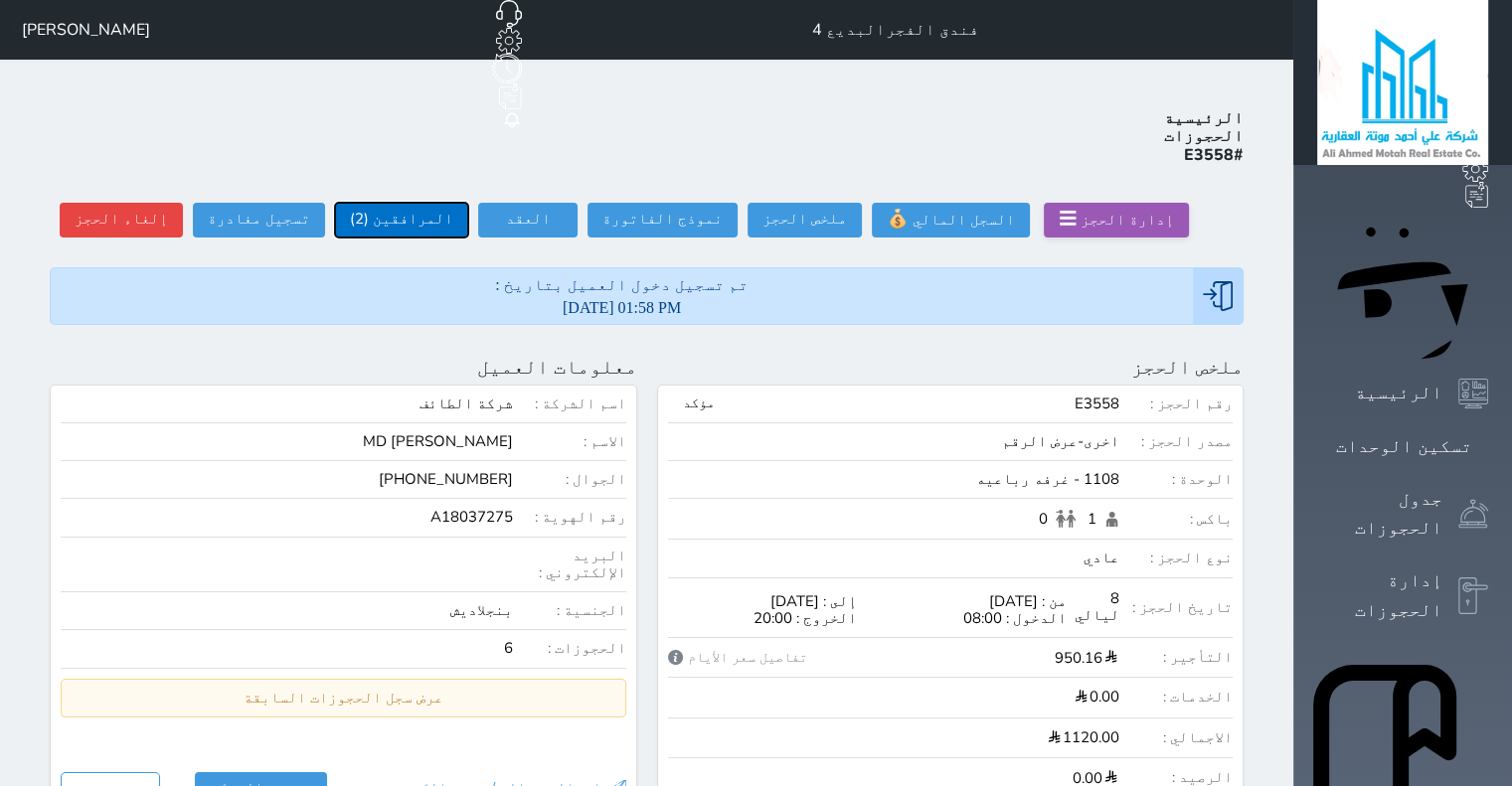 click on "المرافقين (2)" at bounding box center (402, 220) 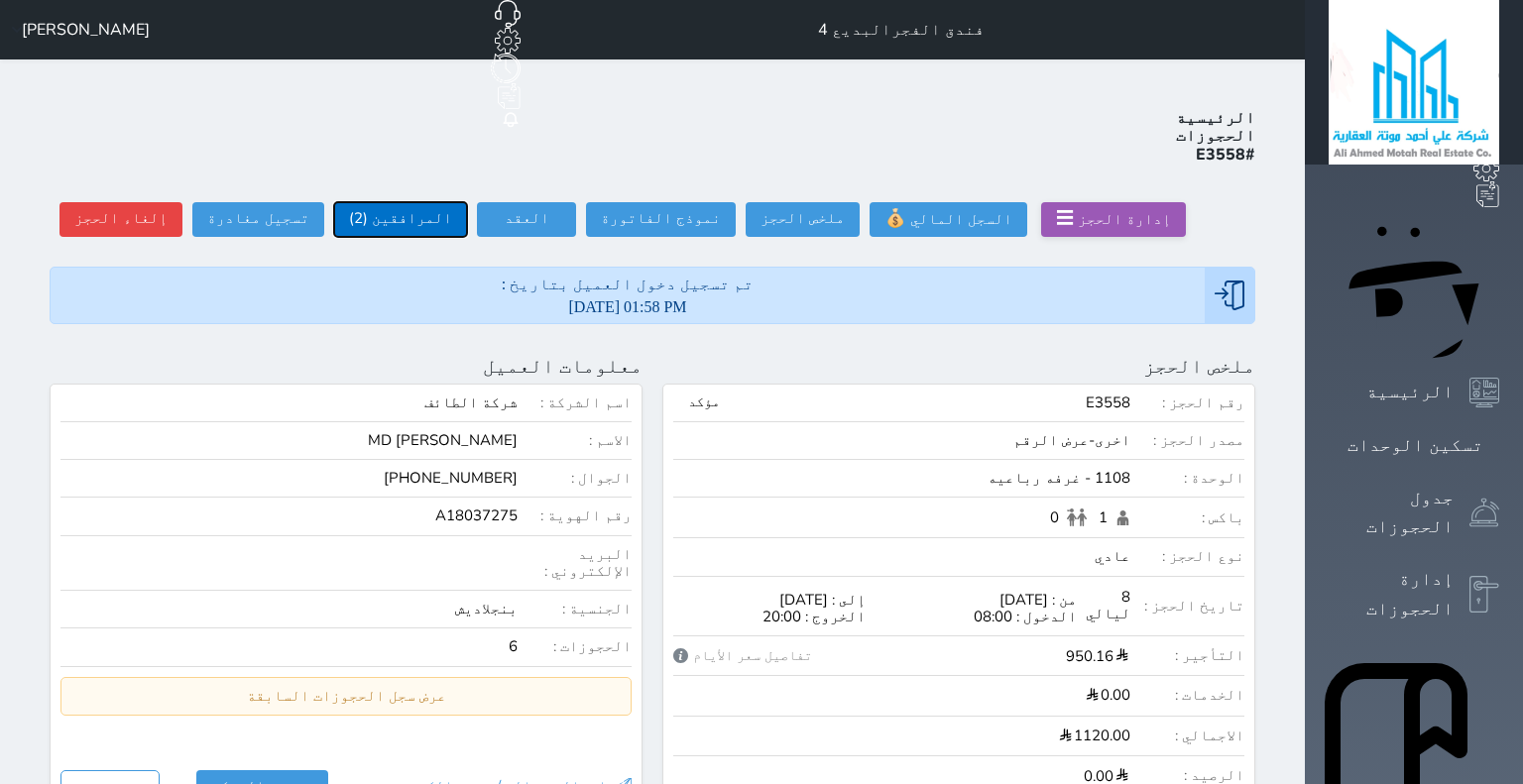 select 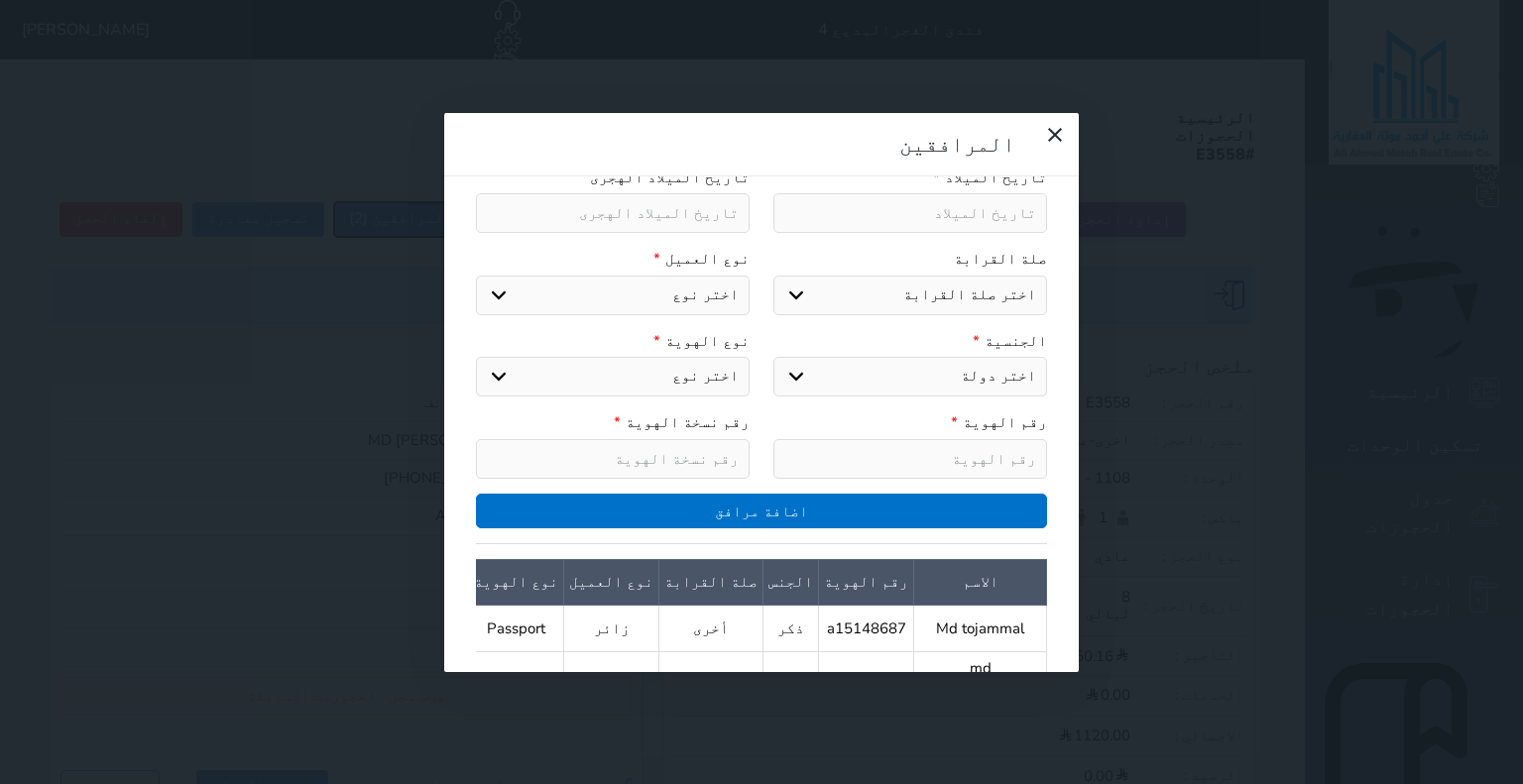 scroll, scrollTop: 366, scrollLeft: 0, axis: vertical 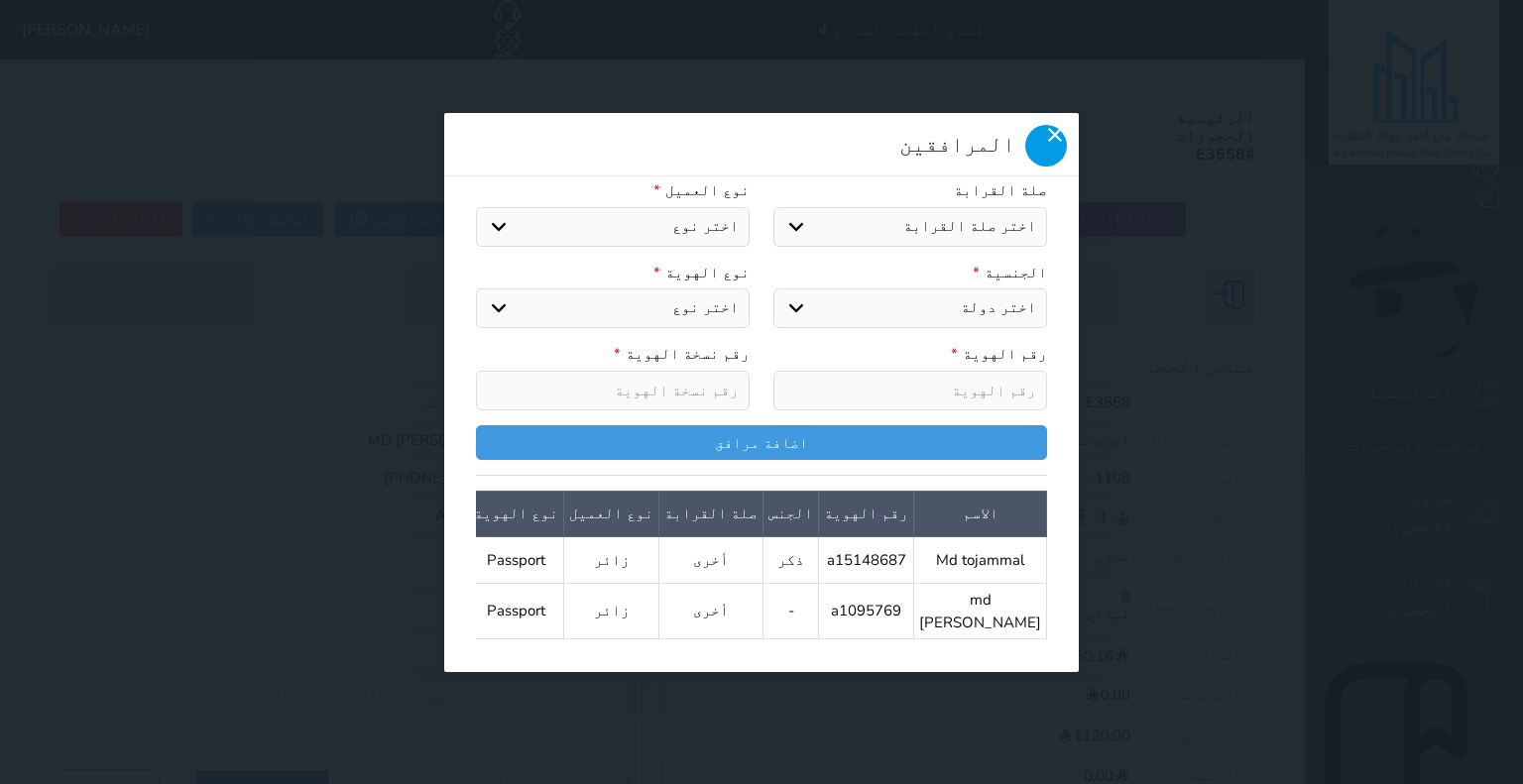 click 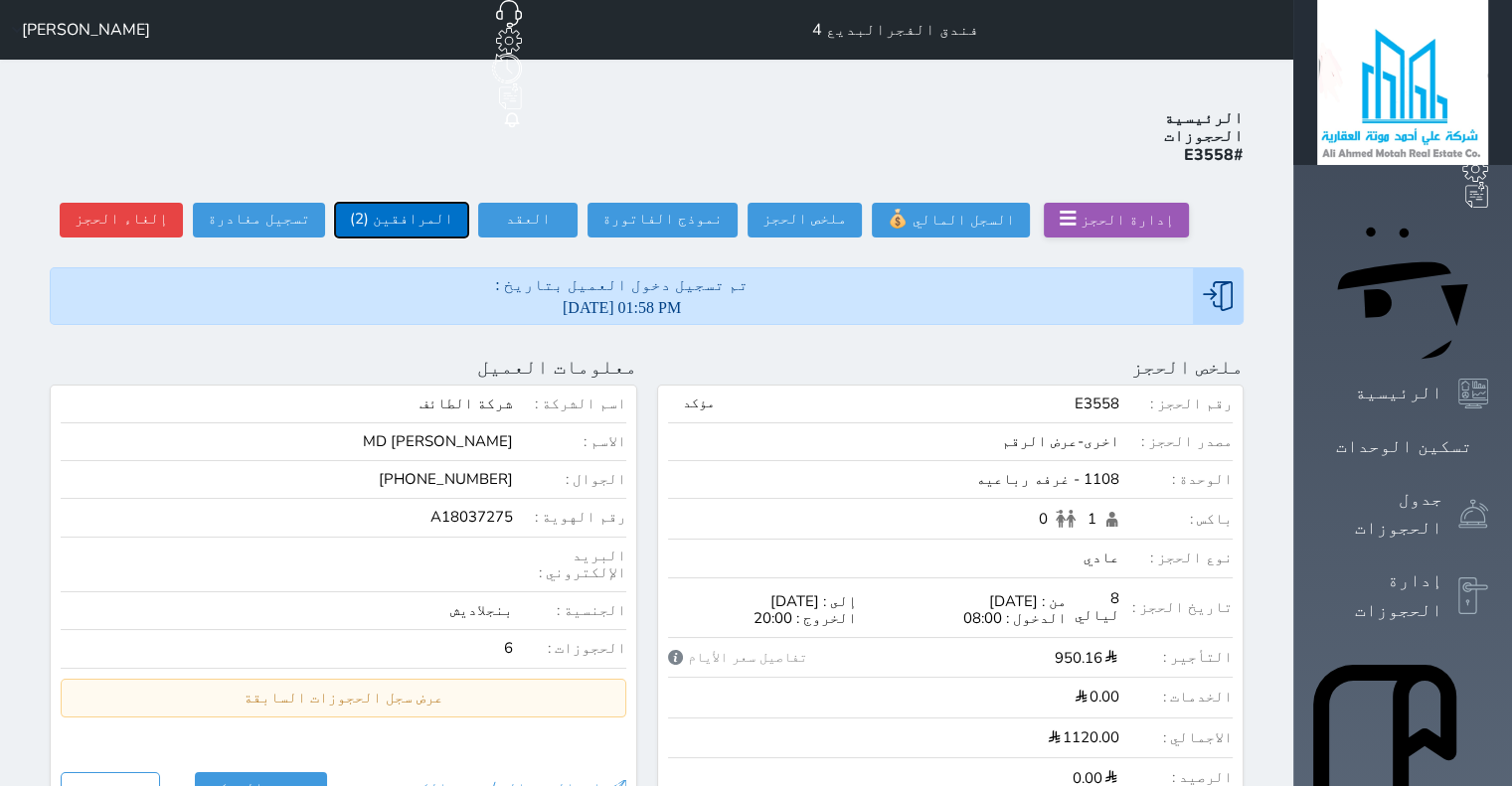 click on "المرافقين (2)" at bounding box center [402, 220] 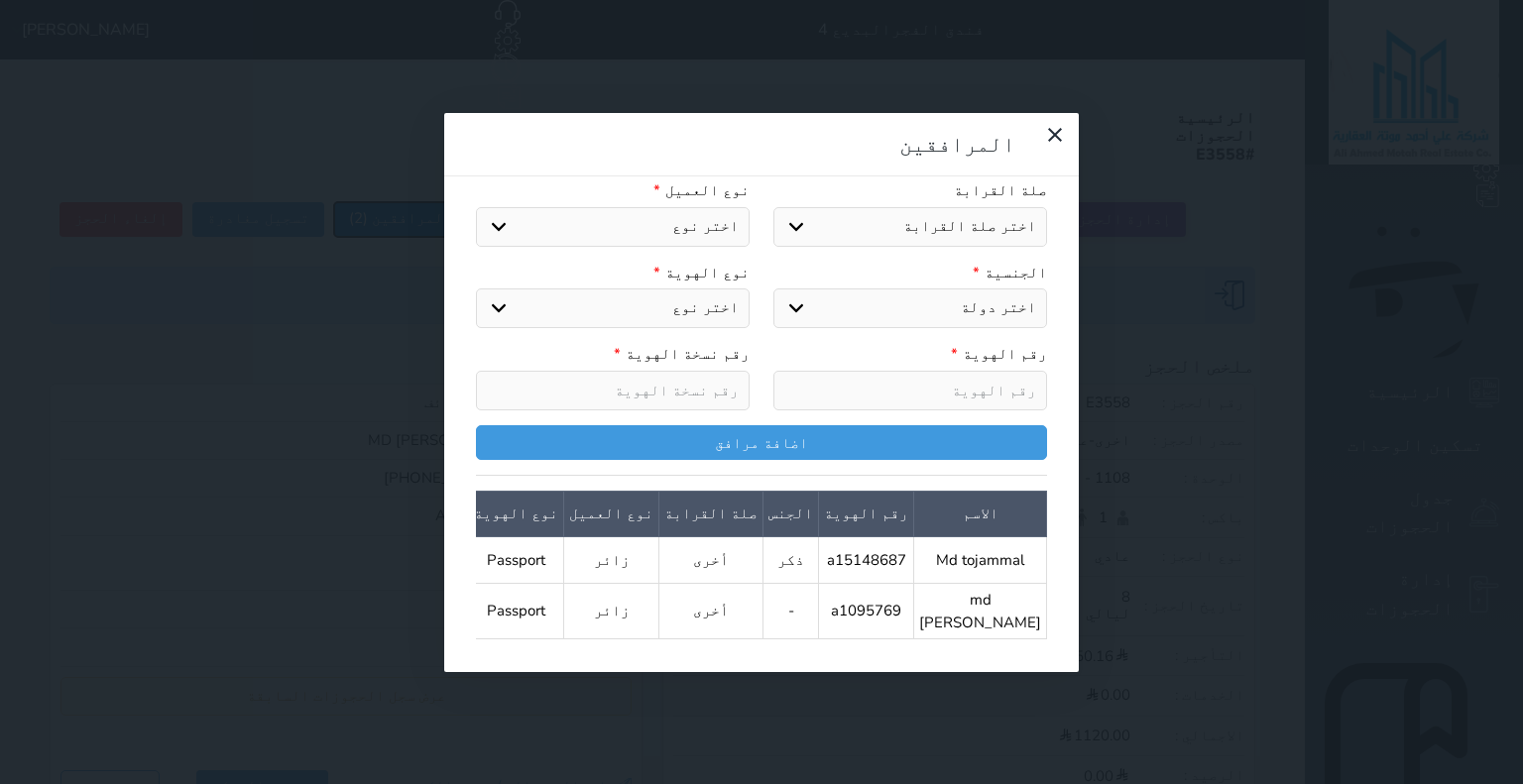 select 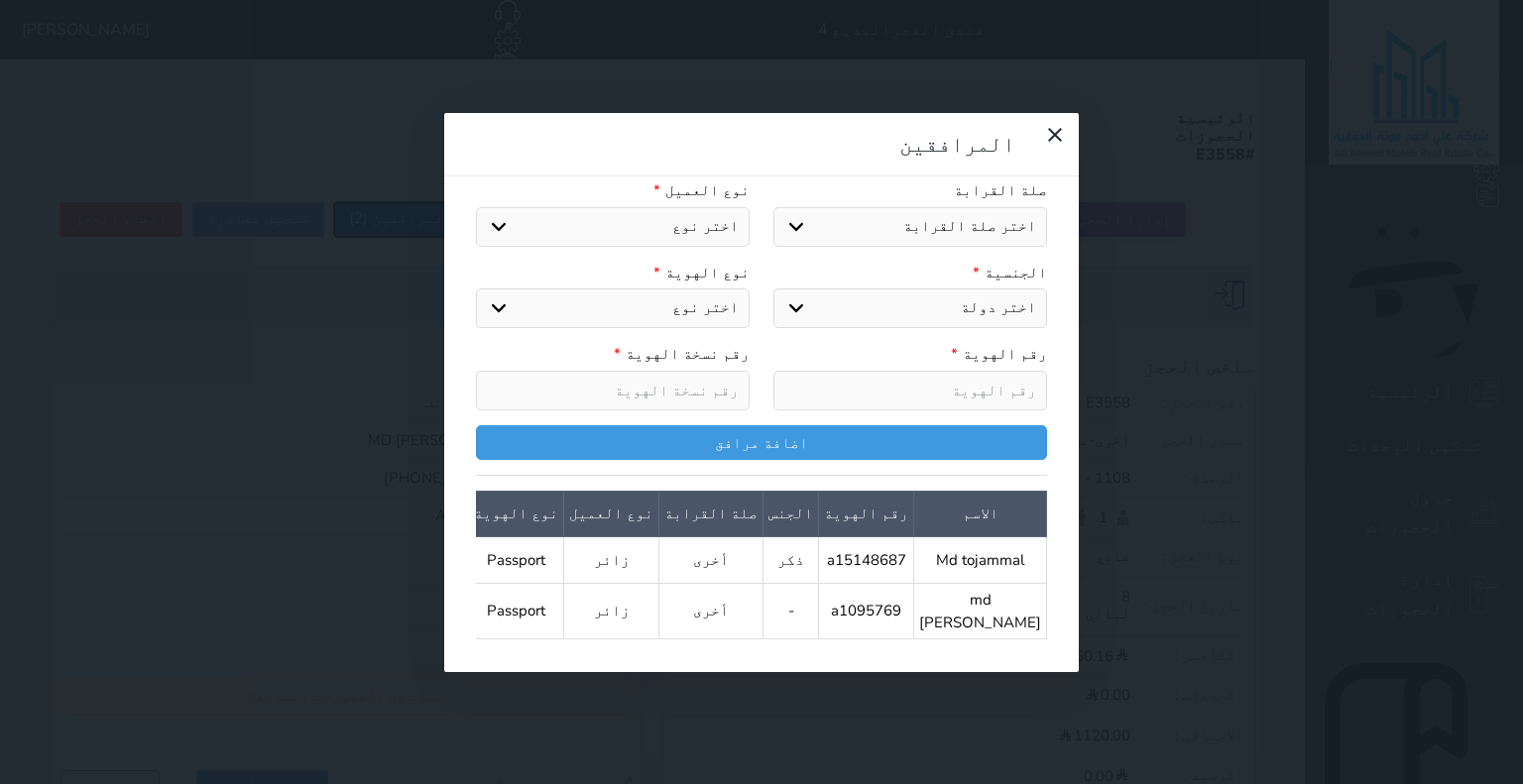 select 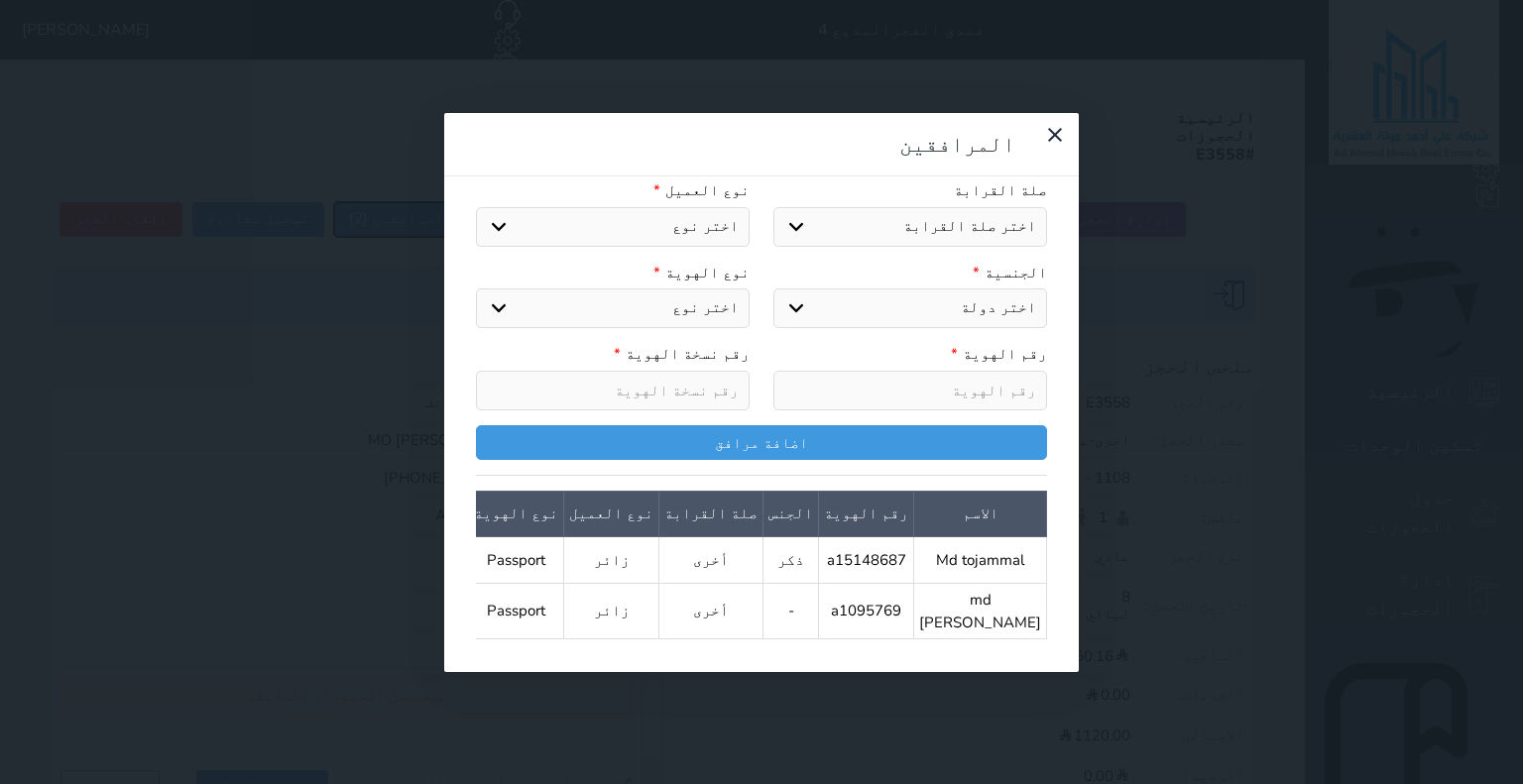 scroll, scrollTop: 0, scrollLeft: -54, axis: horizontal 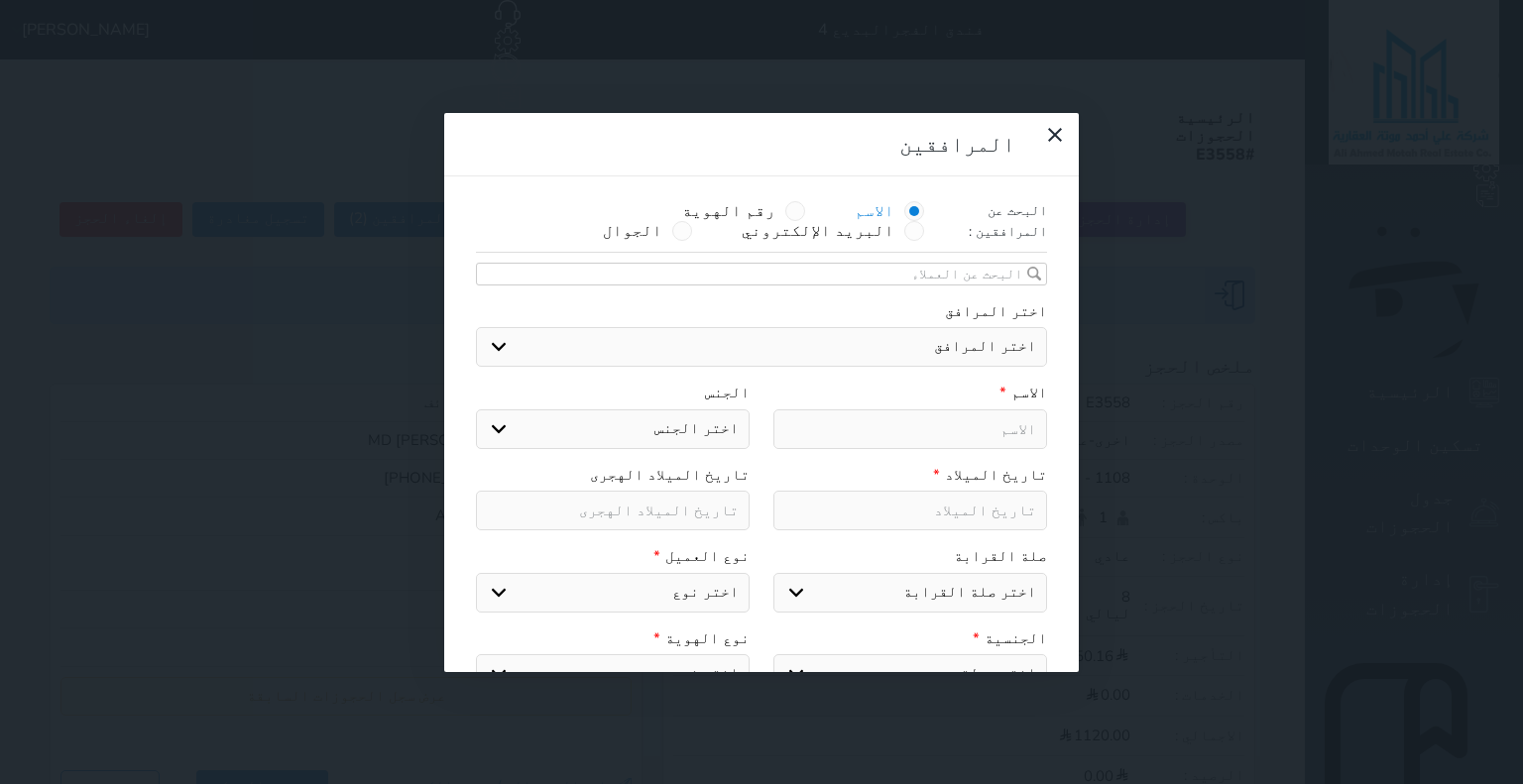 click on "اختر المرافق   [PERSON_NAME] md [PERSON_NAME] md abu mst zahura [PERSON_NAME] mST USHA MST ROKEYA MSTDELAYARA MST HAMIda mst [PERSON_NAME]" at bounding box center [762, 347] 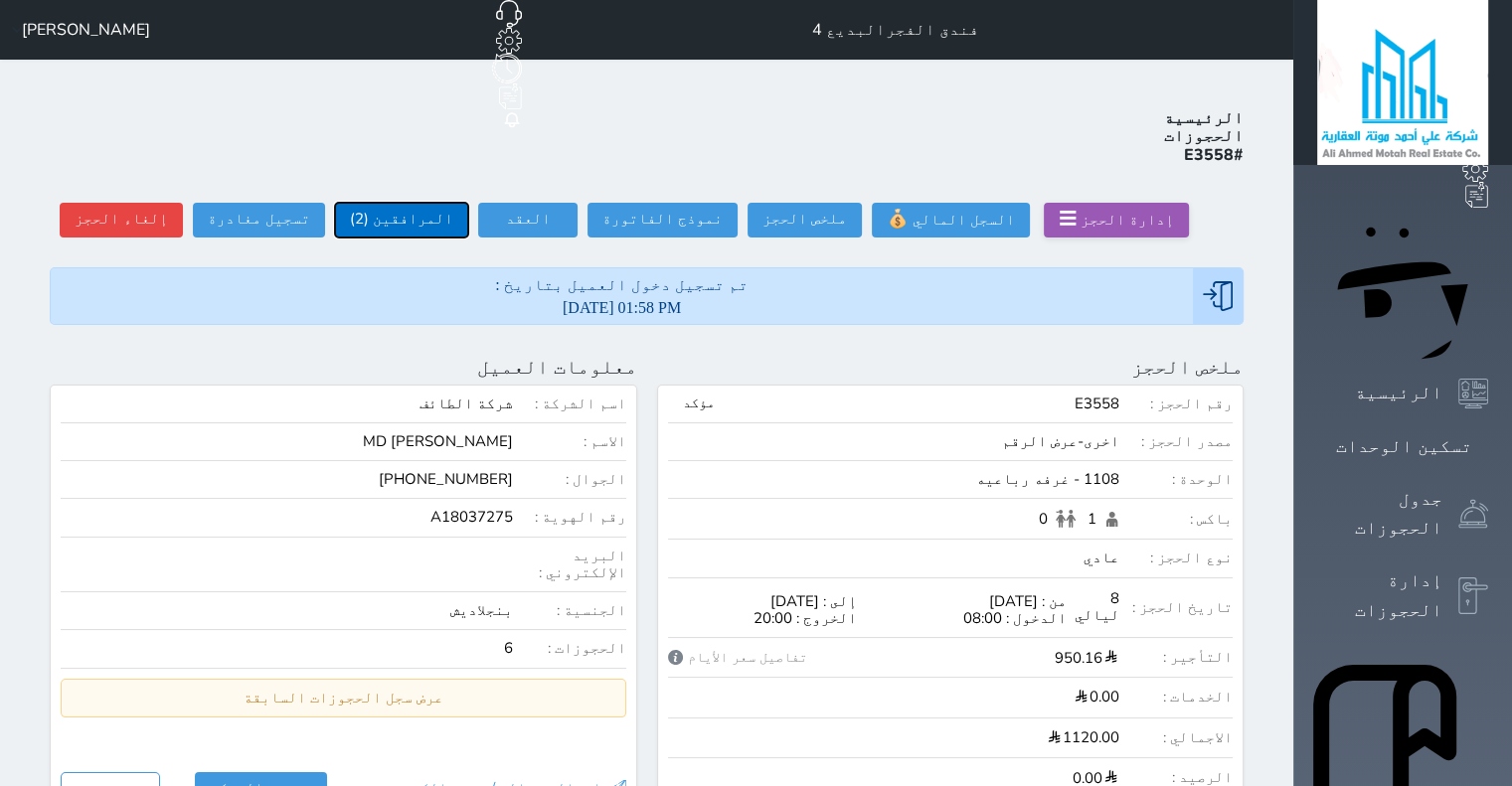 click on "المرافقين (2)" at bounding box center (402, 220) 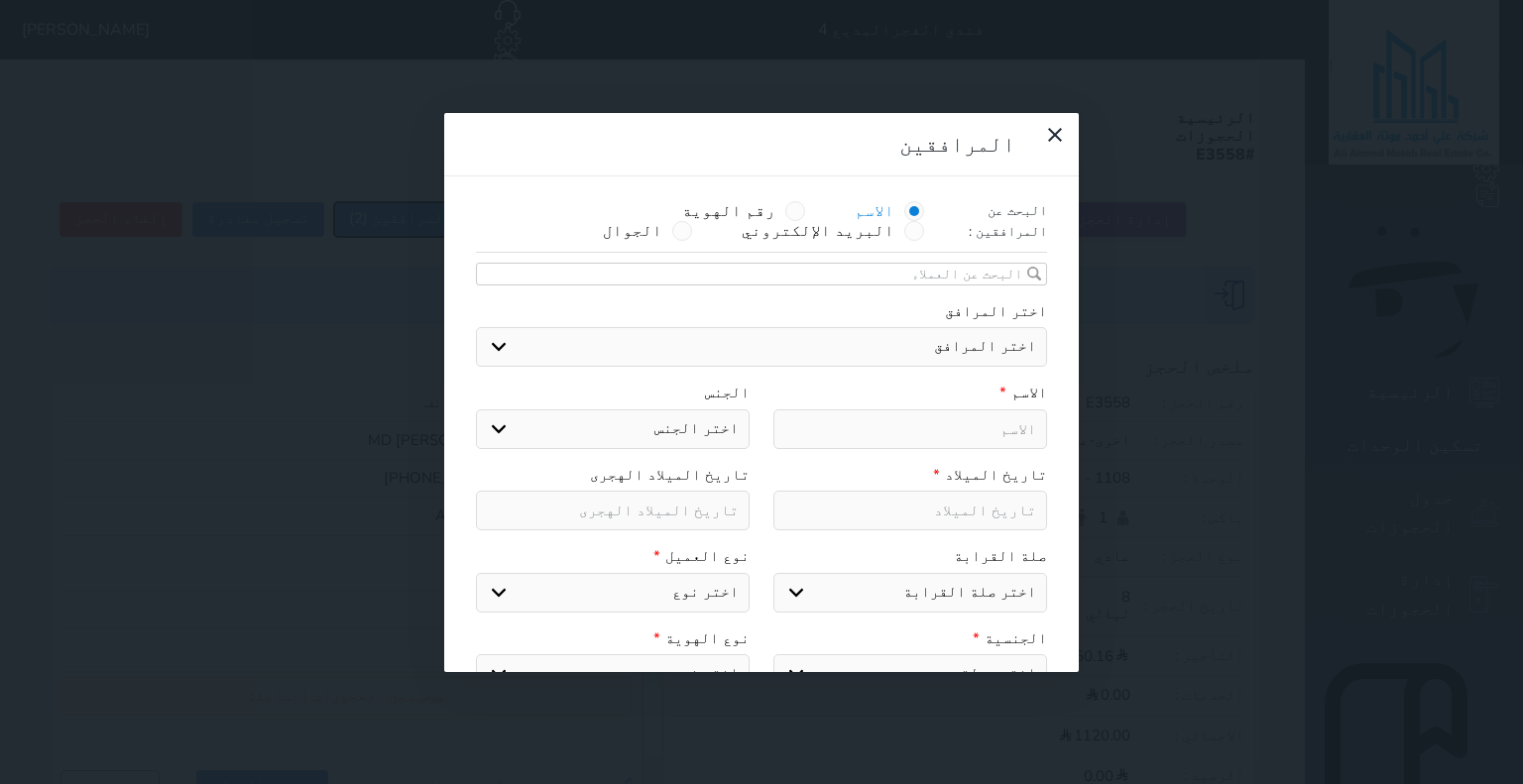 select 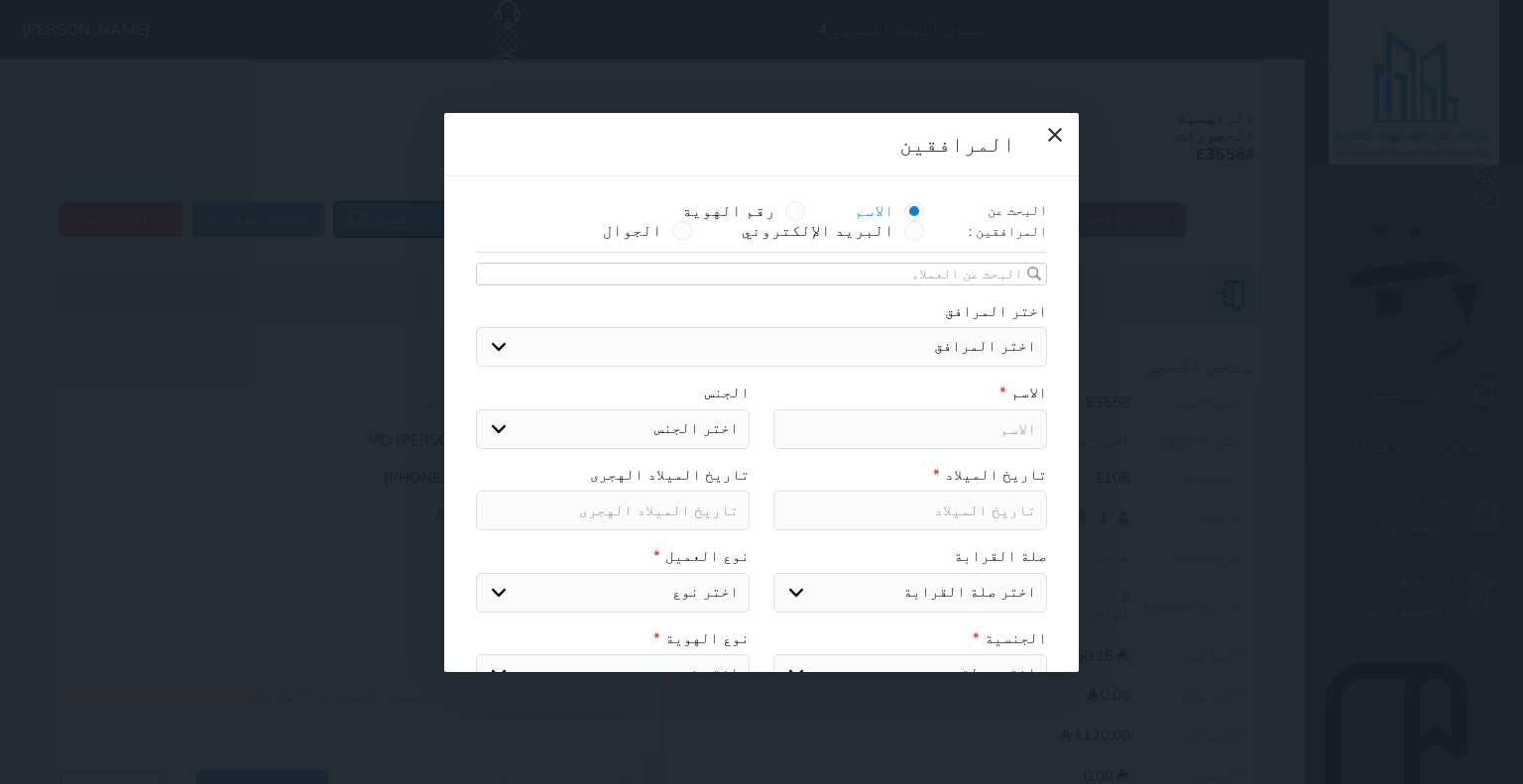 select 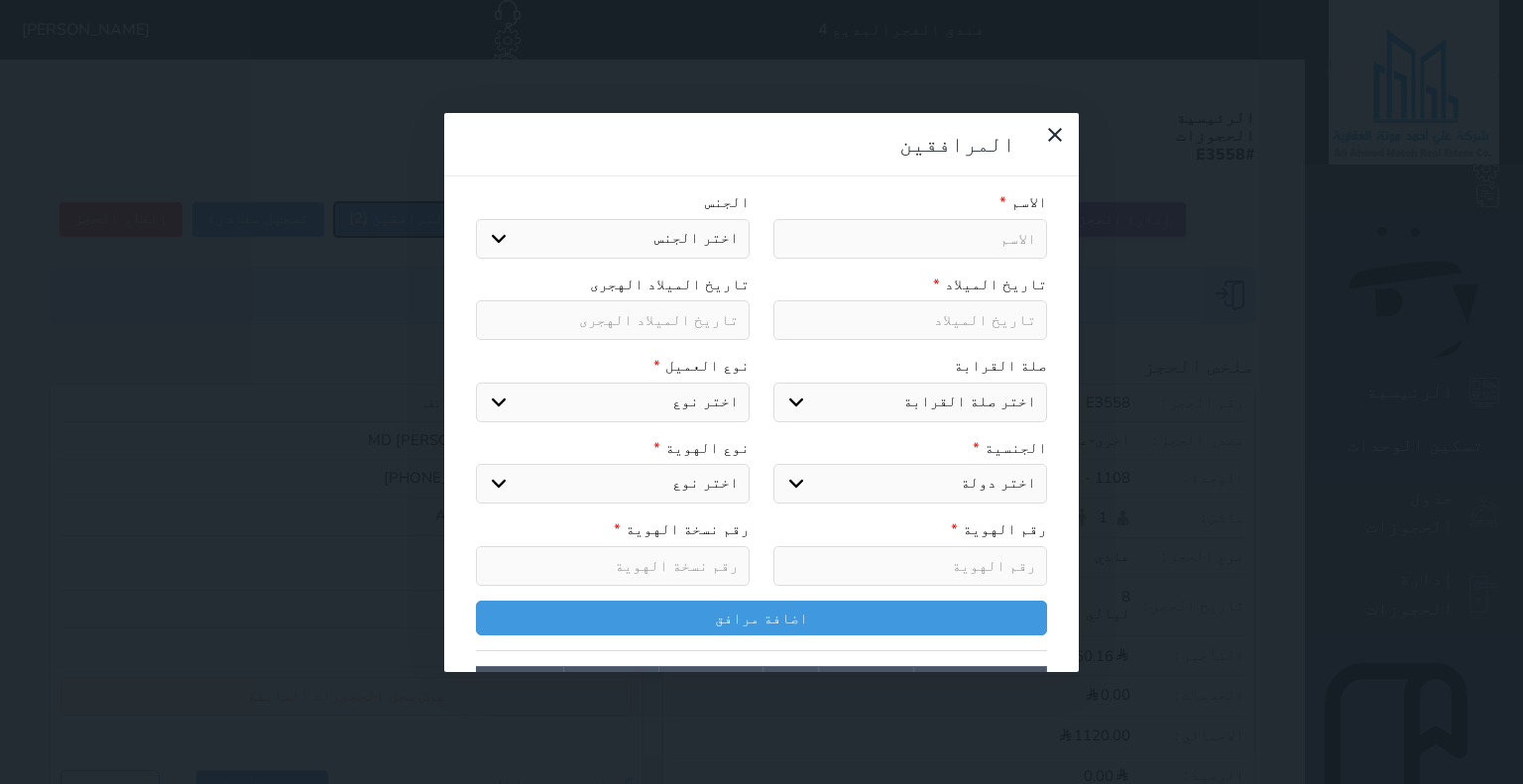 scroll, scrollTop: 0, scrollLeft: 0, axis: both 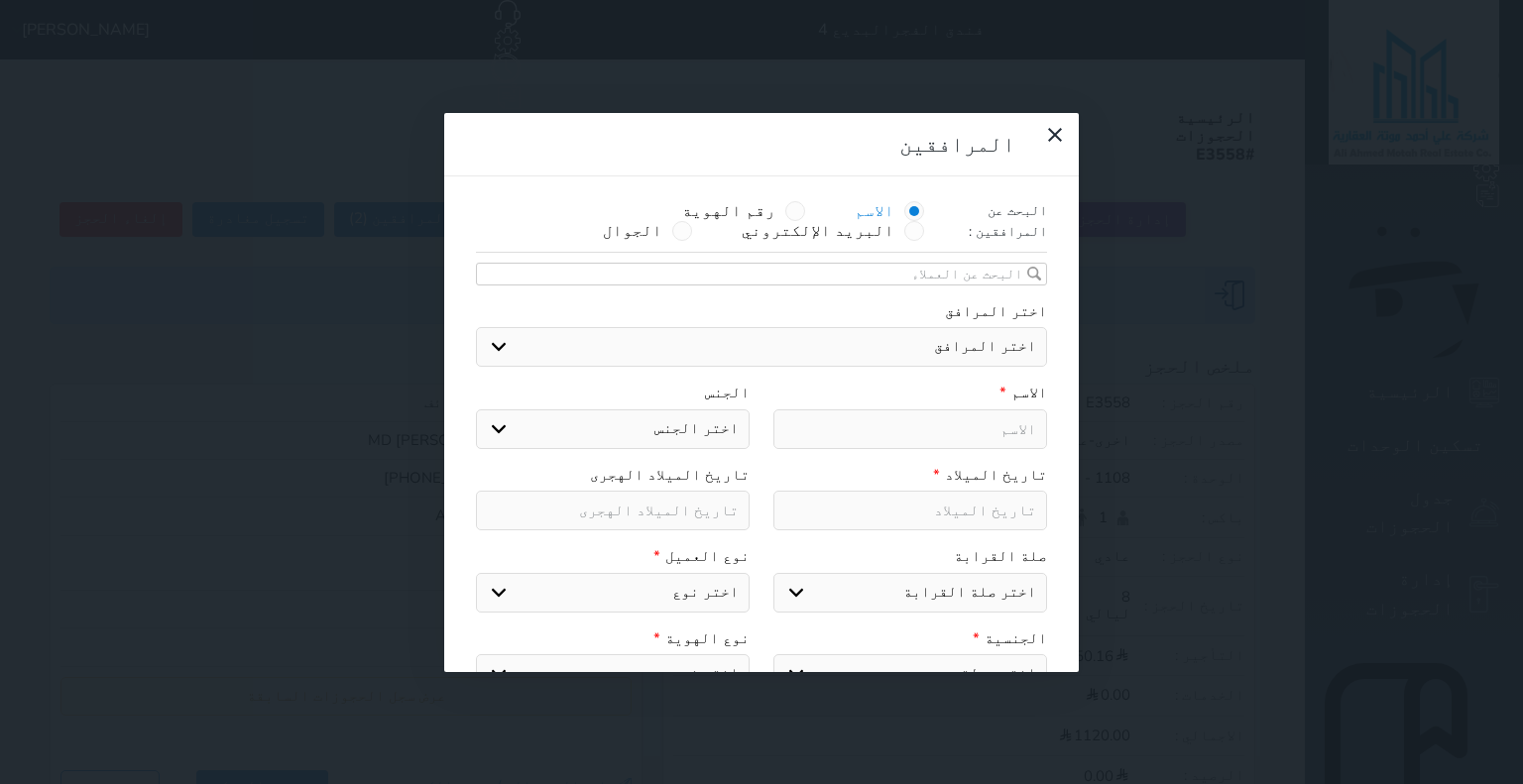 click on "اختر المرافق   [PERSON_NAME] md [PERSON_NAME] md abu mst zahura [PERSON_NAME] mST USHA MST ROKEYA MSTDELAYARA MST HAMIda mst [PERSON_NAME]" at bounding box center [762, 347] 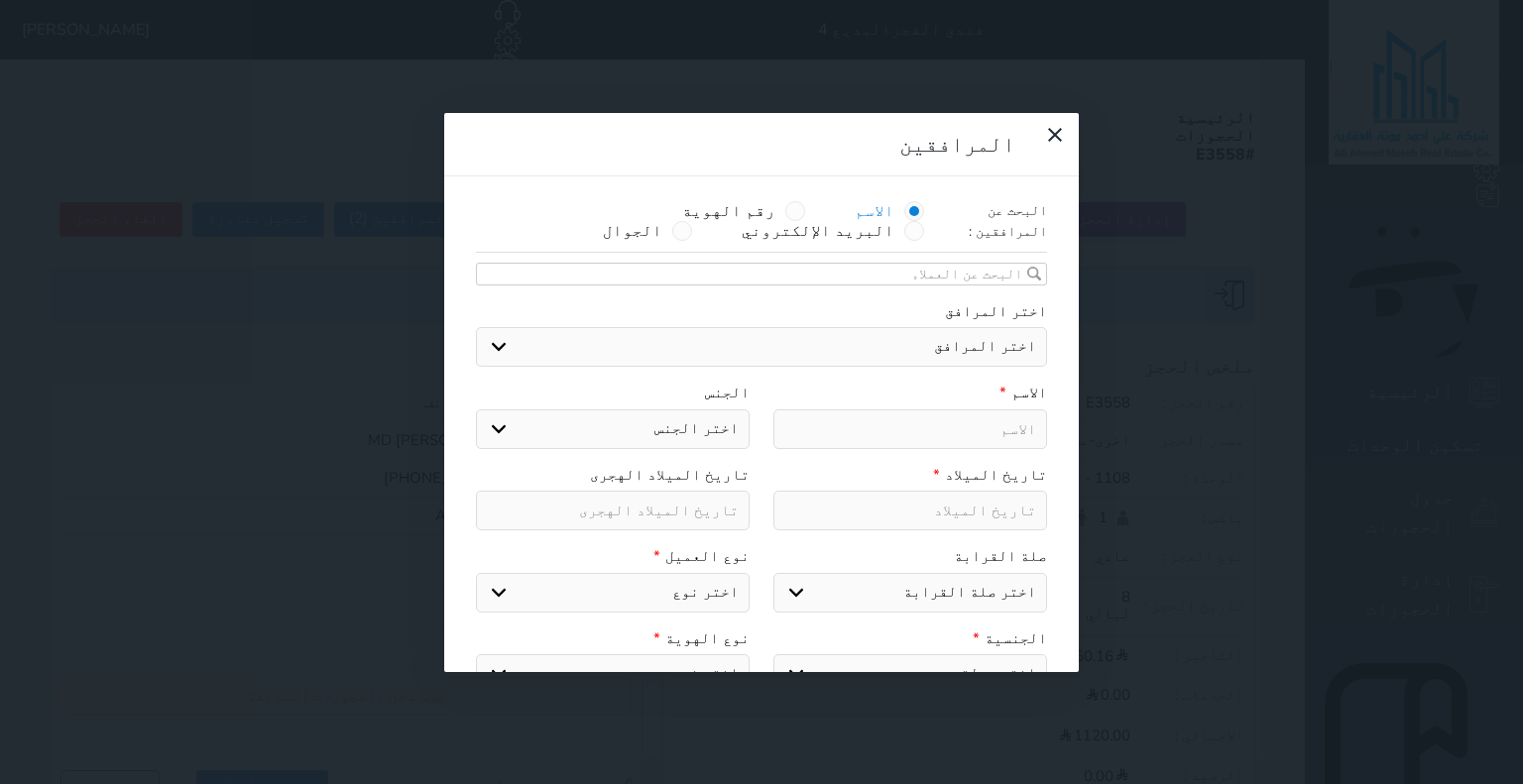 select on "[object Object]" 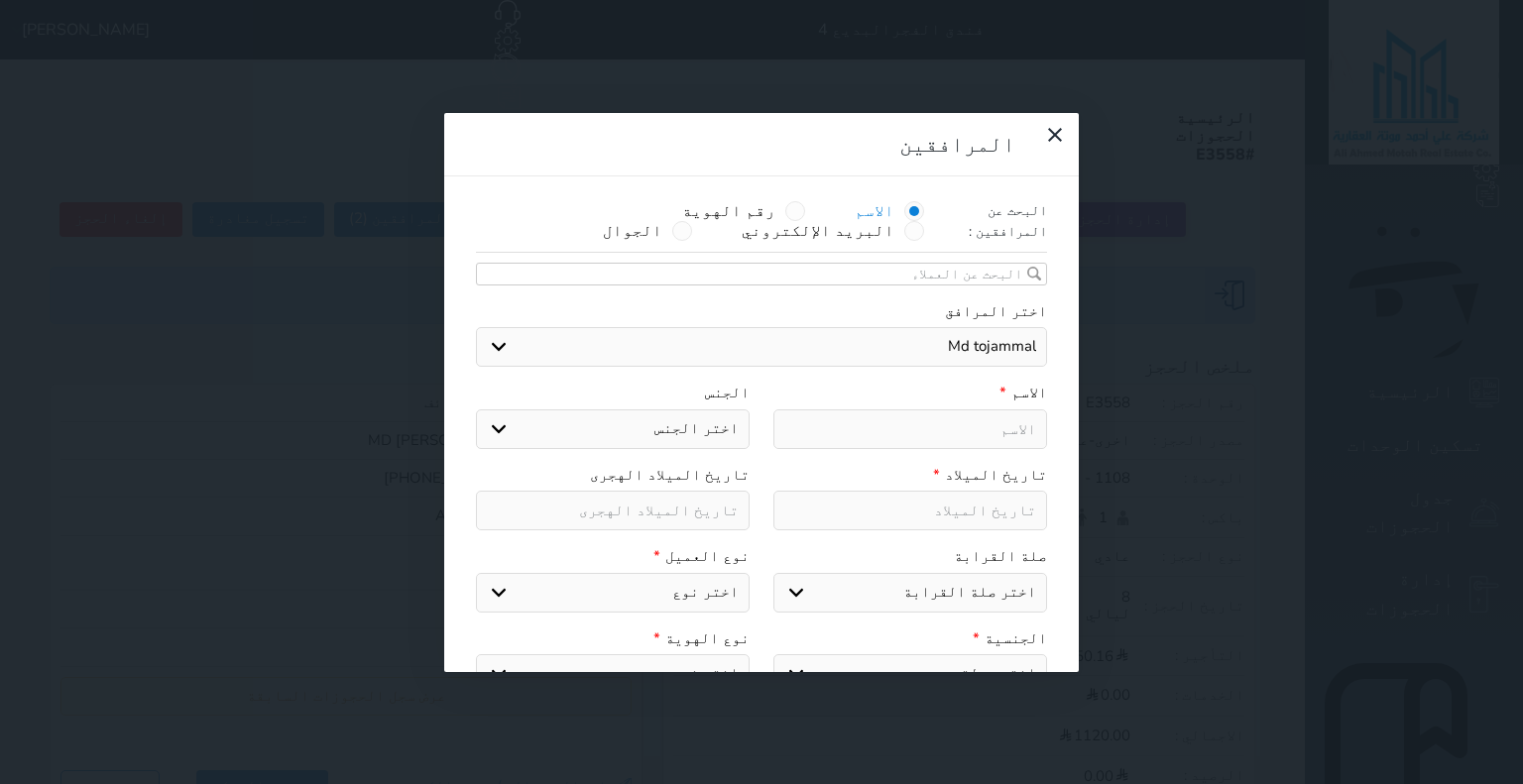 click on "اختر المرافق   [PERSON_NAME] md [PERSON_NAME] md abu mst zahura [PERSON_NAME] mST USHA MST ROKEYA MSTDELAYARA MST HAMIda mst [PERSON_NAME]" at bounding box center [762, 347] 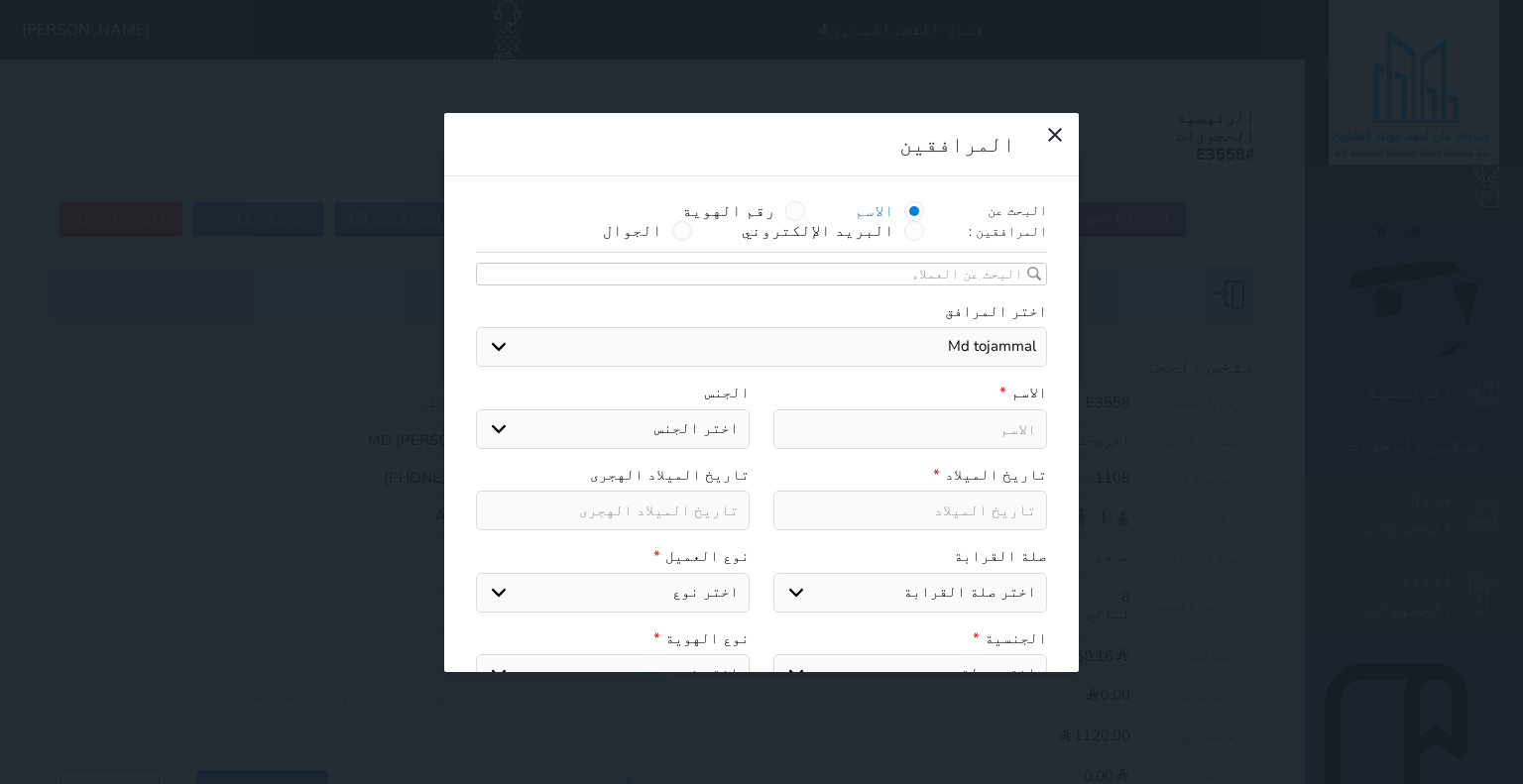 type on "md [PERSON_NAME]" 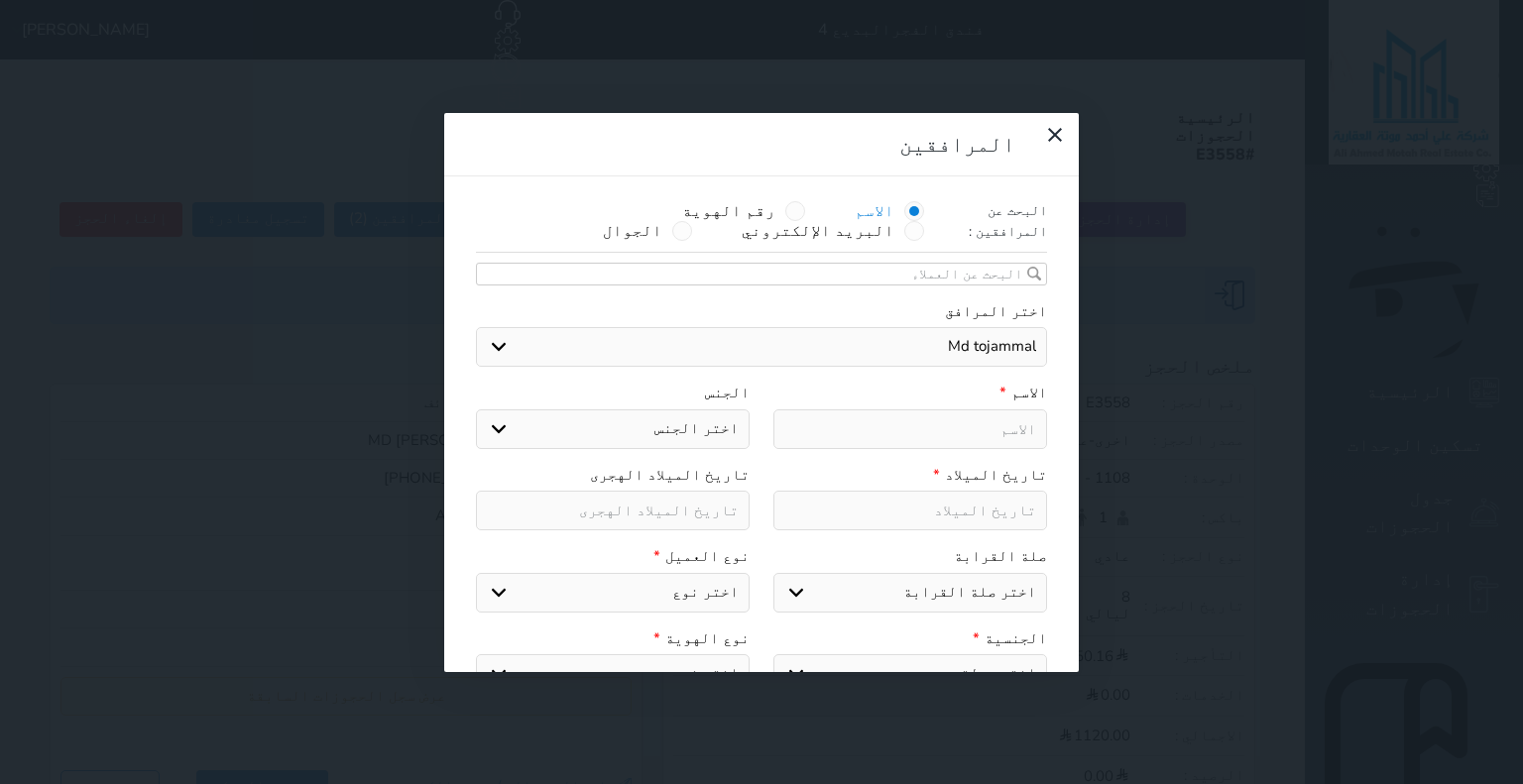 select 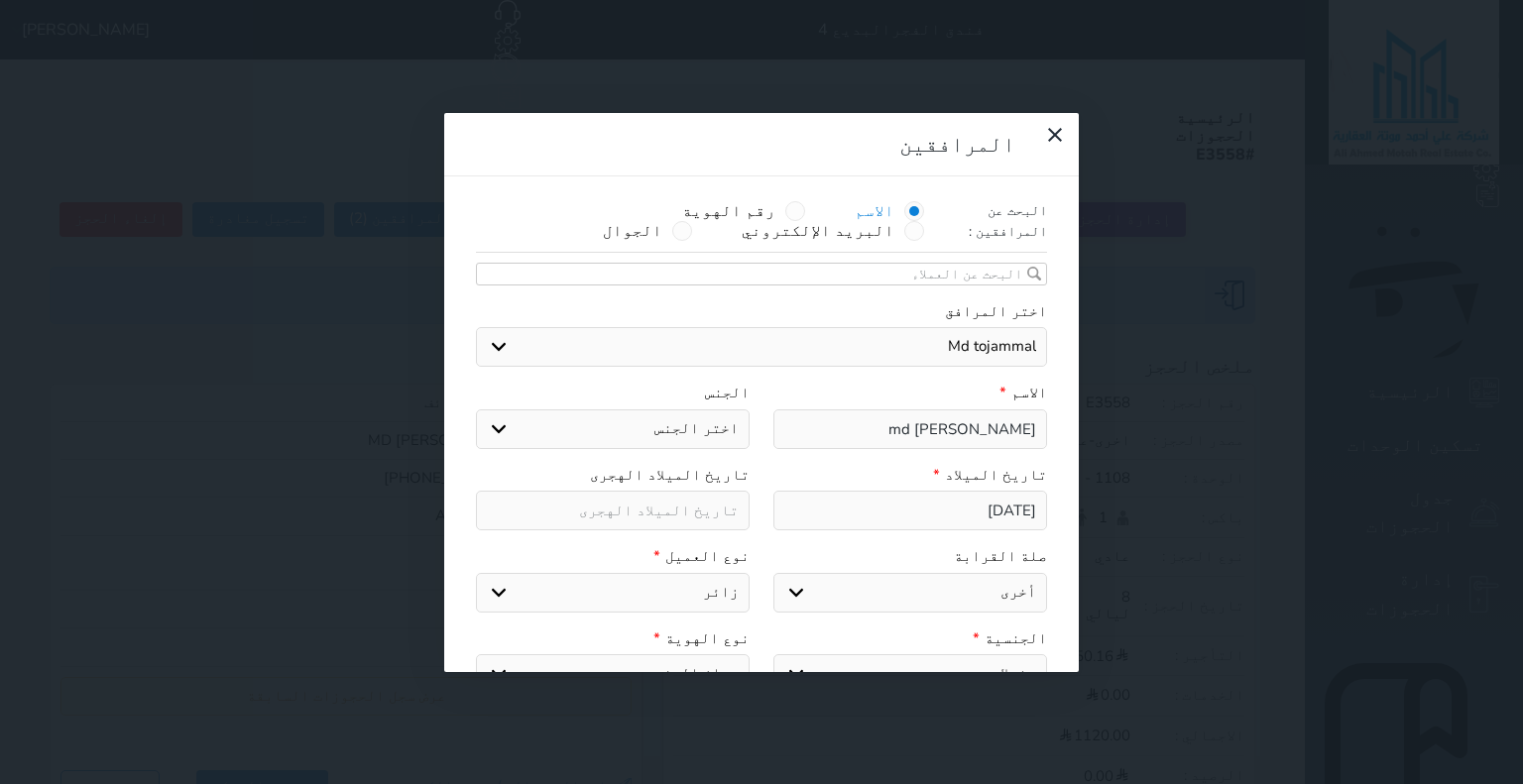 click on "اختر الجنس   ذكر انثى" at bounding box center [613, 429] 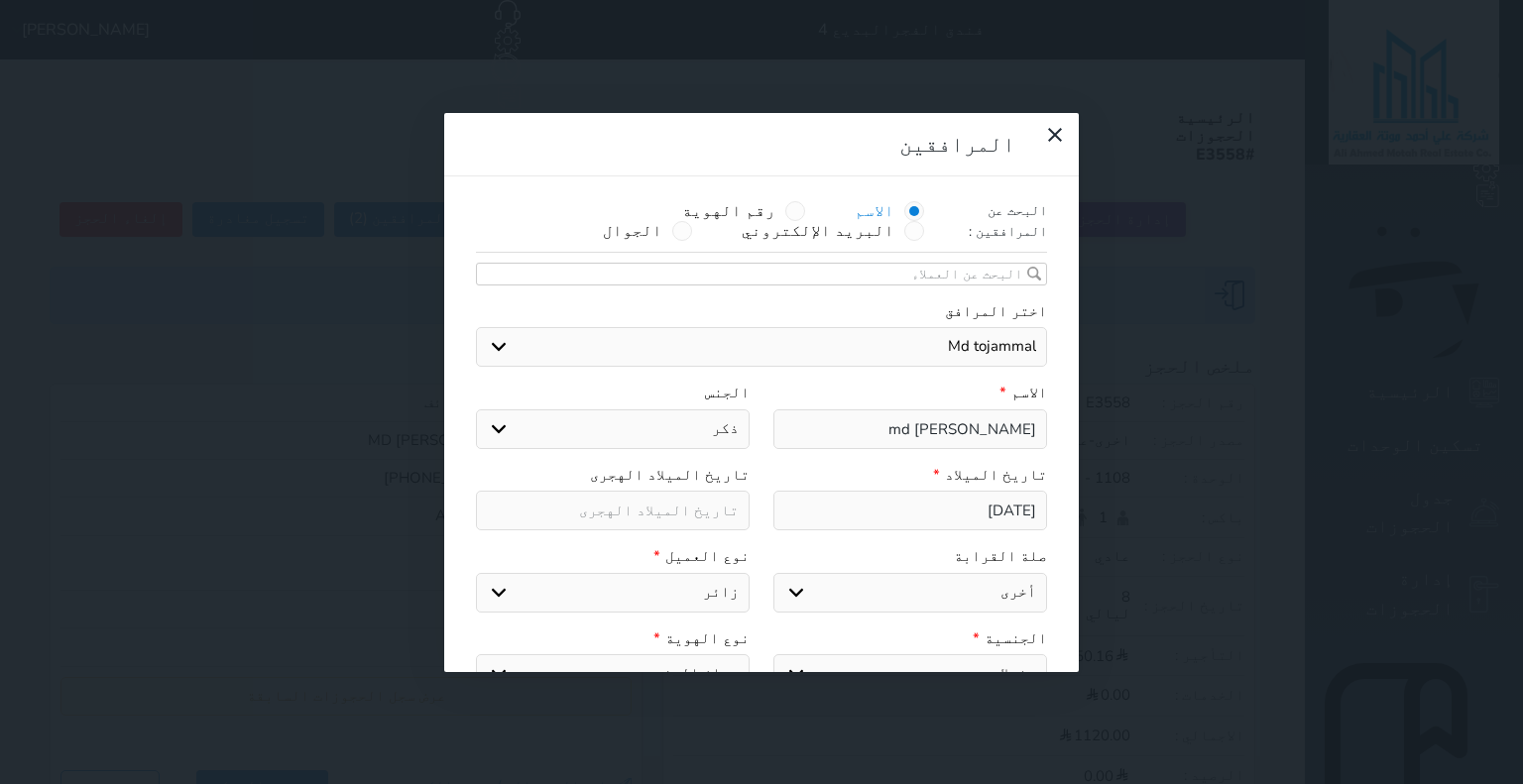 click on "اختر الجنس   ذكر انثى" at bounding box center [613, 429] 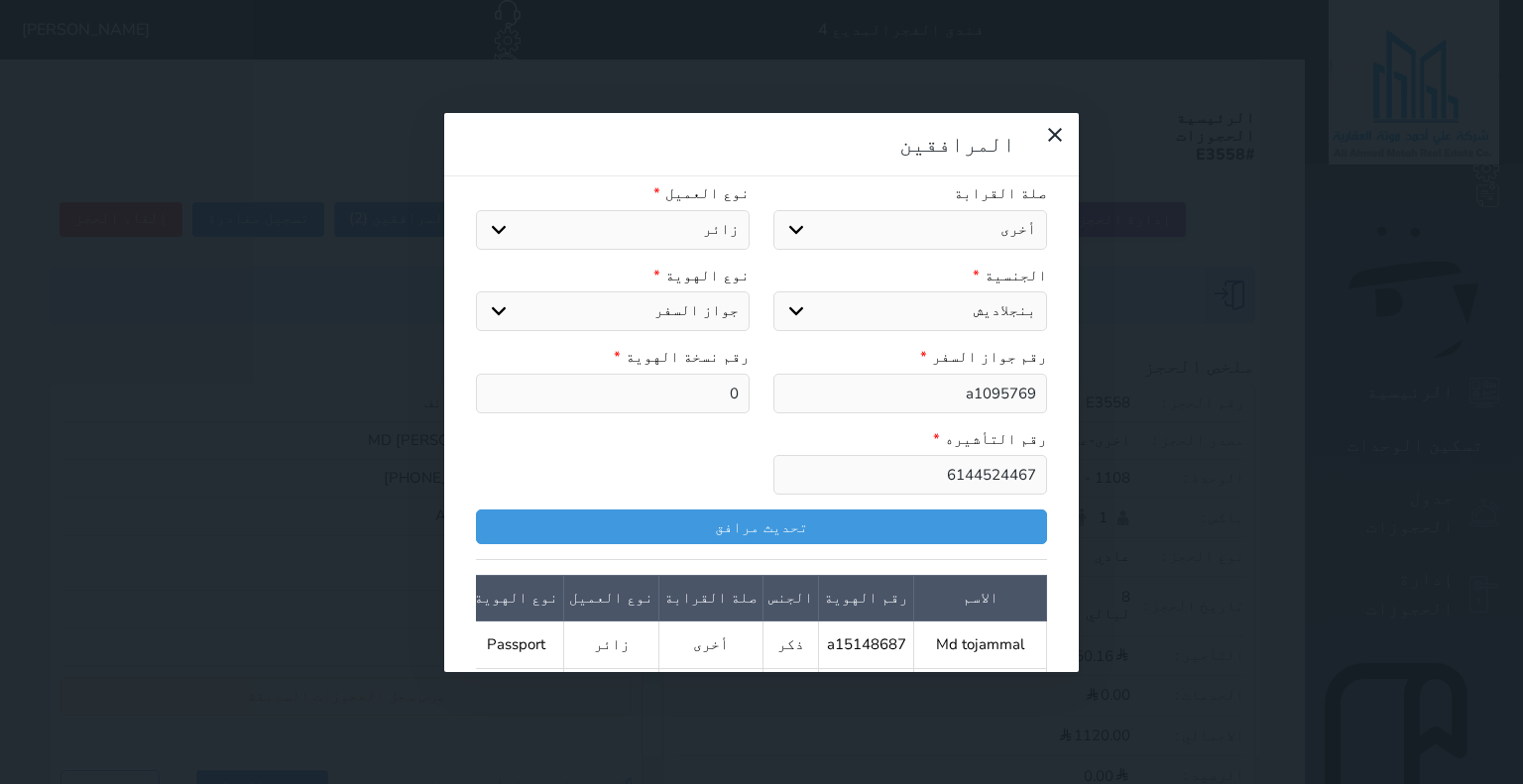 scroll, scrollTop: 396, scrollLeft: 0, axis: vertical 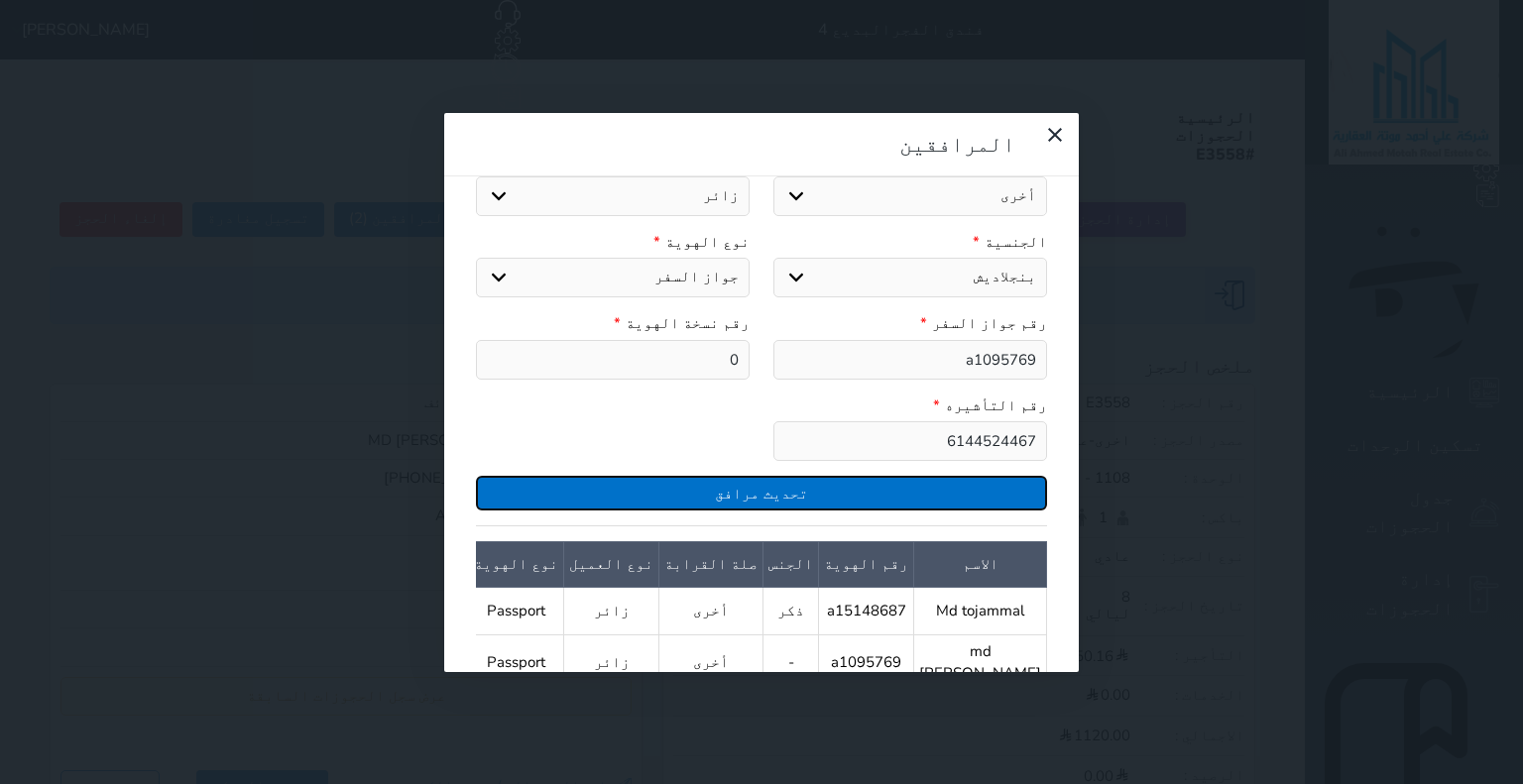 click on "تحديث مرافق" at bounding box center (762, 493) 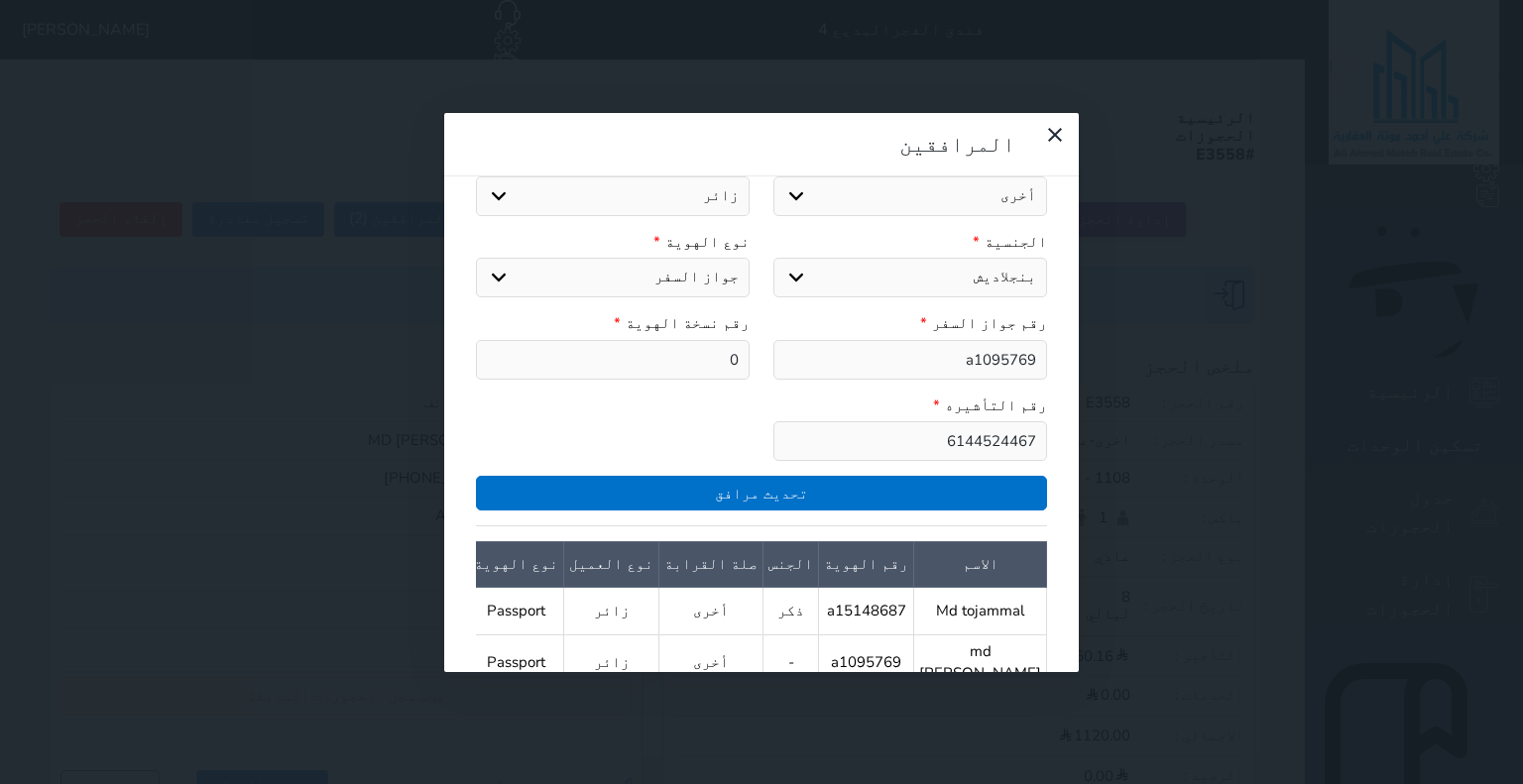 select on "[object Object]" 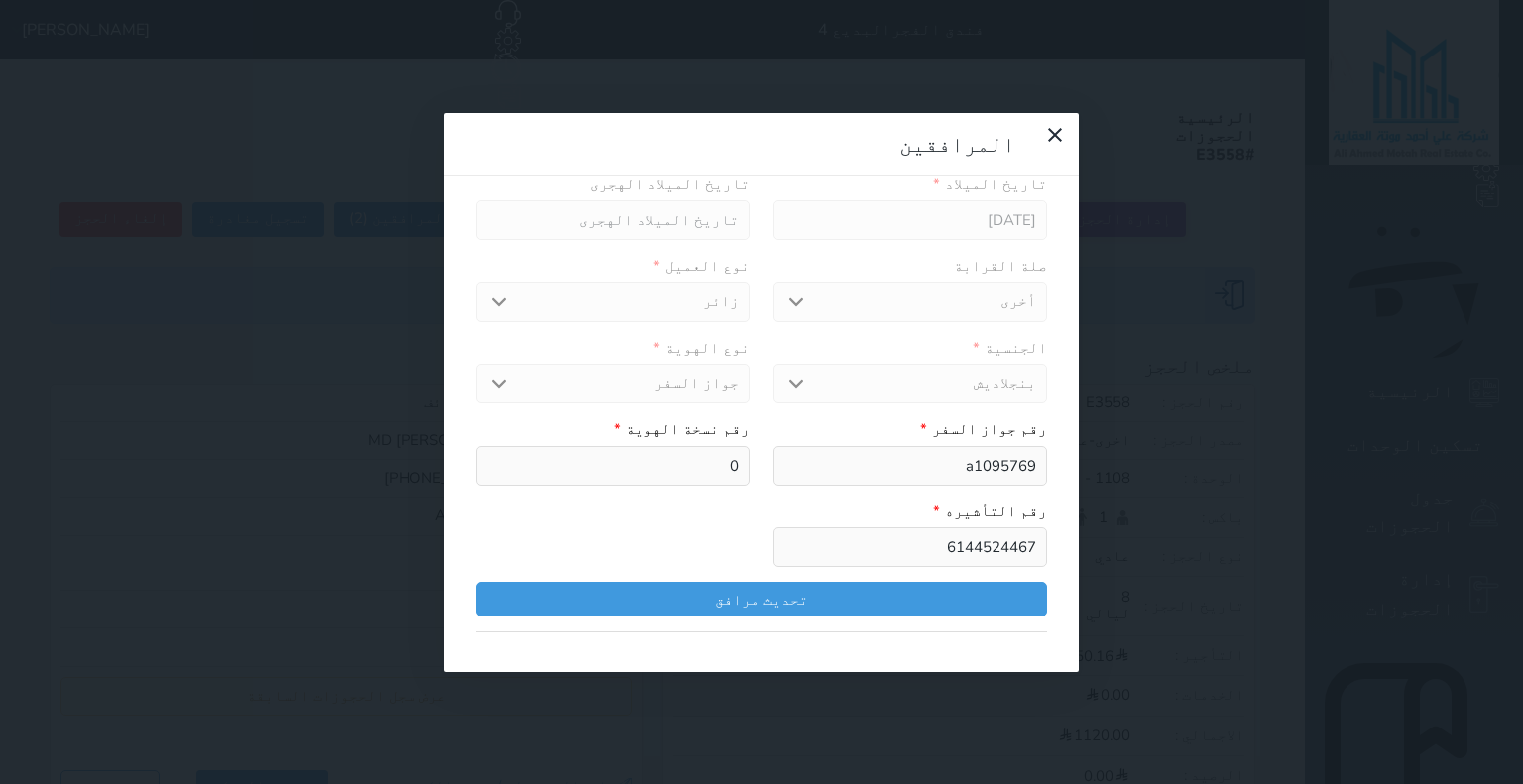 scroll, scrollTop: 156, scrollLeft: 0, axis: vertical 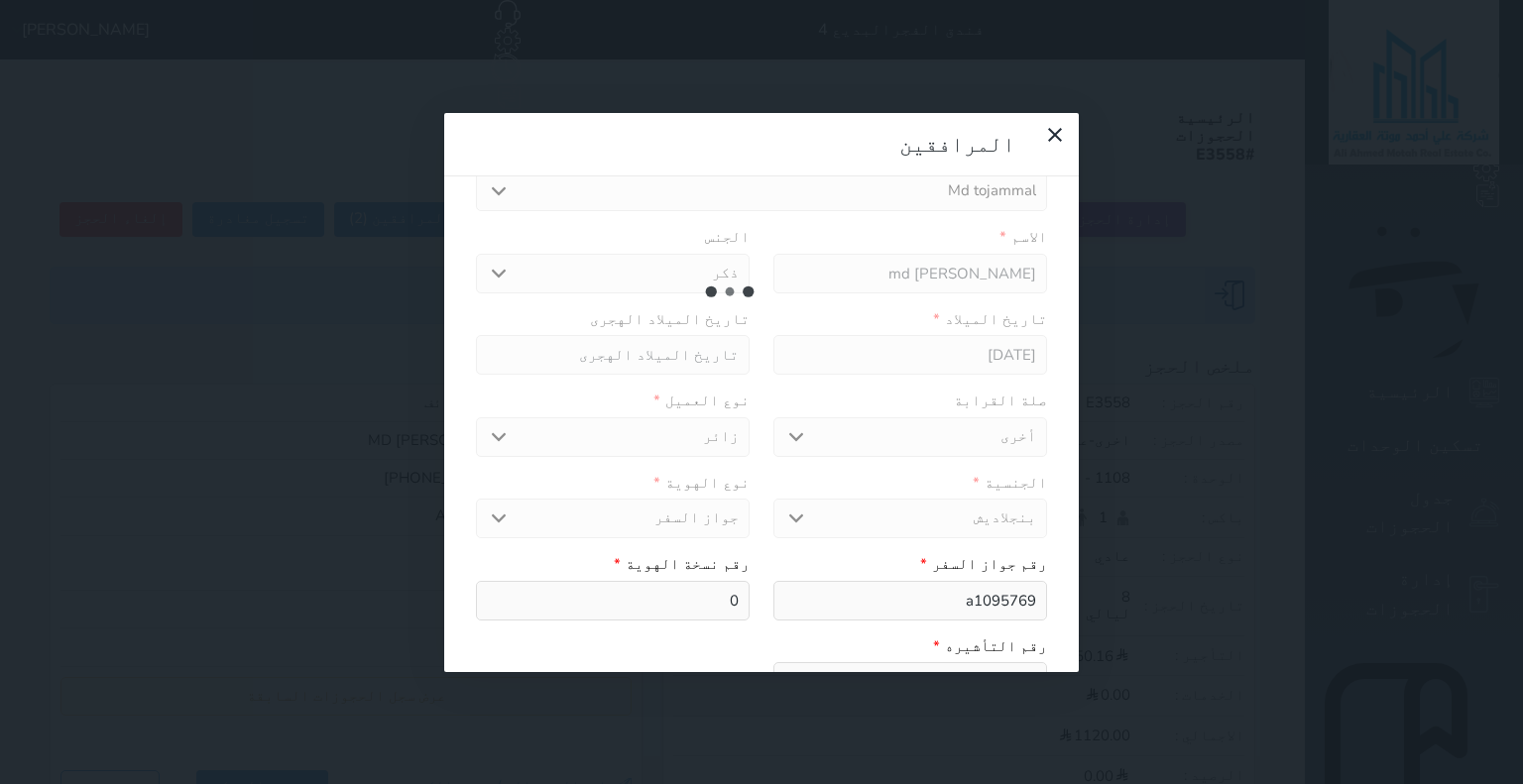 select 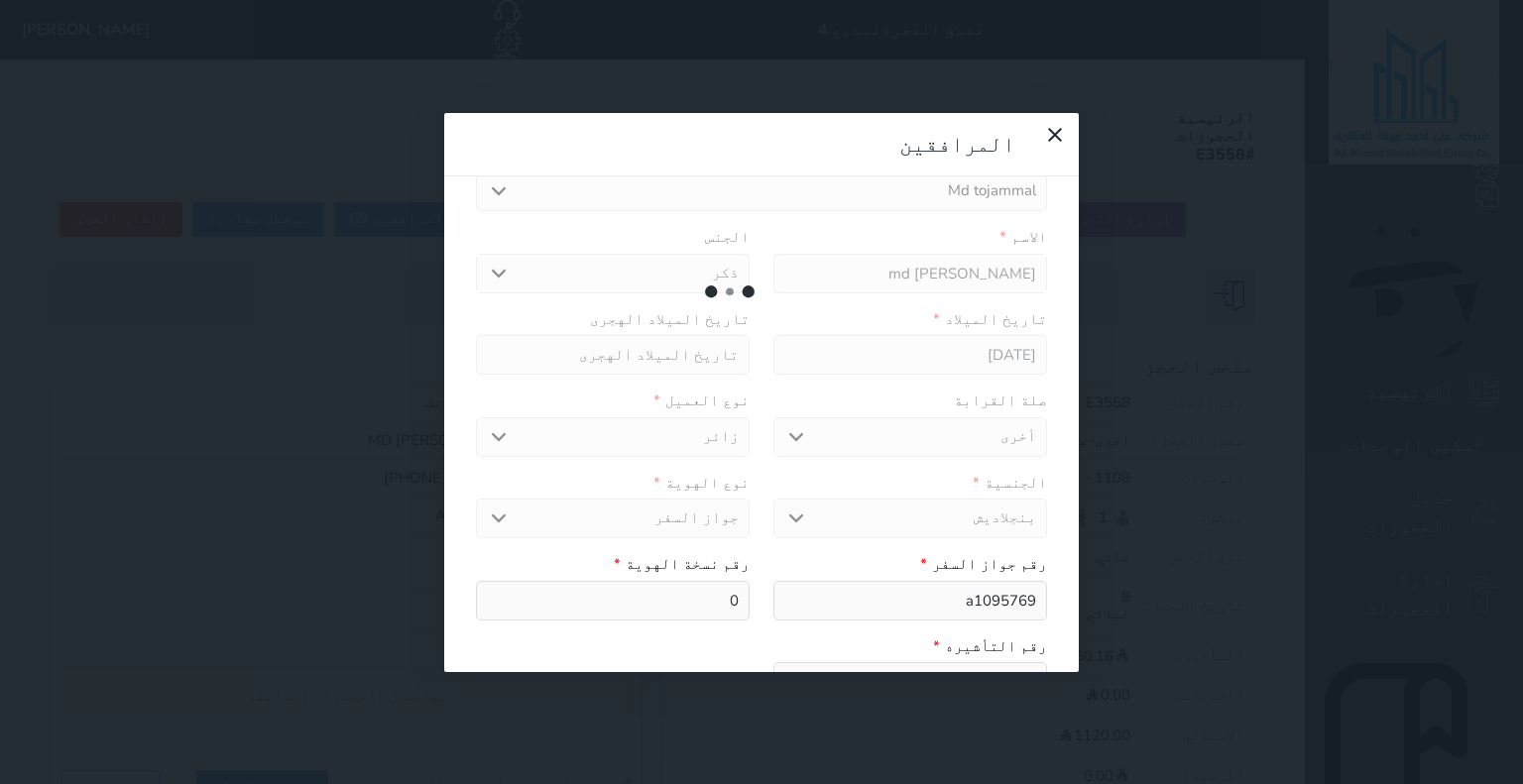 type 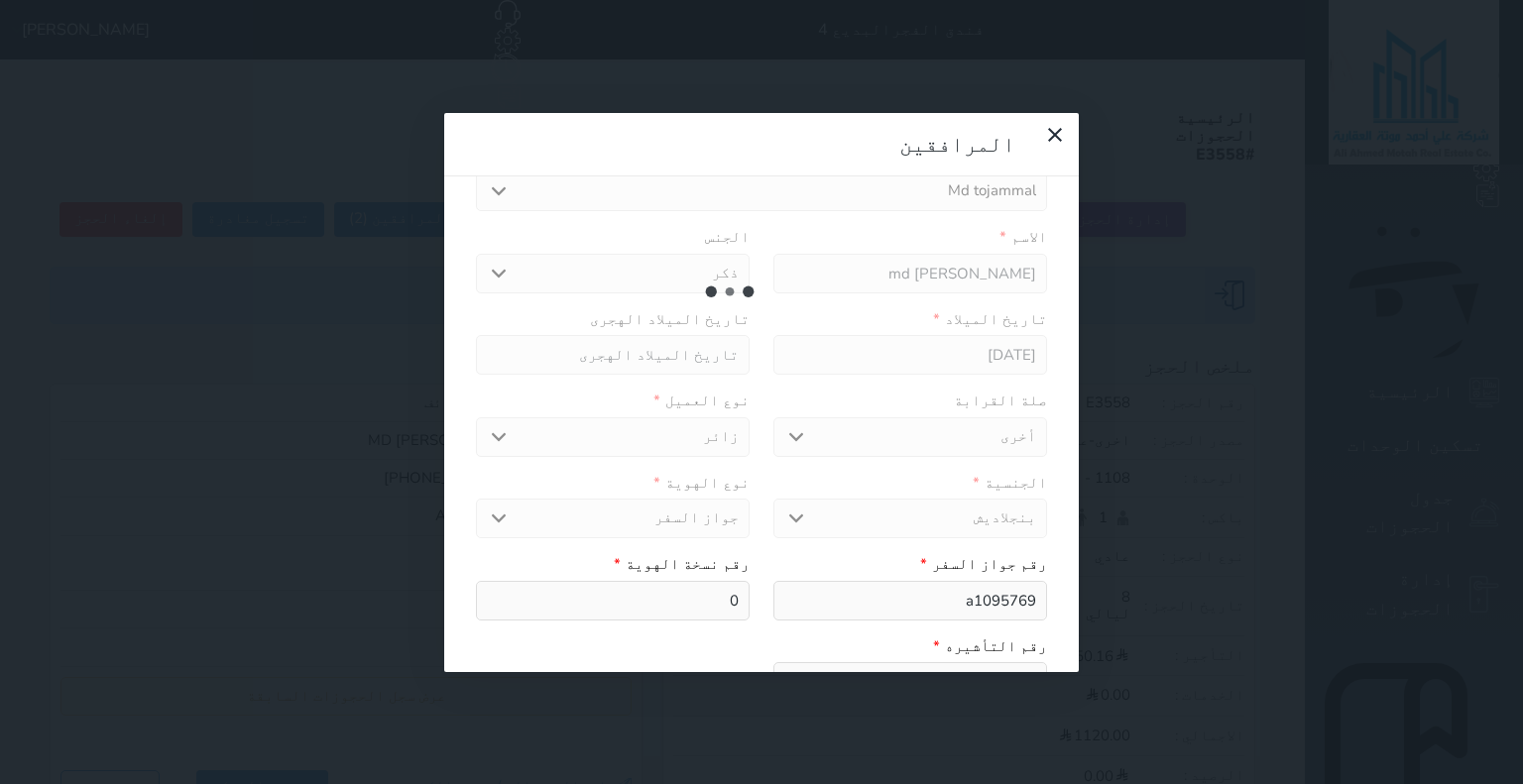 select 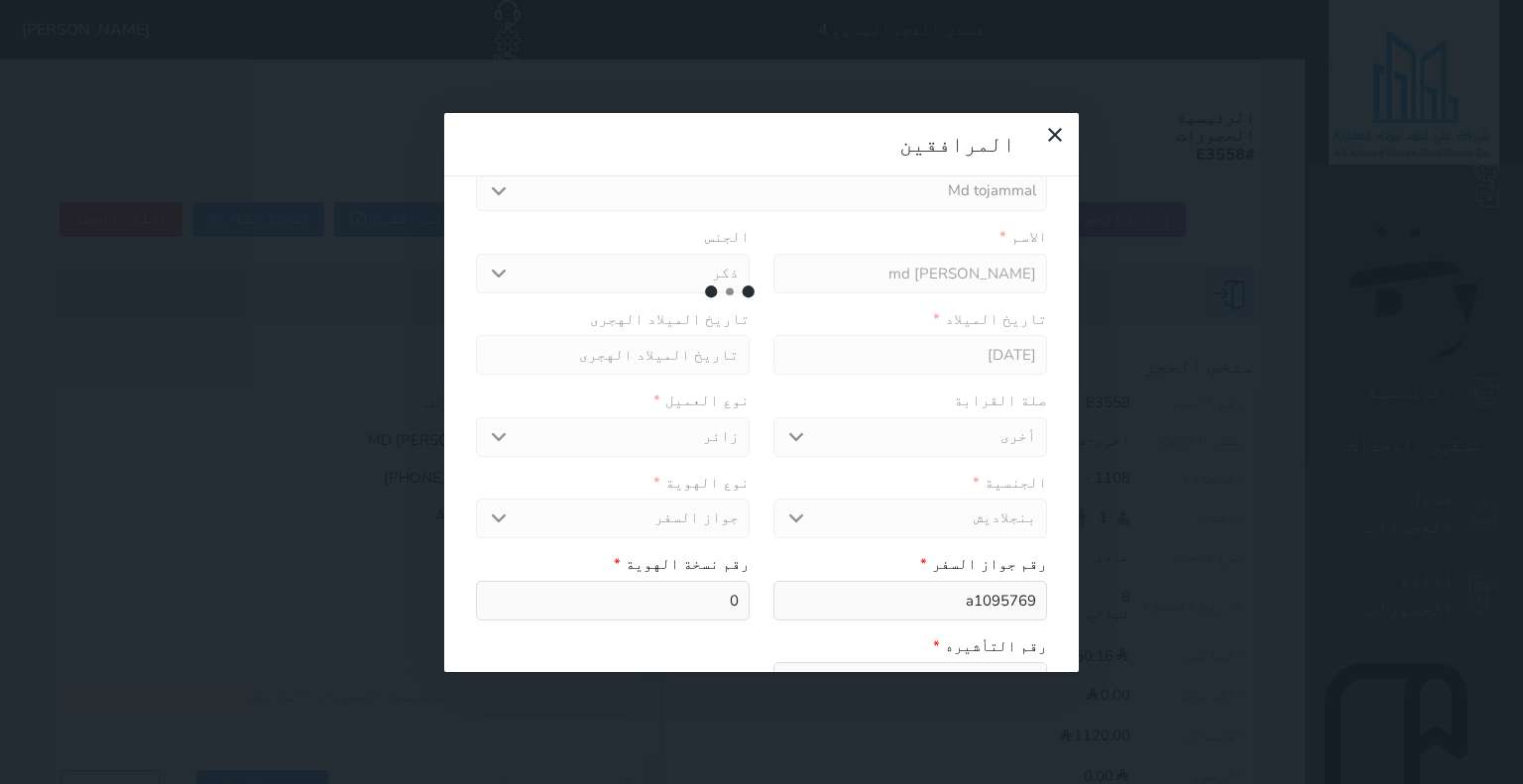 type 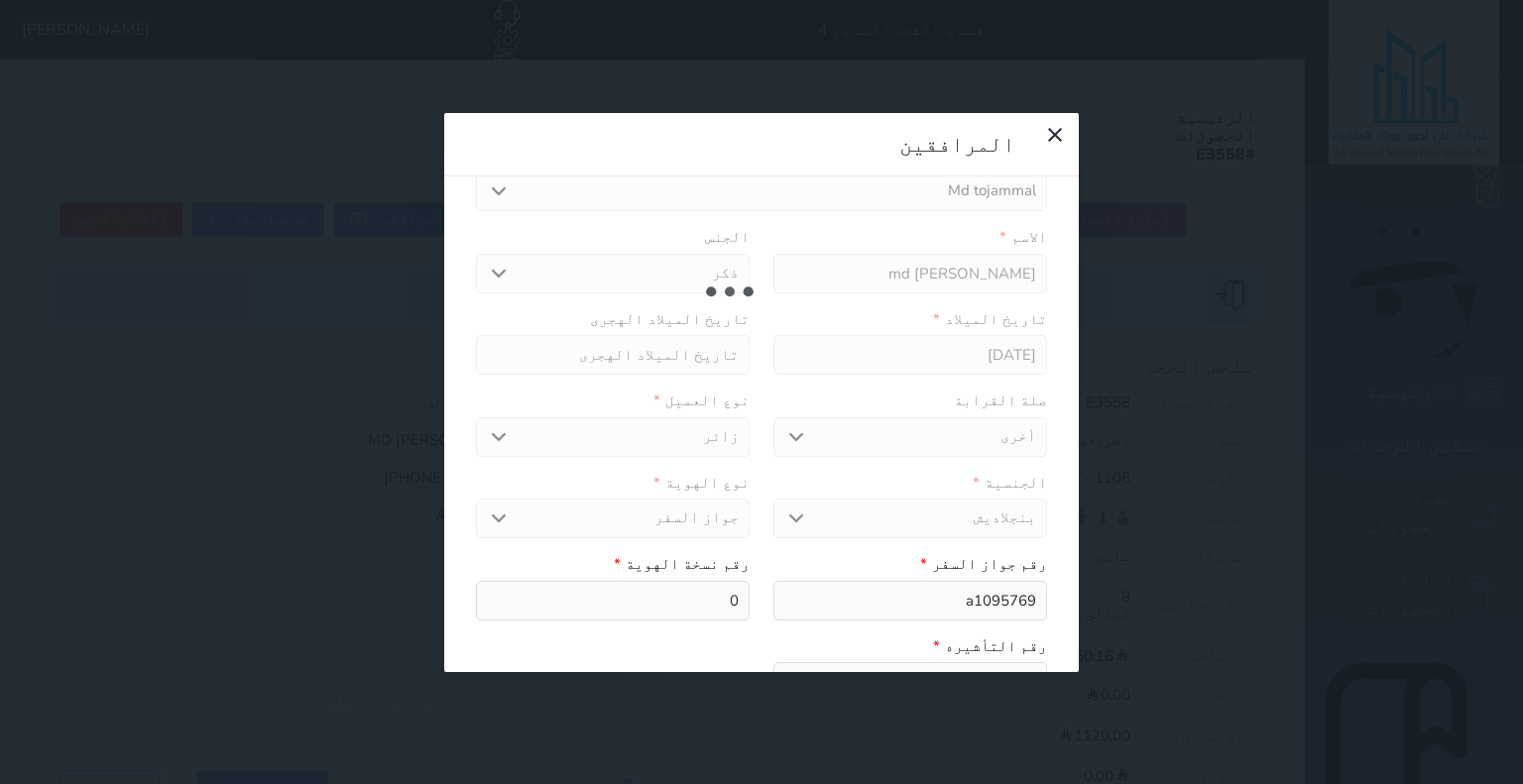 select 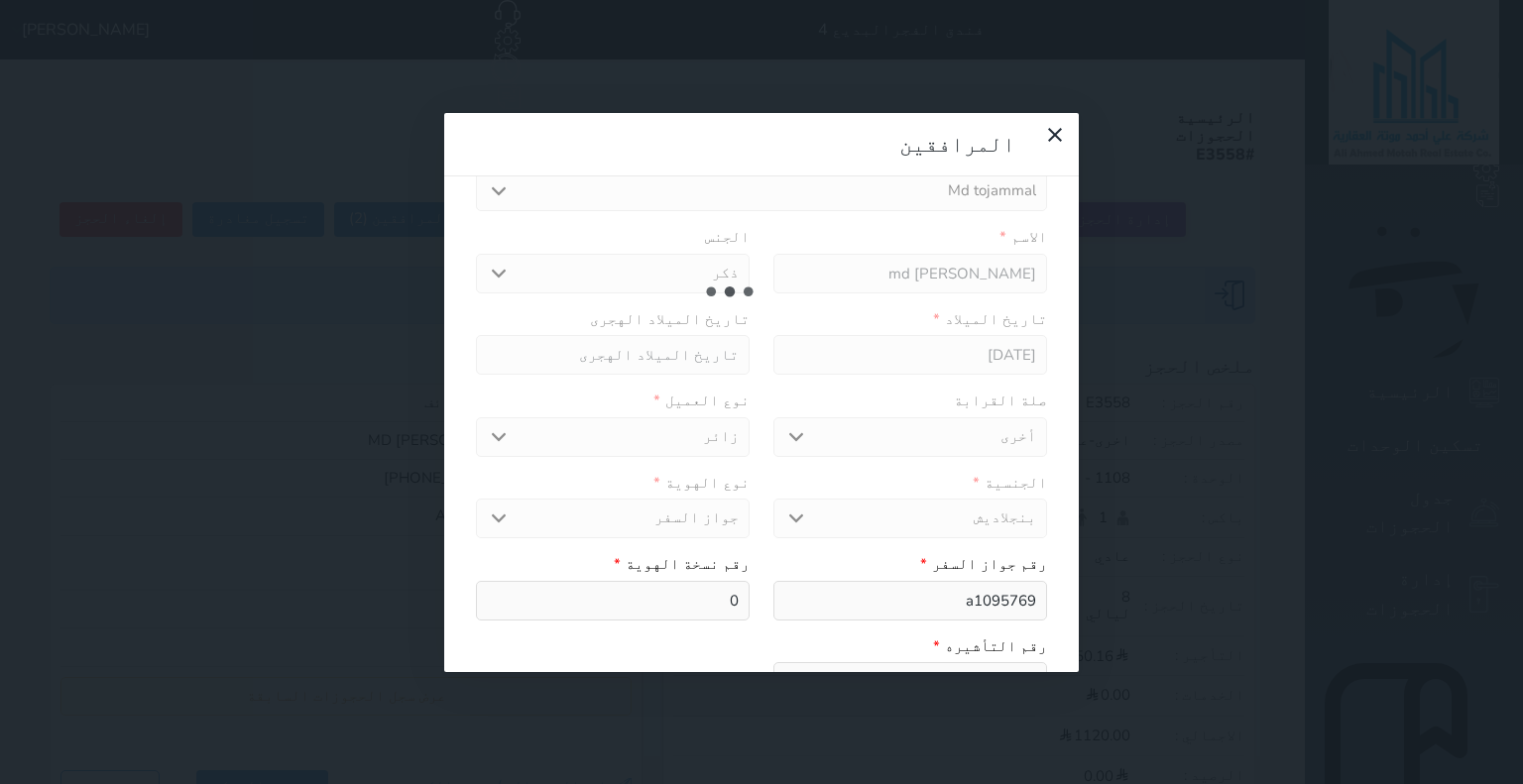 select 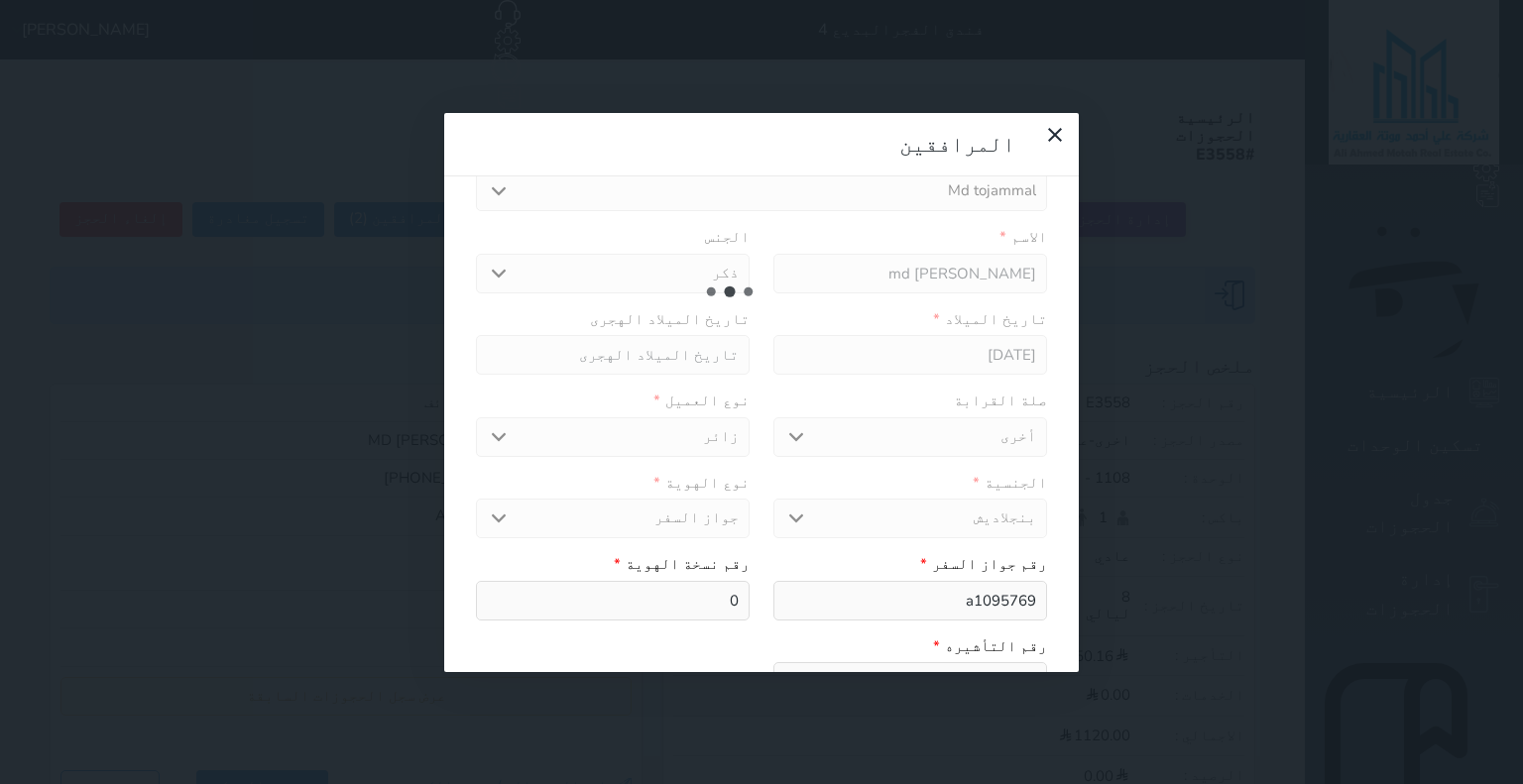 select 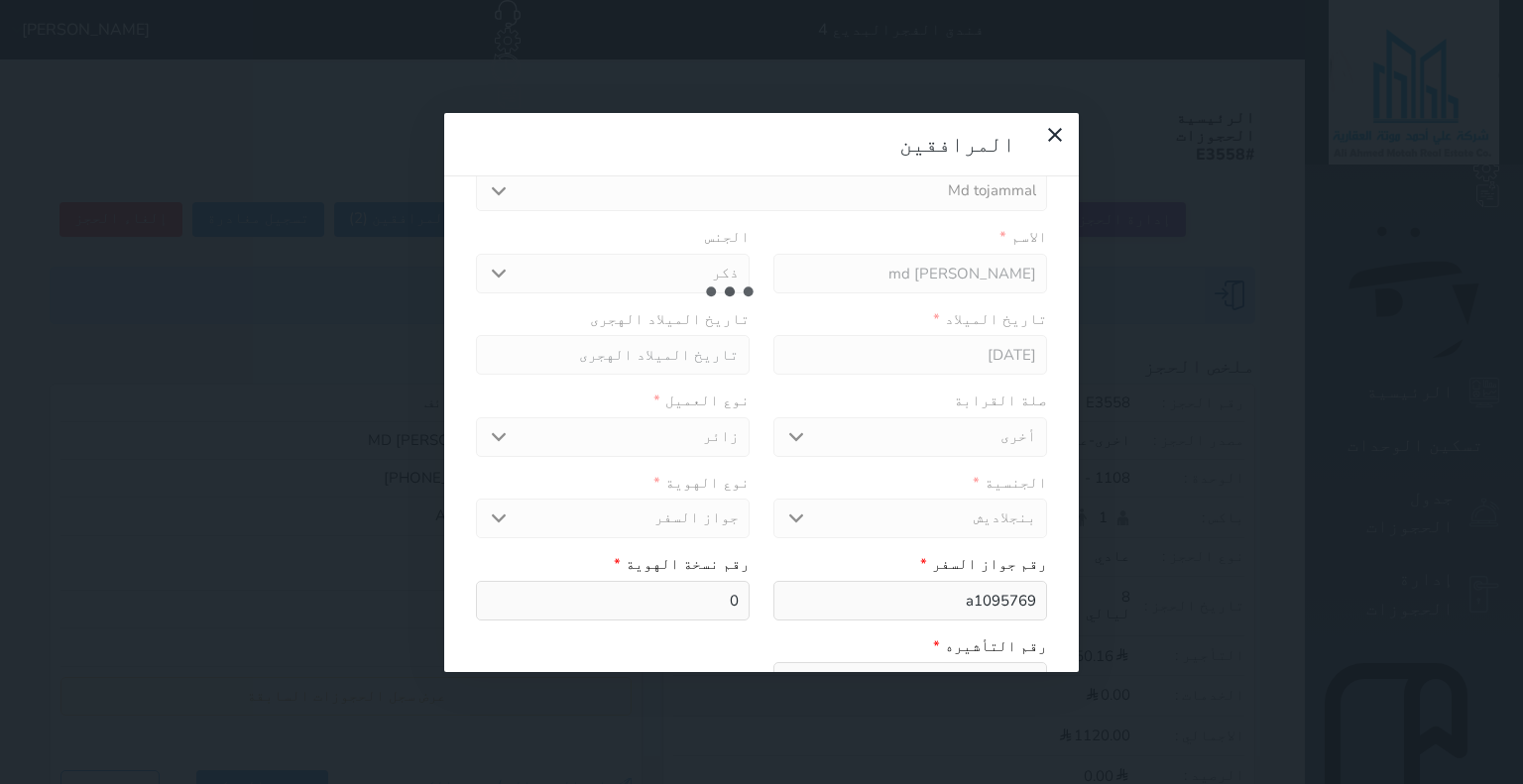 select 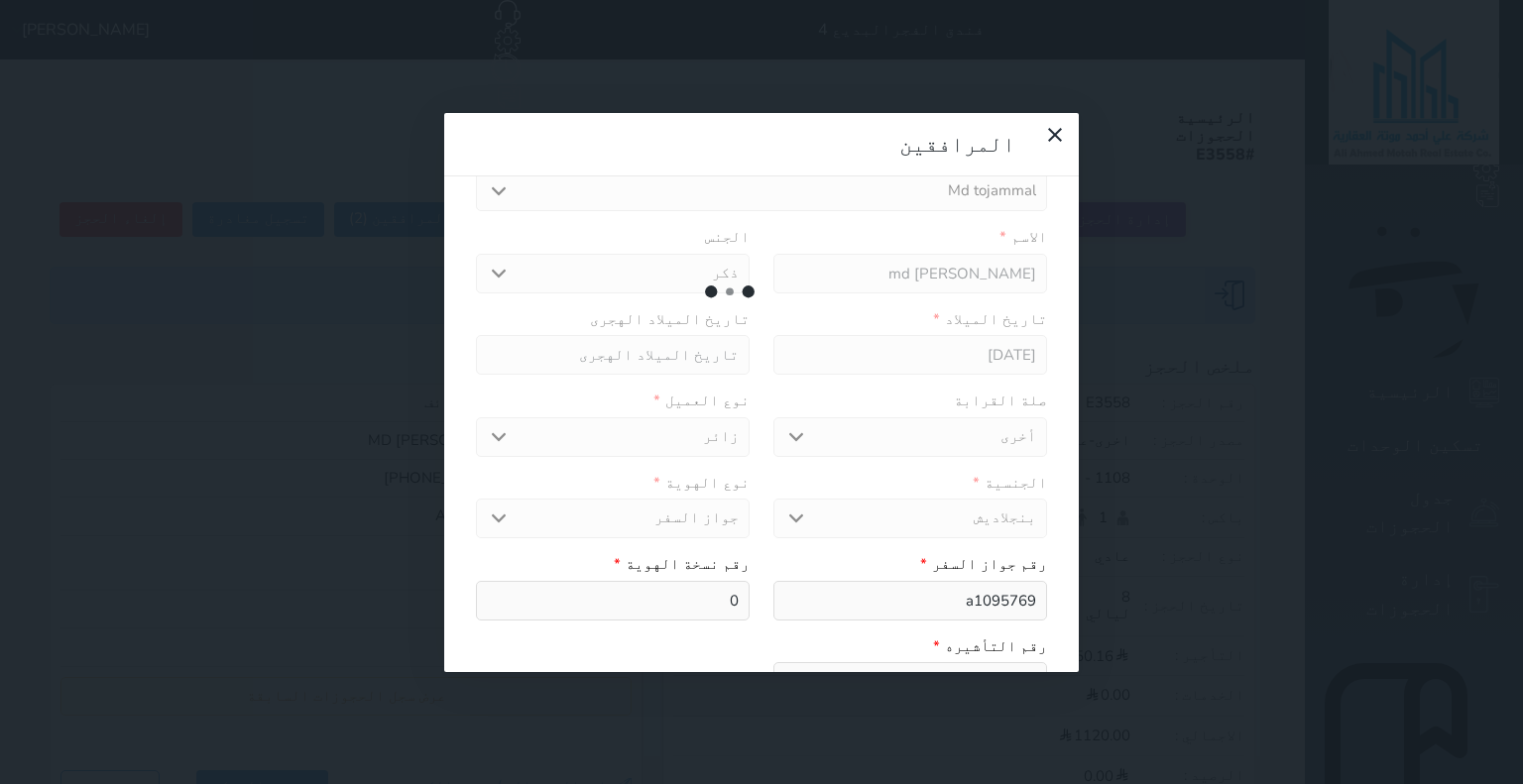 type 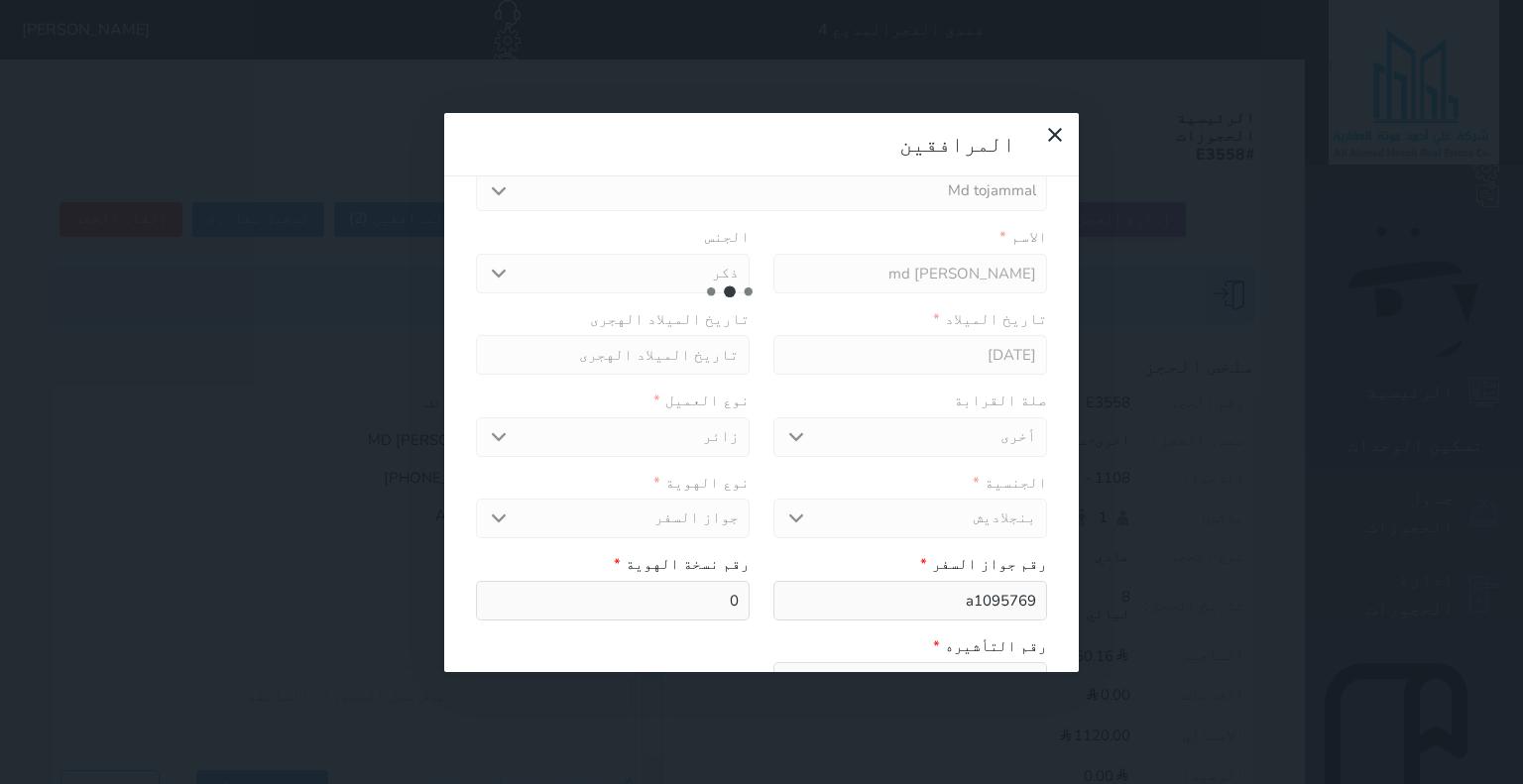 type 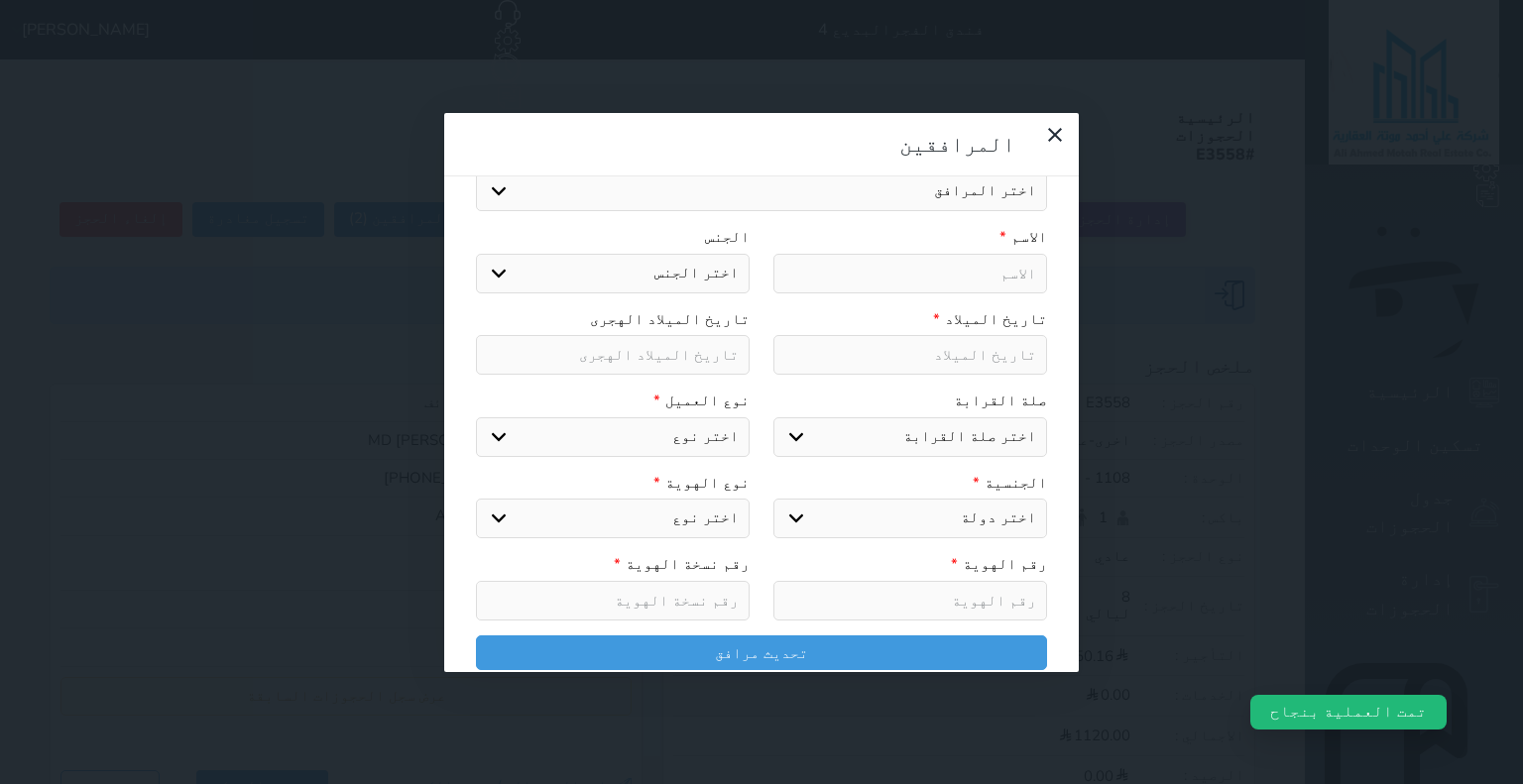 select 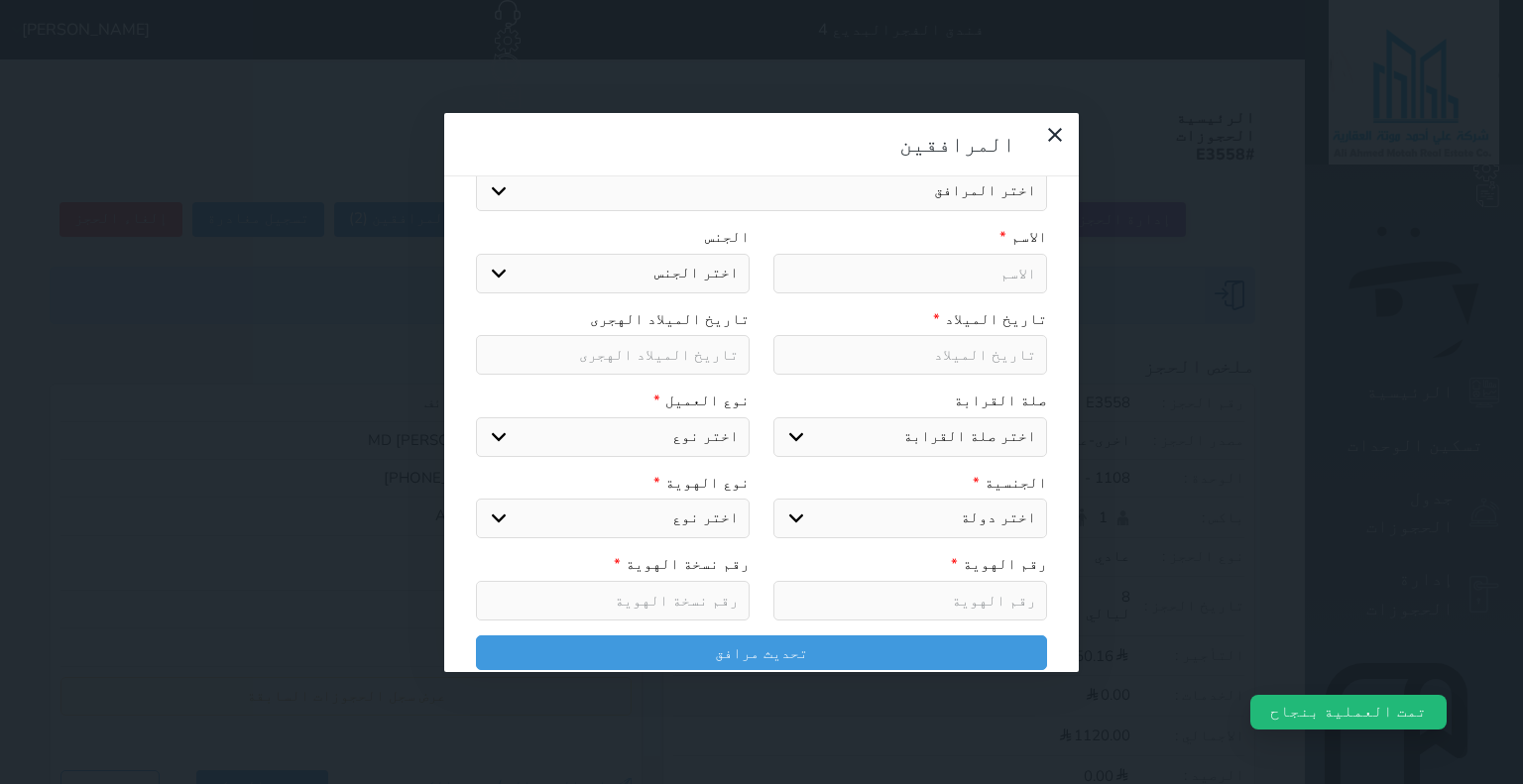 select 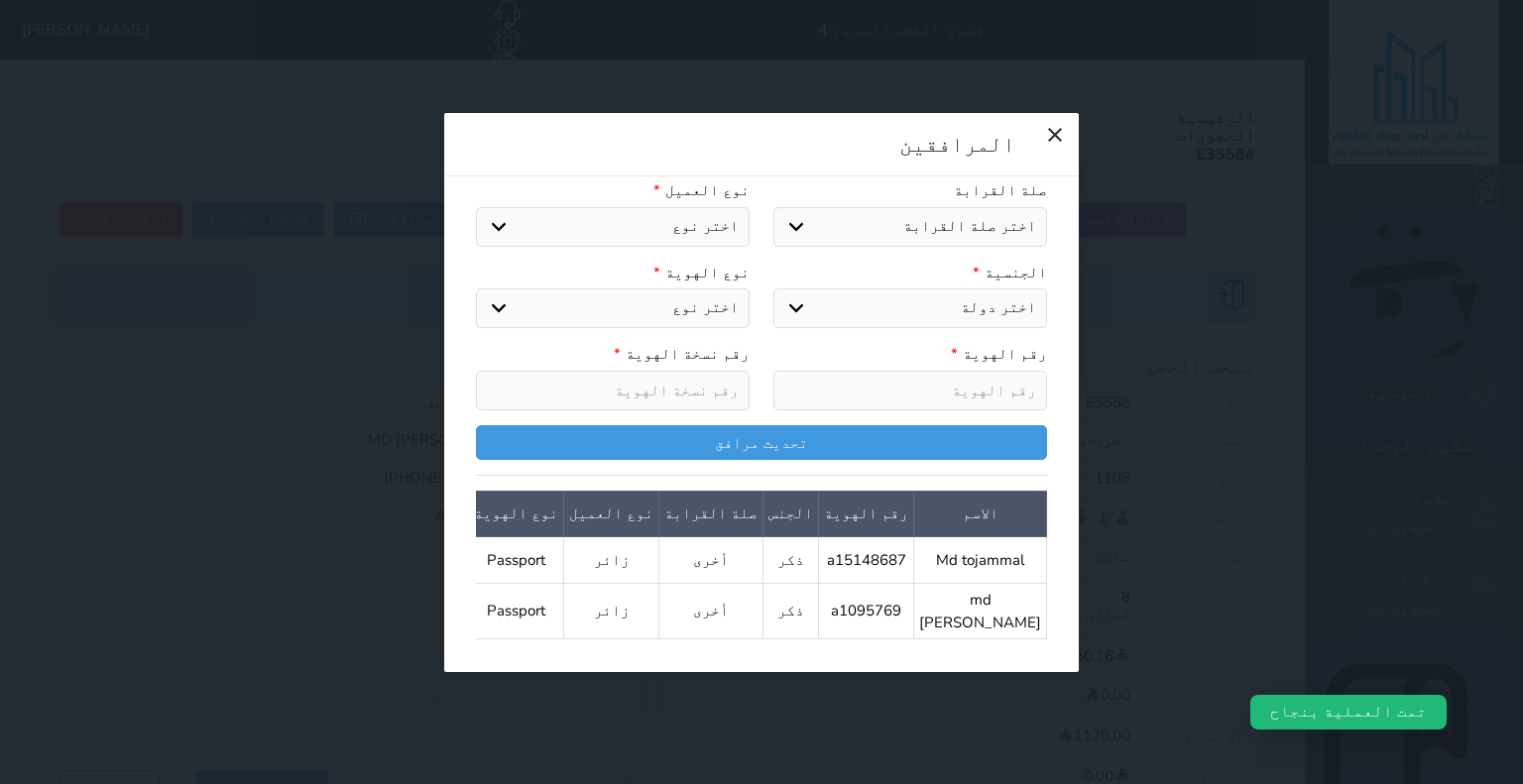 scroll, scrollTop: 0, scrollLeft: 0, axis: both 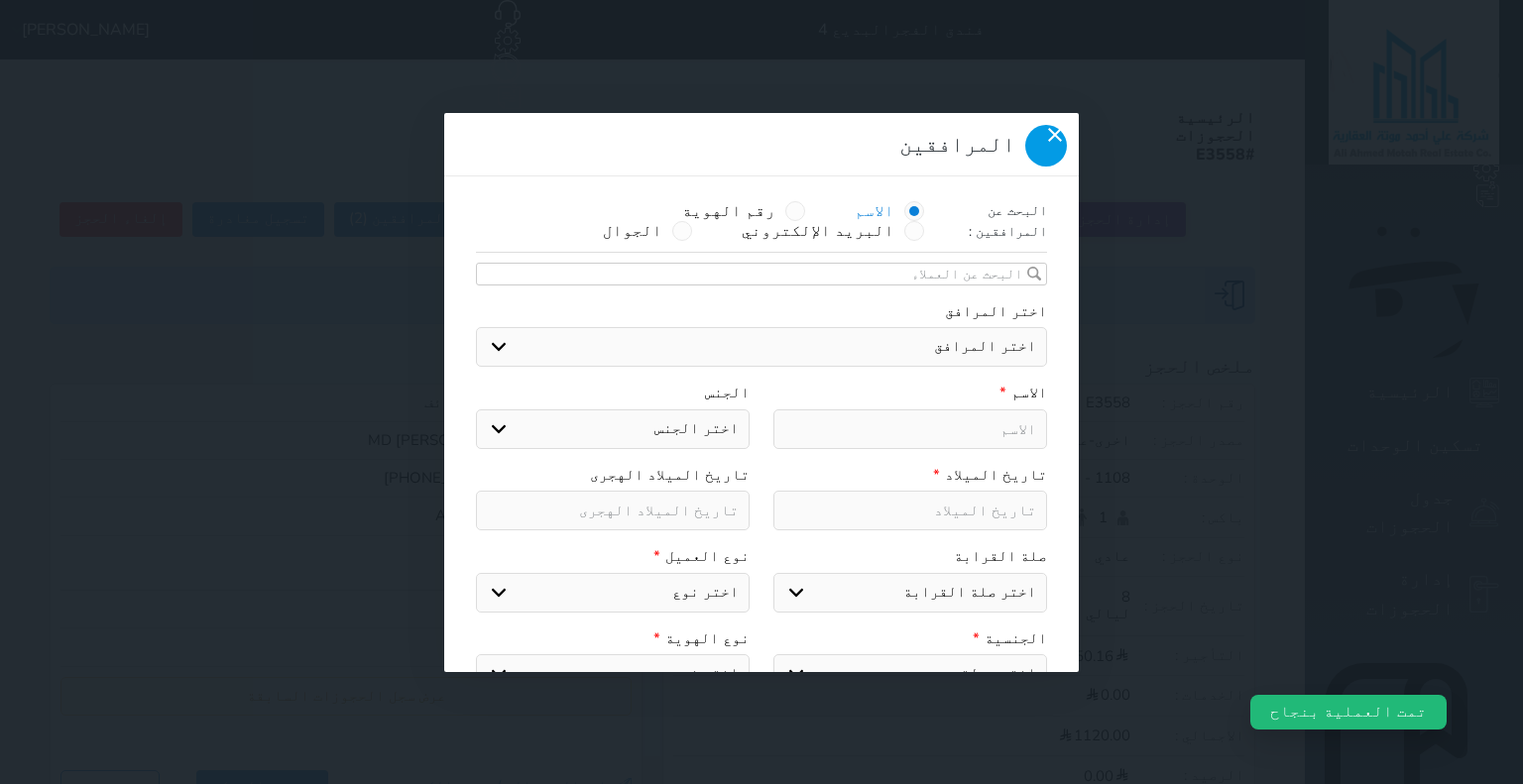 click 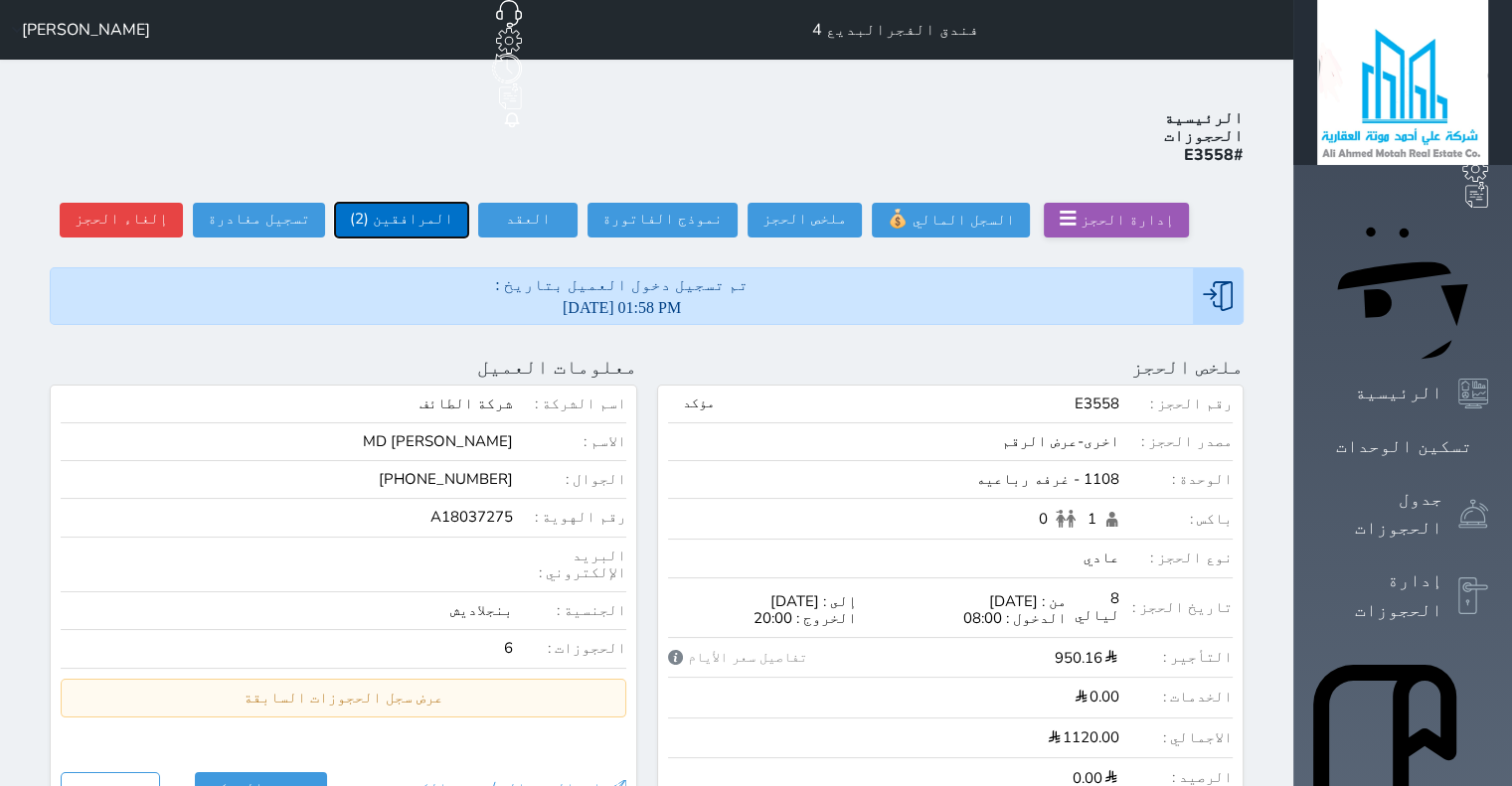 click on "المرافقين (2)" at bounding box center [402, 220] 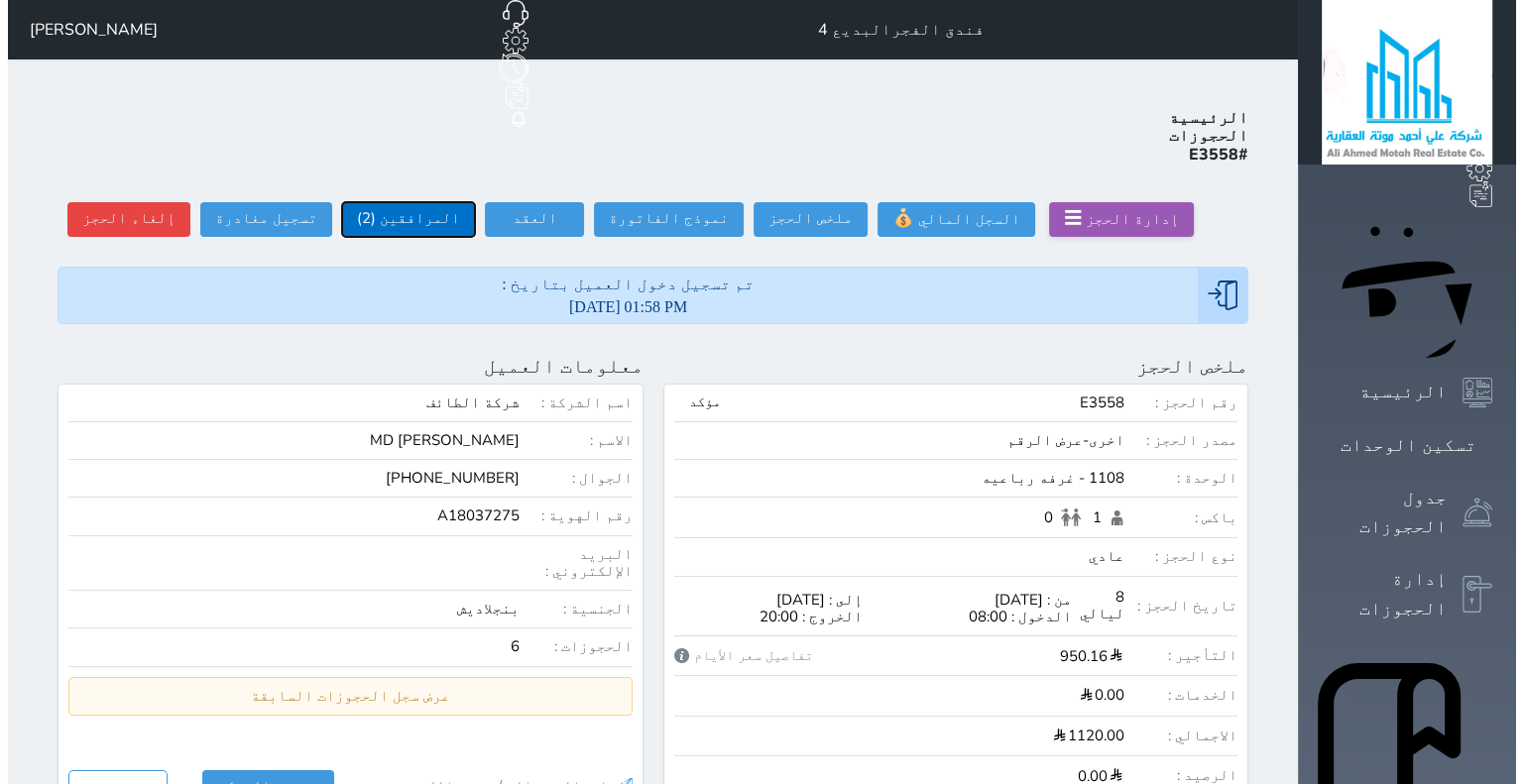 select 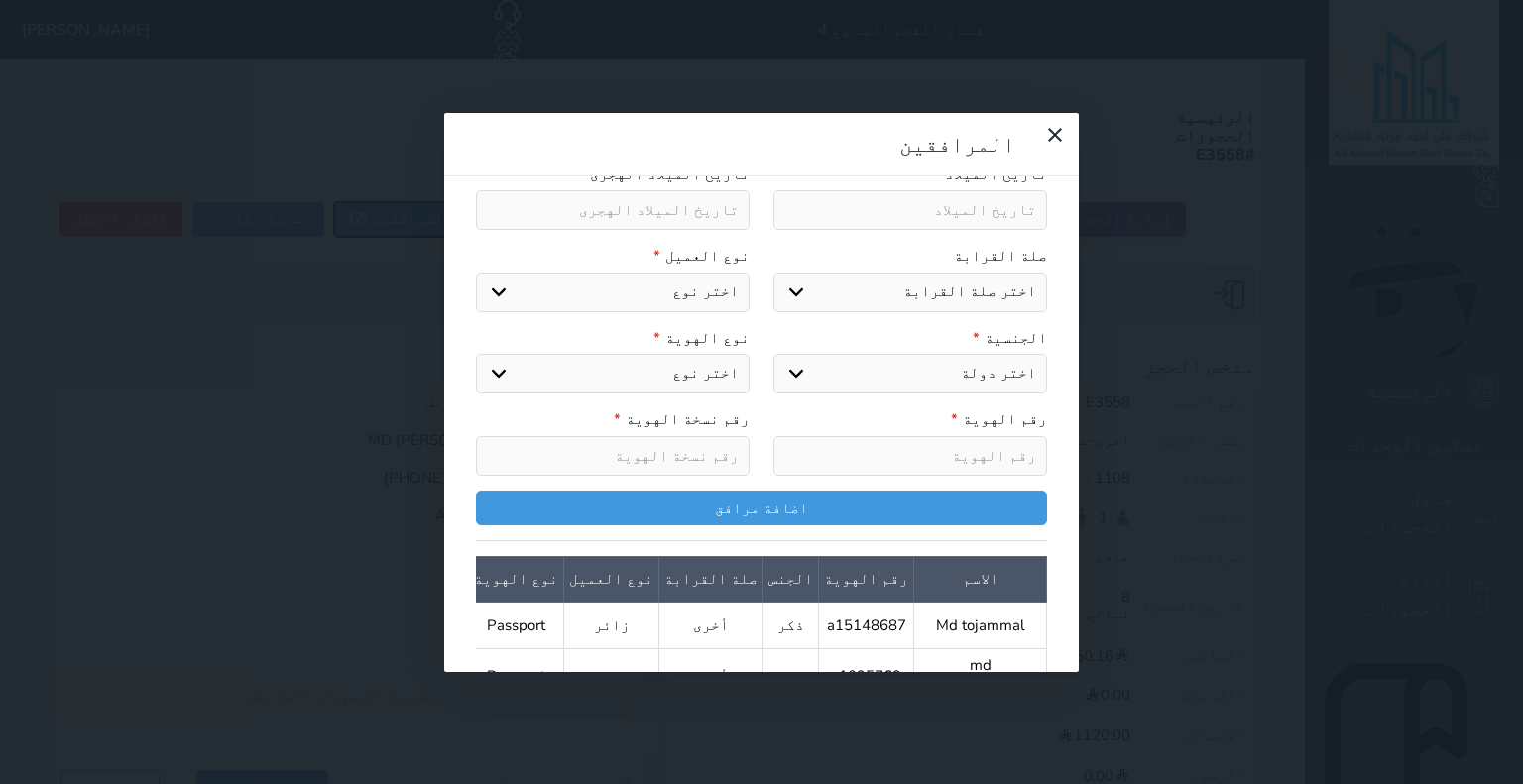 scroll, scrollTop: 366, scrollLeft: 0, axis: vertical 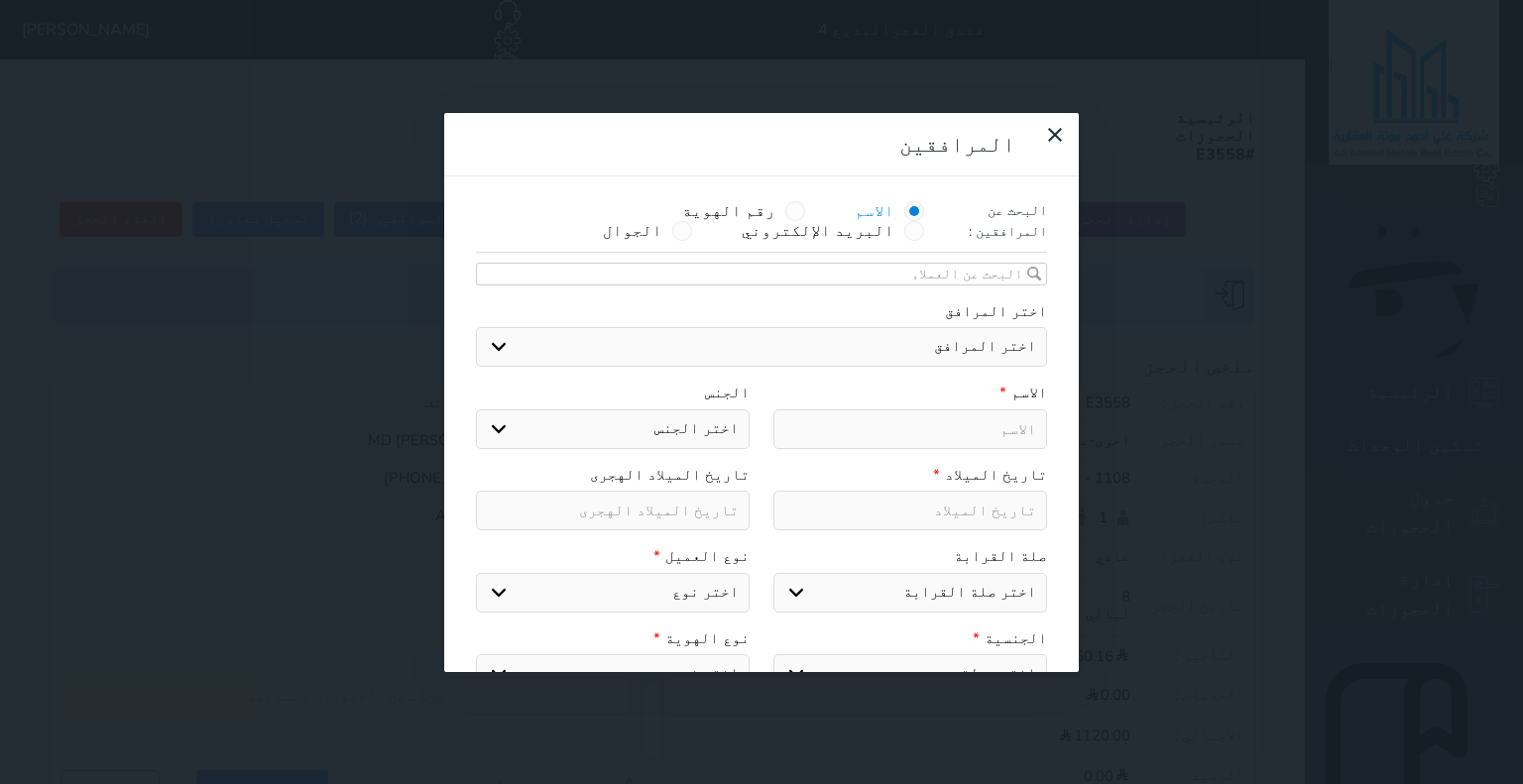 click on "اختر المرافق   [PERSON_NAME] md [PERSON_NAME] md abu mst zahura [PERSON_NAME] mST USHA MST ROKEYA MSTDELAYARA MST HAMIda mst [PERSON_NAME]" at bounding box center (762, 347) 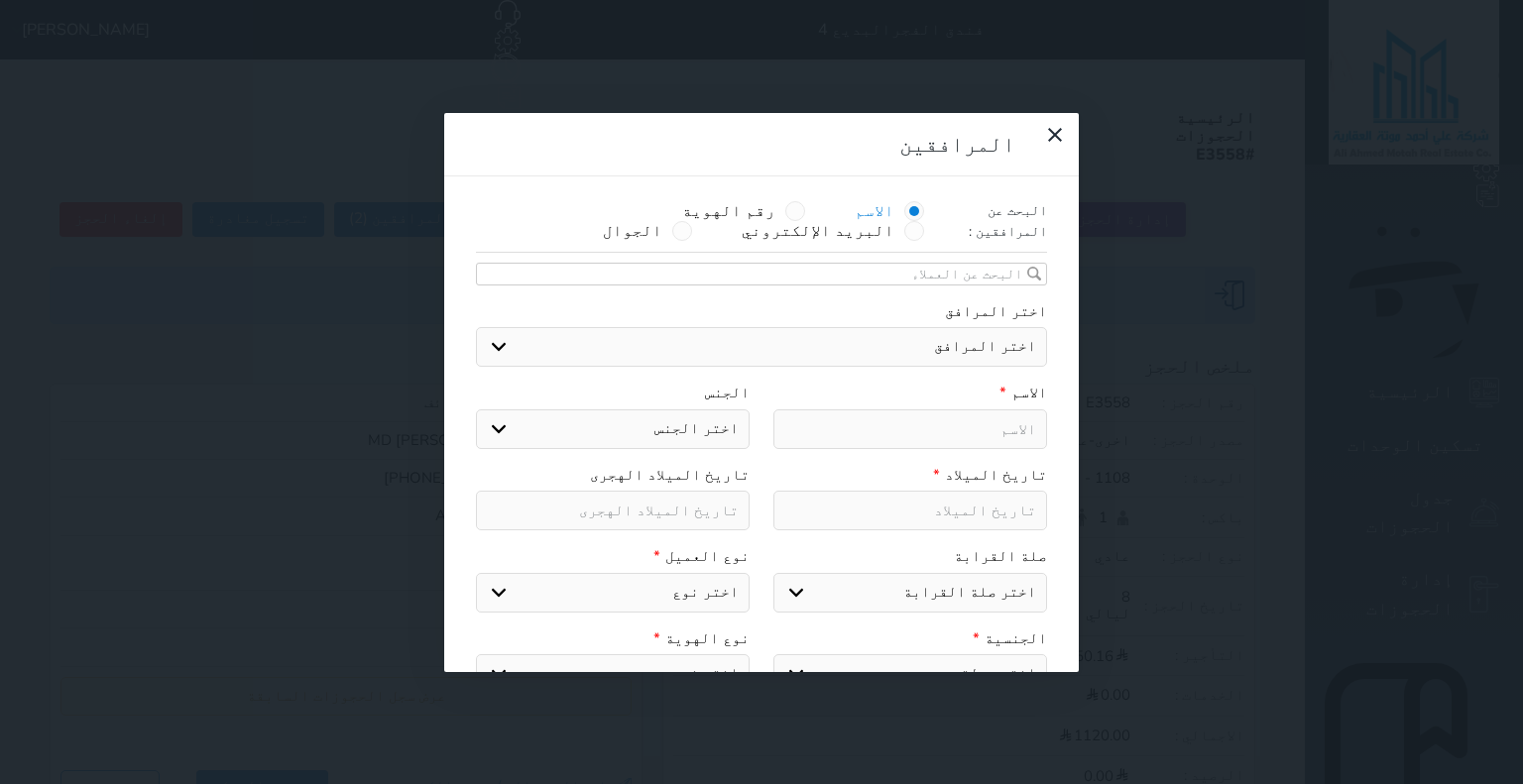 select on "[object Object]" 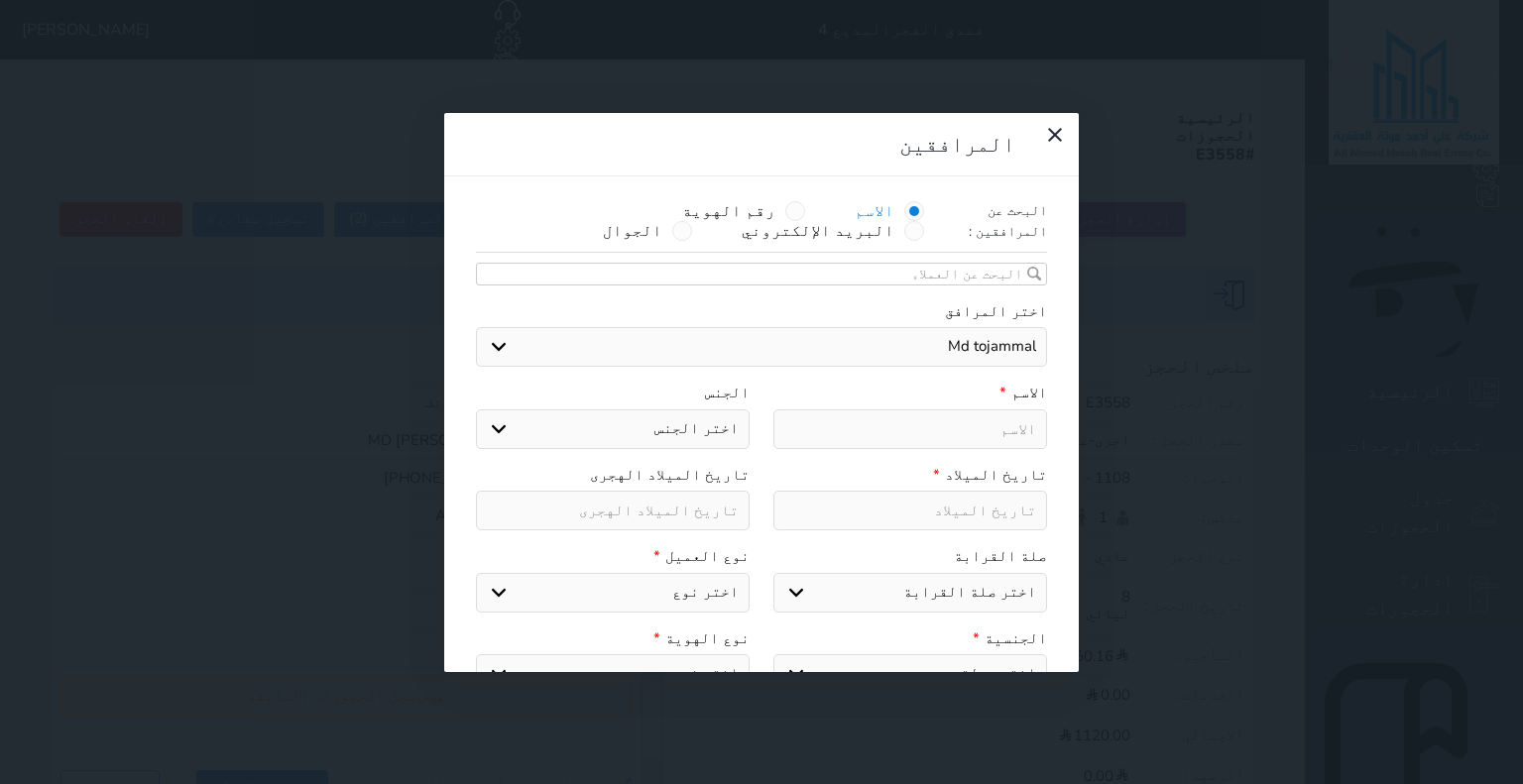 click on "اختر المرافق   [PERSON_NAME] md [PERSON_NAME] md abu mst zahura [PERSON_NAME] mST USHA MST ROKEYA MSTDELAYARA MST HAMIda mst [PERSON_NAME]" at bounding box center [762, 347] 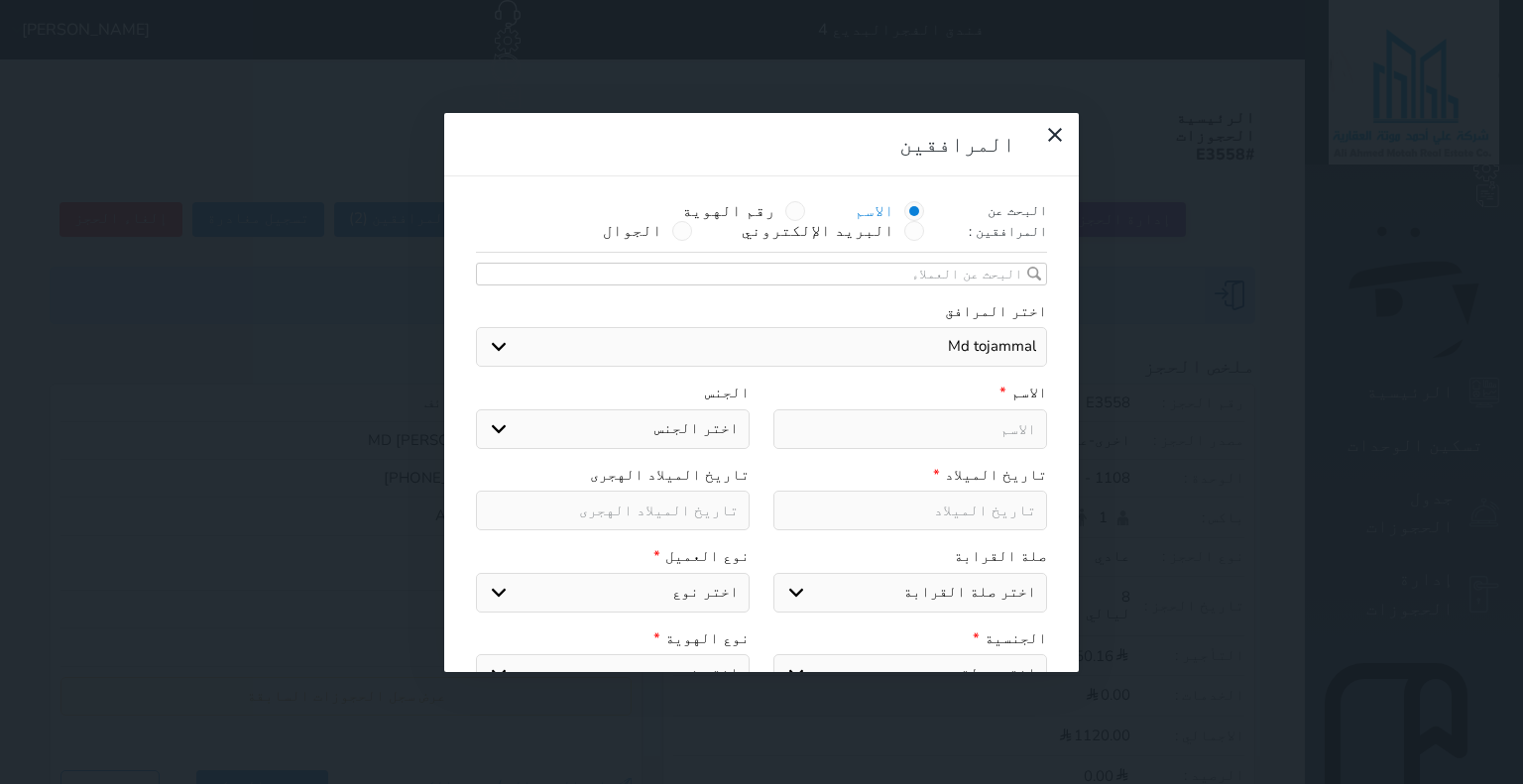 type on "md [PERSON_NAME]" 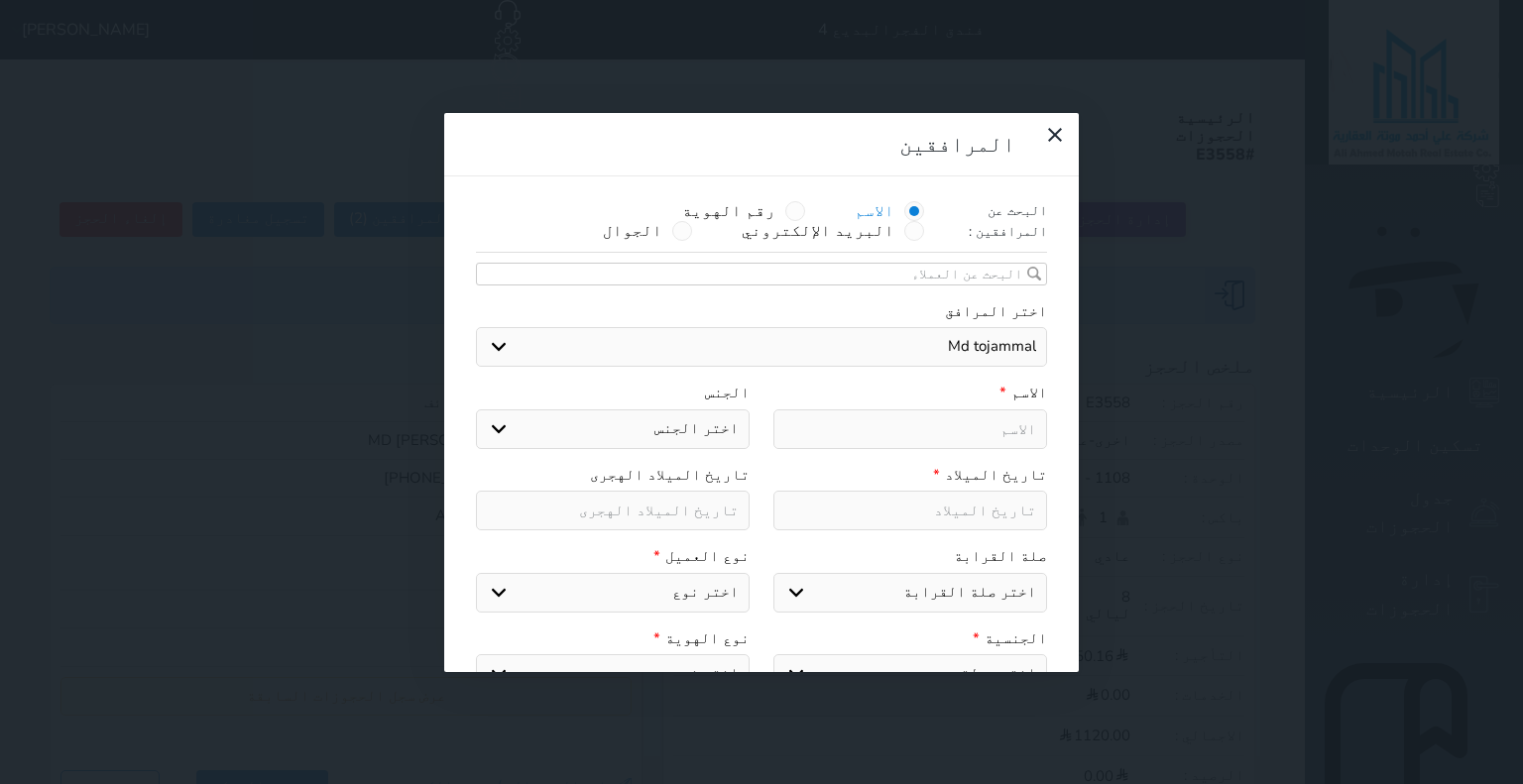 select on "1" 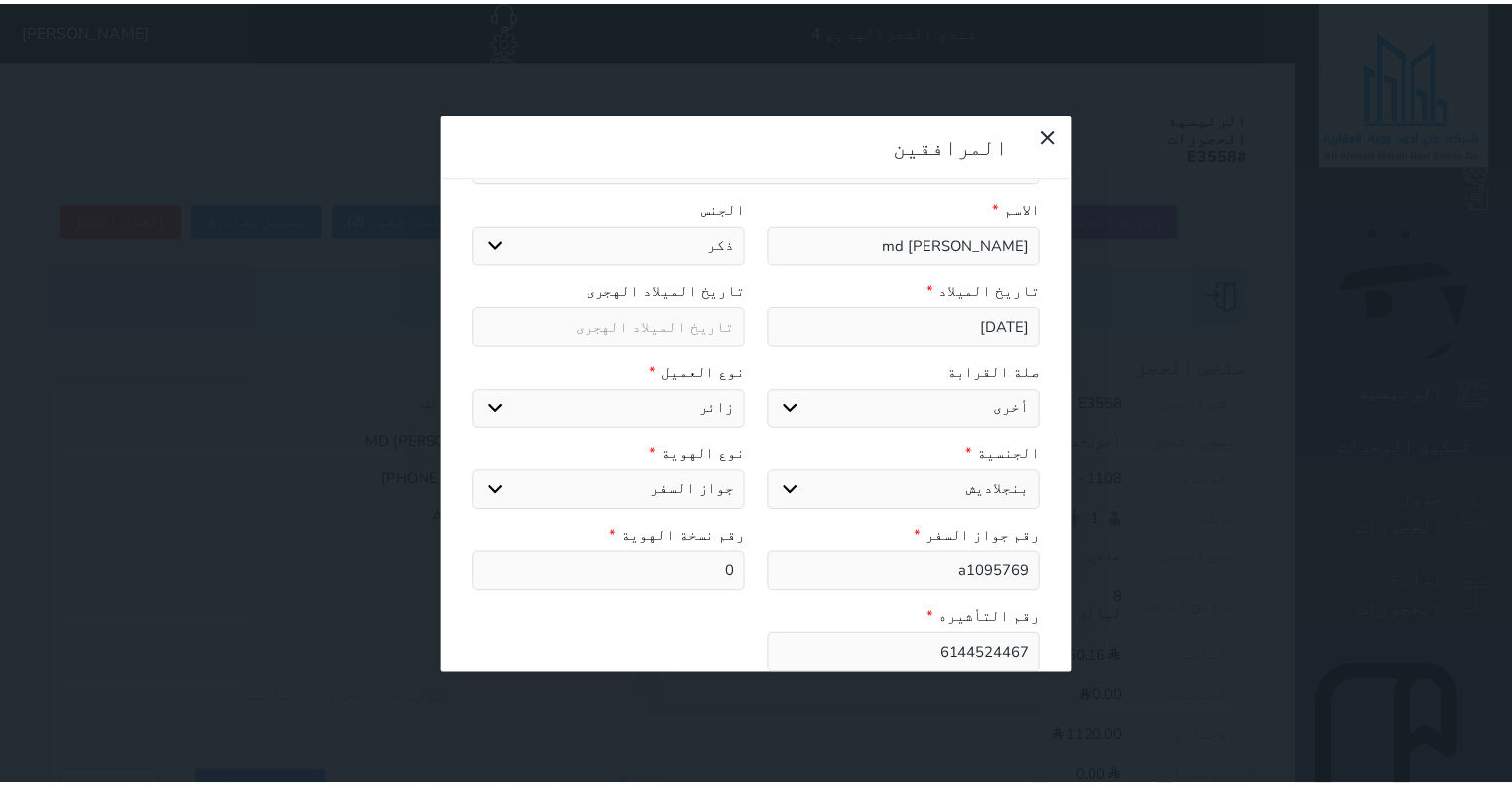 scroll, scrollTop: 151, scrollLeft: 0, axis: vertical 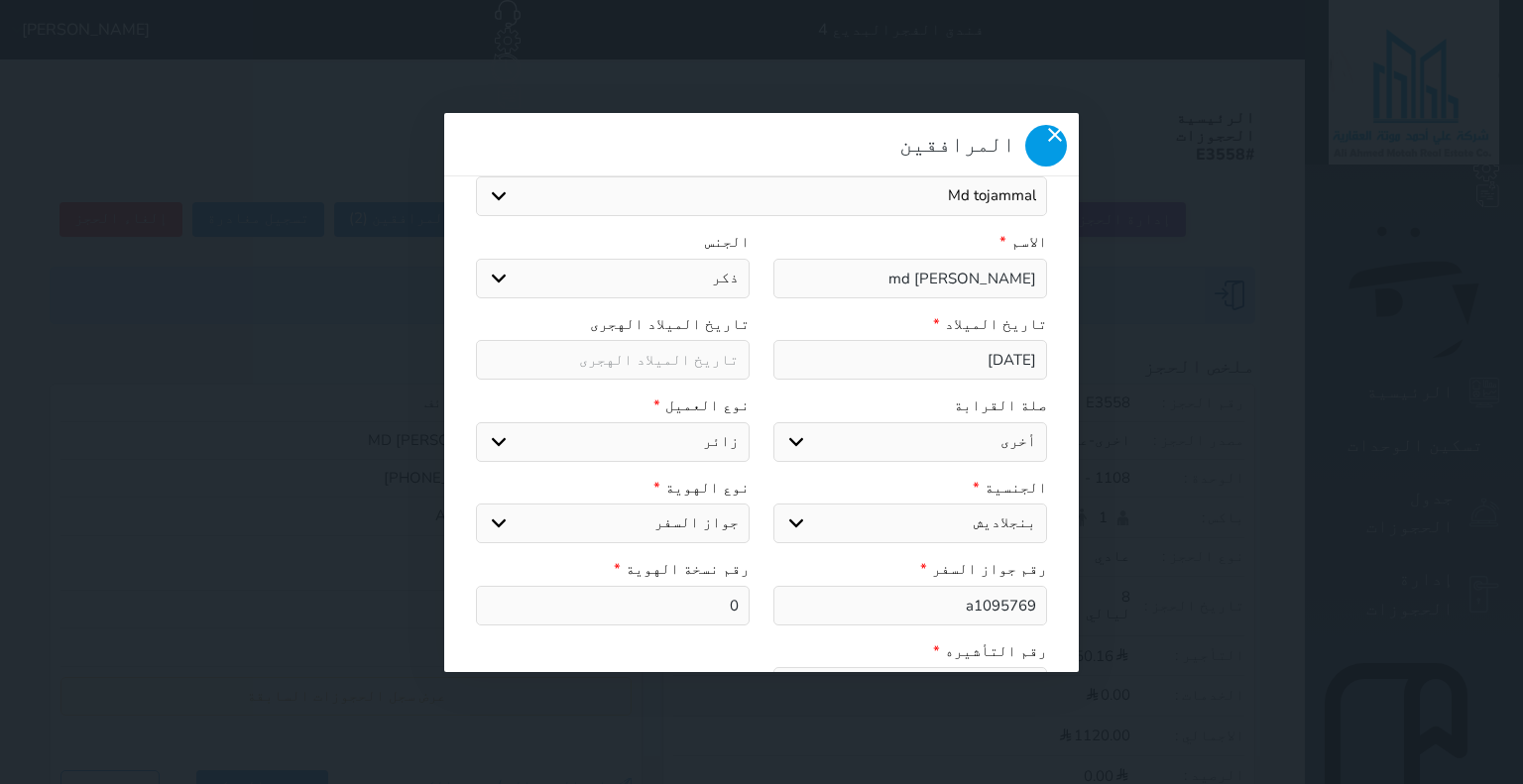 click 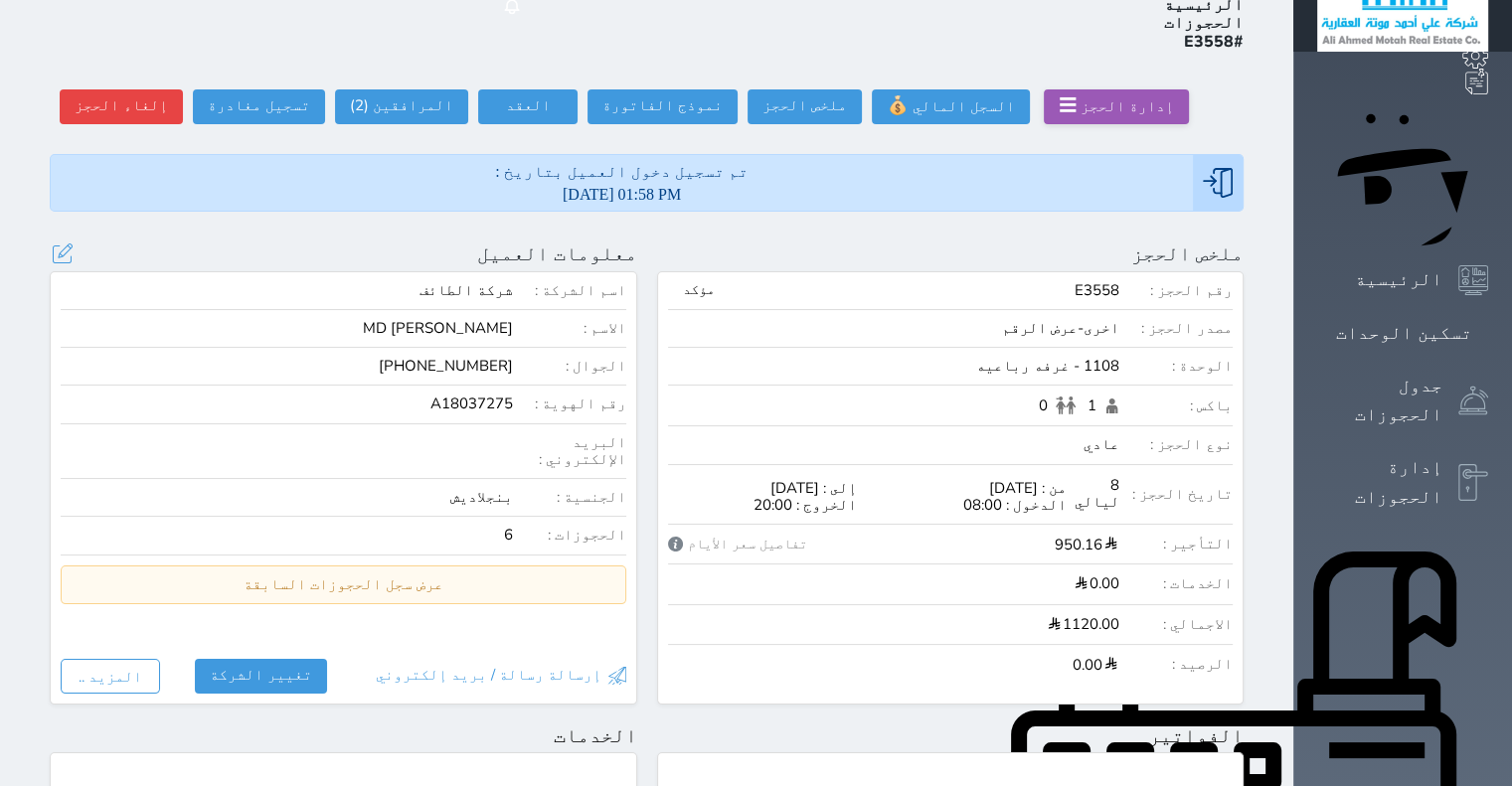 scroll, scrollTop: 199, scrollLeft: 0, axis: vertical 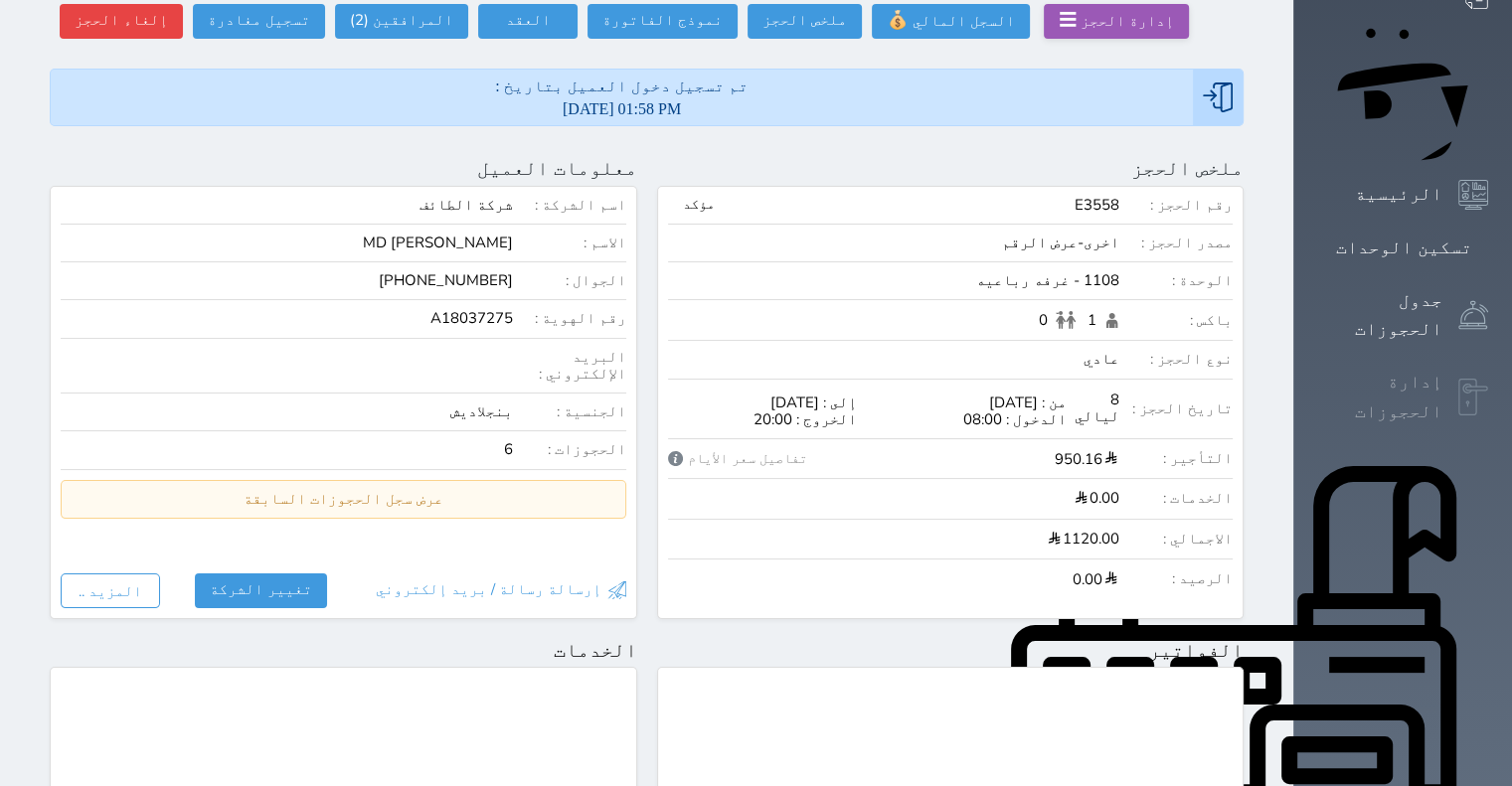 click at bounding box center (1473, 397) 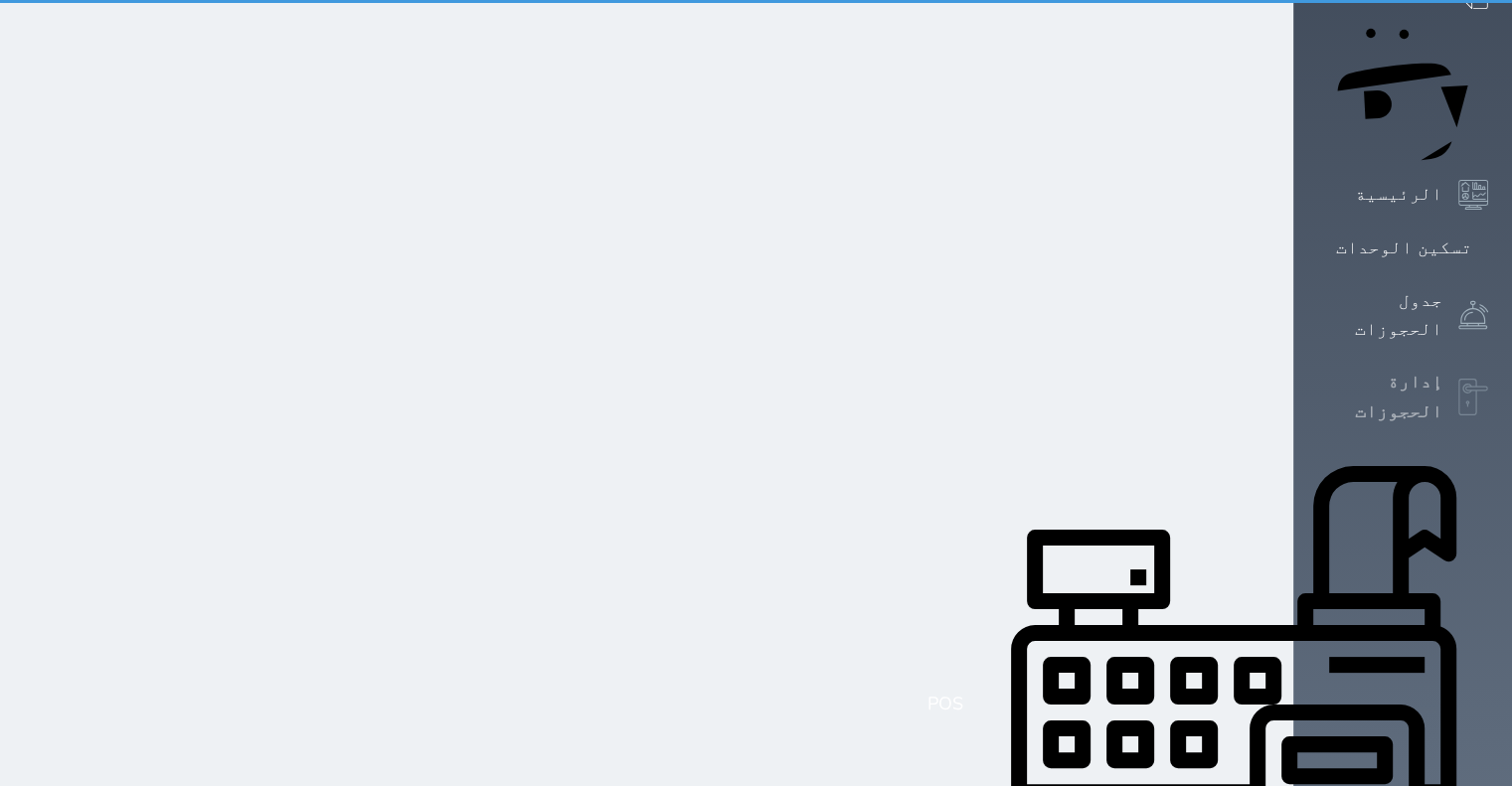 scroll, scrollTop: 23, scrollLeft: 0, axis: vertical 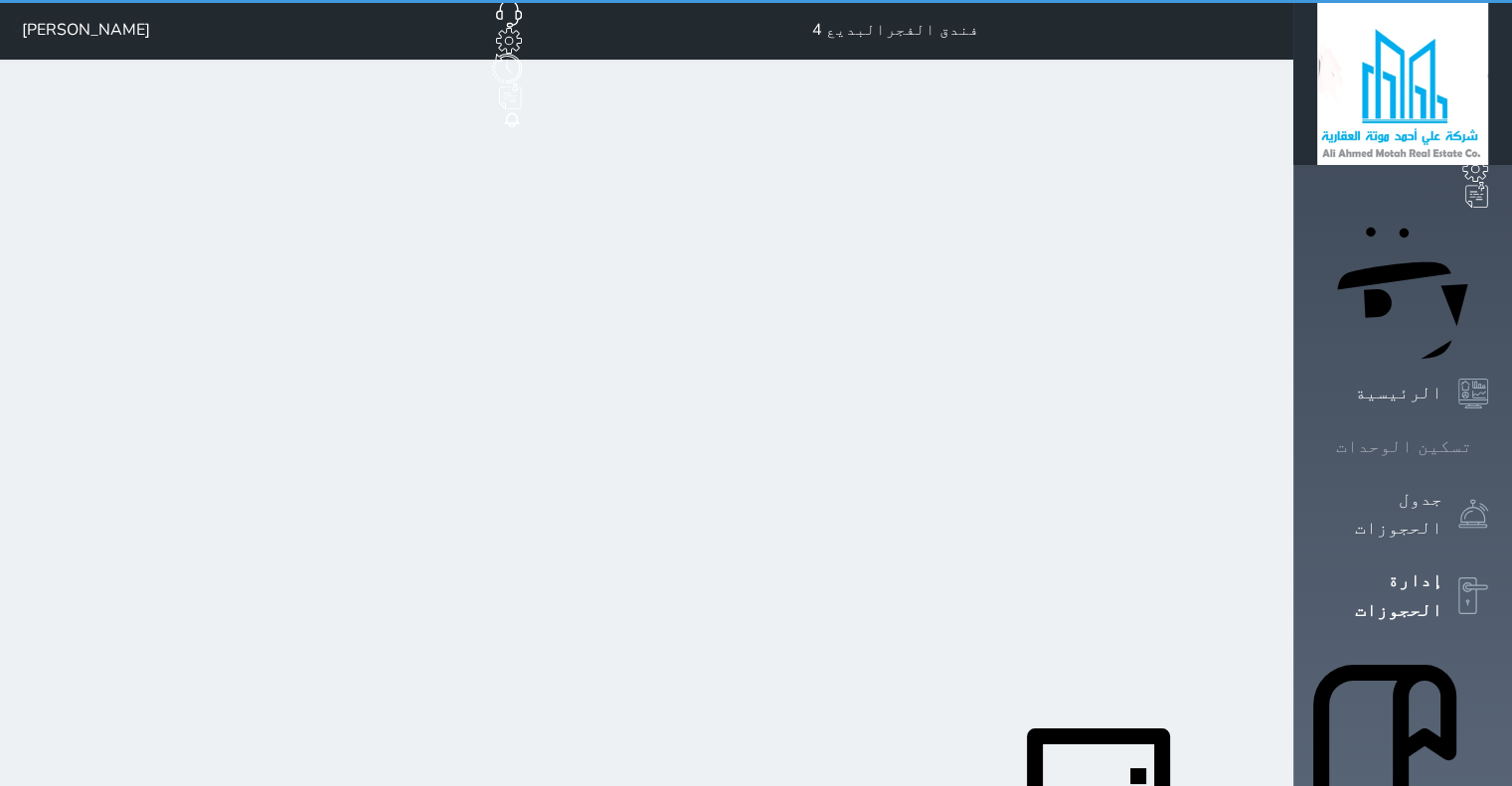 select on "open_all" 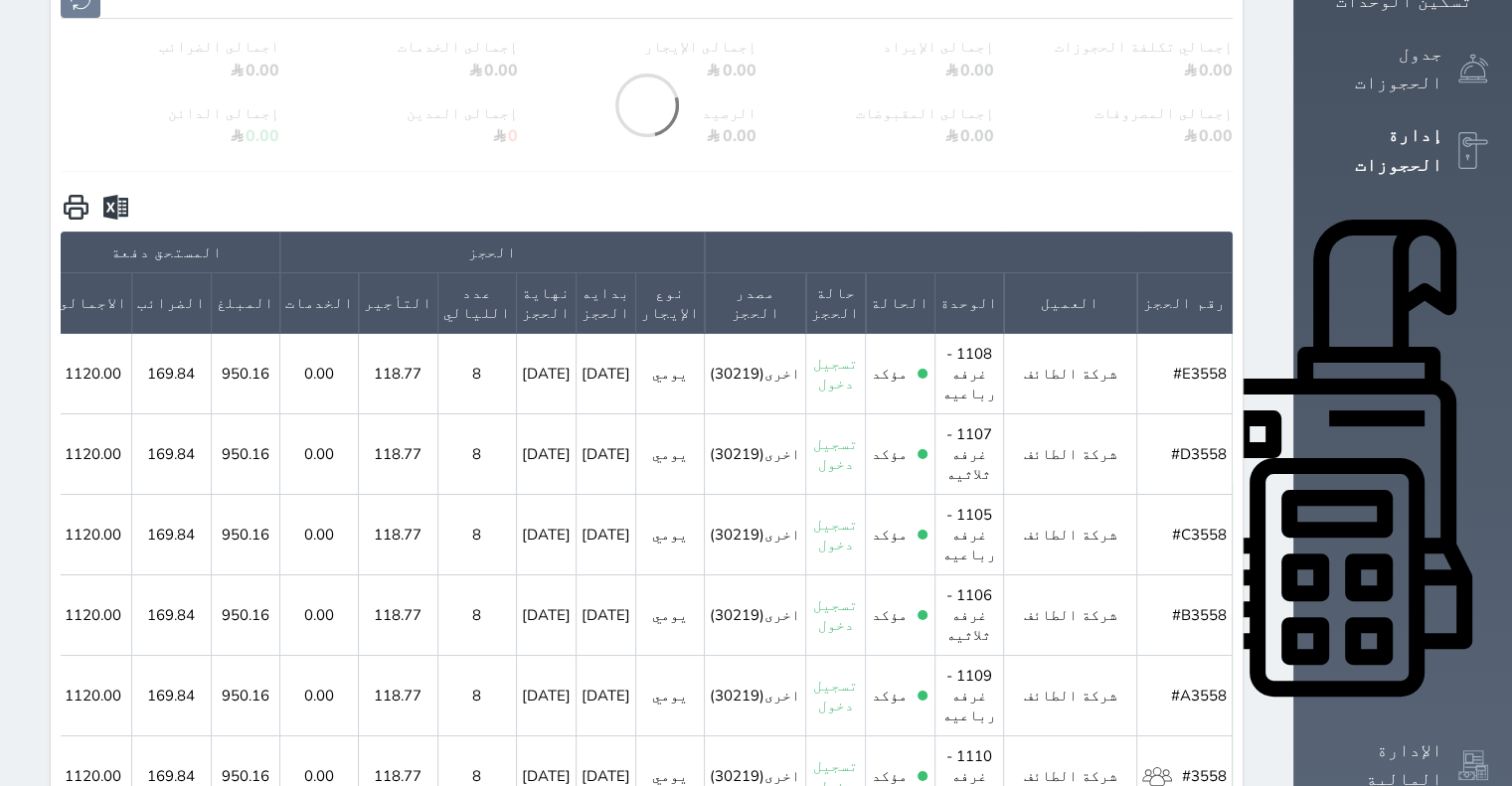 scroll, scrollTop: 497, scrollLeft: 0, axis: vertical 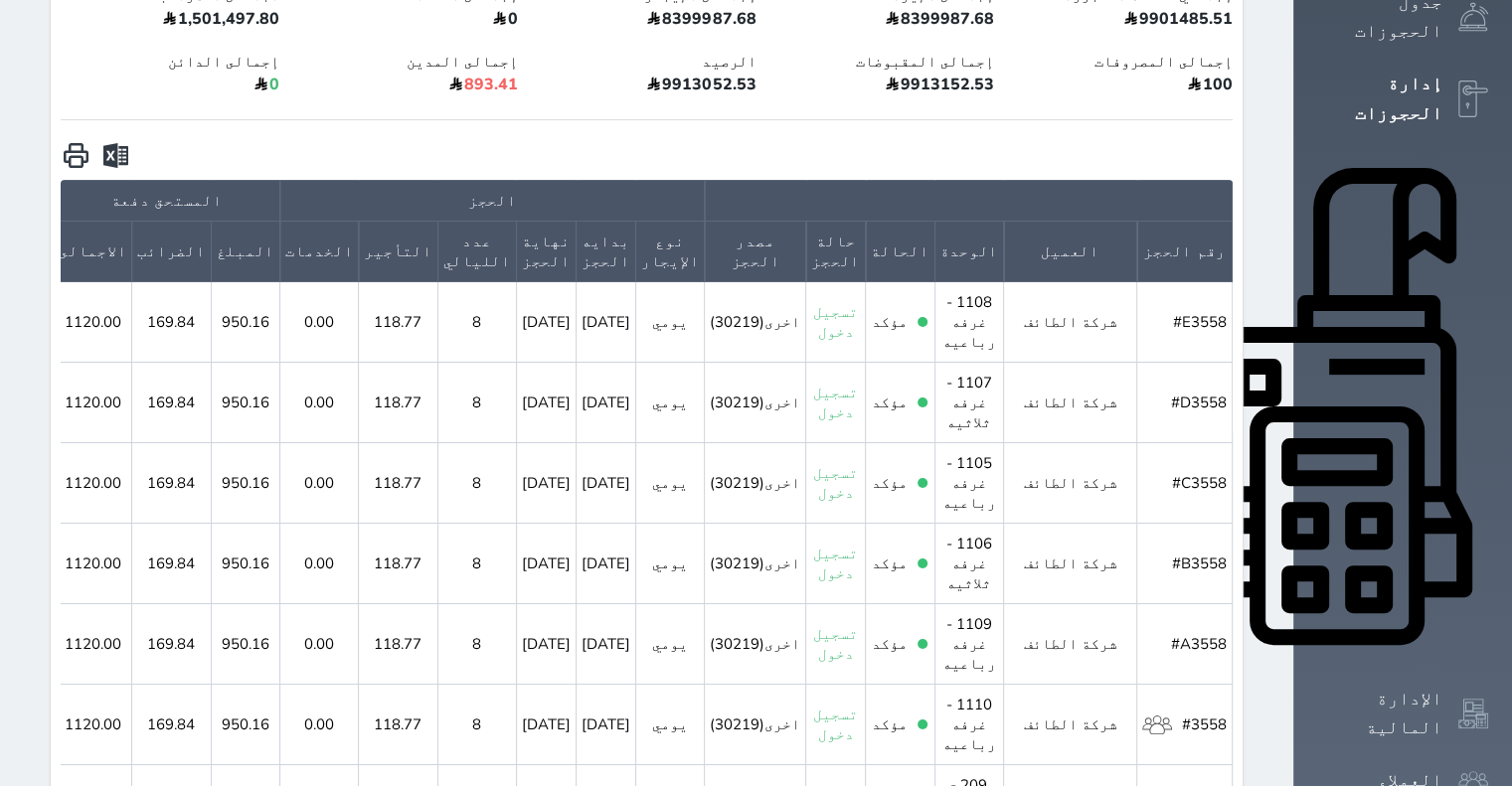 click 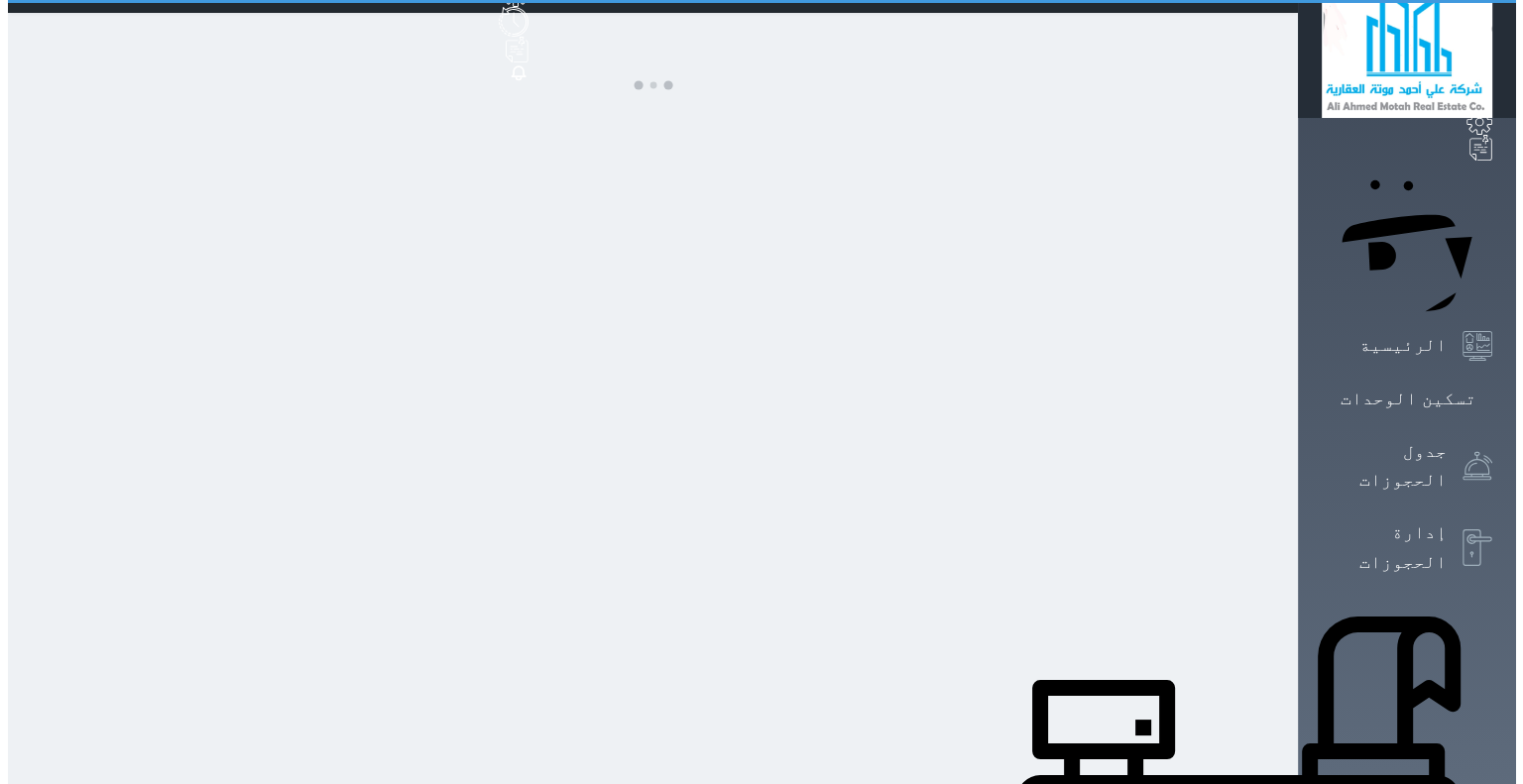 scroll, scrollTop: 0, scrollLeft: 0, axis: both 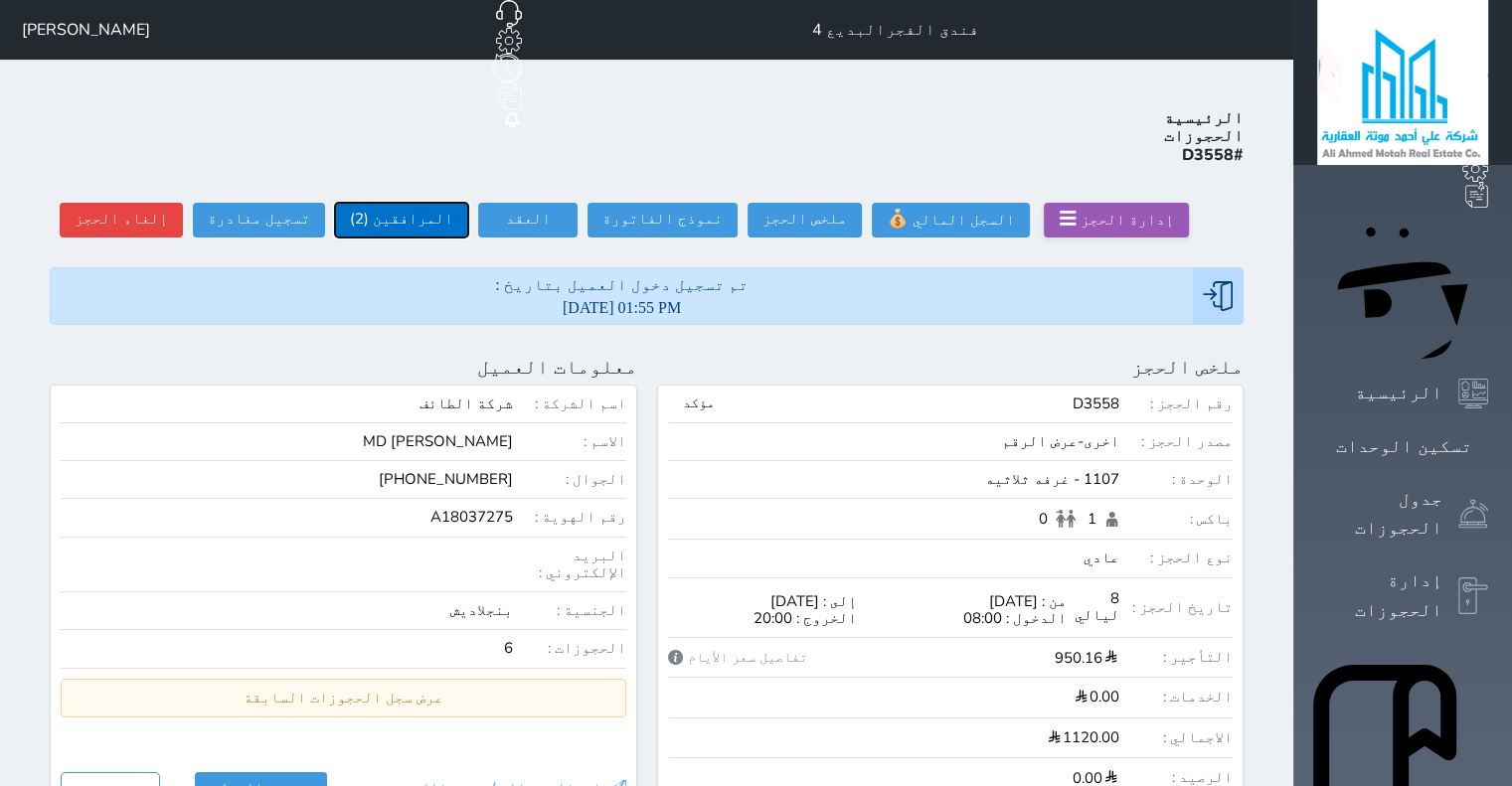 click on "المرافقين (2)" at bounding box center (402, 220) 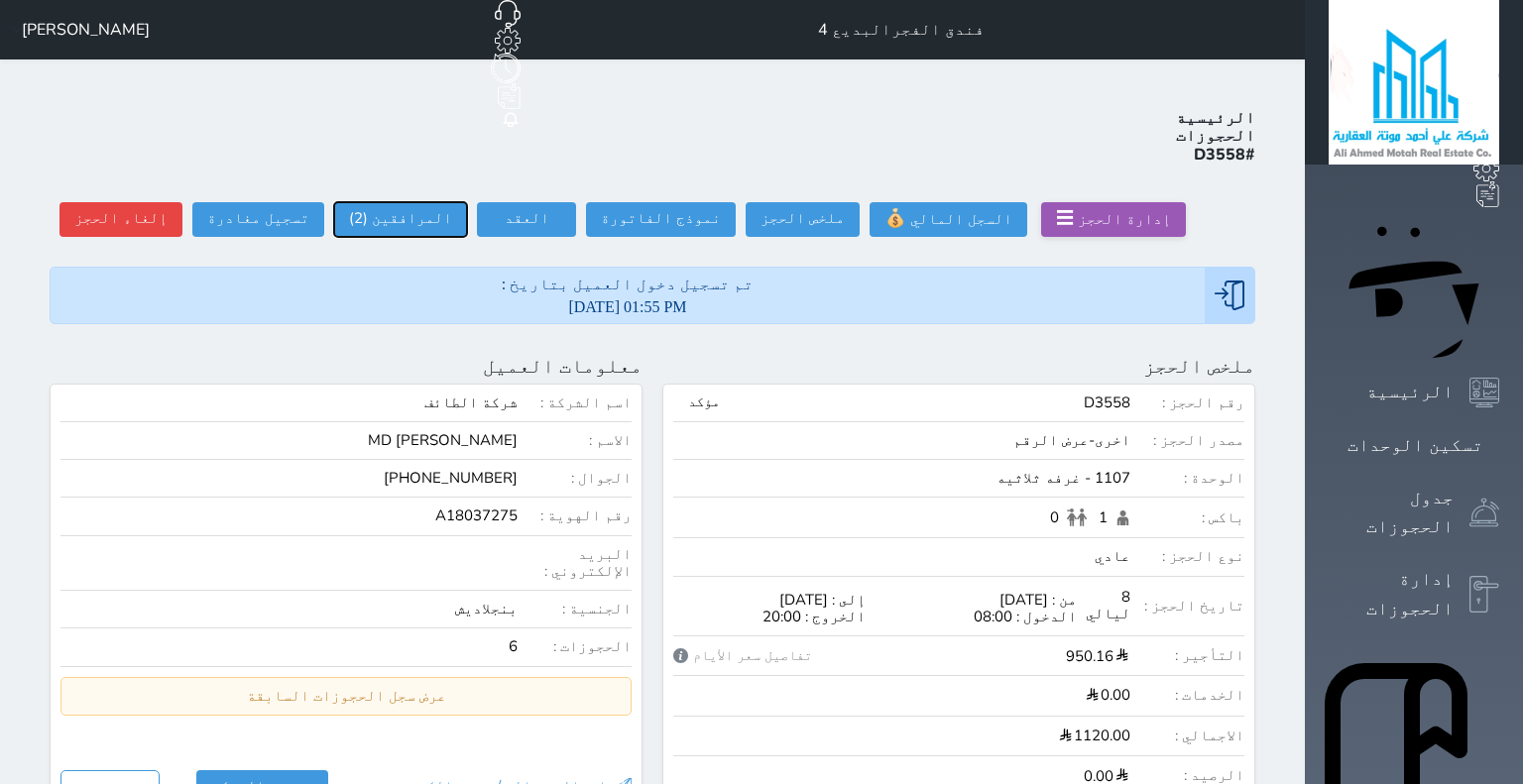 select 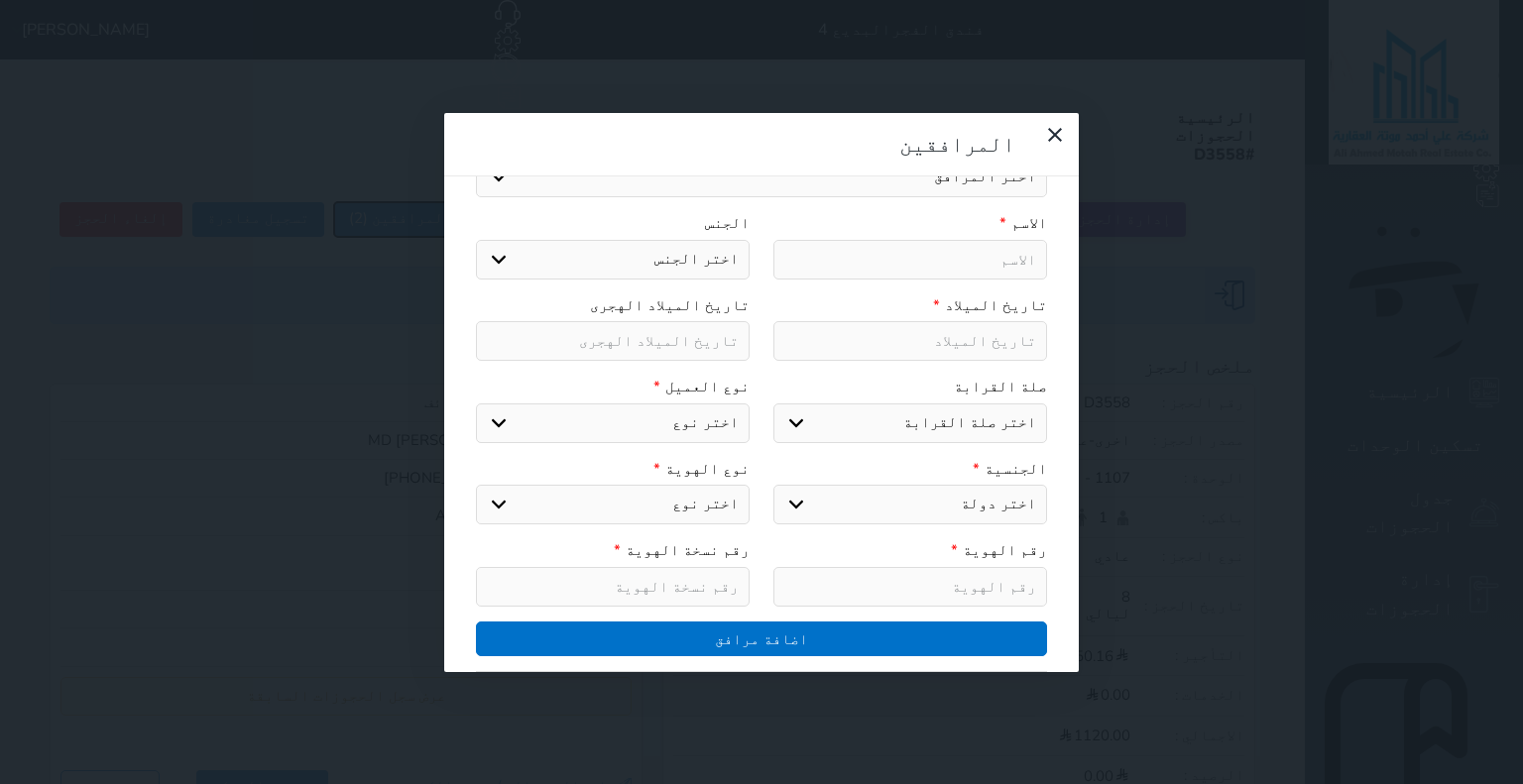 scroll, scrollTop: 366, scrollLeft: 0, axis: vertical 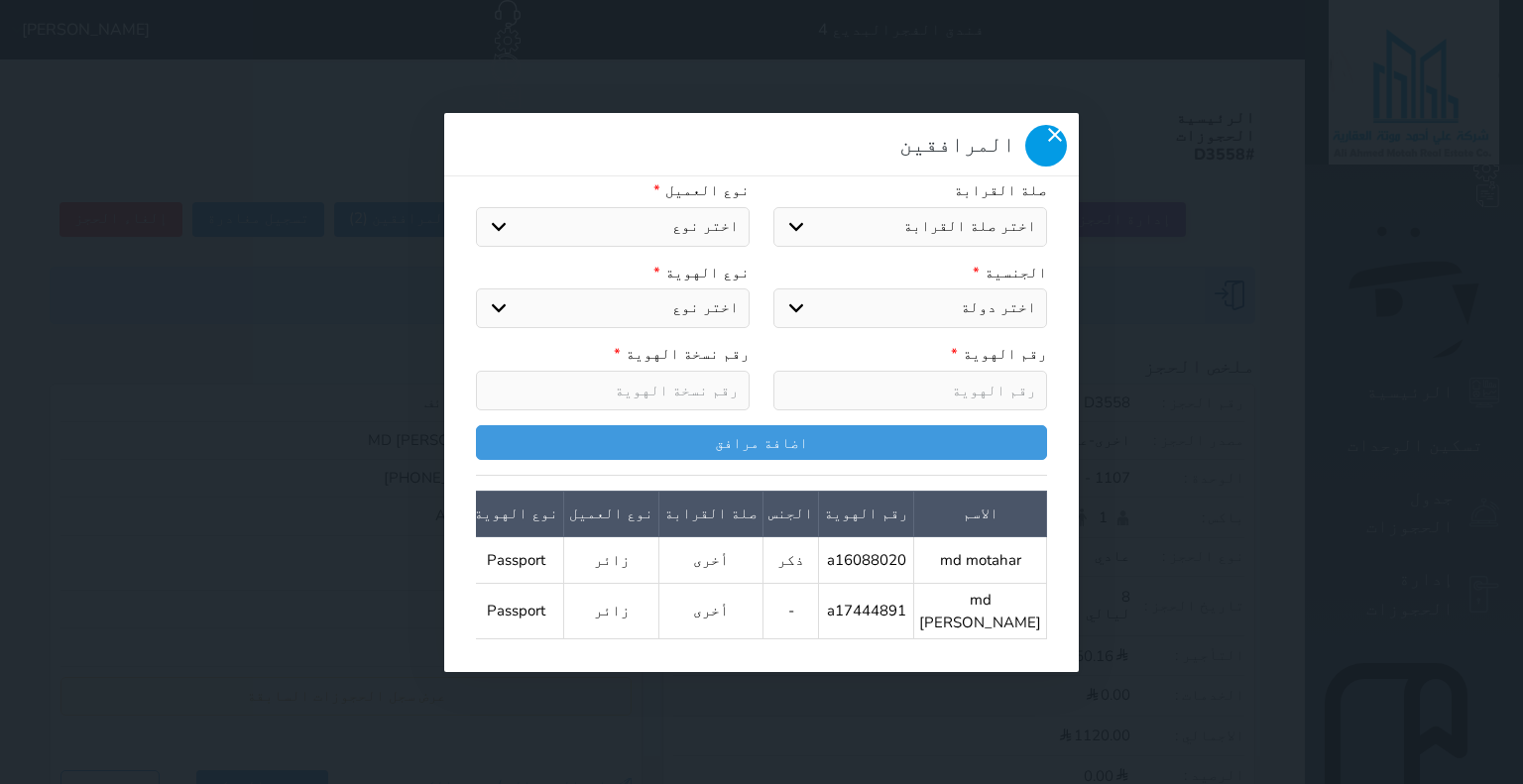 click 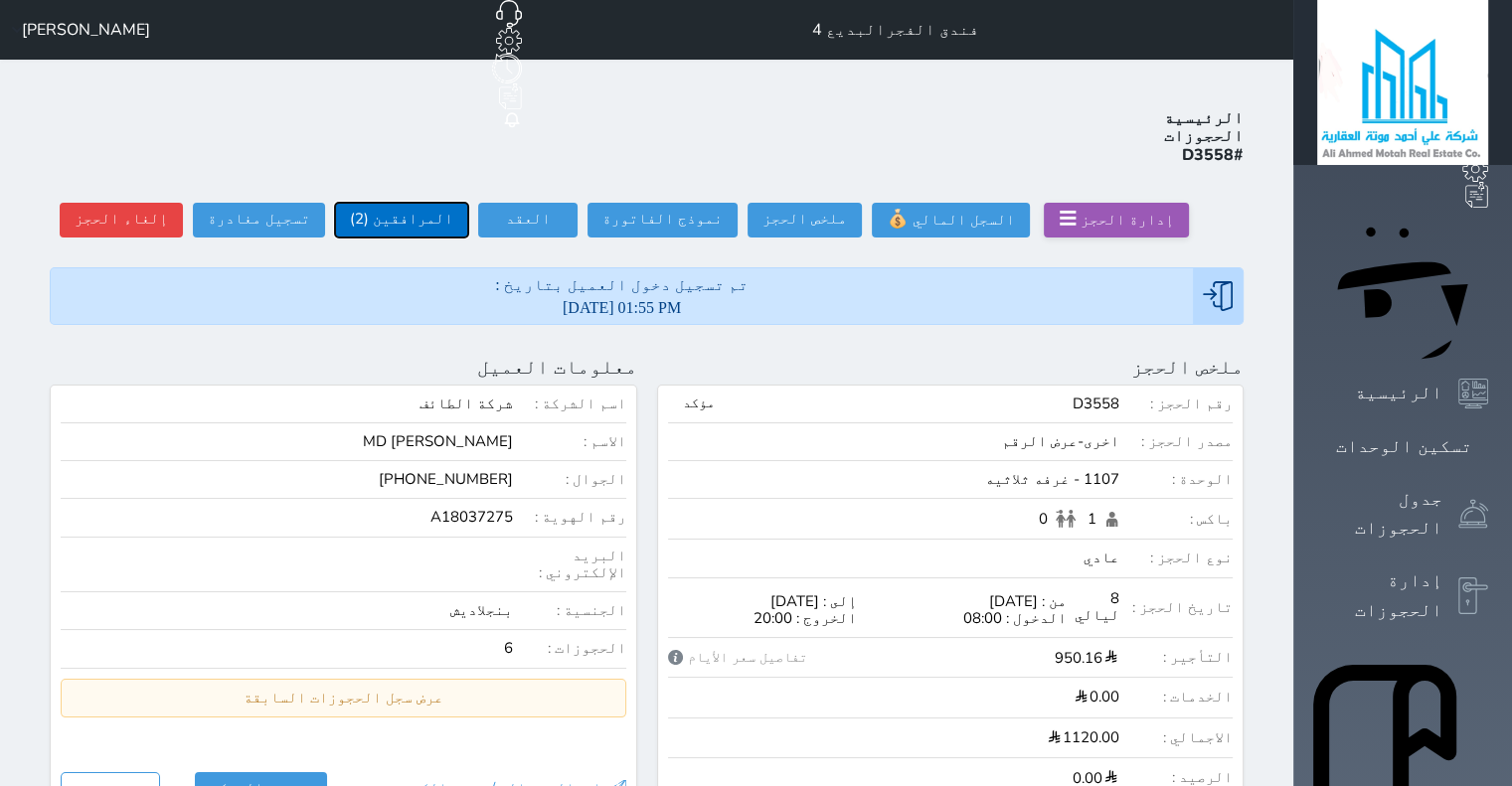 click on "المرافقين (2)" at bounding box center [402, 220] 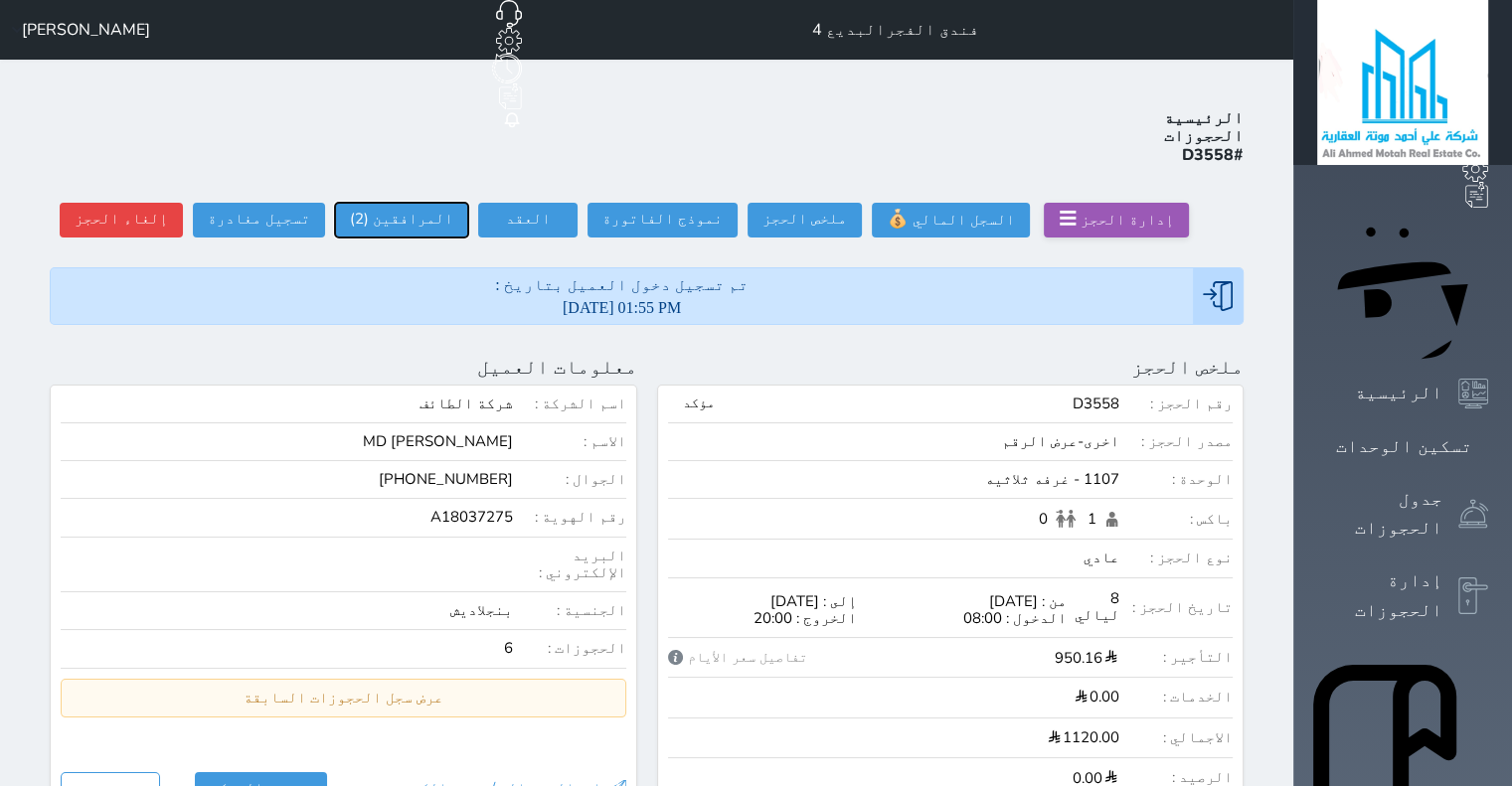 select 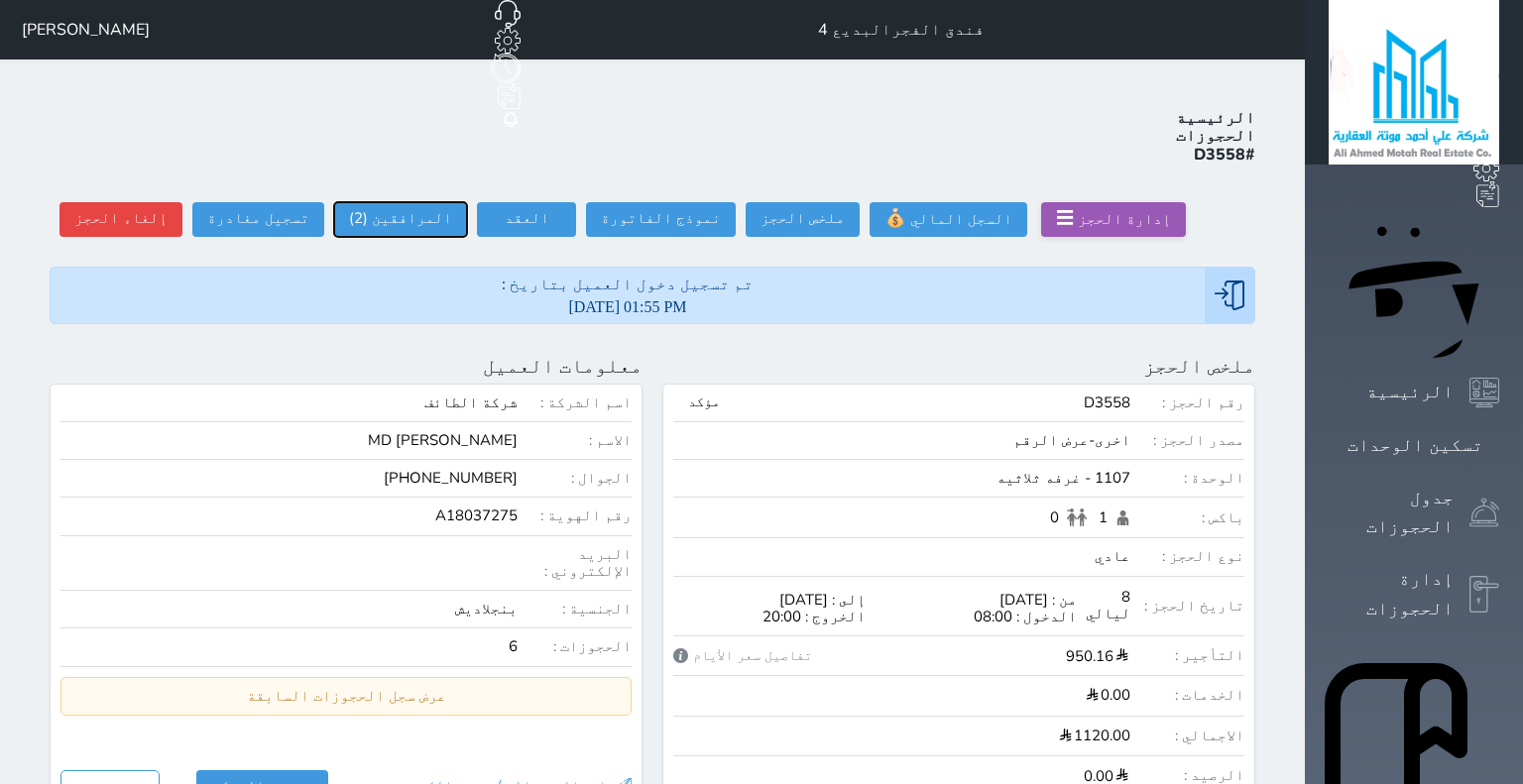 select 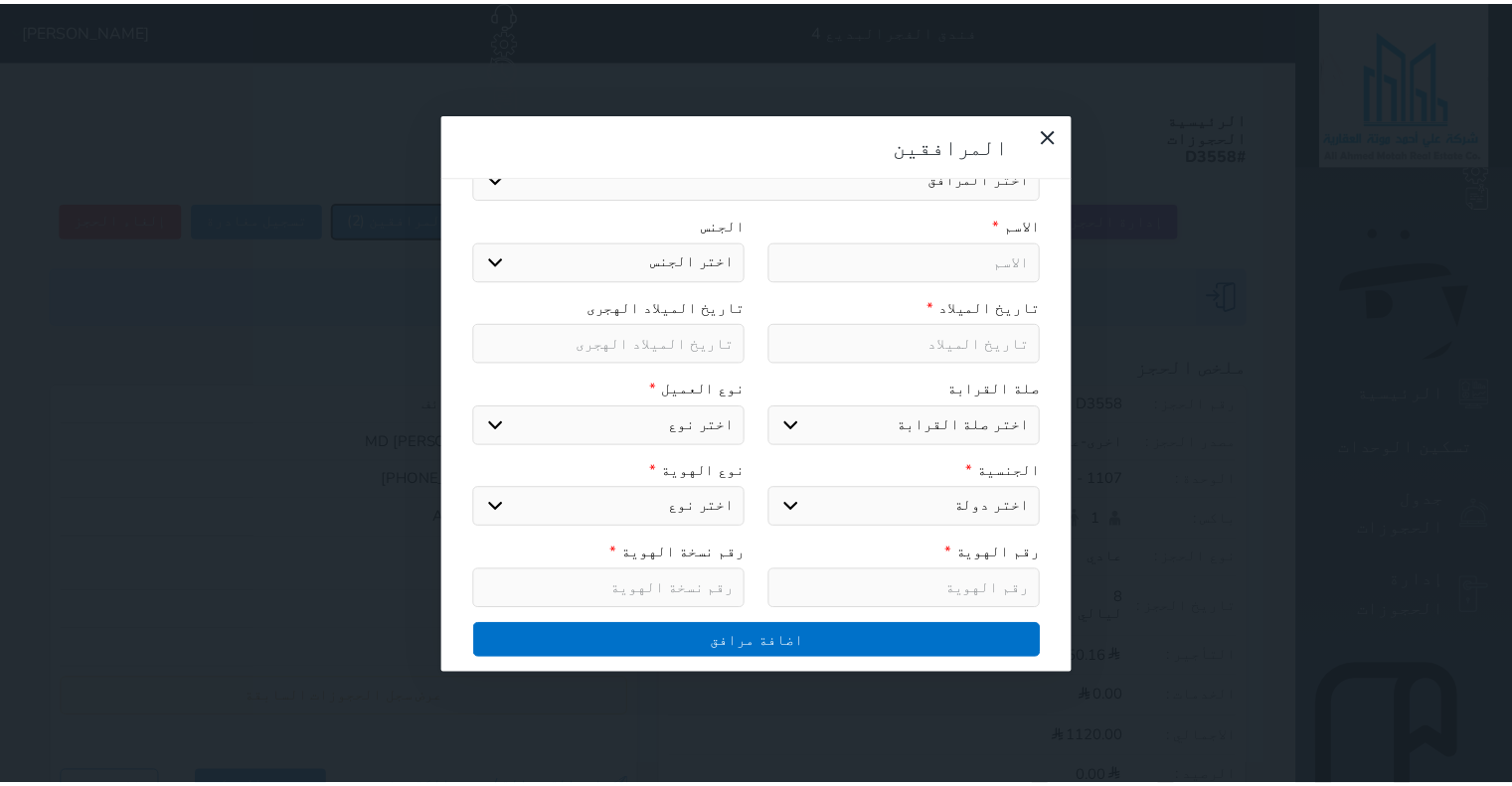 scroll, scrollTop: 367, scrollLeft: 0, axis: vertical 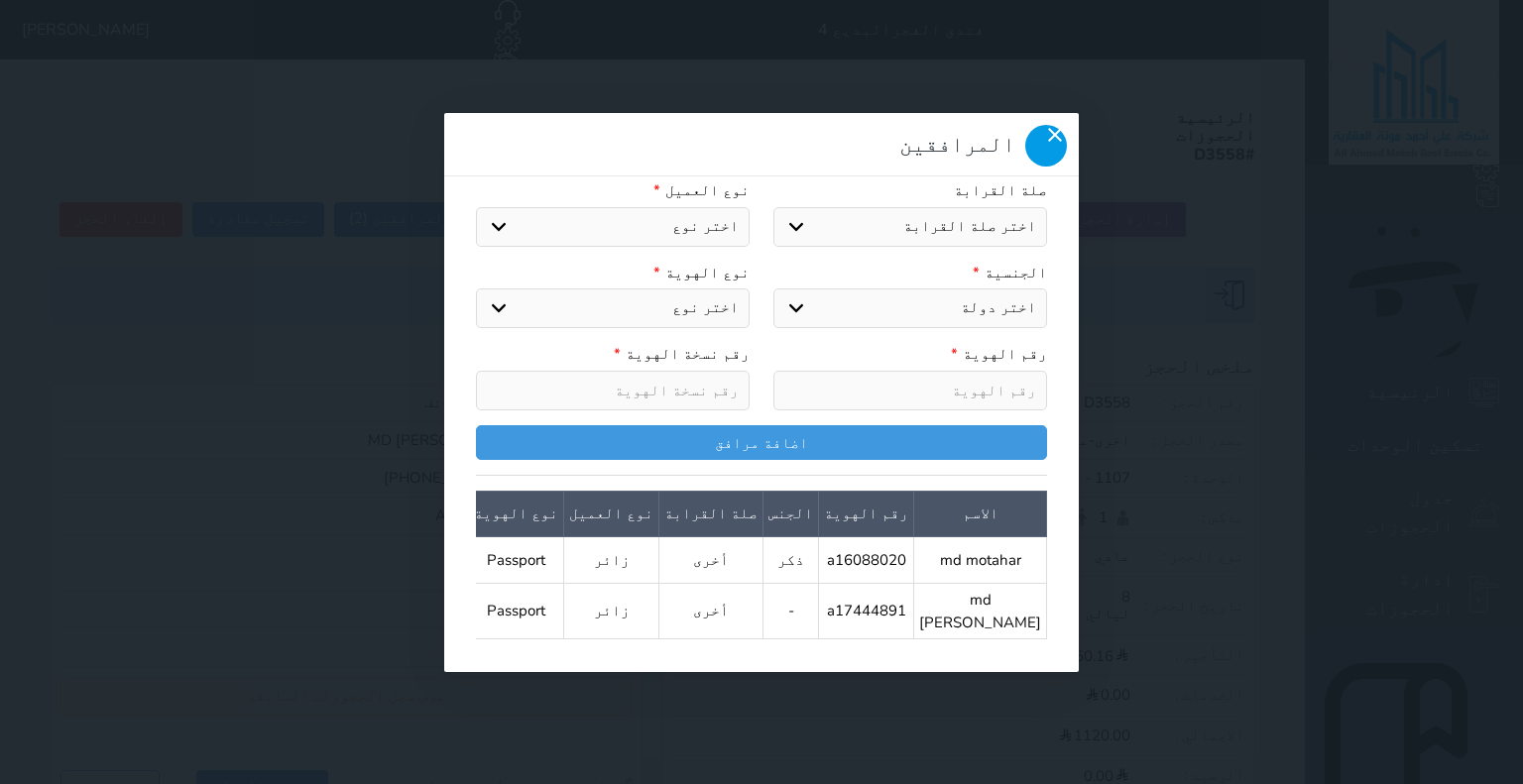 click 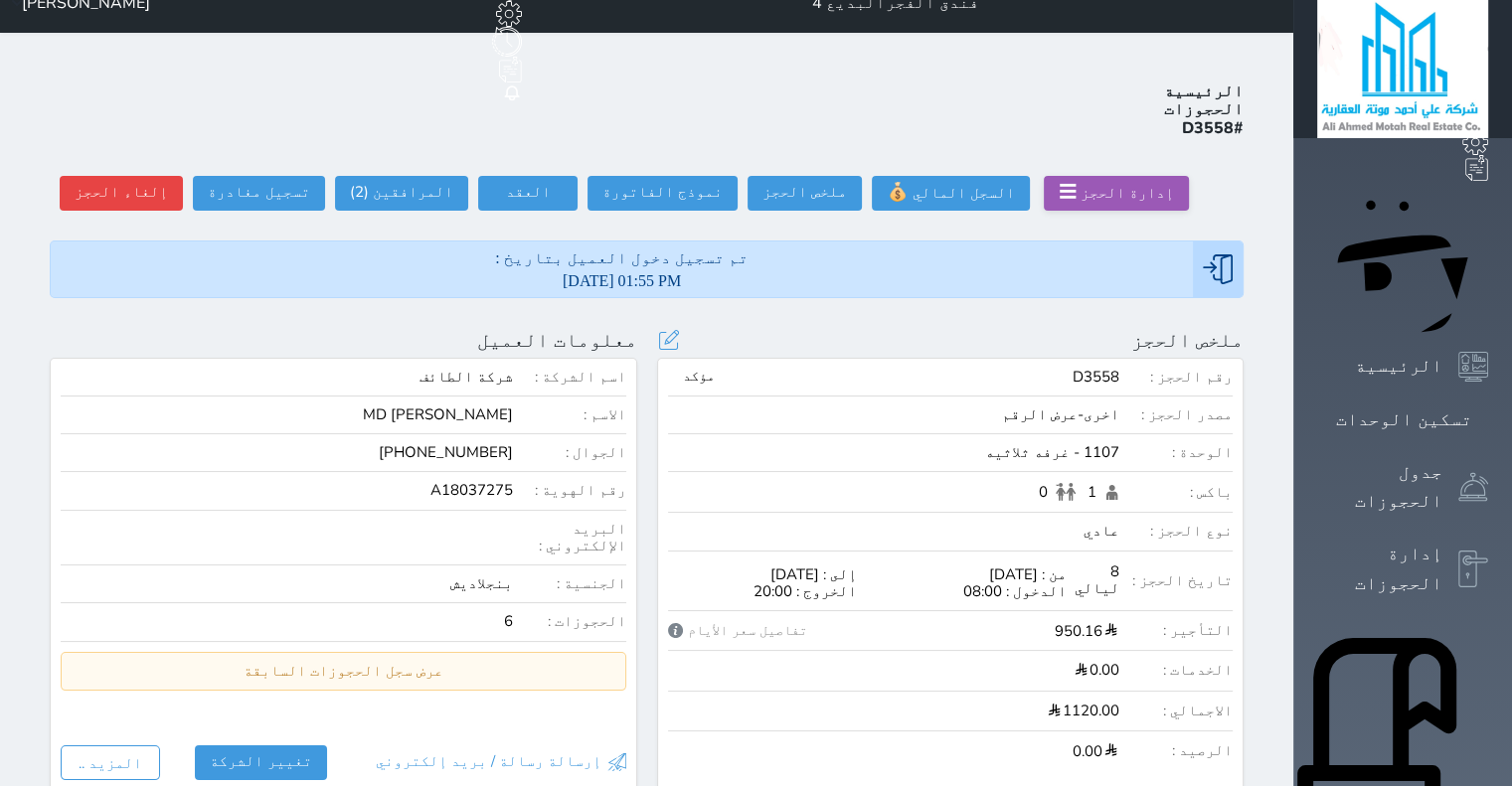 scroll, scrollTop: 0, scrollLeft: 0, axis: both 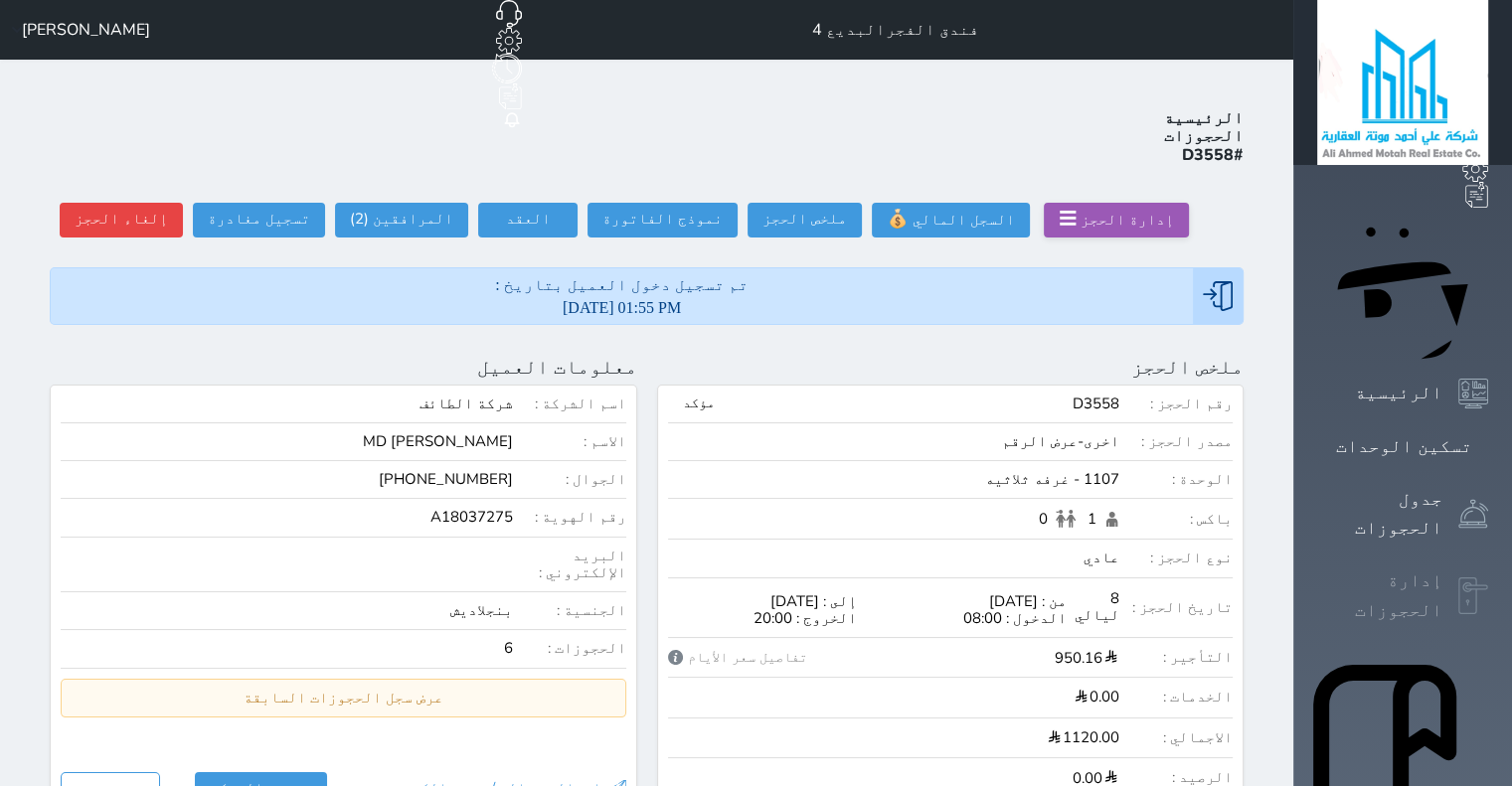 click at bounding box center [1473, 596] 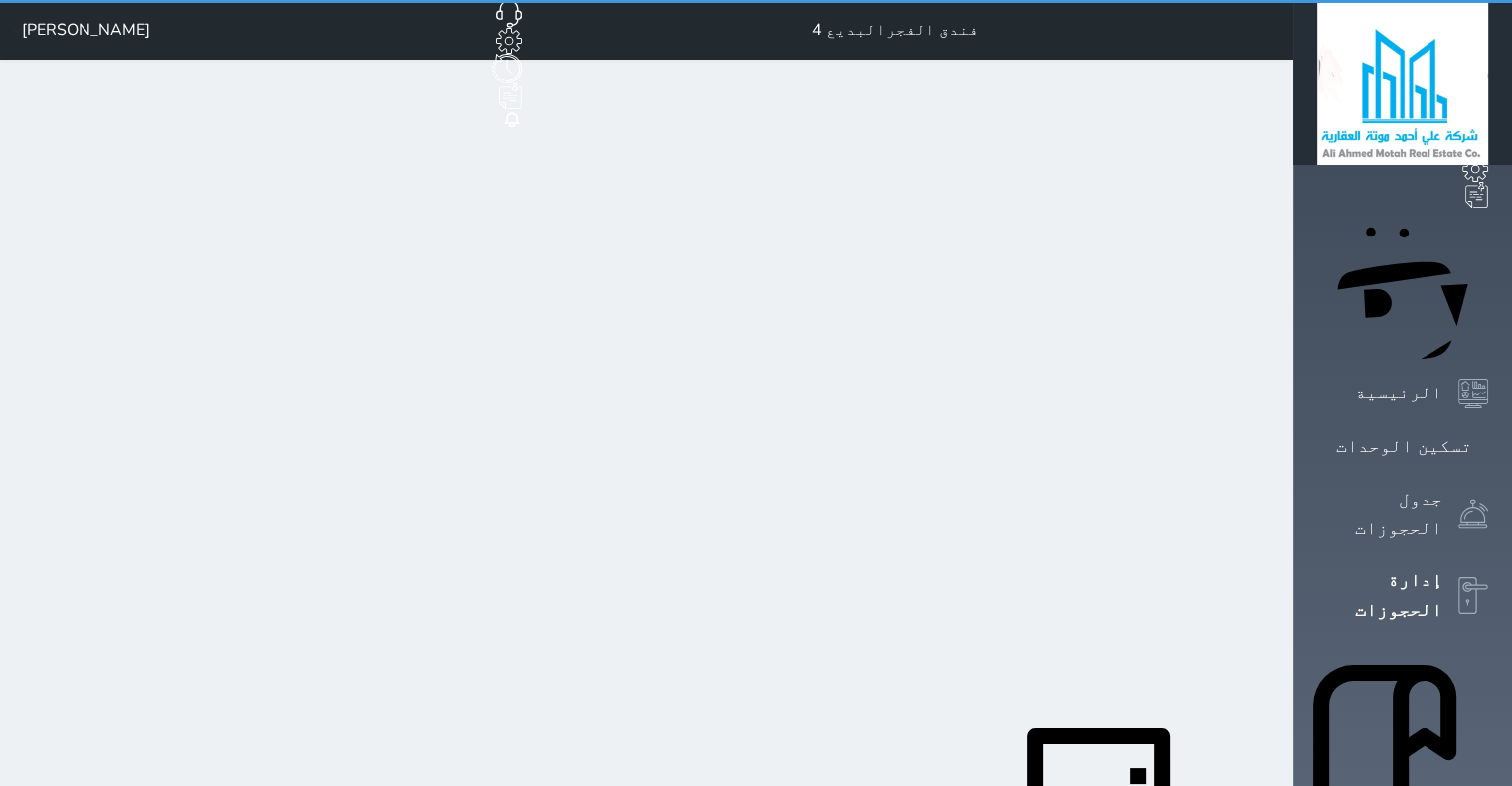 select on "open_all" 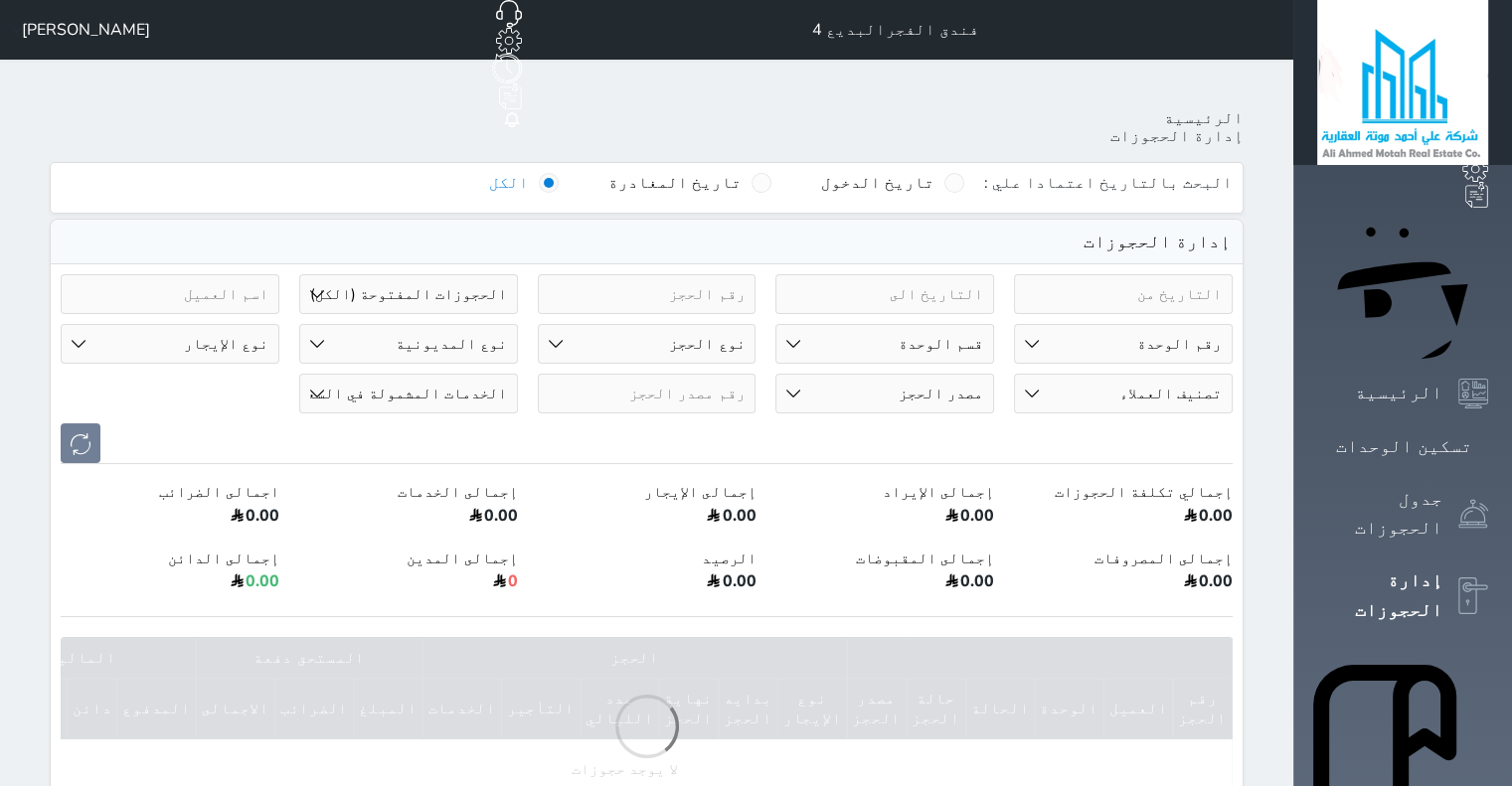 scroll, scrollTop: 393, scrollLeft: 0, axis: vertical 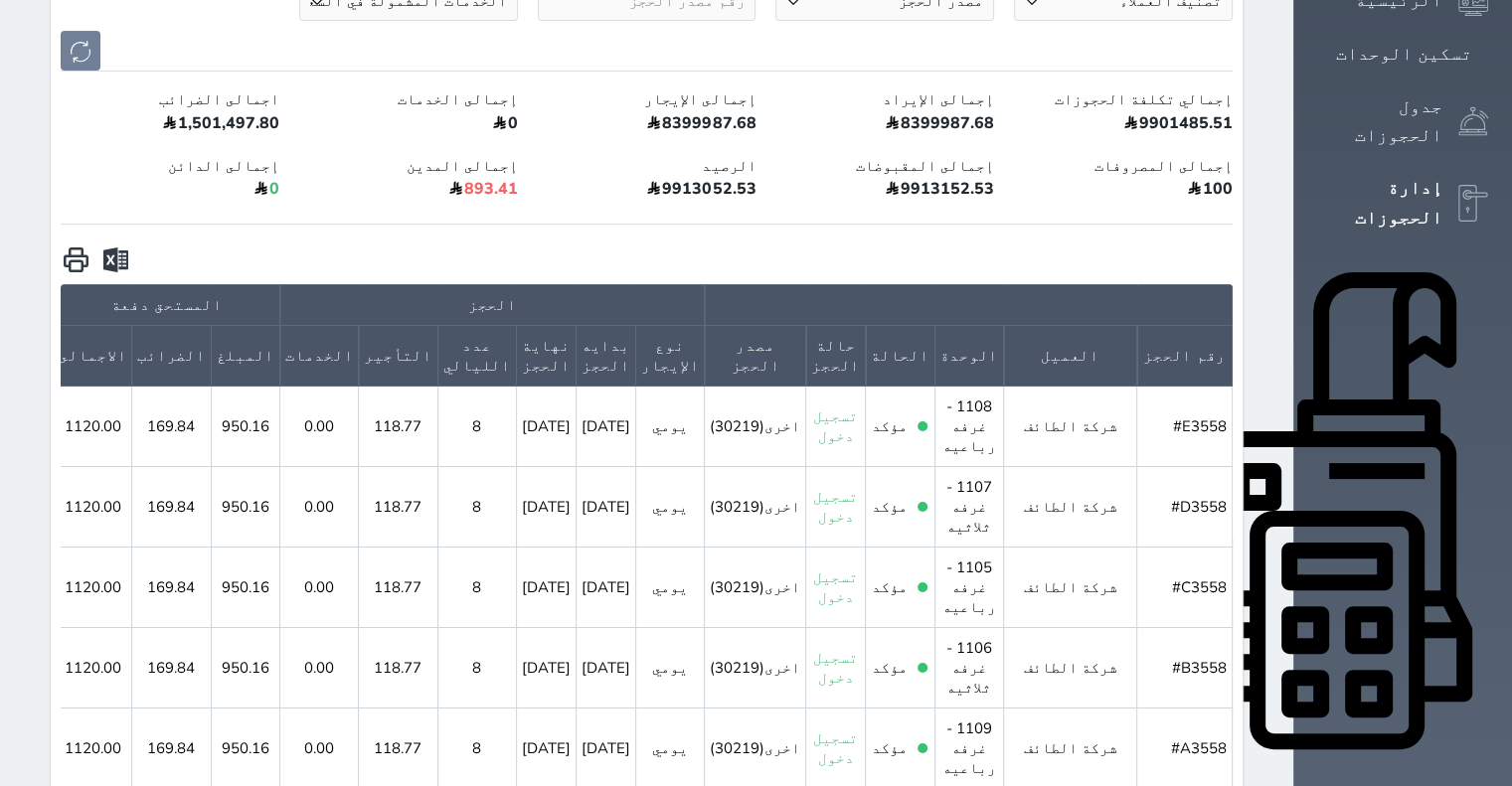 click 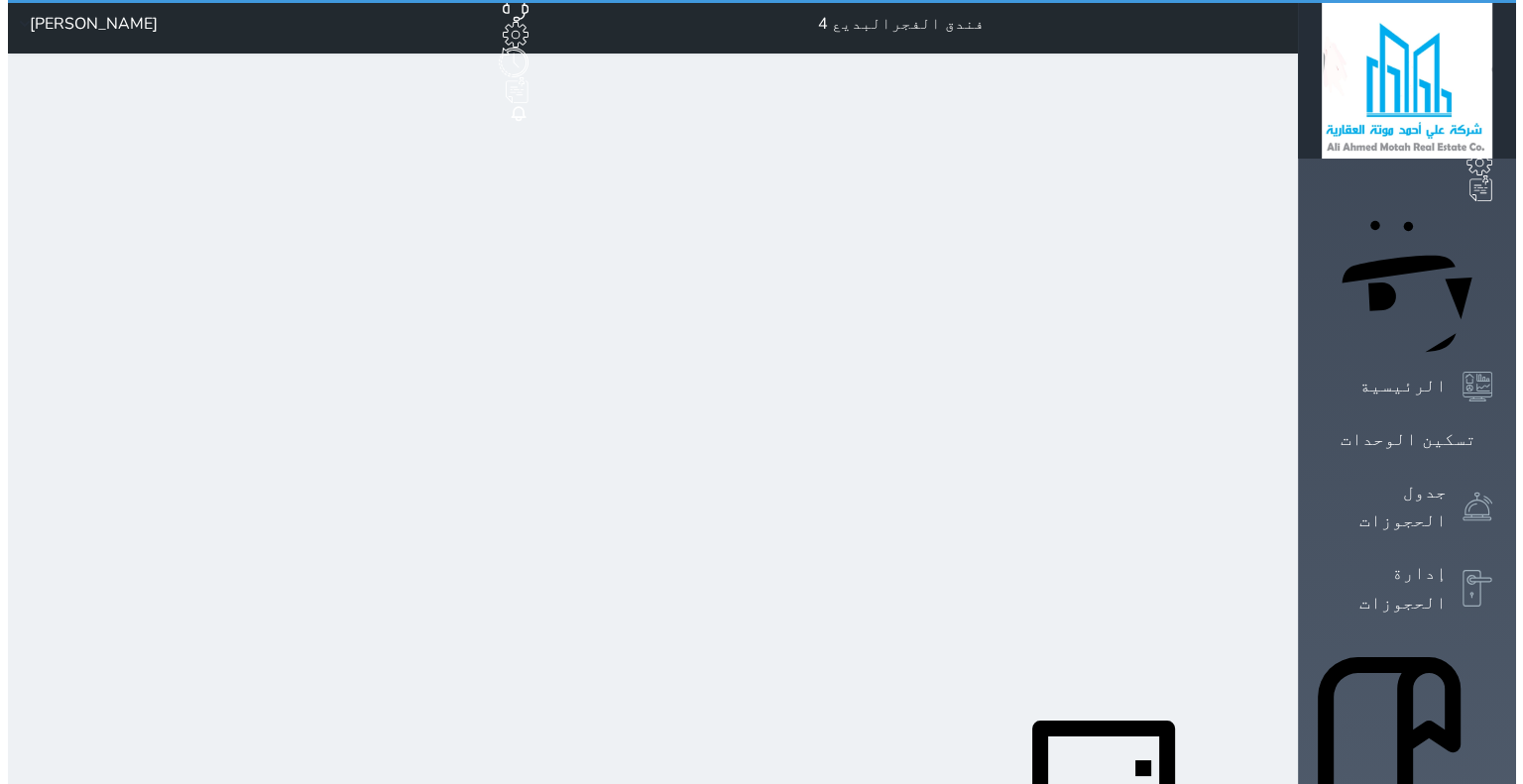 scroll, scrollTop: 0, scrollLeft: 0, axis: both 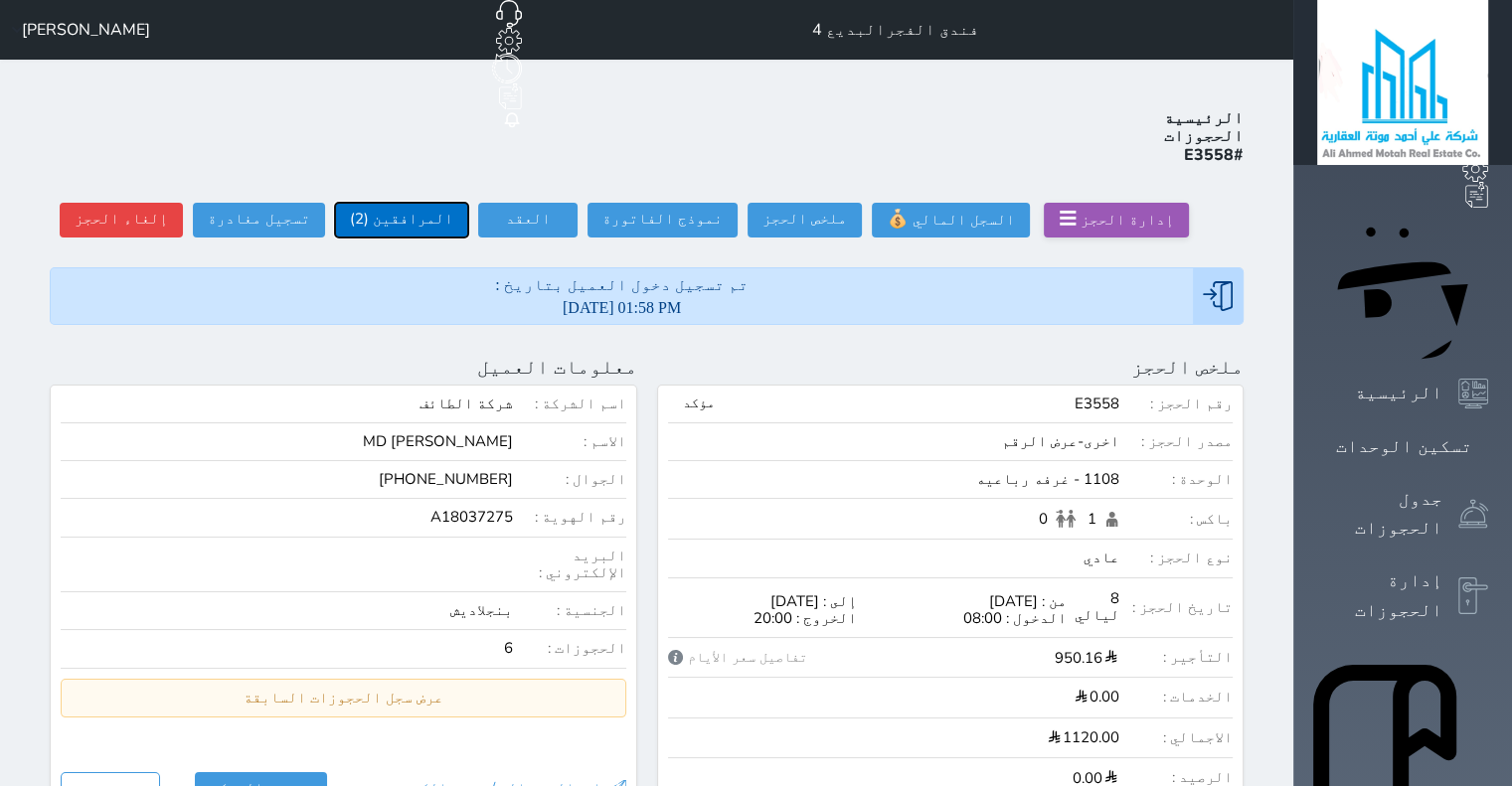 click on "المرافقين (2)" at bounding box center [402, 220] 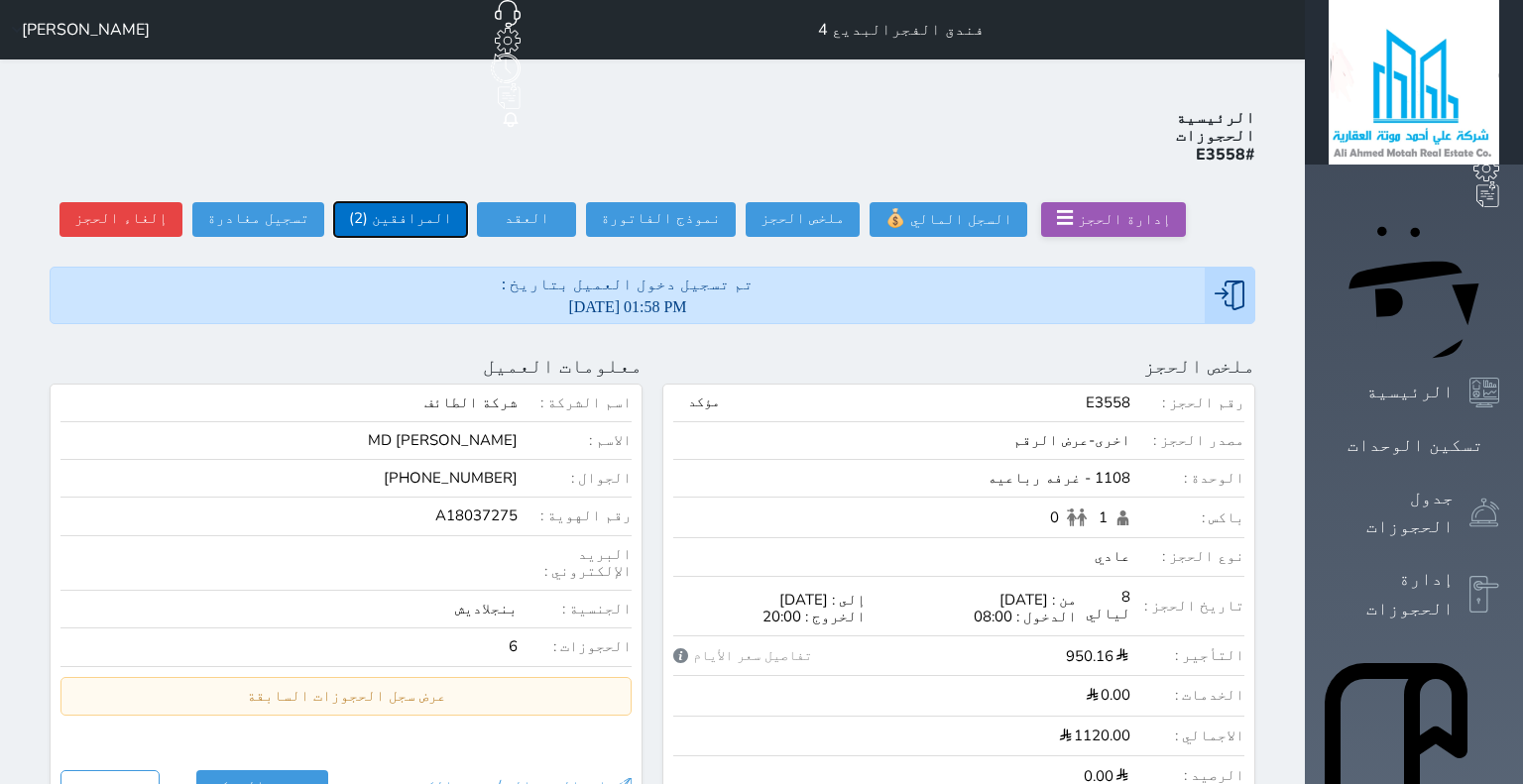 select 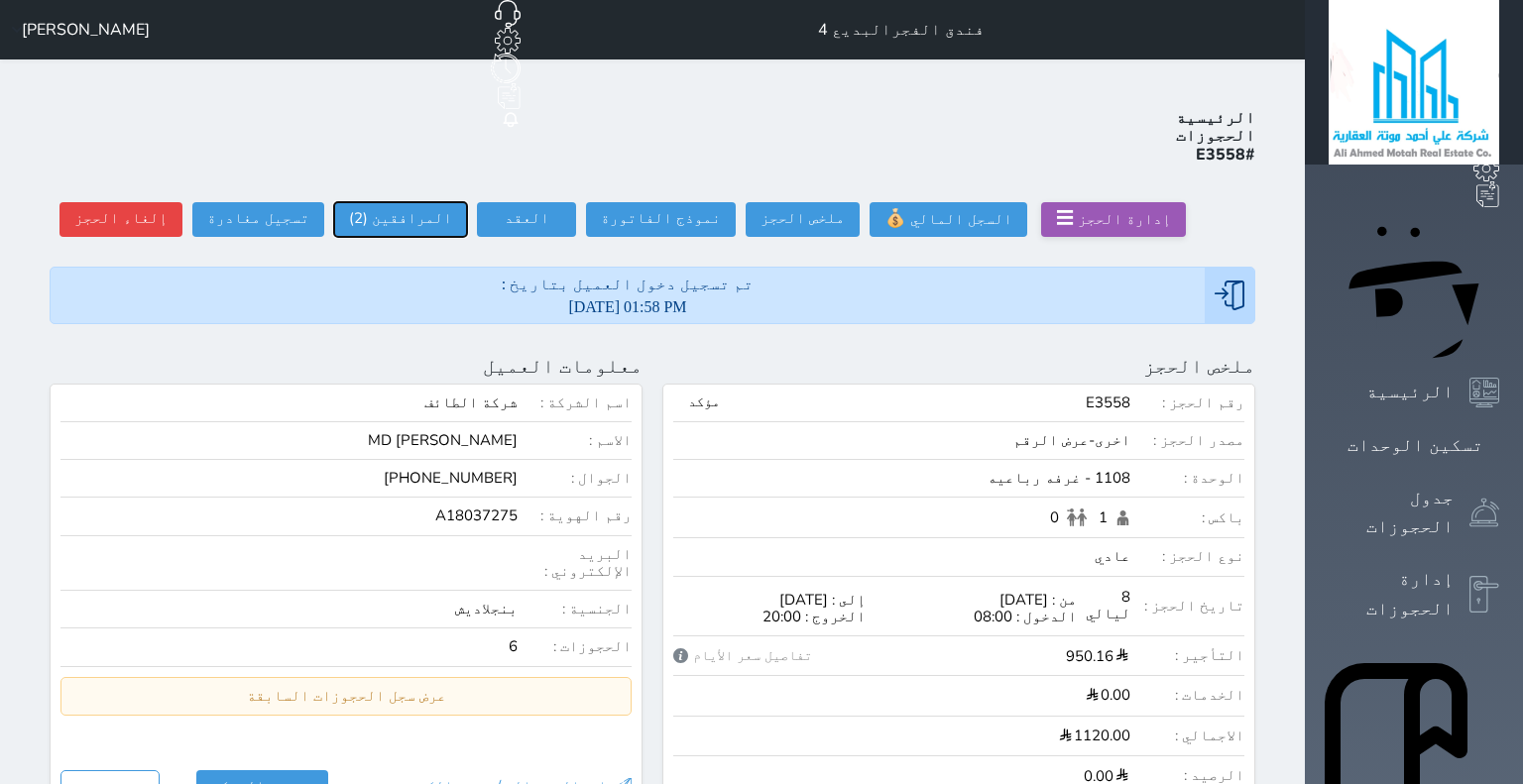 select 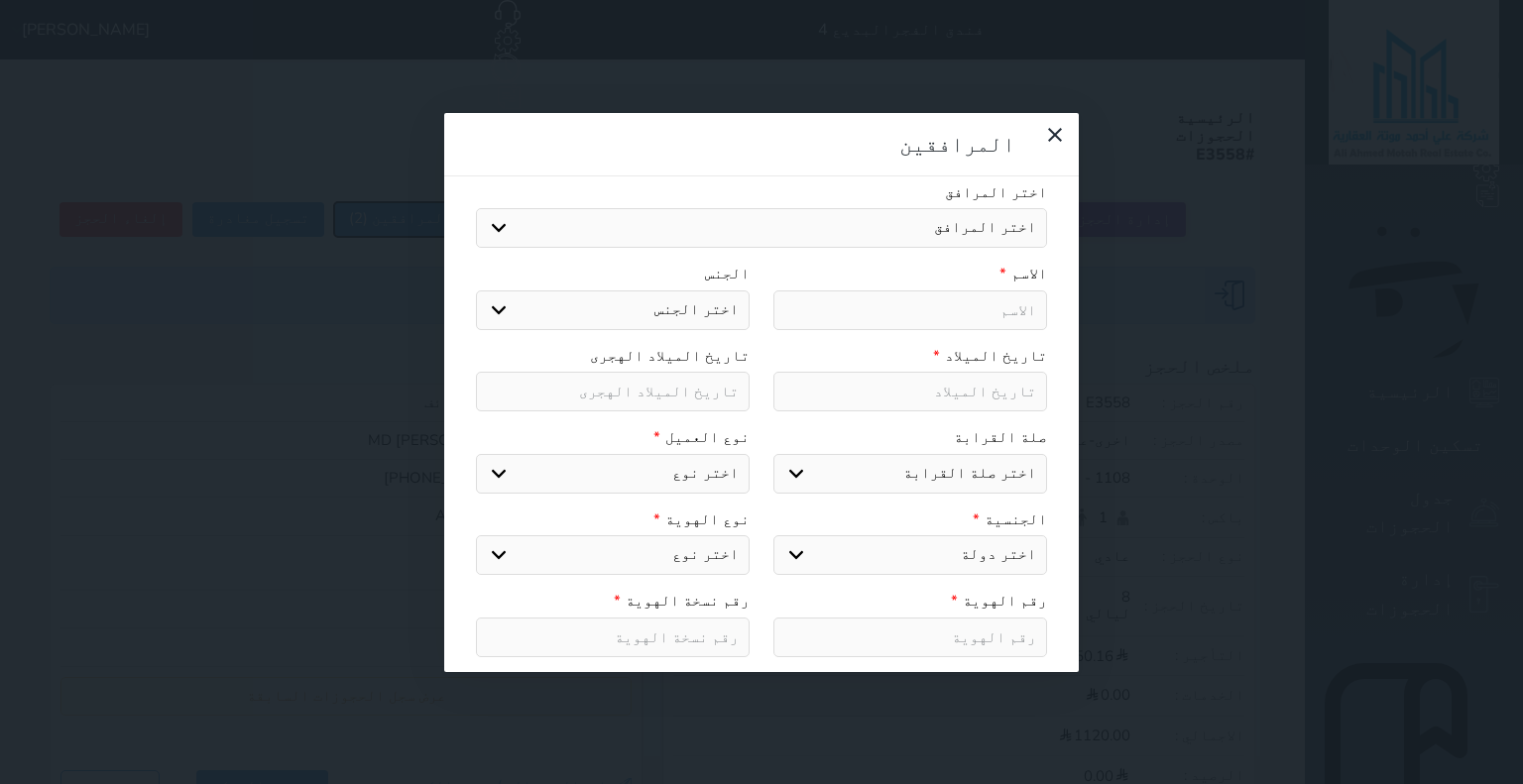 scroll, scrollTop: 68, scrollLeft: 0, axis: vertical 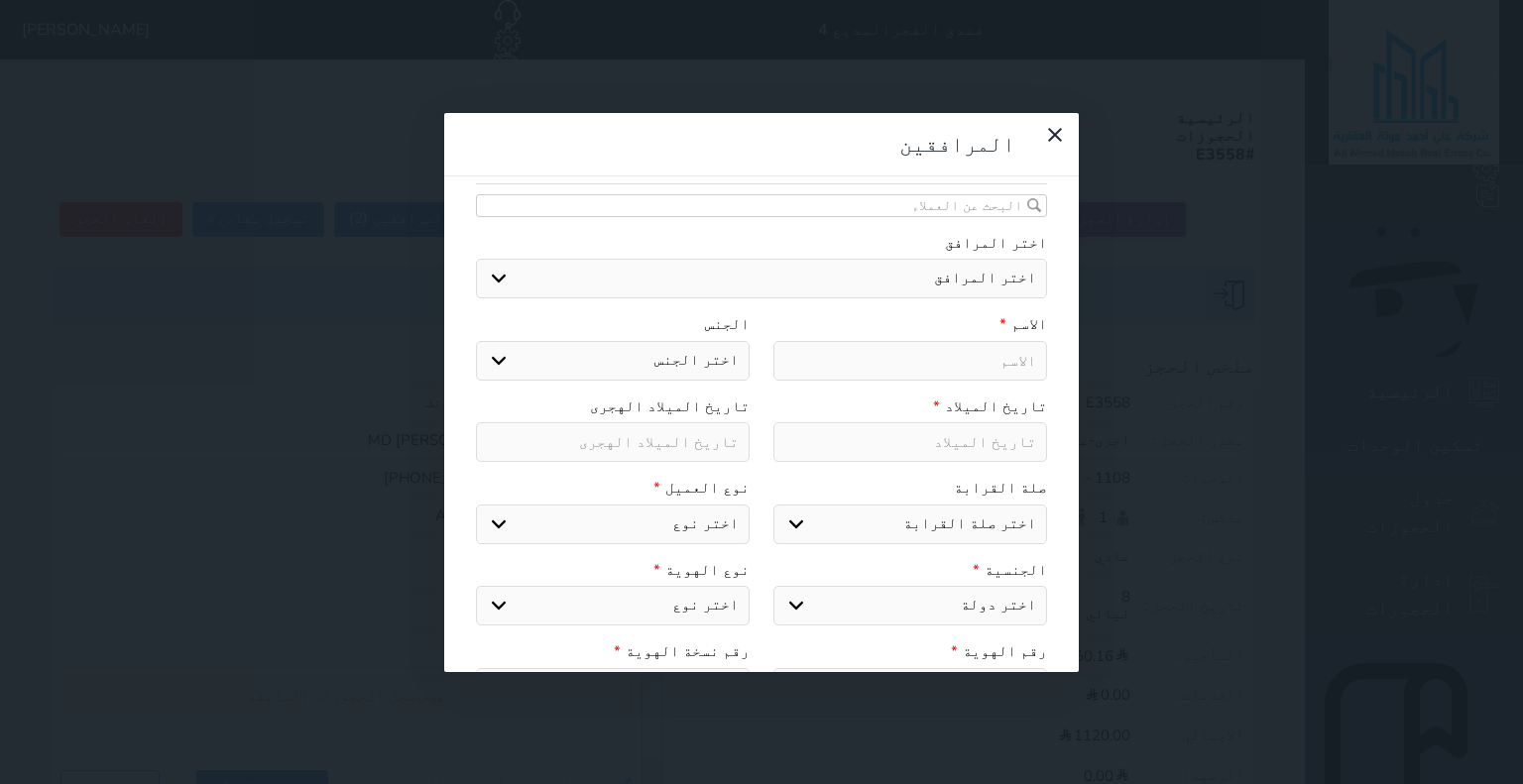 click on "اختر المرافق   [PERSON_NAME] md [PERSON_NAME] md abu mst zahura [PERSON_NAME] mST USHA MST ROKEYA MSTDELAYARA MST HAMIda mst [PERSON_NAME]" at bounding box center [762, 279] 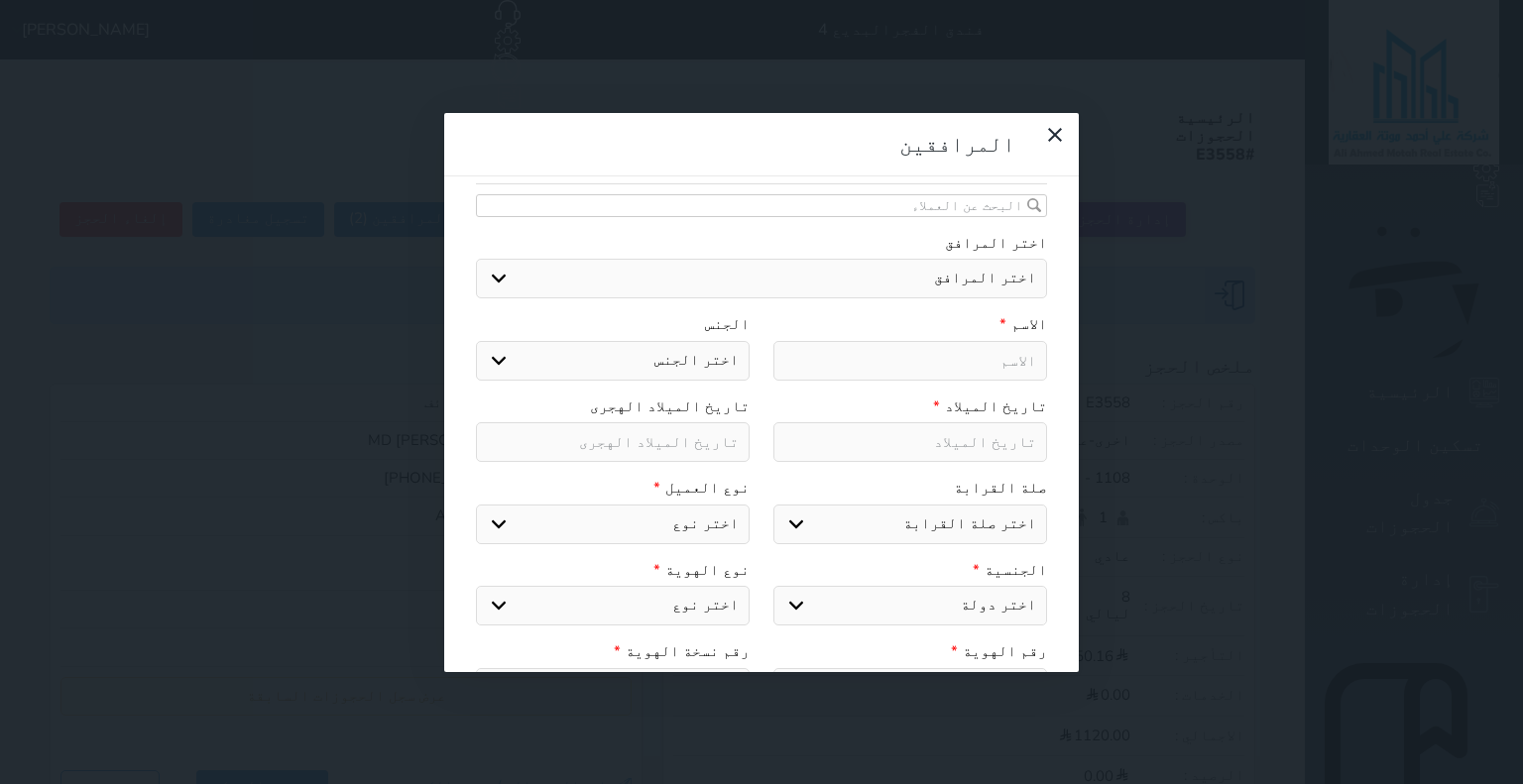 select on "[object Object]" 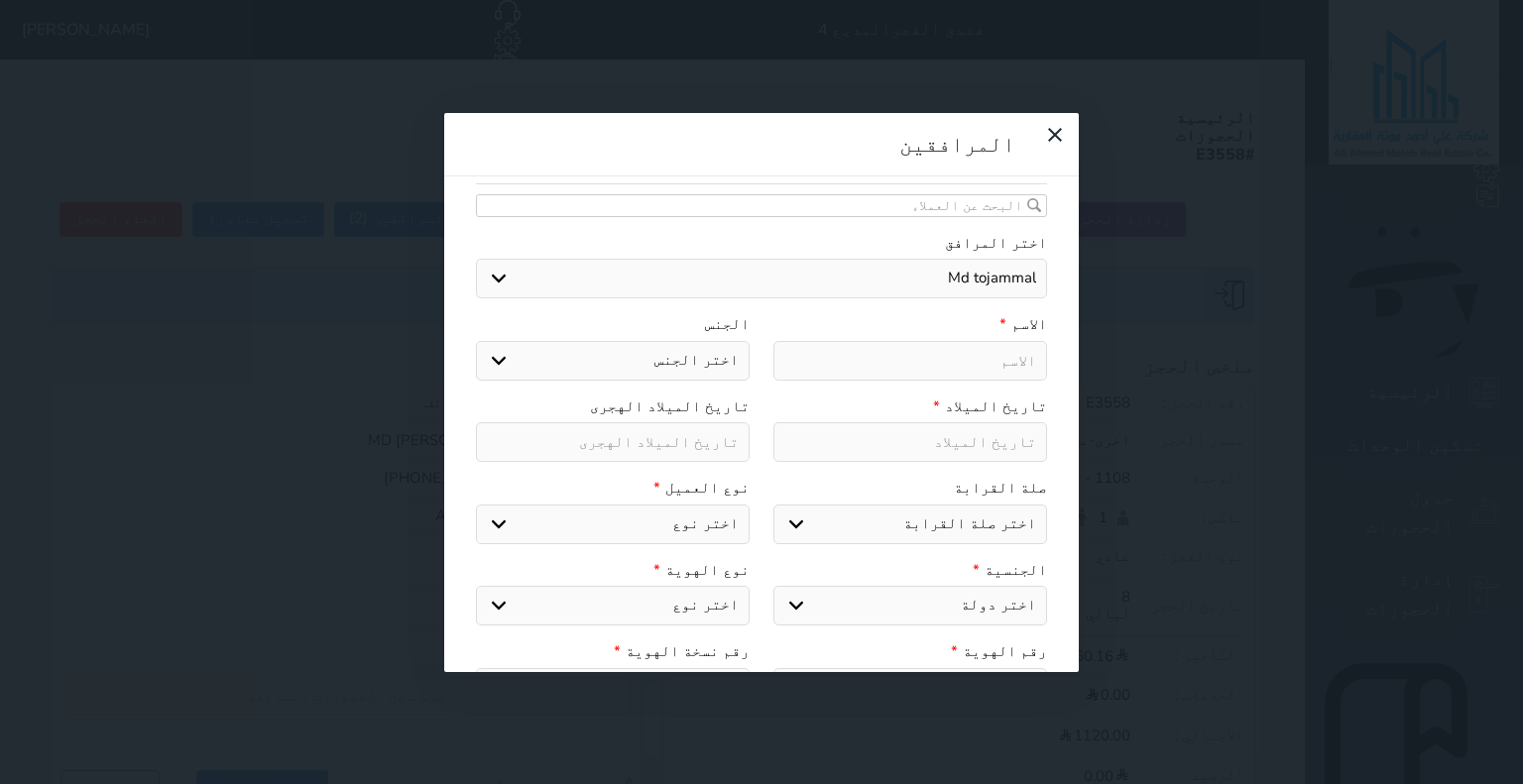 click on "اختر المرافق   [PERSON_NAME] md [PERSON_NAME] md abu mst zahura [PERSON_NAME] mST USHA MST ROKEYA MSTDELAYARA MST HAMIda mst [PERSON_NAME]" at bounding box center [762, 279] 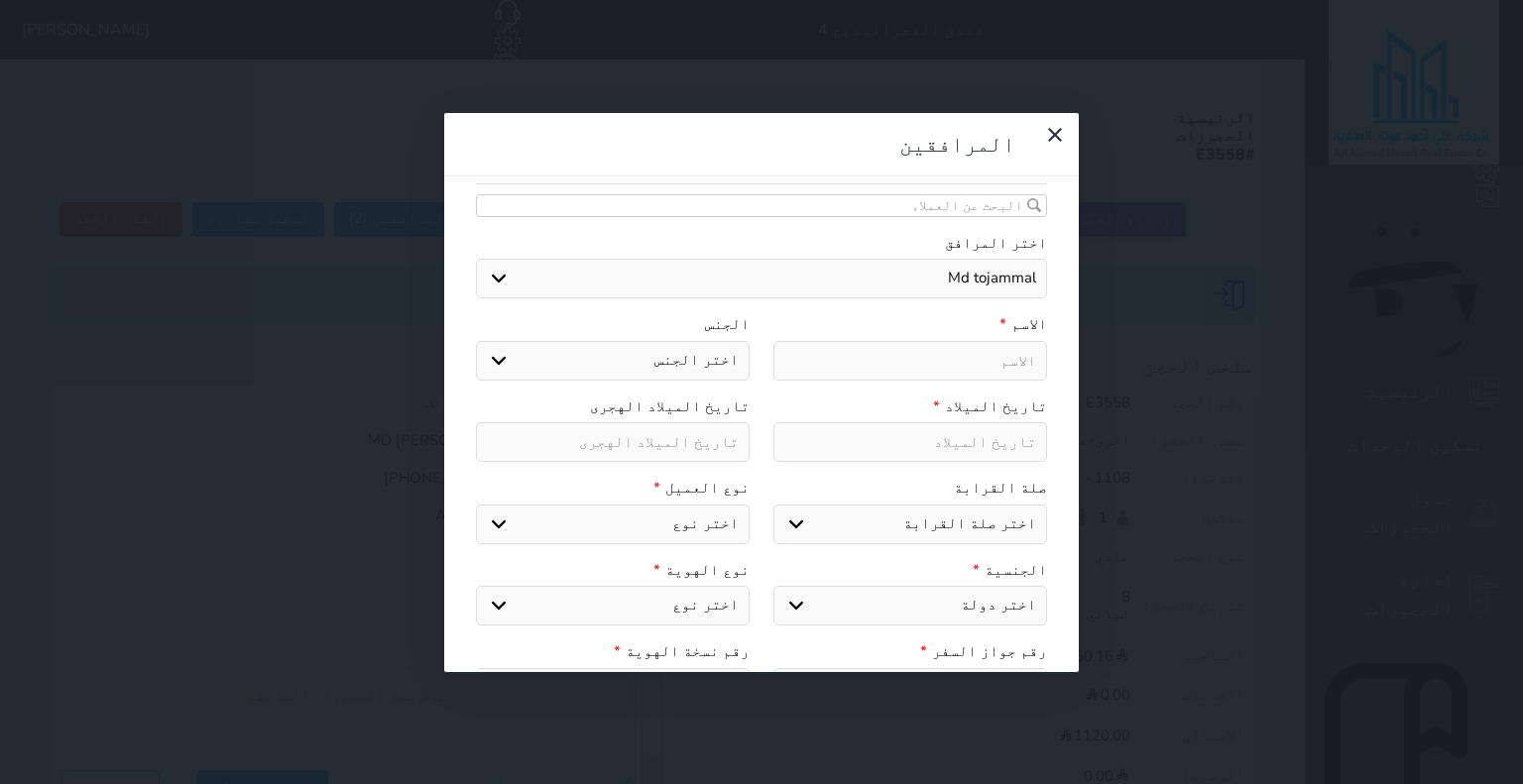type on "md [PERSON_NAME]" 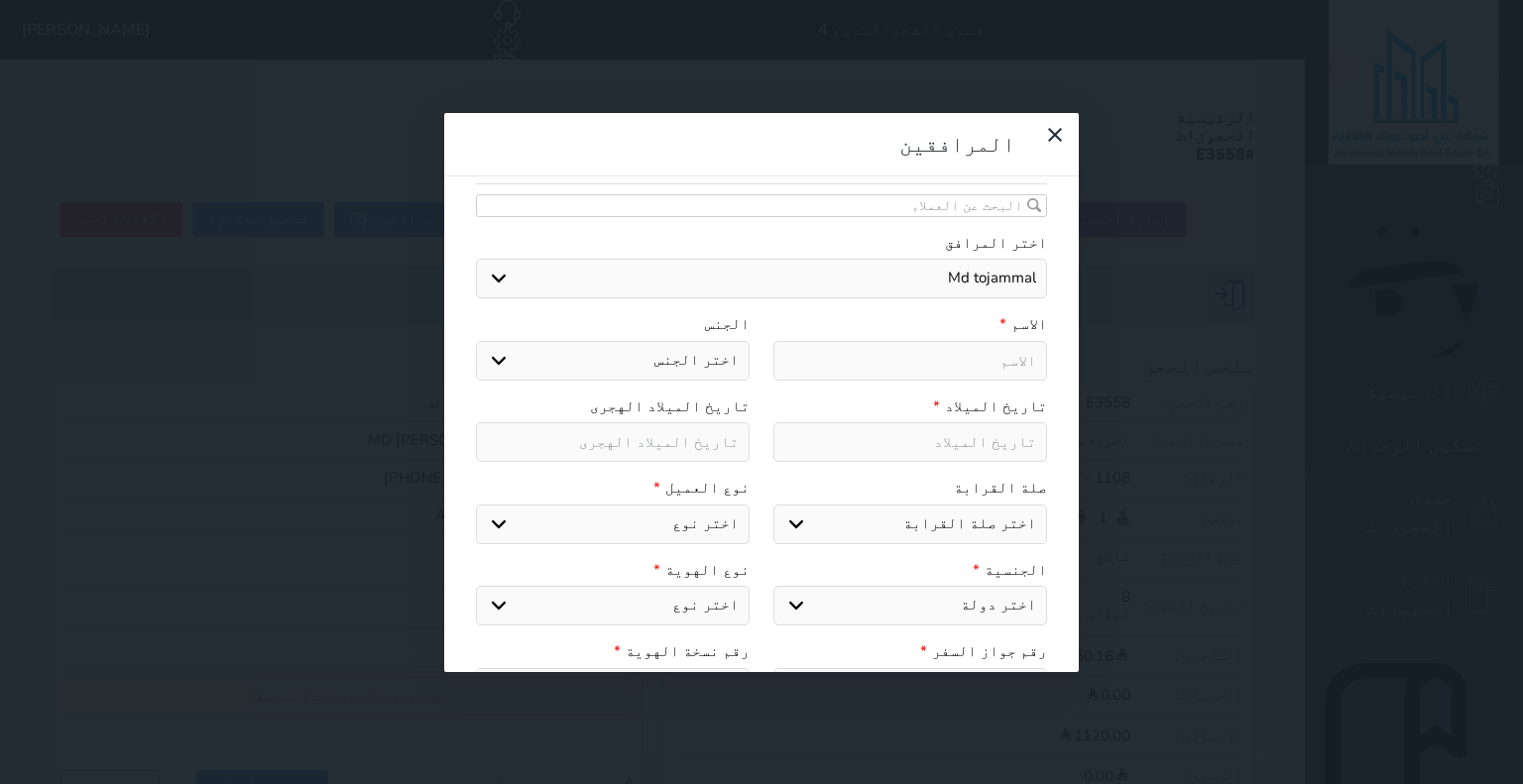select on "1" 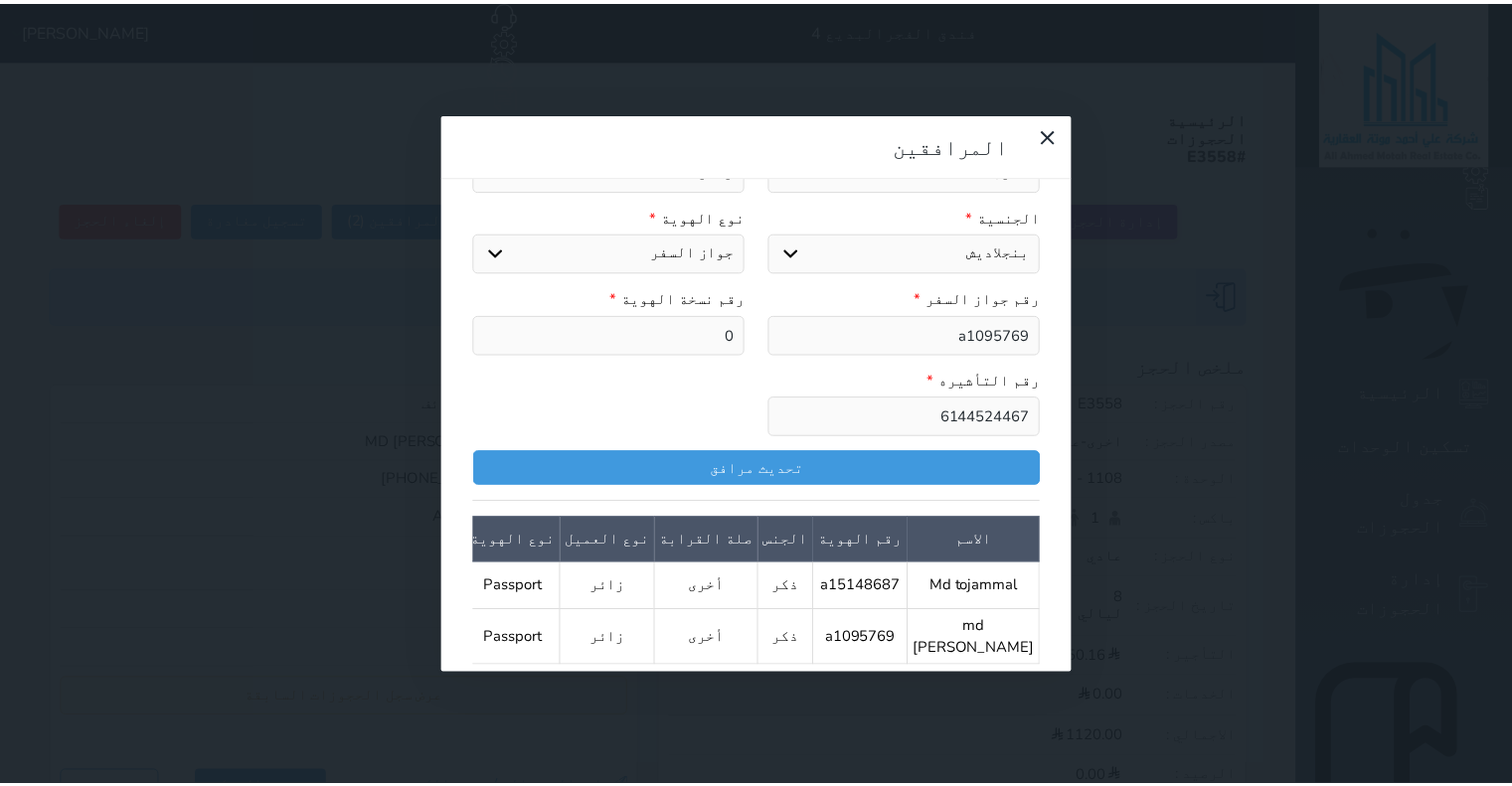 scroll, scrollTop: 449, scrollLeft: 0, axis: vertical 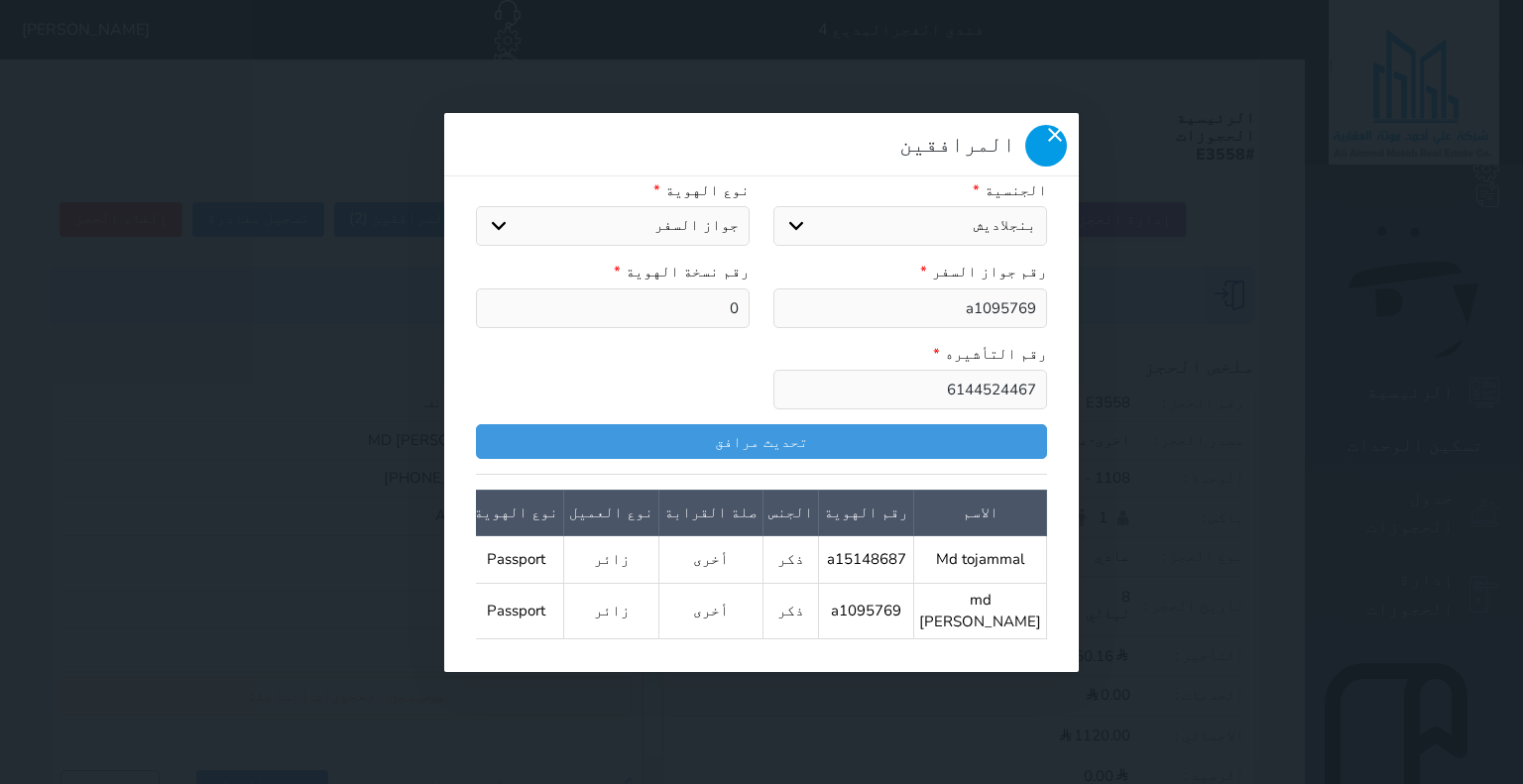 click 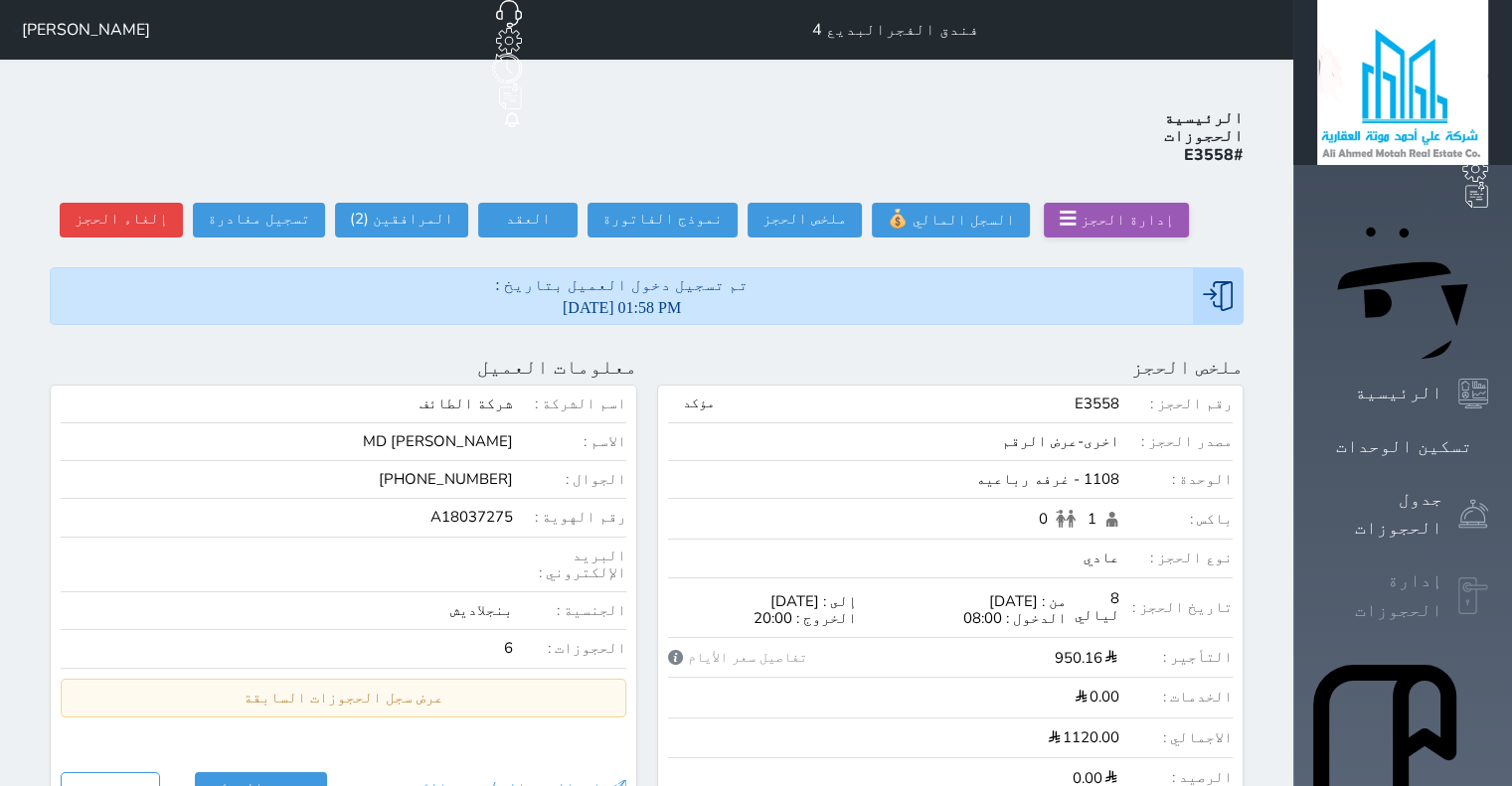 click on "إدارة الحجوزات" at bounding box center (1380, 595) 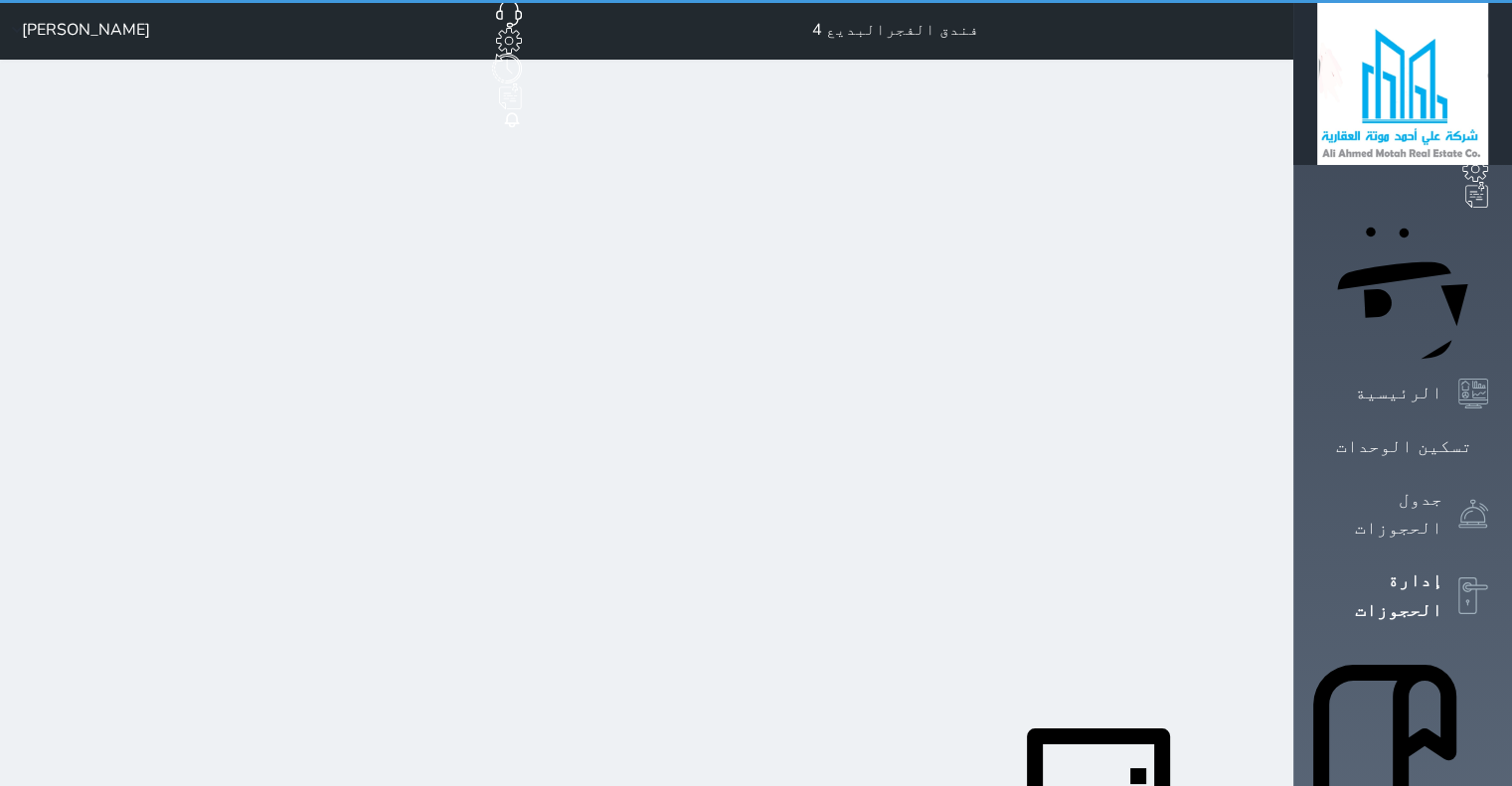 select on "open_all" 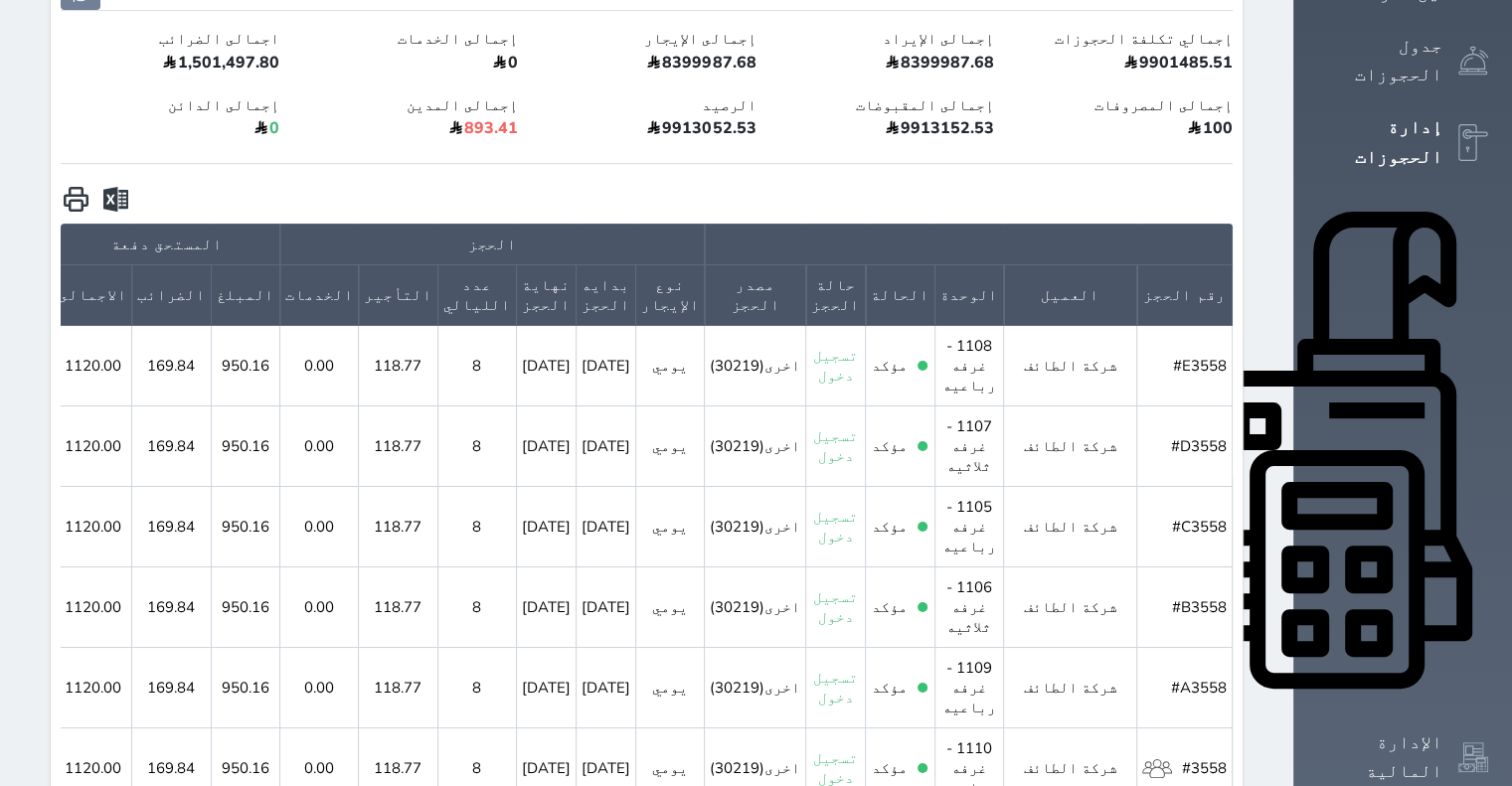 scroll, scrollTop: 497, scrollLeft: 0, axis: vertical 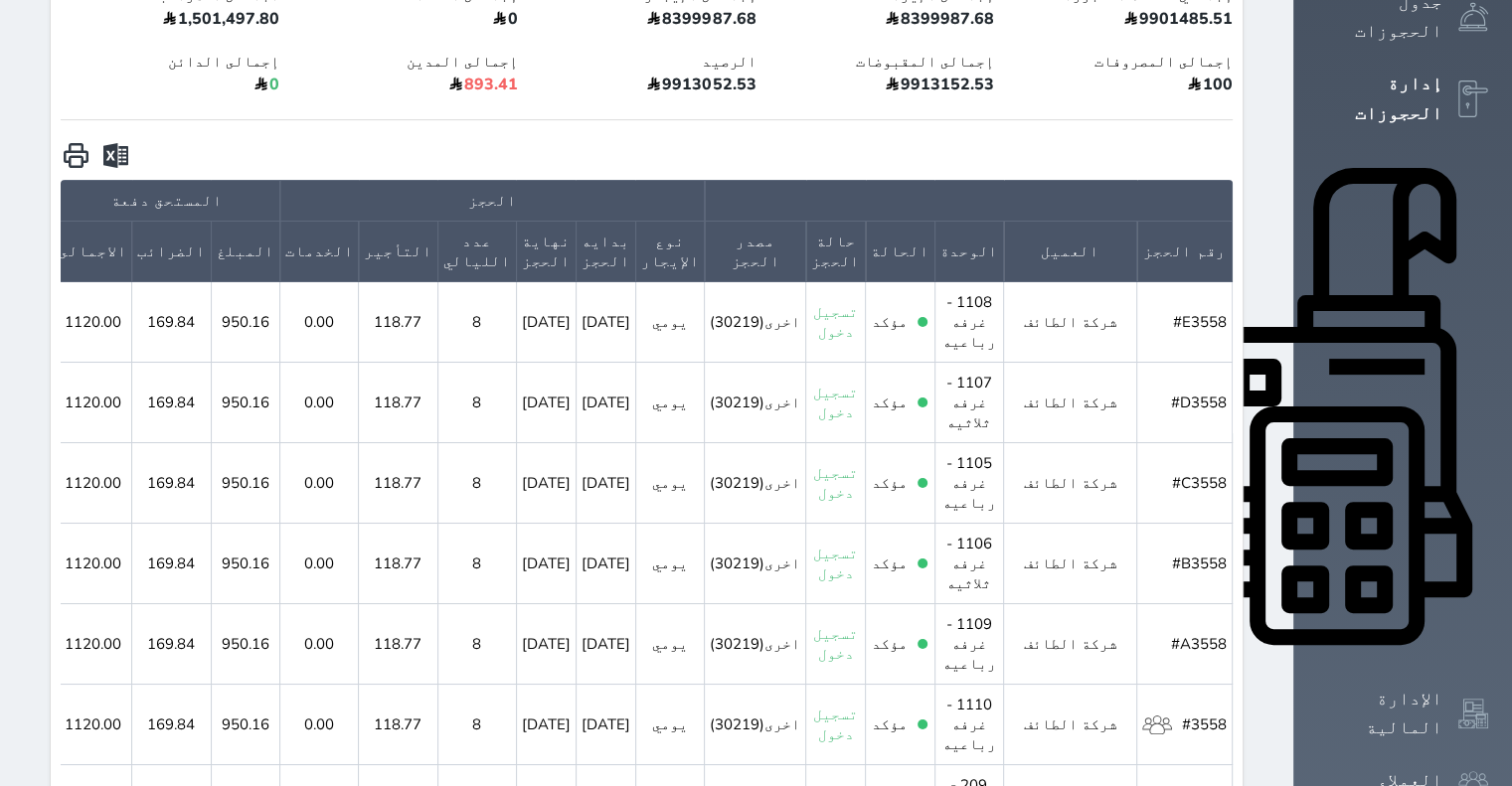 click 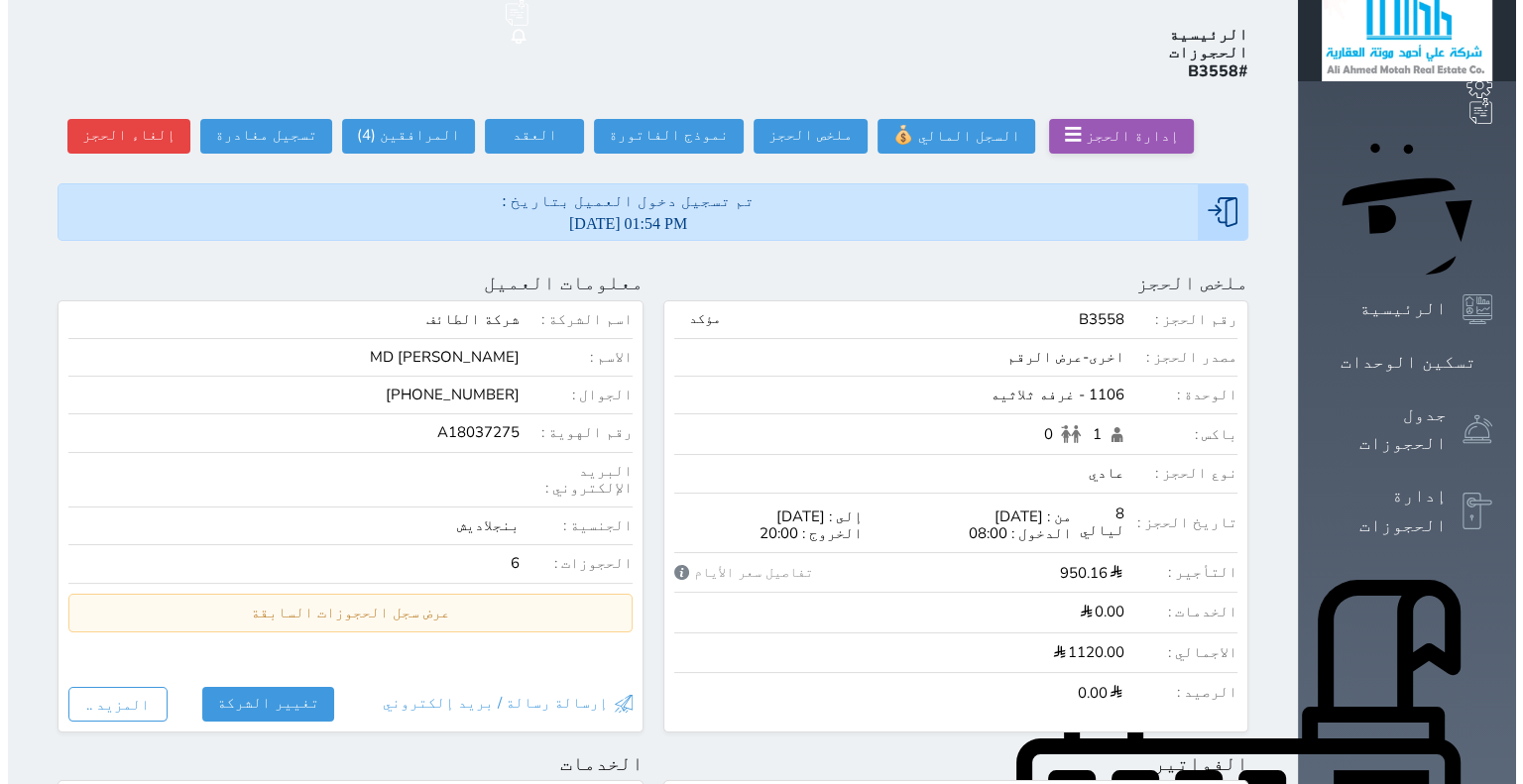 scroll, scrollTop: 0, scrollLeft: 0, axis: both 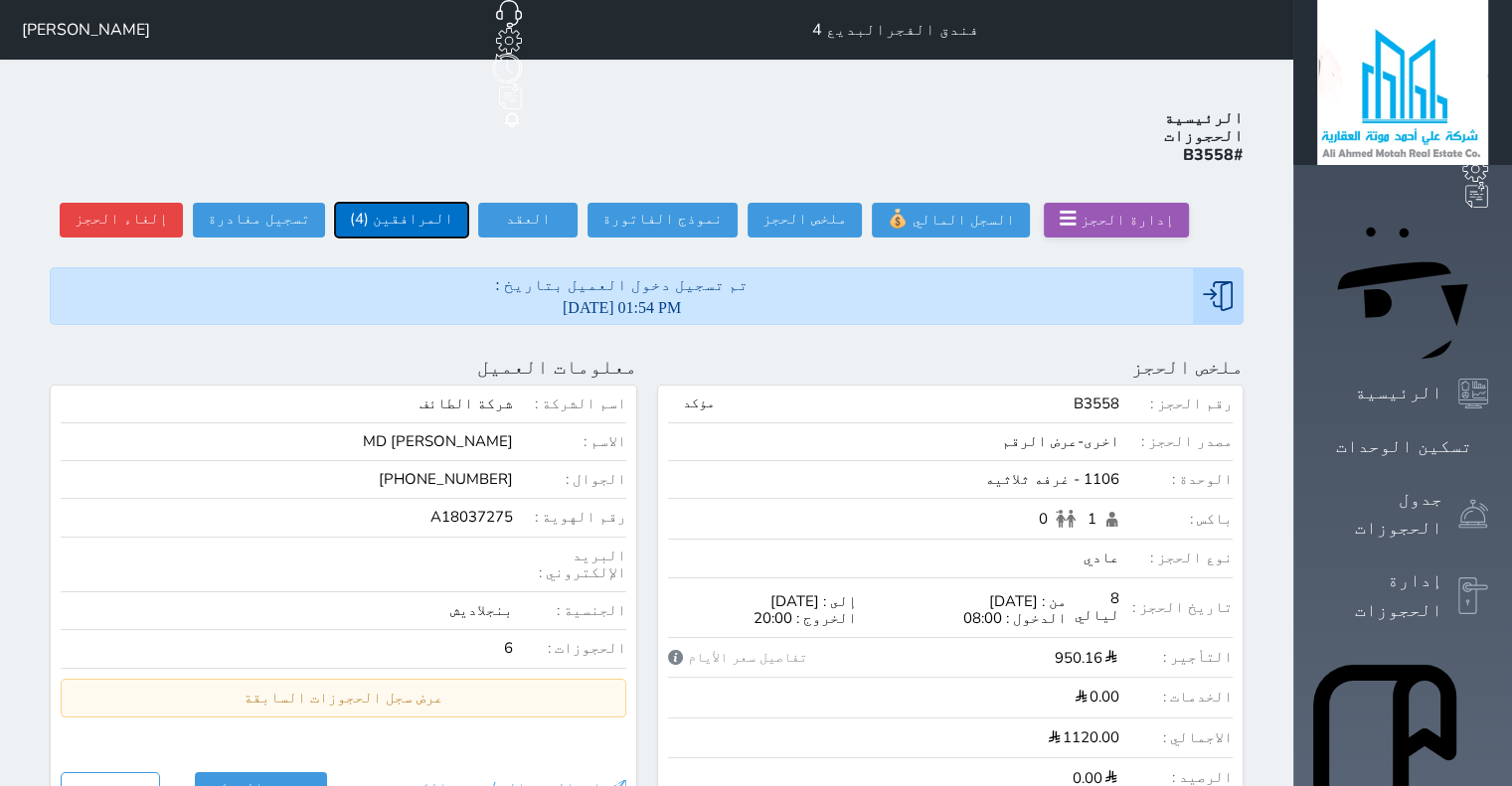 click on "المرافقين (4)" at bounding box center (402, 220) 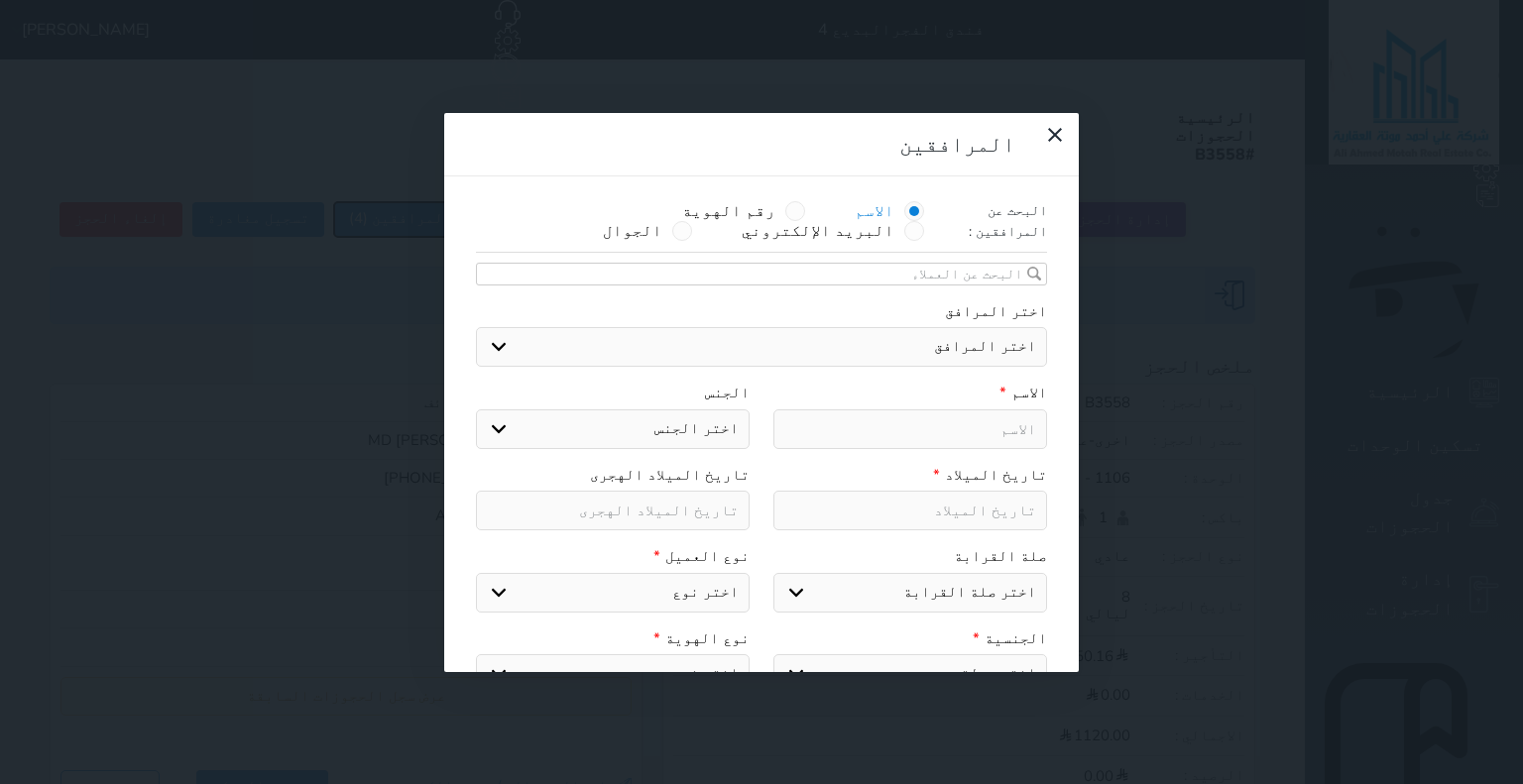 select 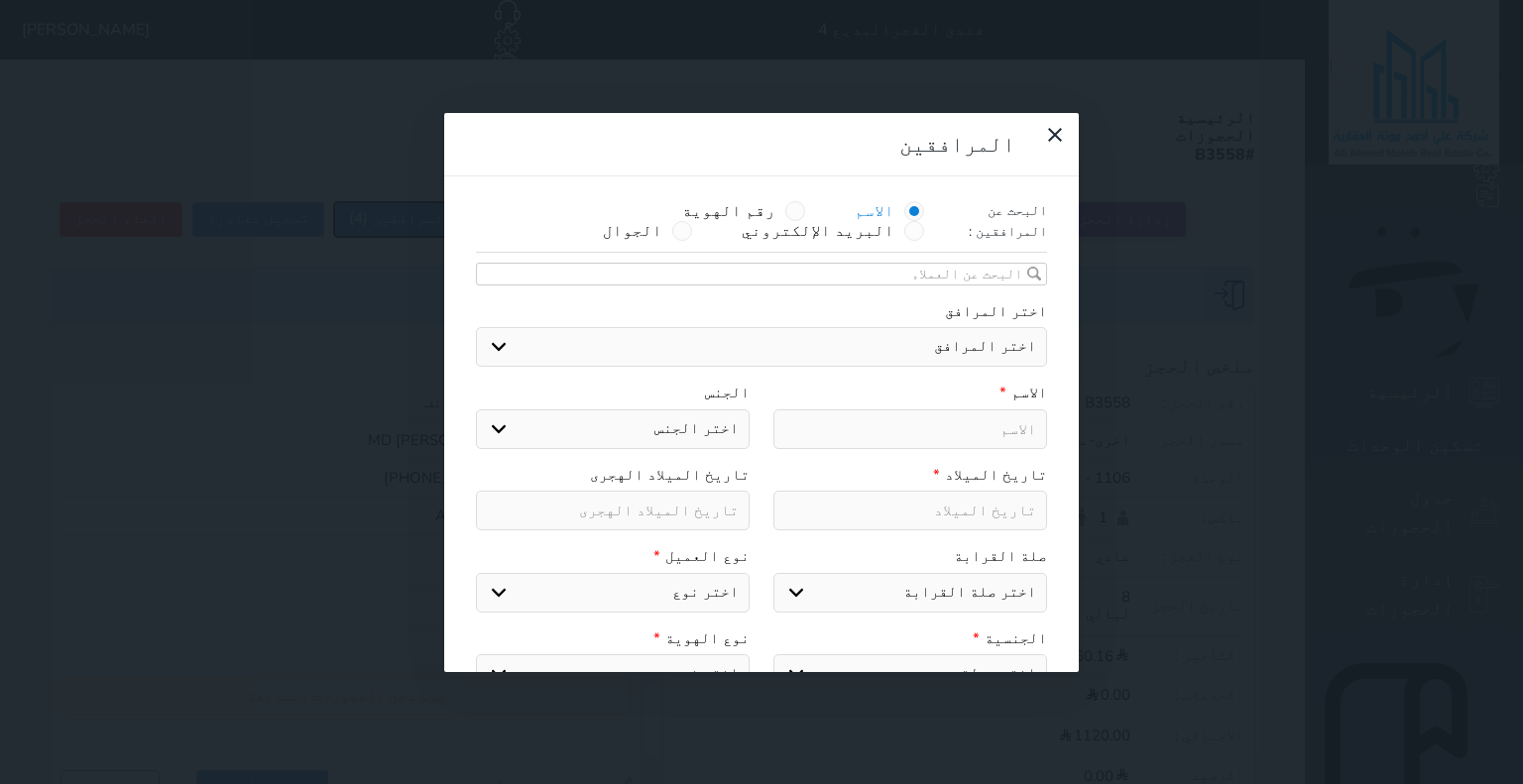 select 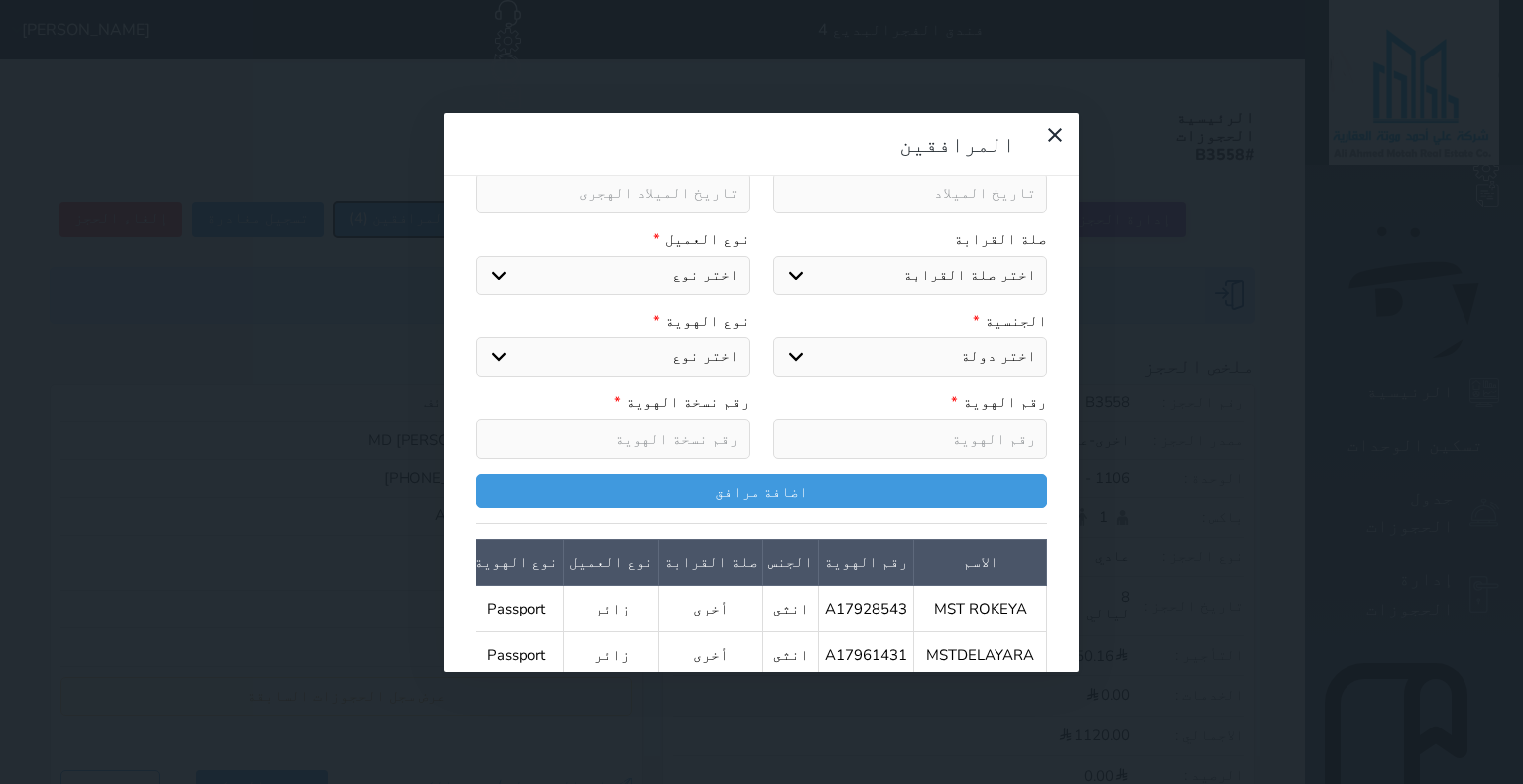 select 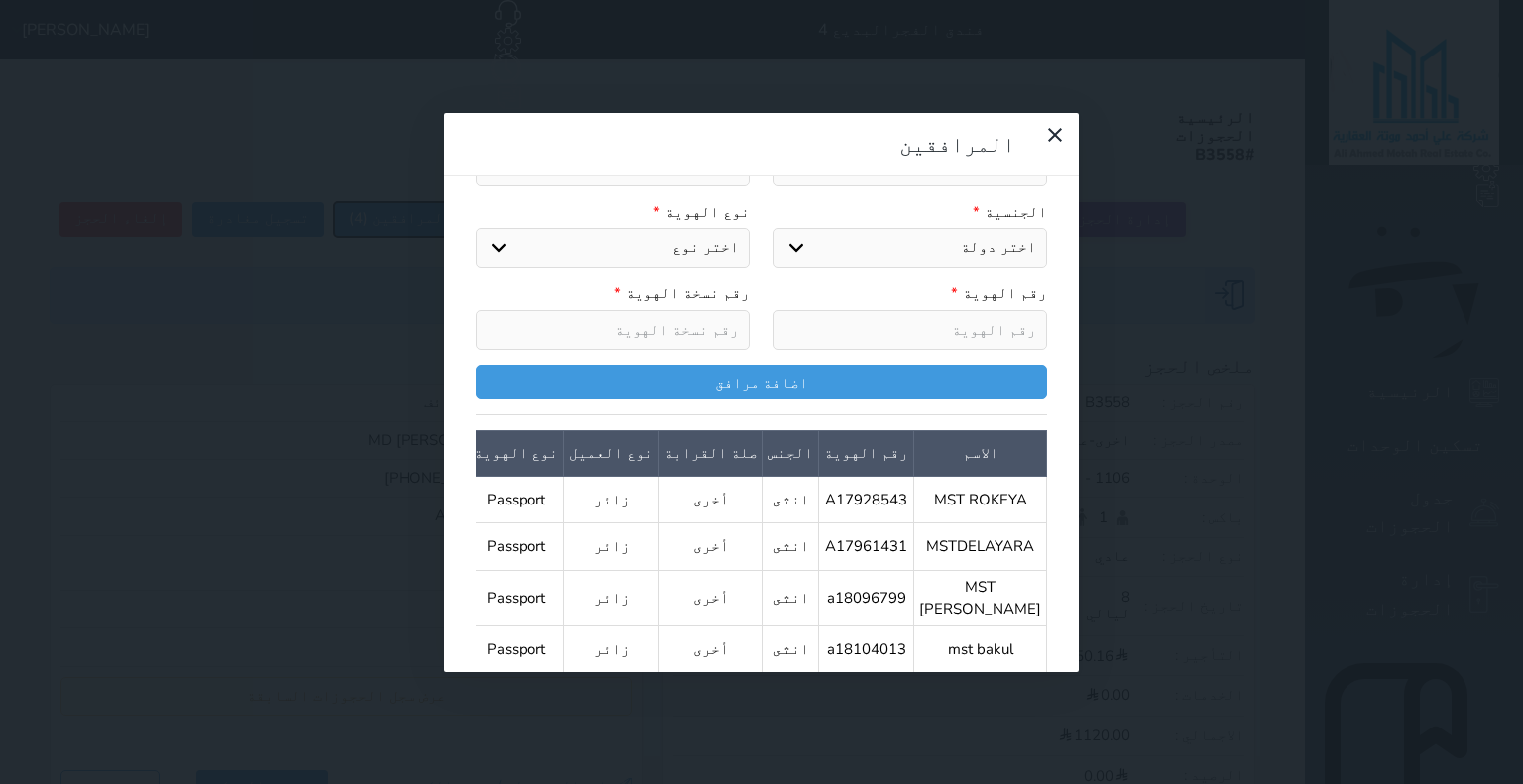 scroll, scrollTop: 453, scrollLeft: 0, axis: vertical 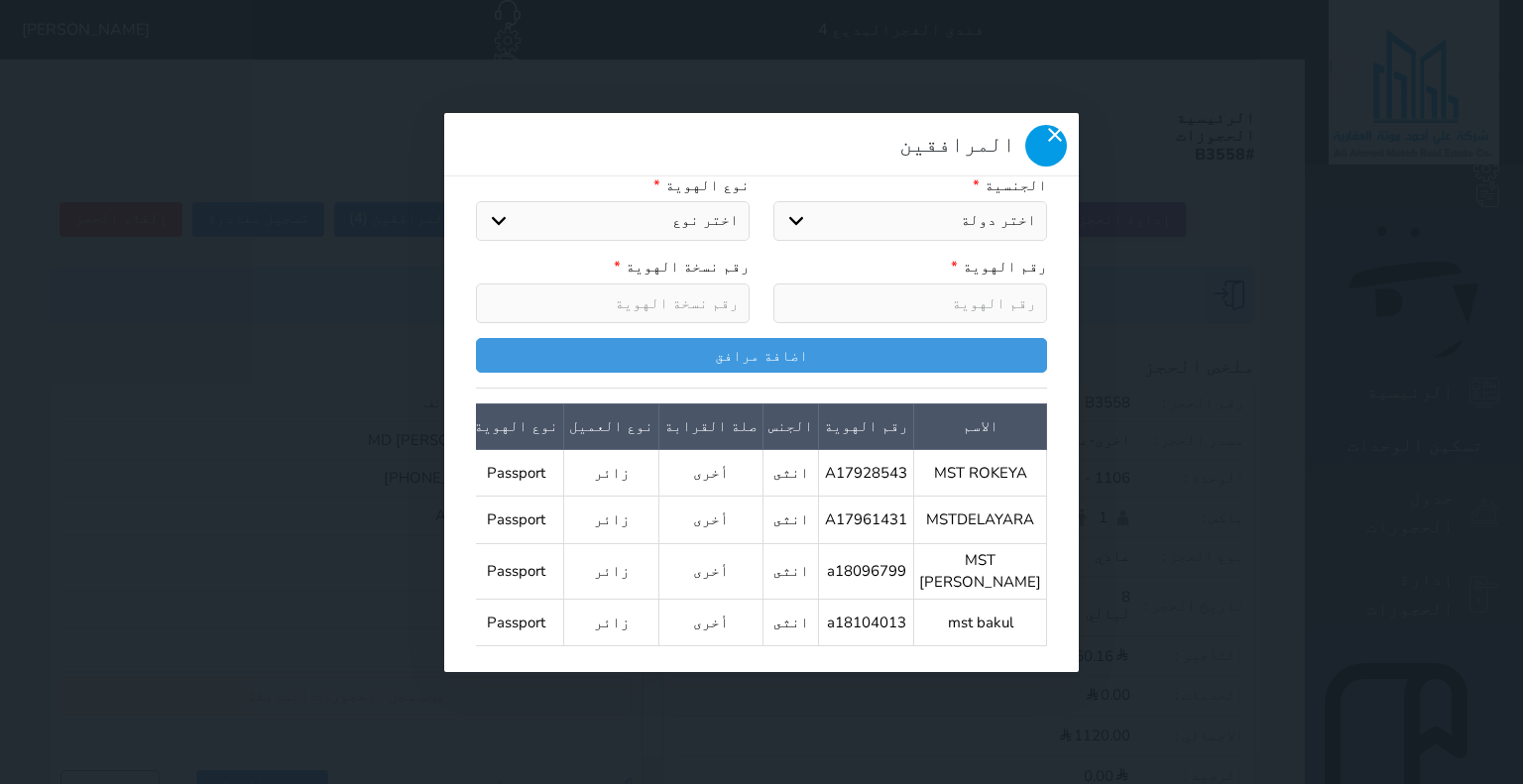 click 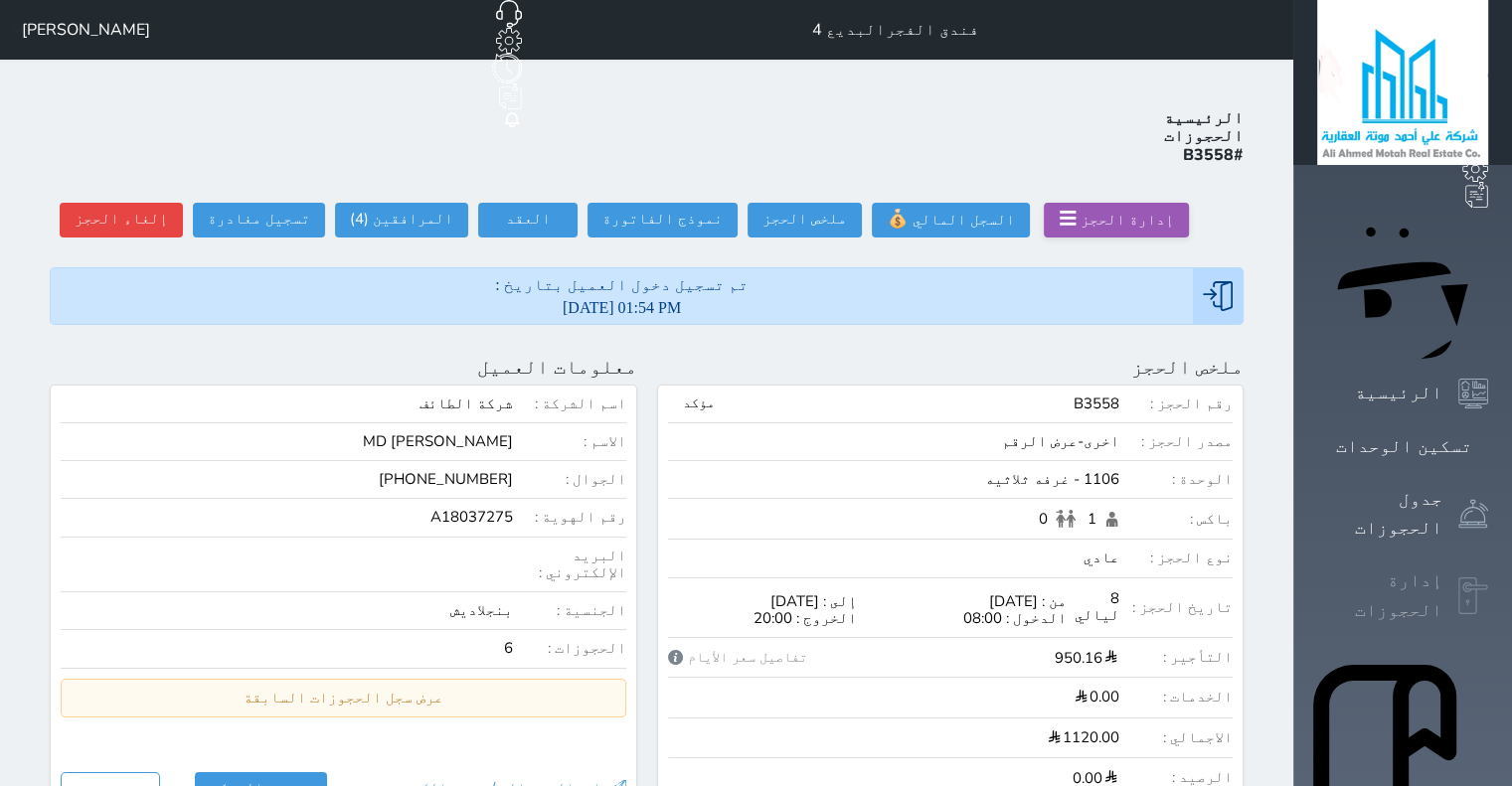 click at bounding box center [1473, 596] 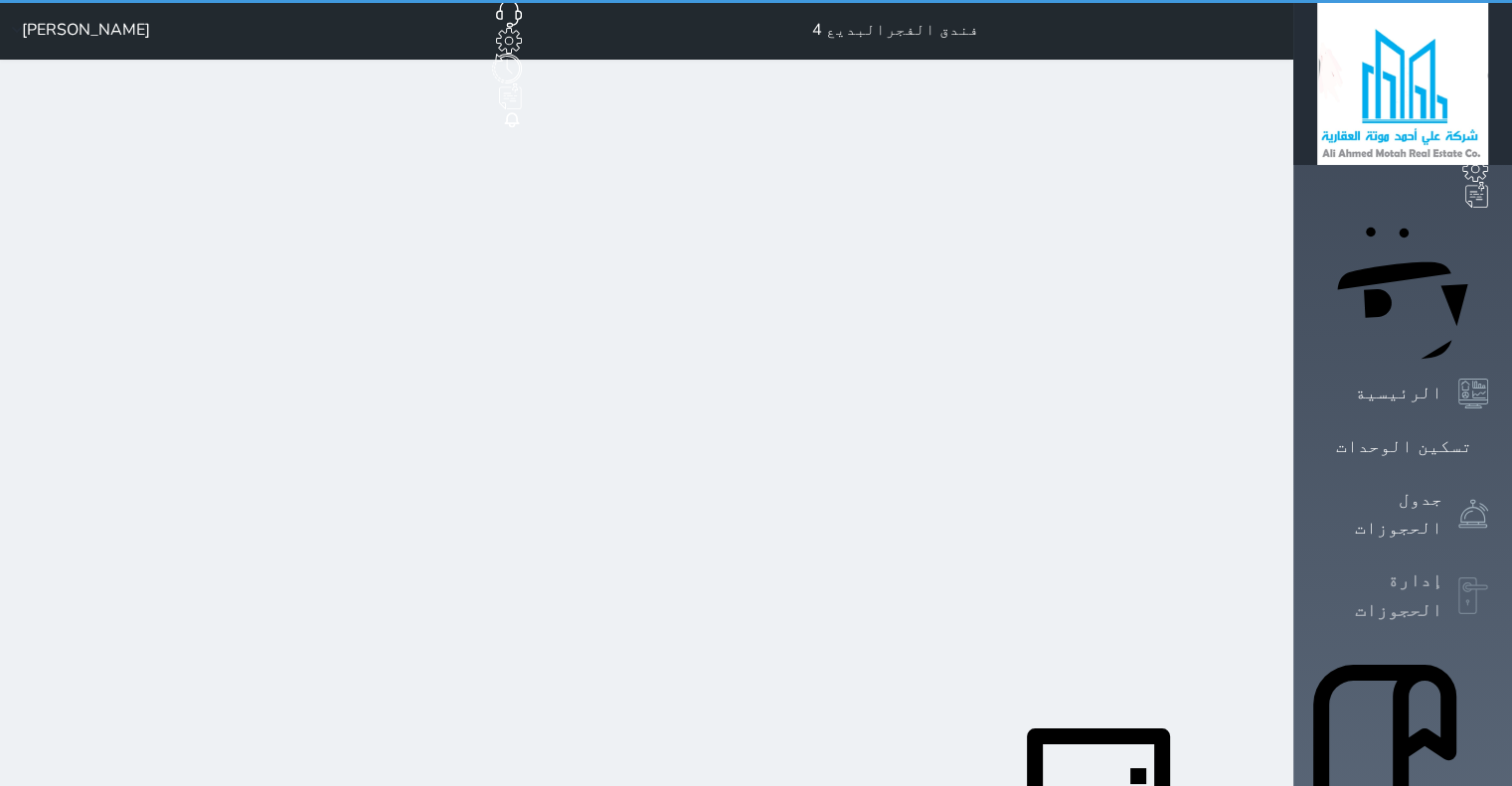 select on "open_all" 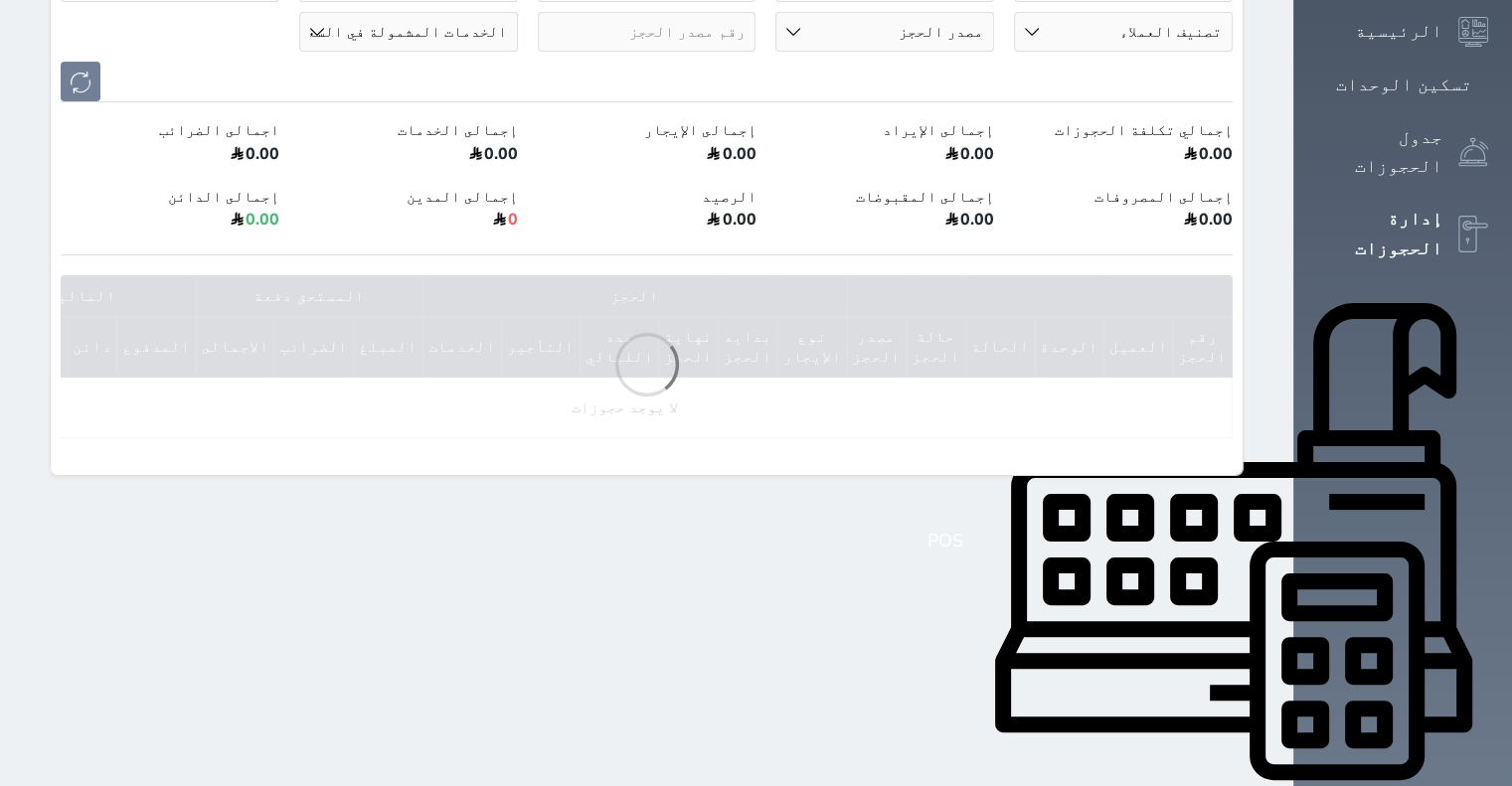 scroll, scrollTop: 393, scrollLeft: 0, axis: vertical 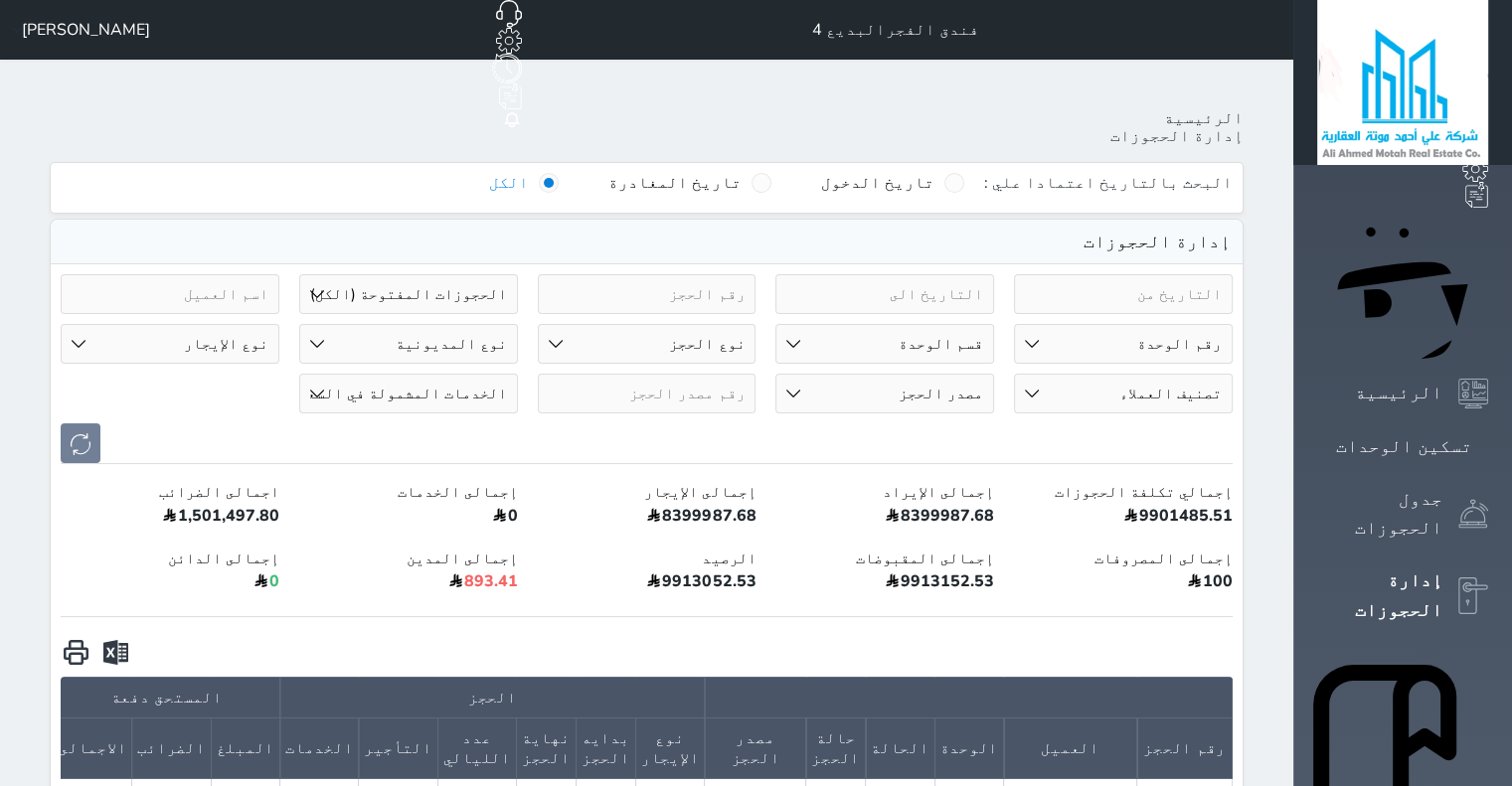 click on "[PERSON_NAME]" at bounding box center (85, 30) 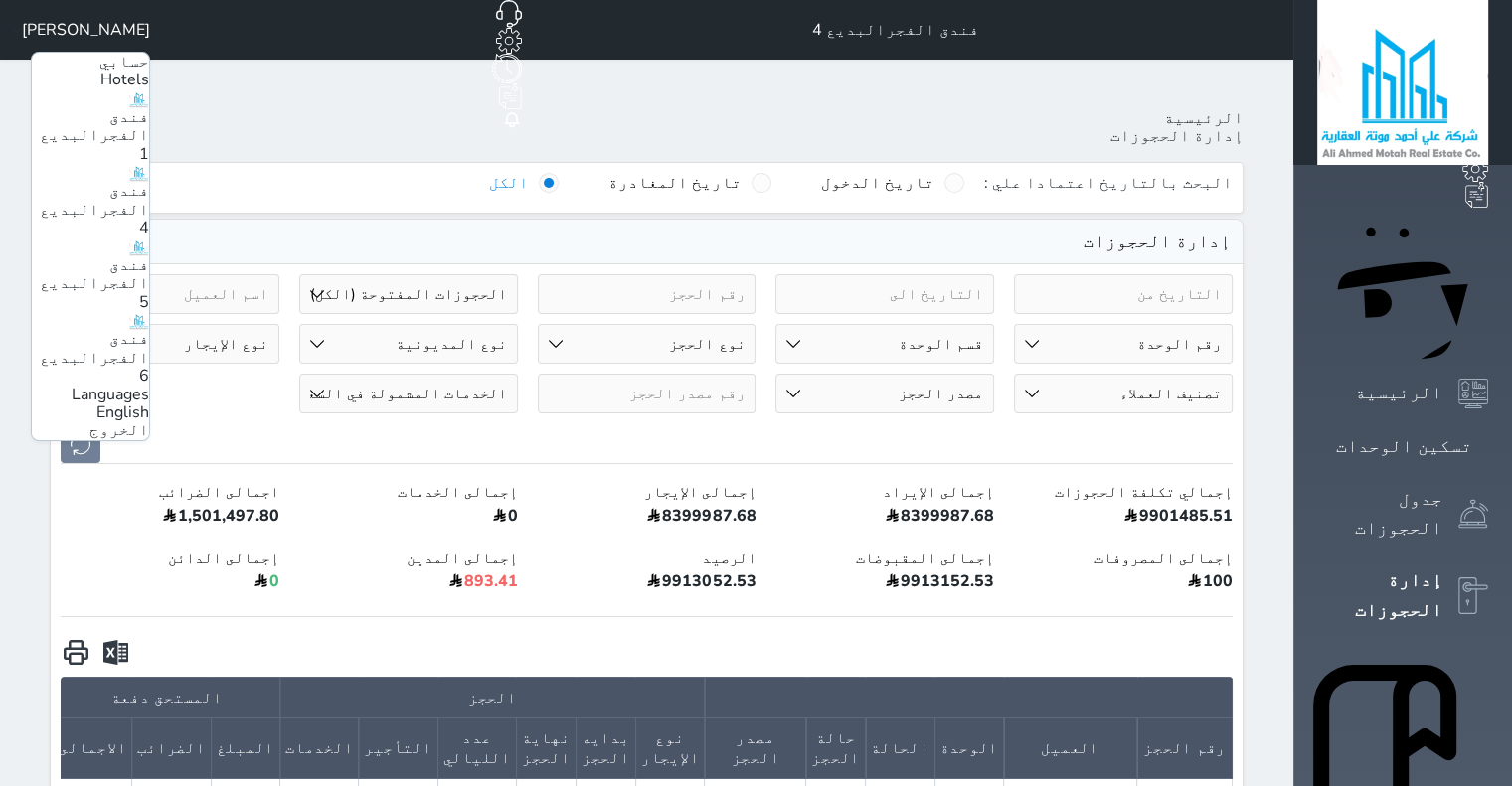 click on "فندق الفجرالبديع 5" at bounding box center [94, 283] 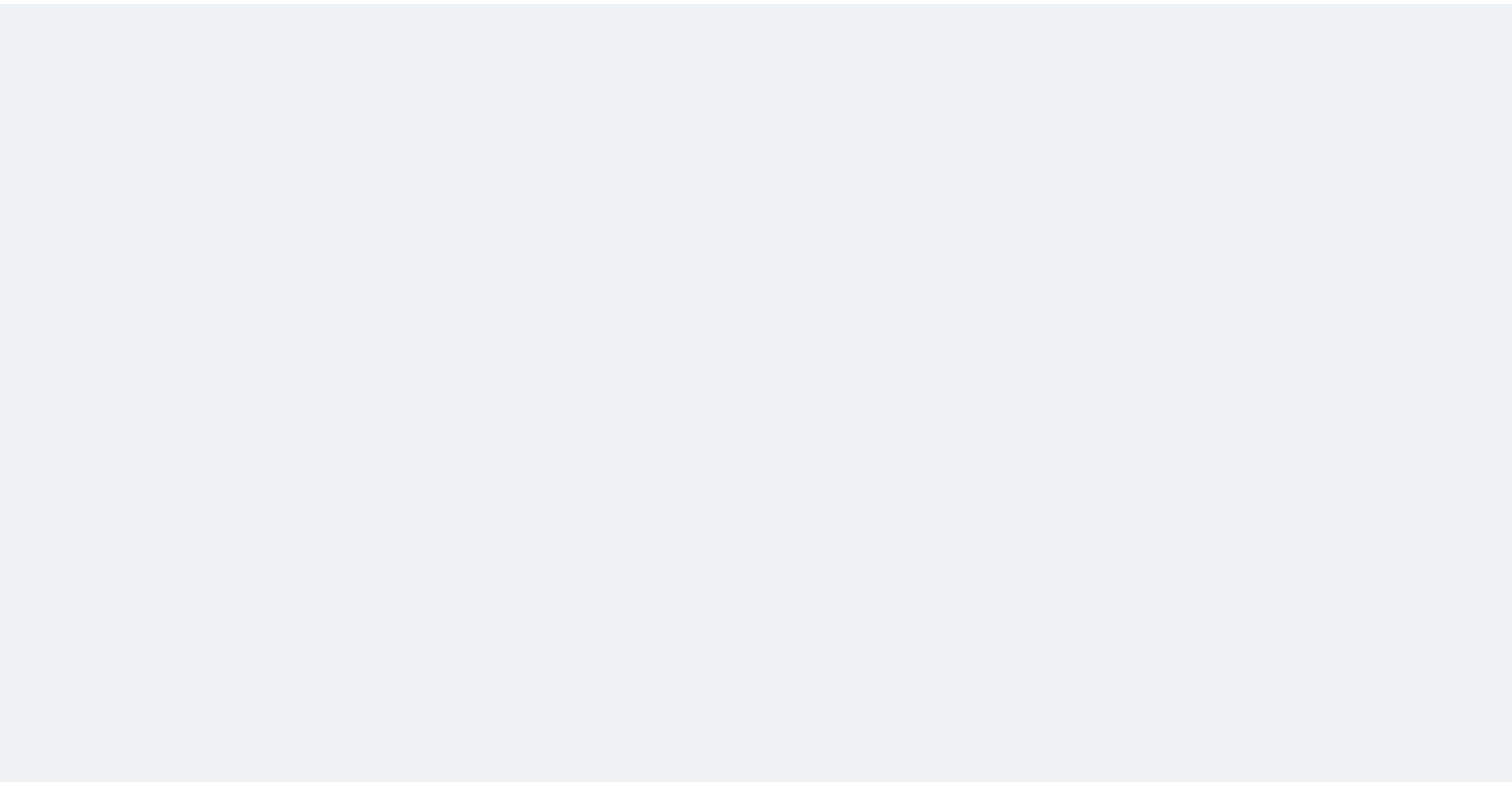 scroll, scrollTop: 0, scrollLeft: 0, axis: both 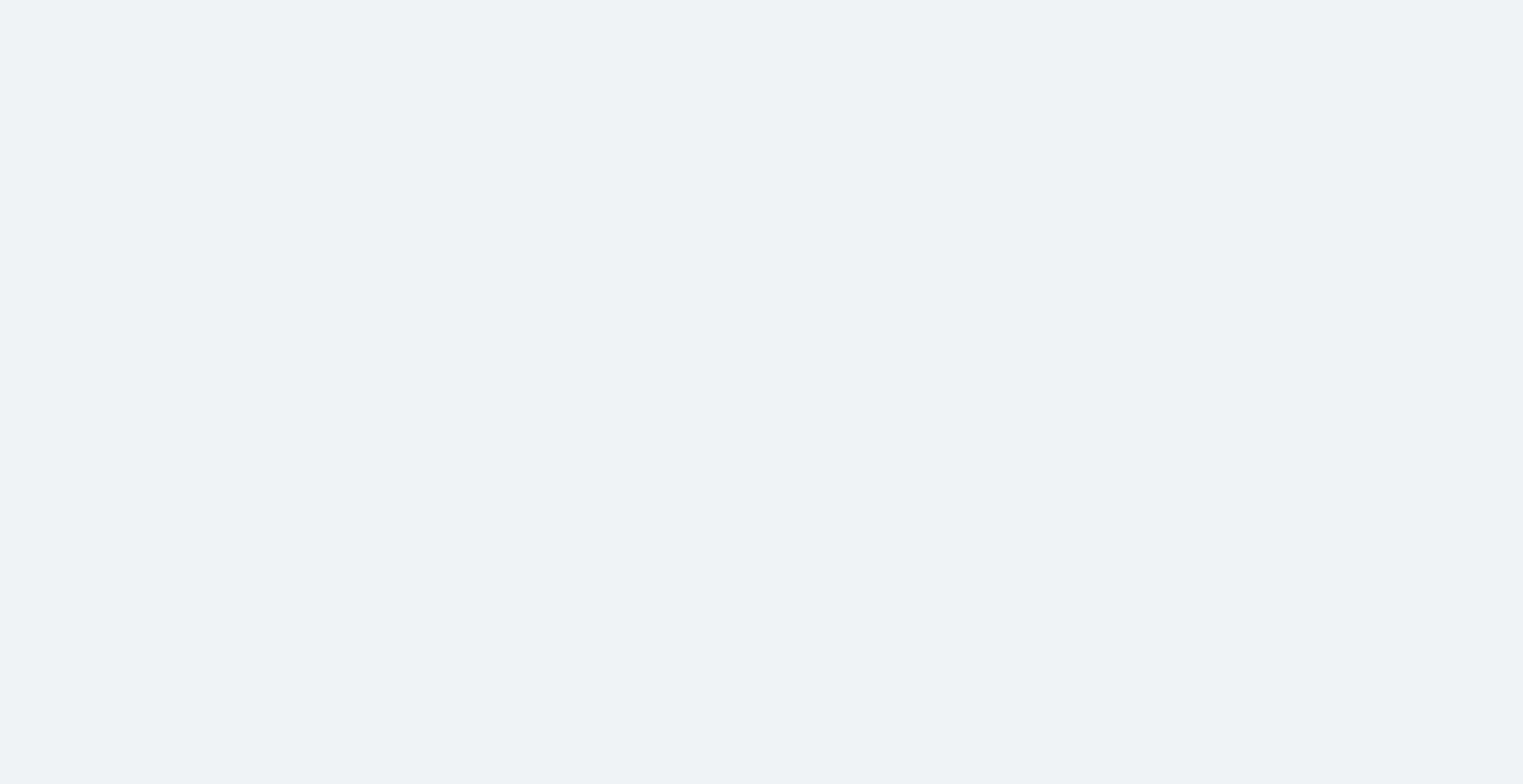 select on "open_all" 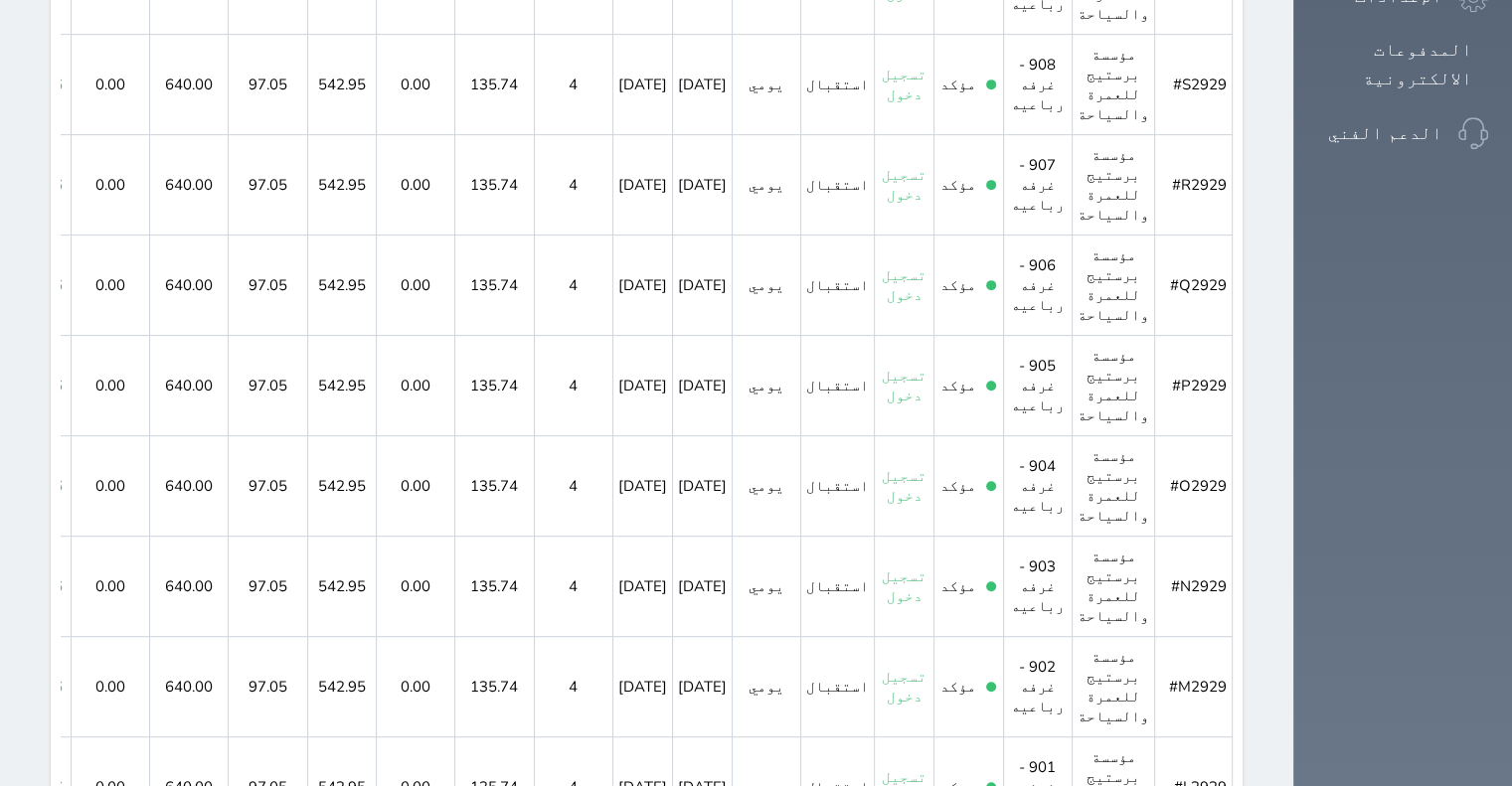 scroll, scrollTop: 1587, scrollLeft: 0, axis: vertical 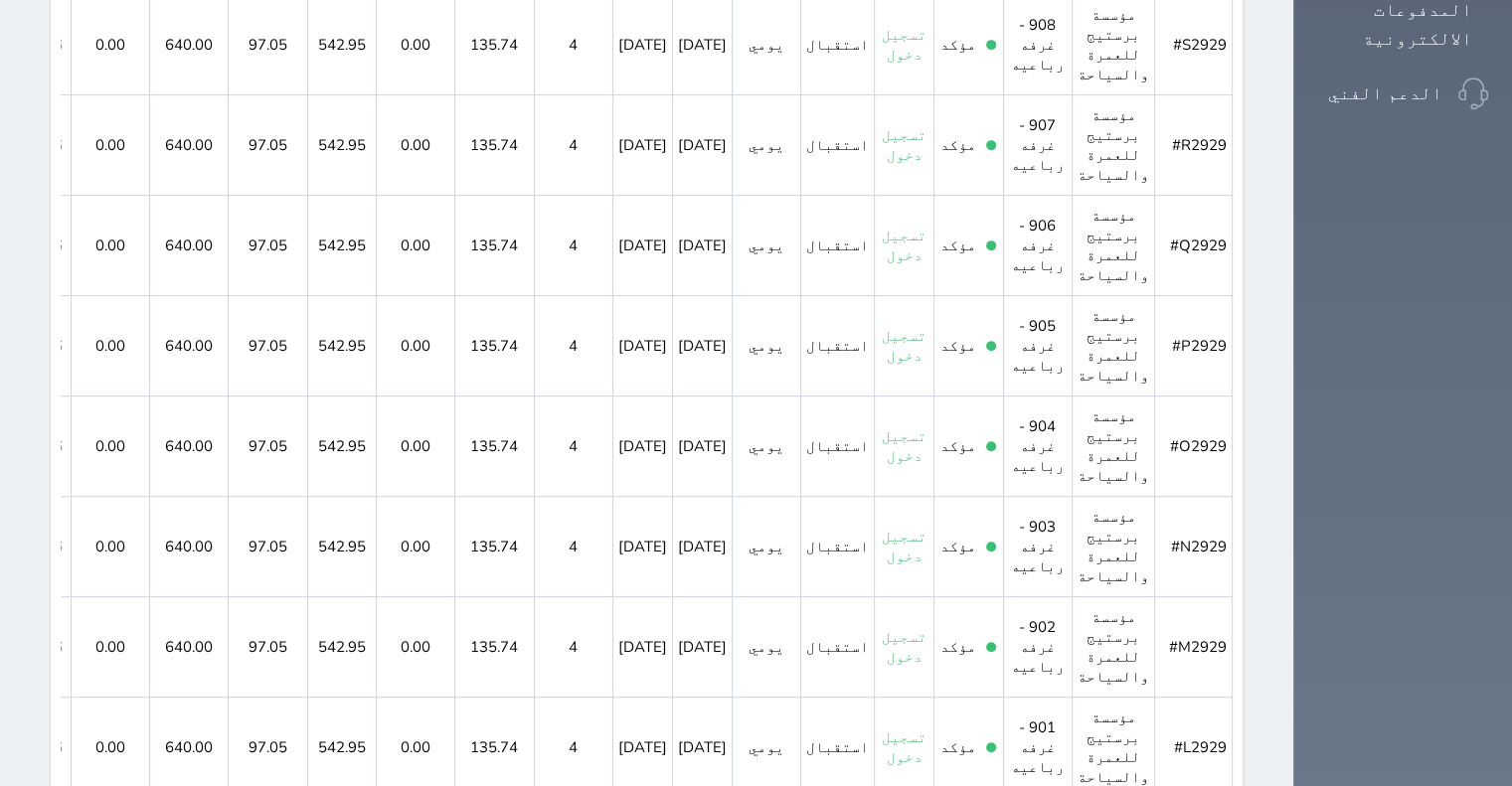 click on "2" at bounding box center (724, 1747) 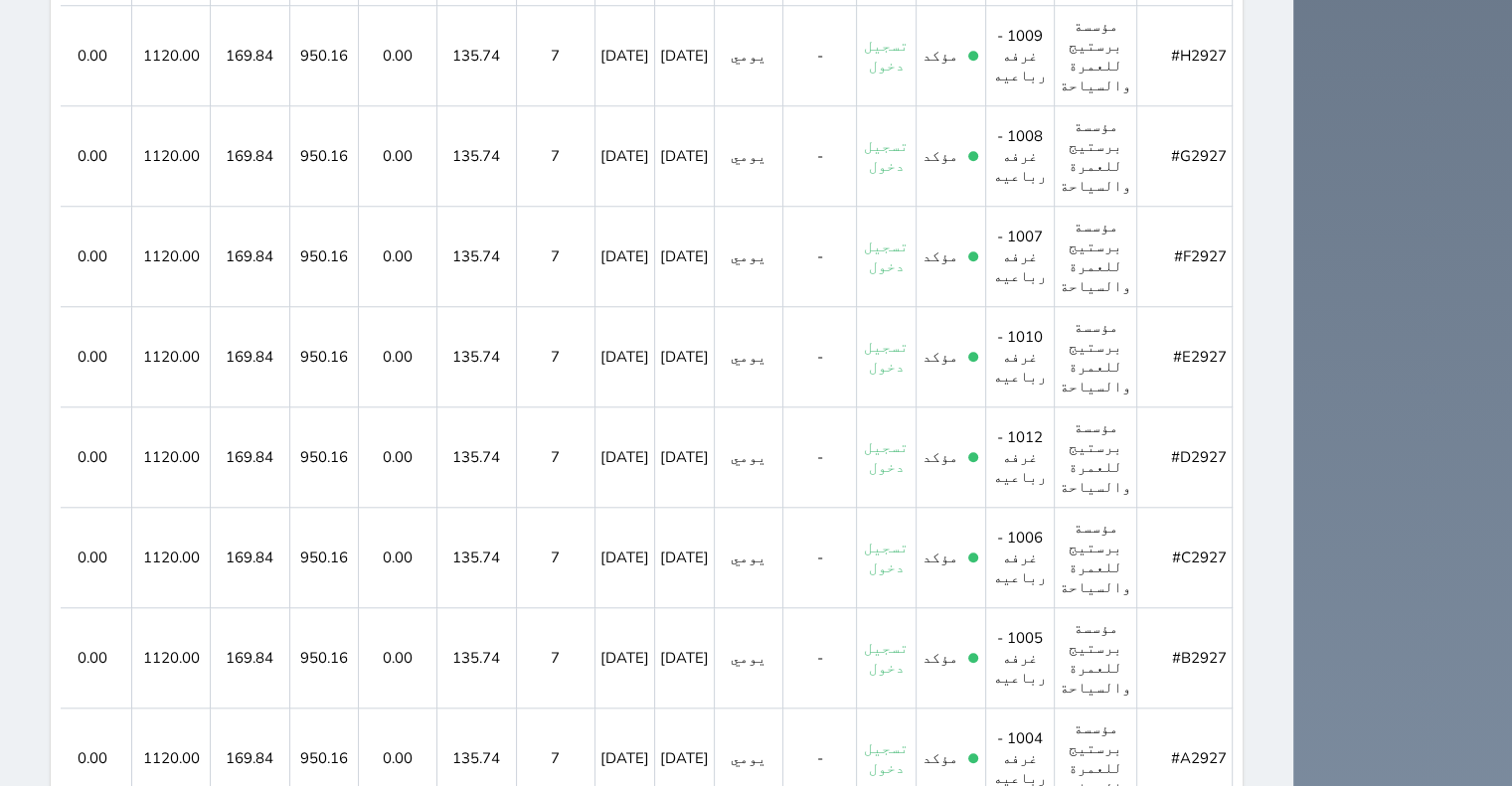 scroll, scrollTop: 2576, scrollLeft: 0, axis: vertical 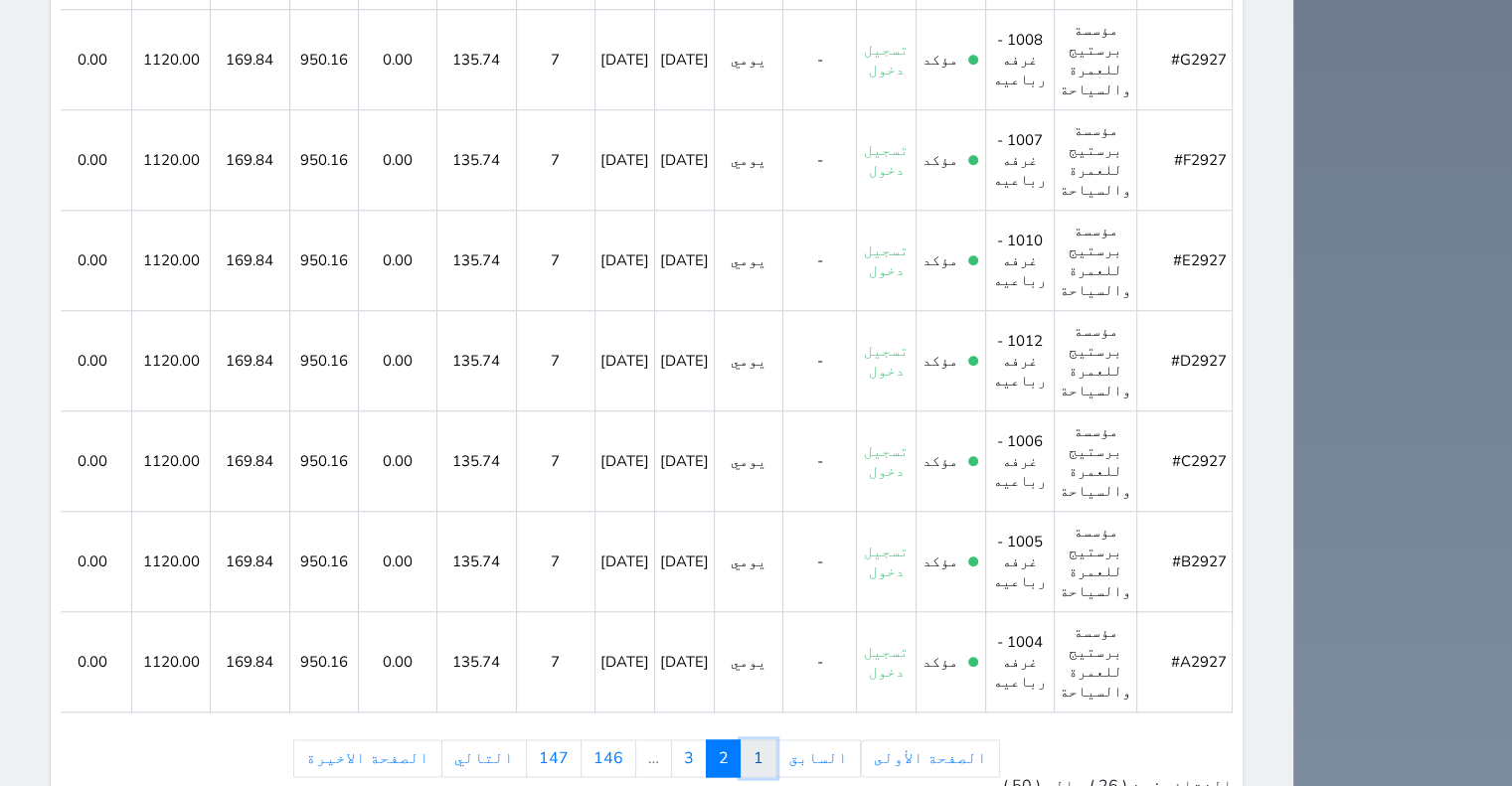 click on "1" at bounding box center (758, 758) 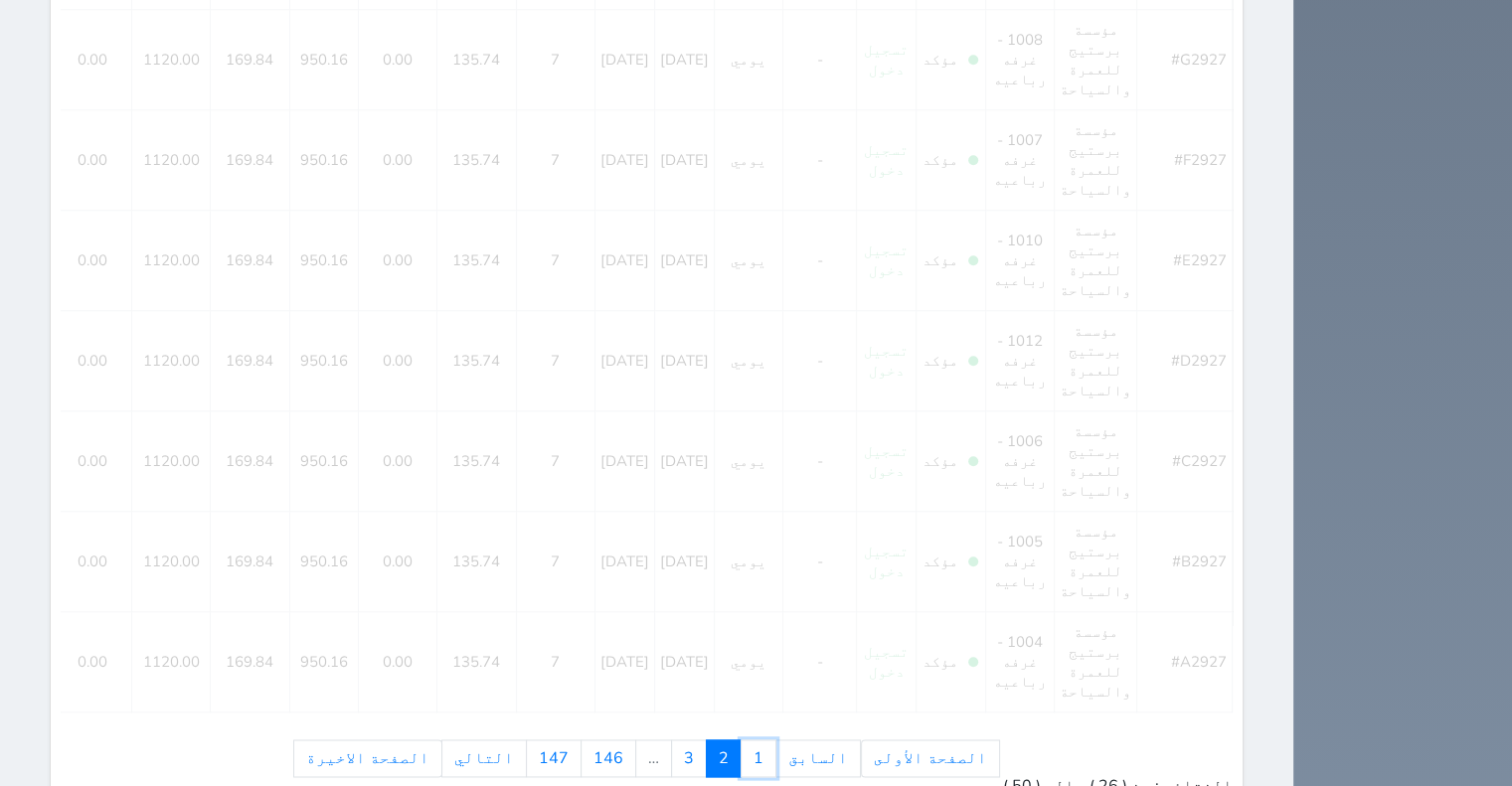 scroll, scrollTop: 1587, scrollLeft: 0, axis: vertical 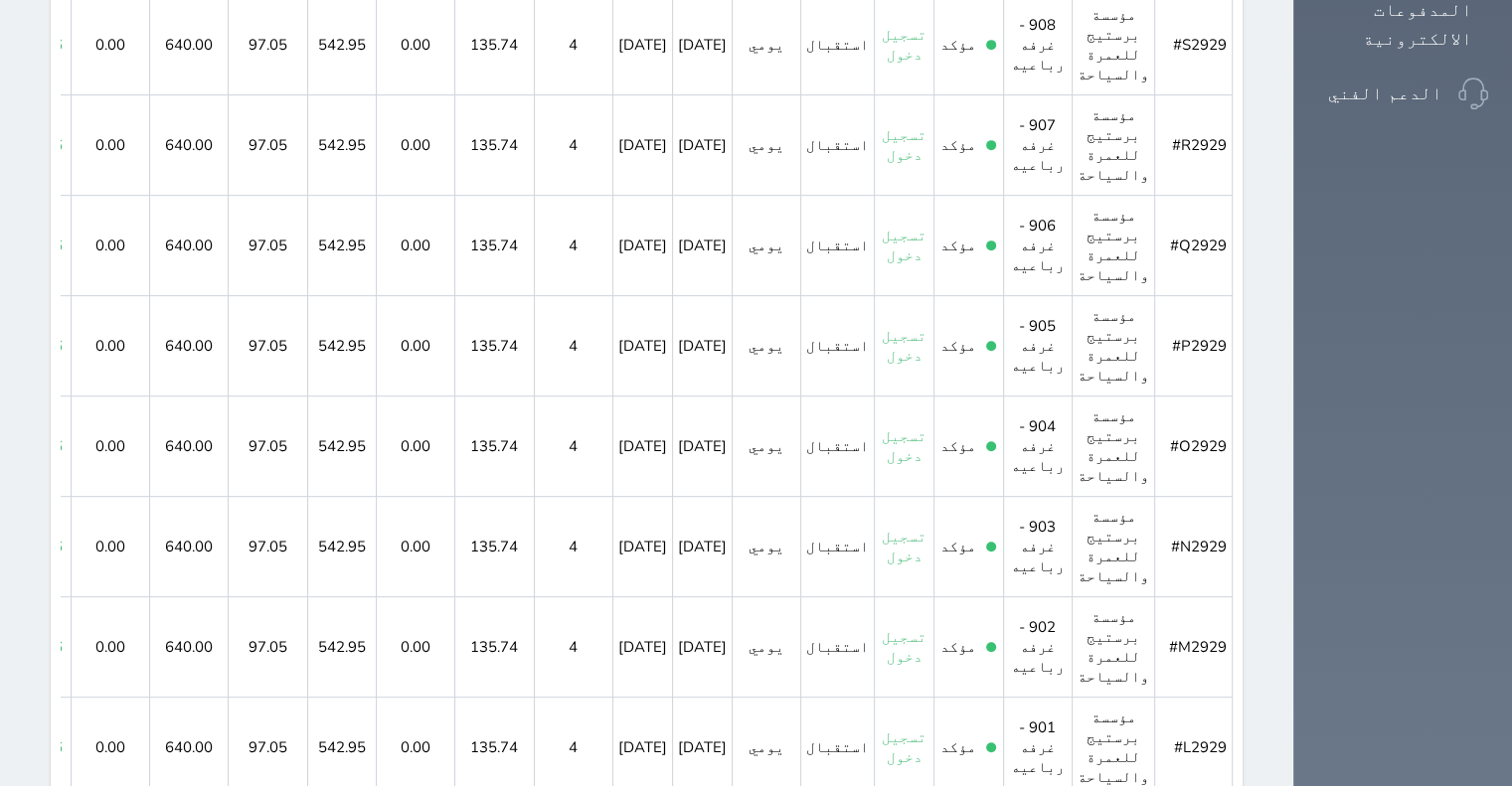 click on "2" at bounding box center [724, 1747] 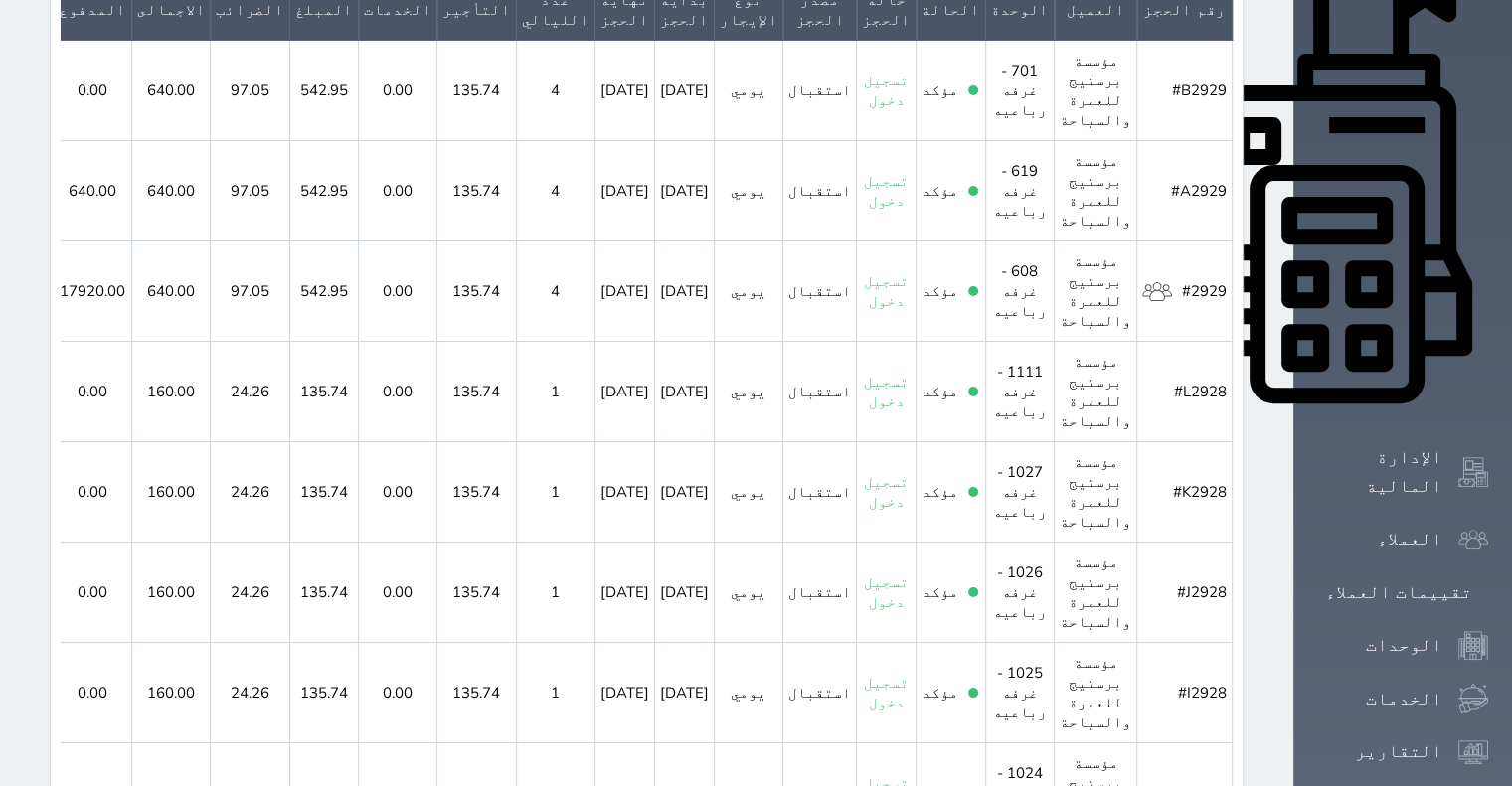 scroll, scrollTop: 693, scrollLeft: 0, axis: vertical 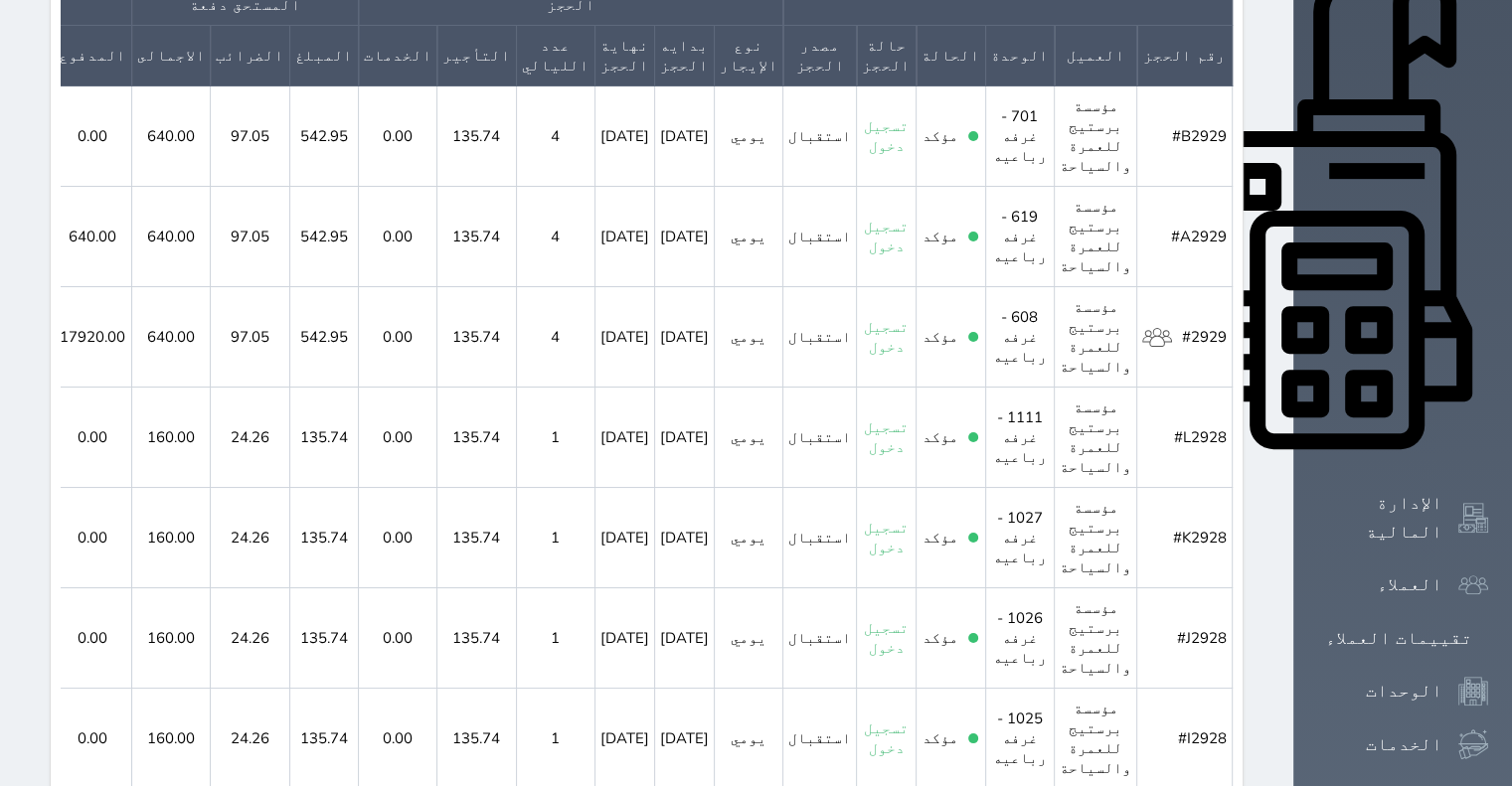 click 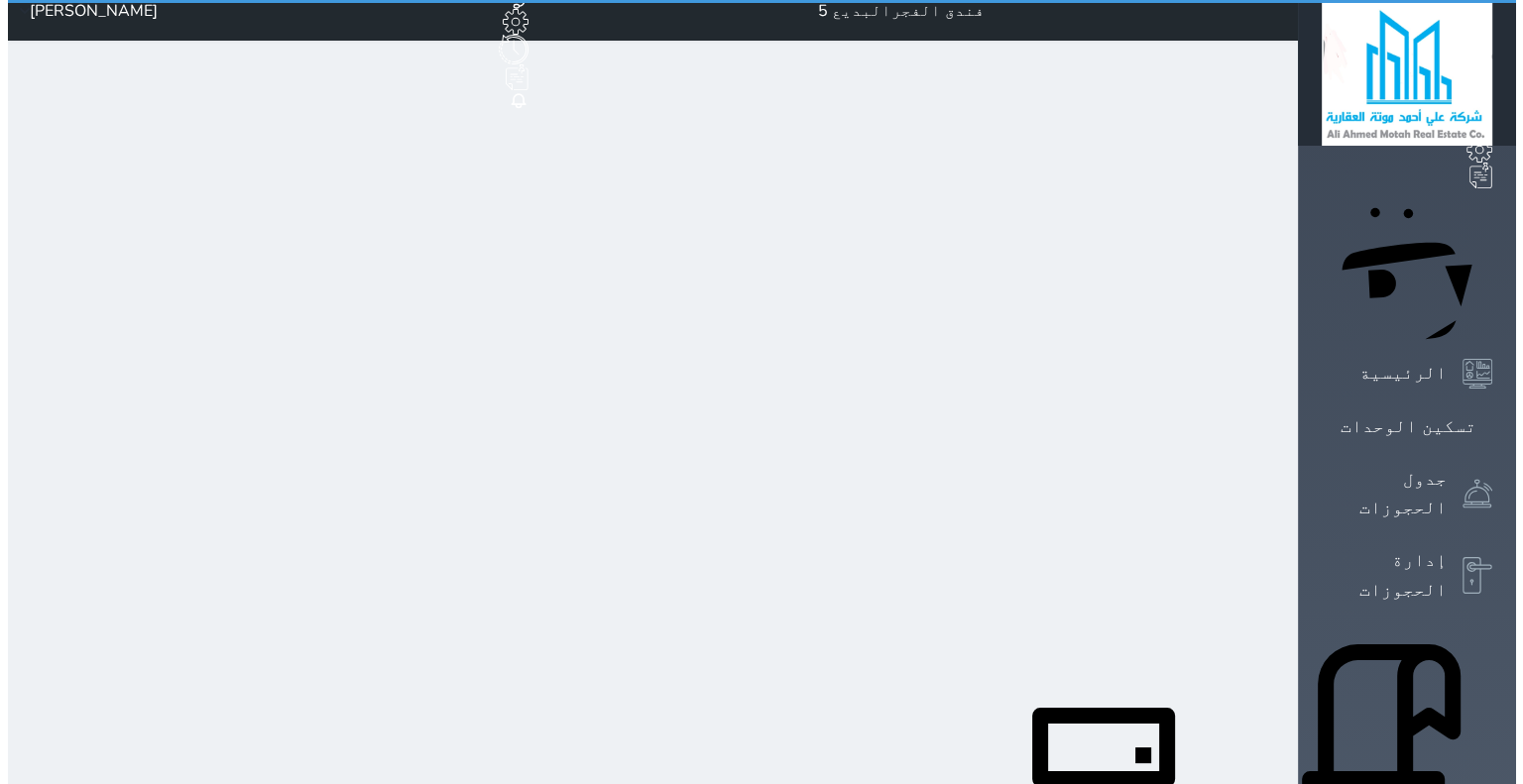 scroll, scrollTop: 0, scrollLeft: 0, axis: both 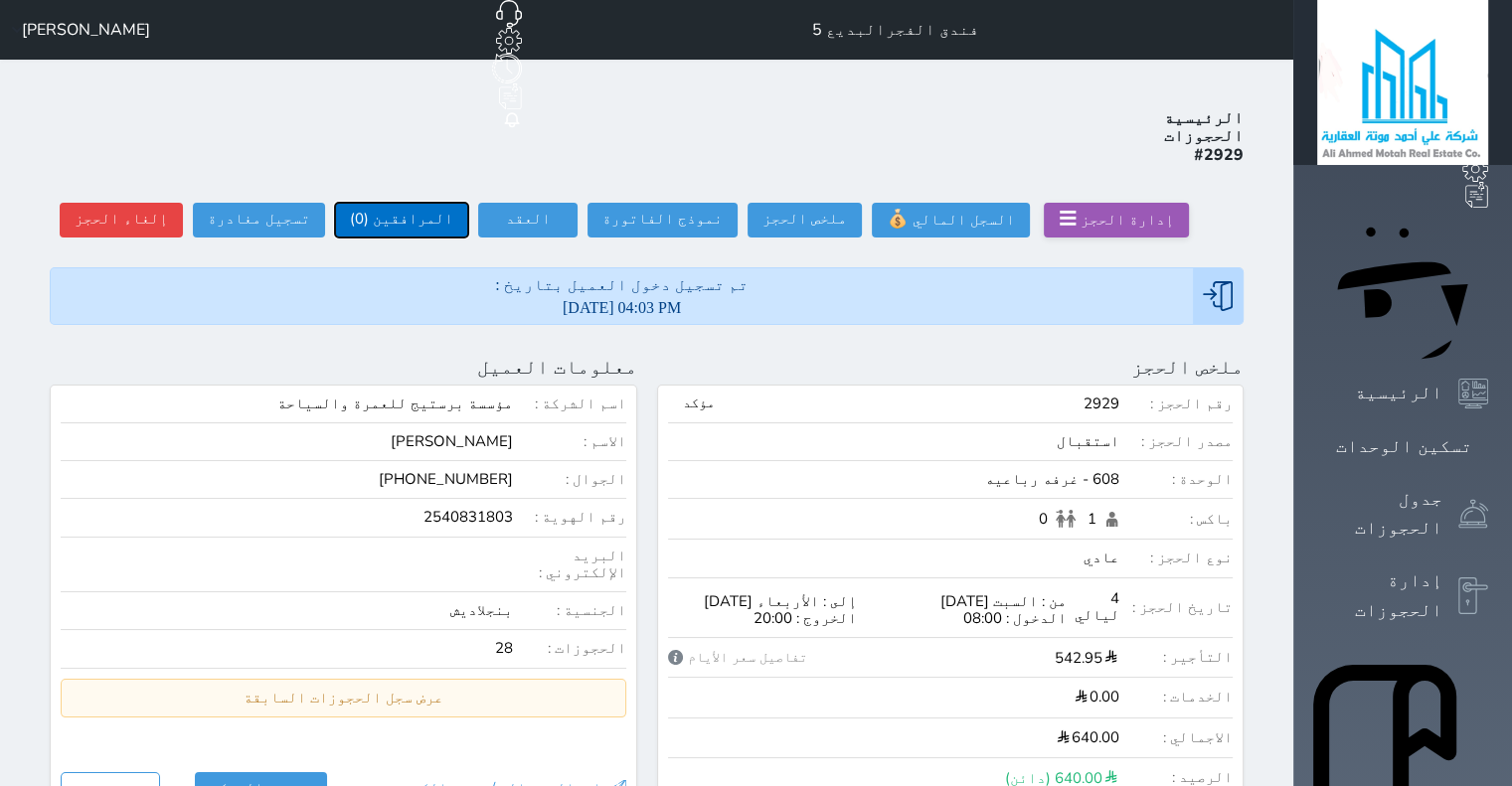 click on "المرافقين (0)" at bounding box center (402, 220) 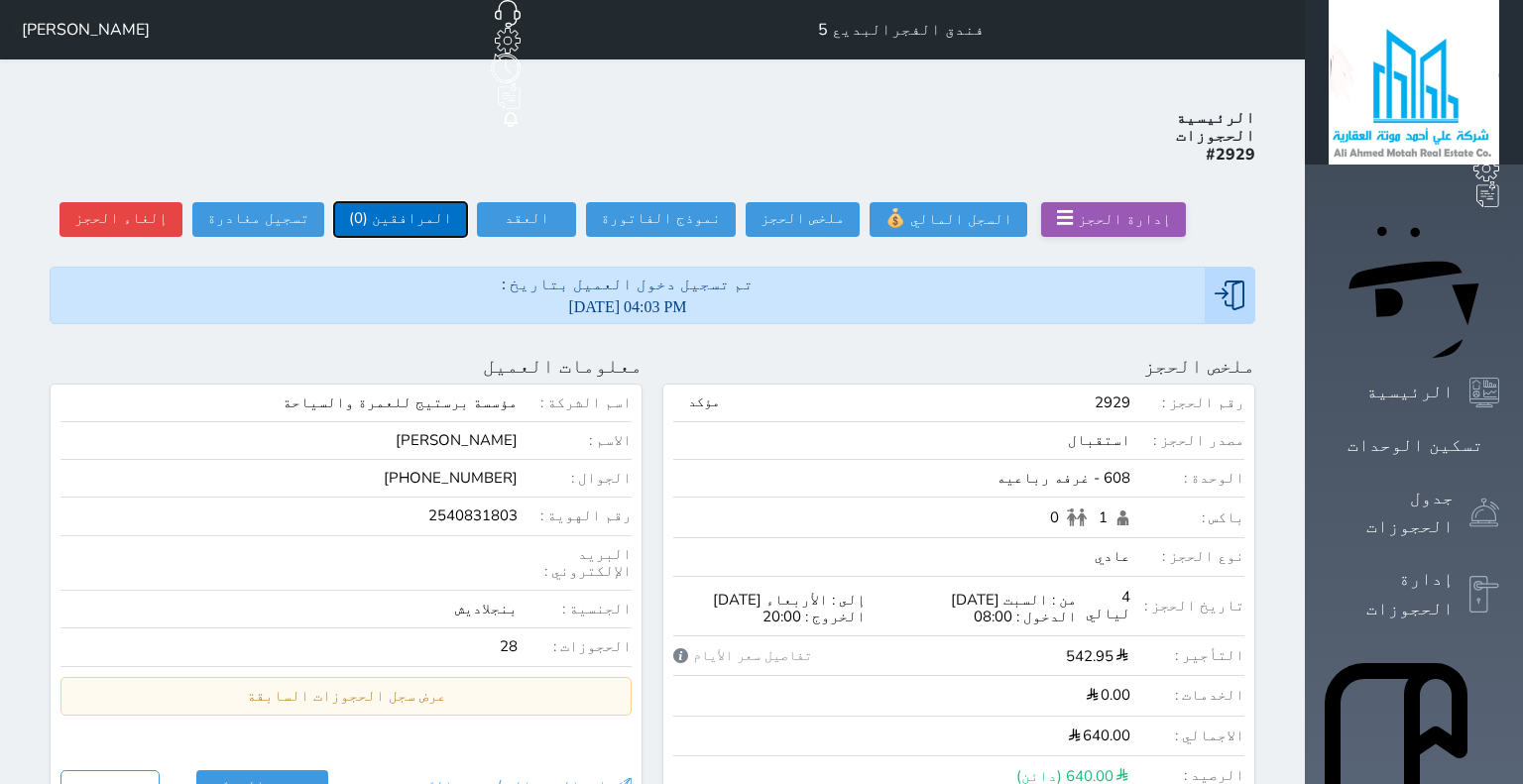 select 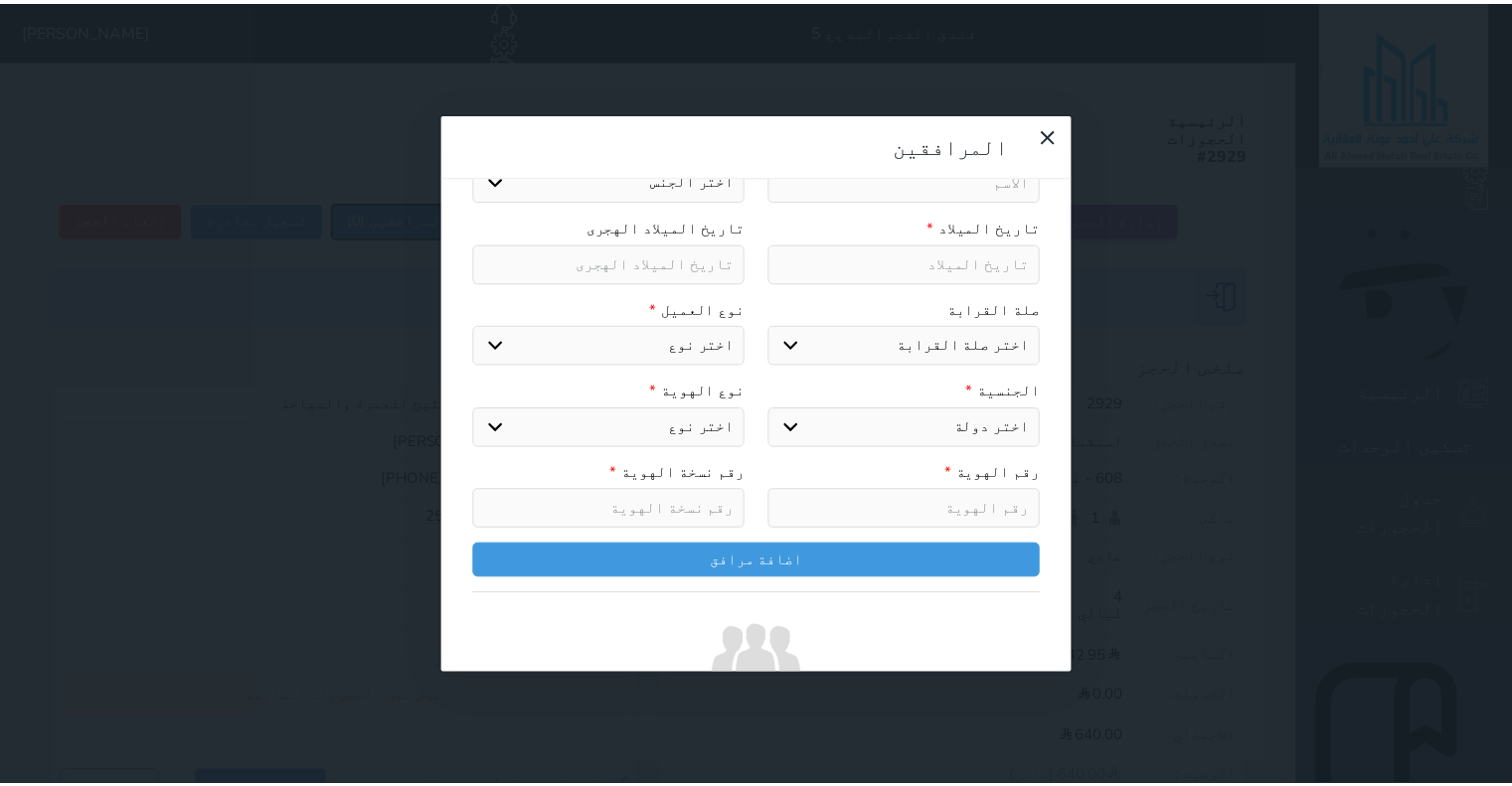 scroll, scrollTop: 250, scrollLeft: 0, axis: vertical 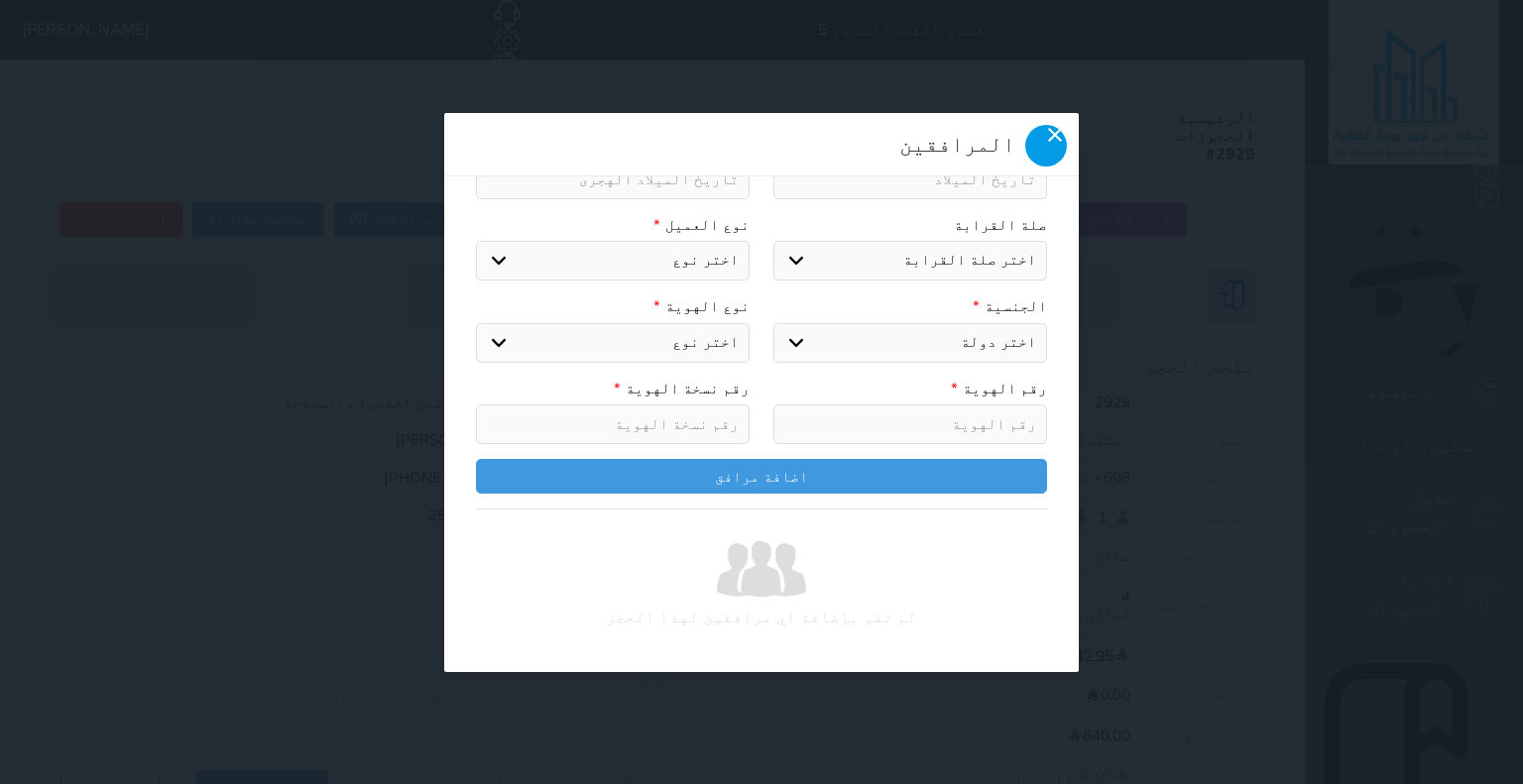 click 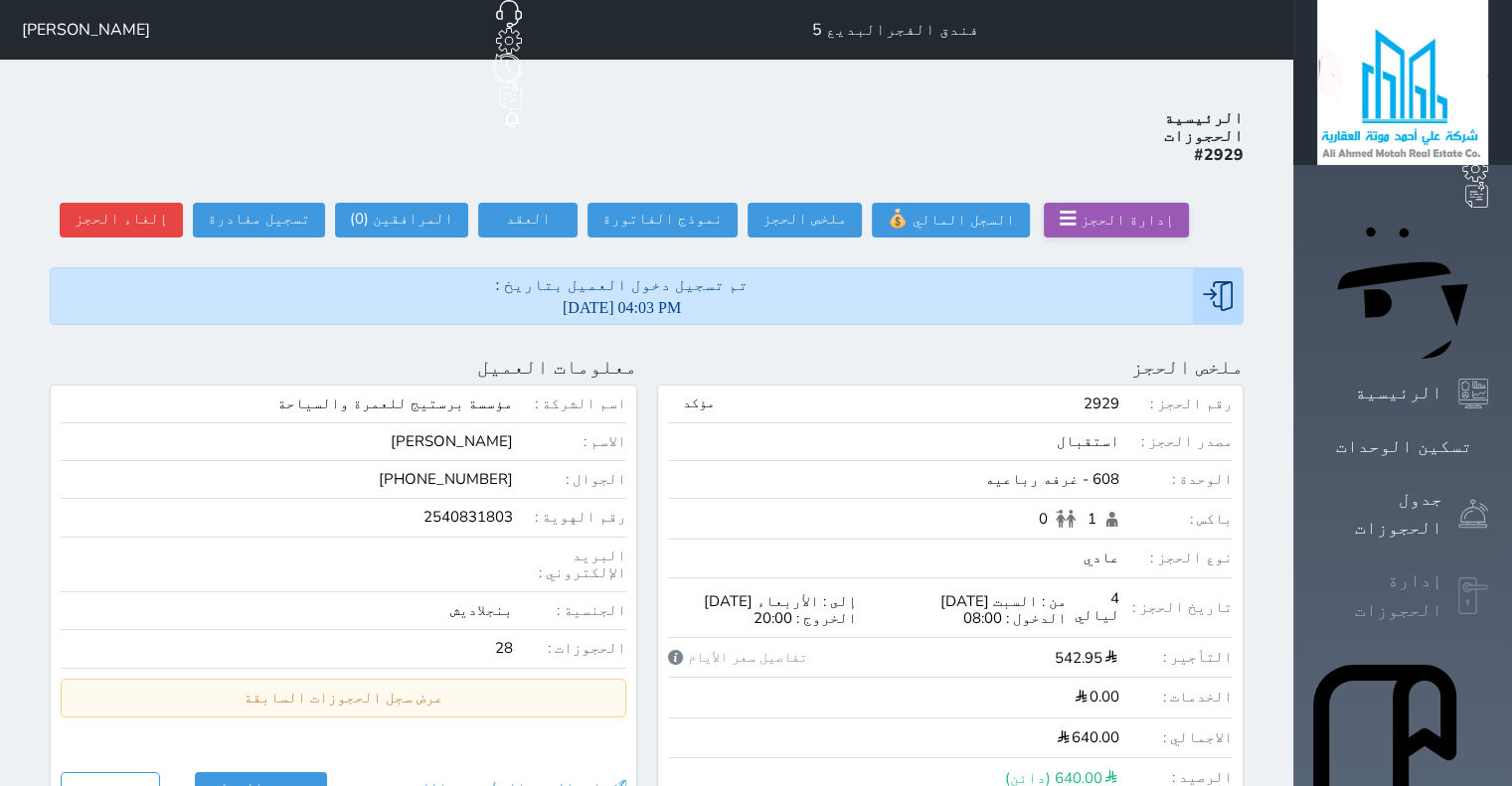click 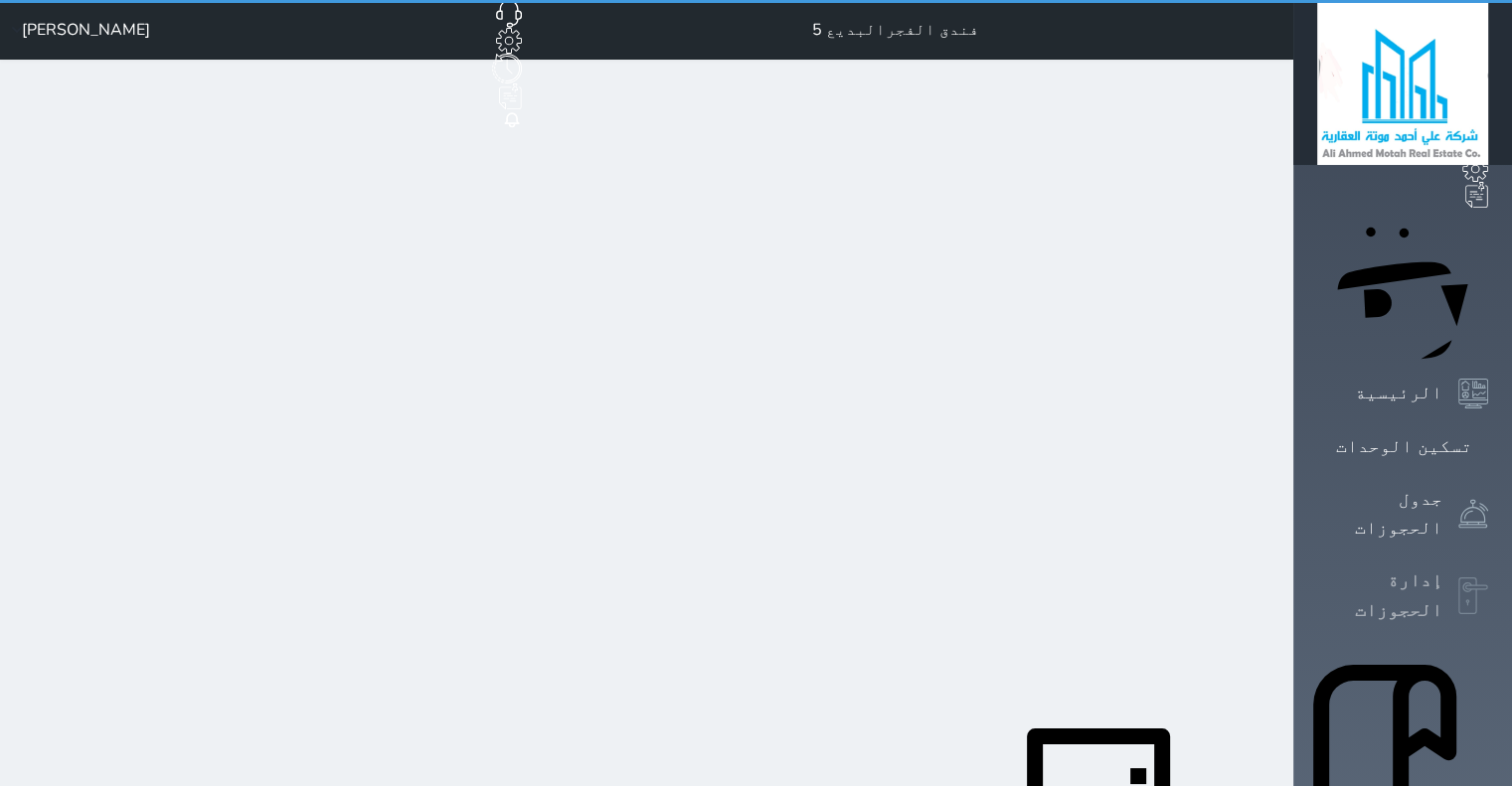select on "open_all" 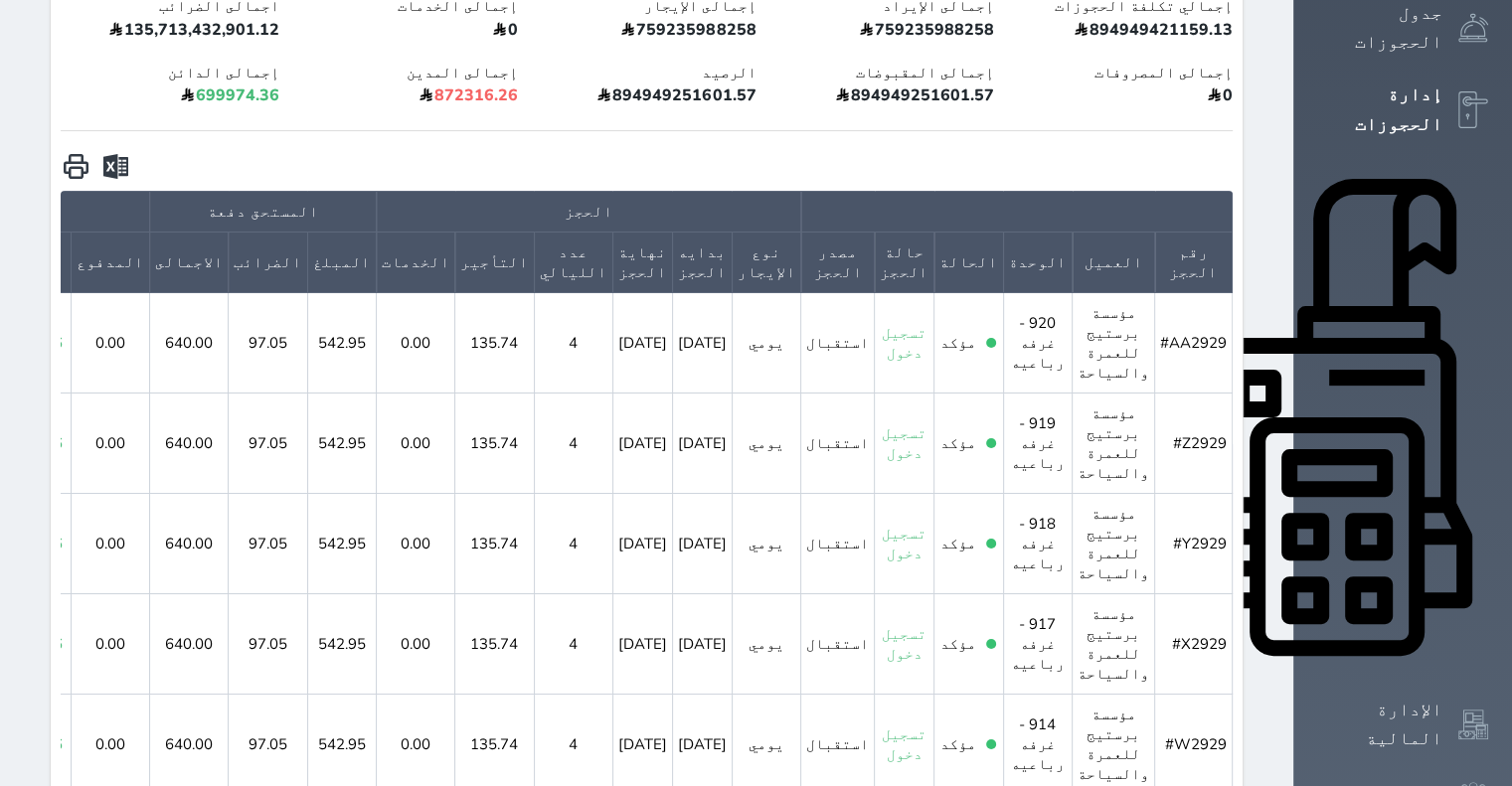 scroll, scrollTop: 593, scrollLeft: 0, axis: vertical 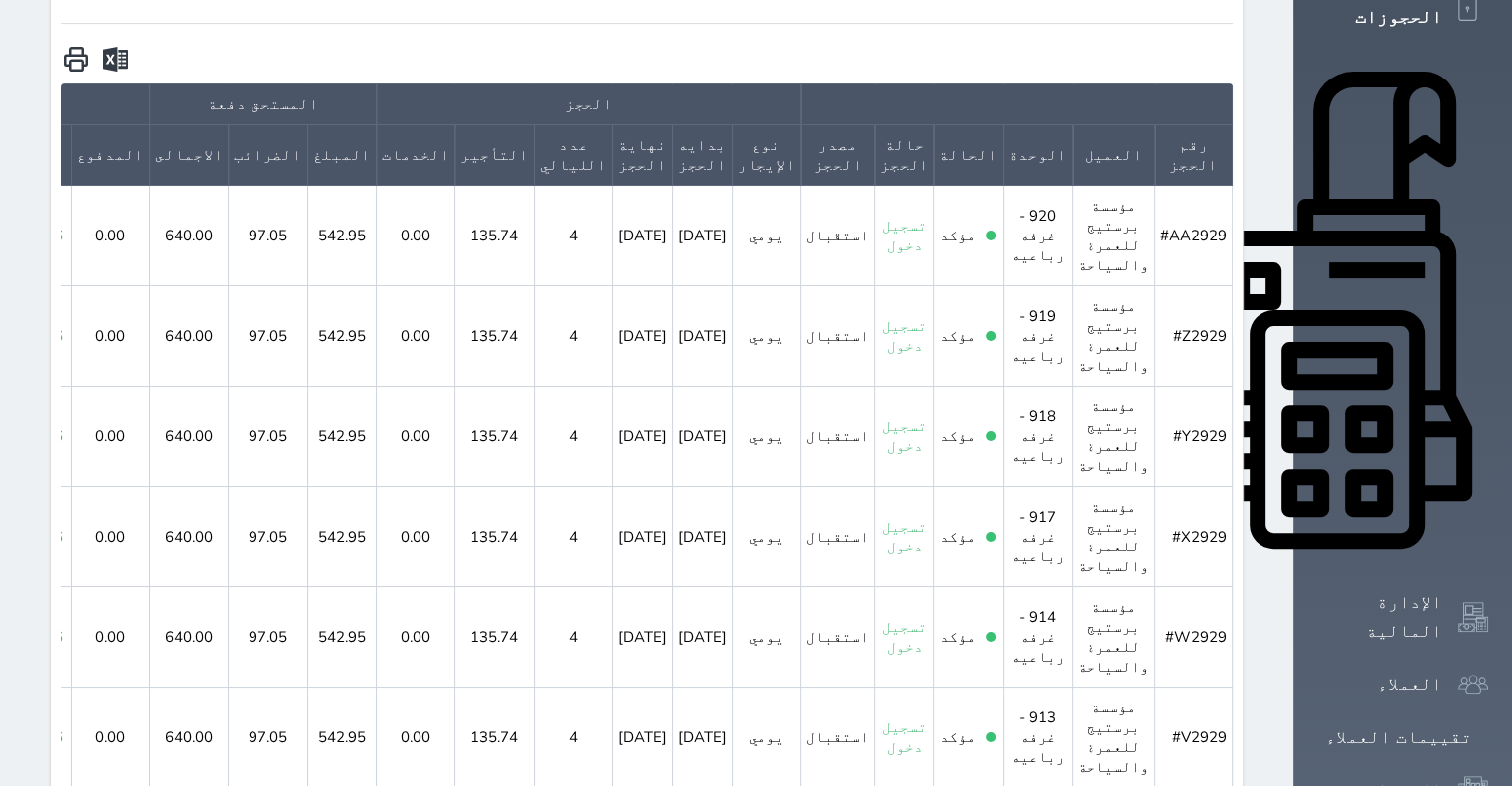 click 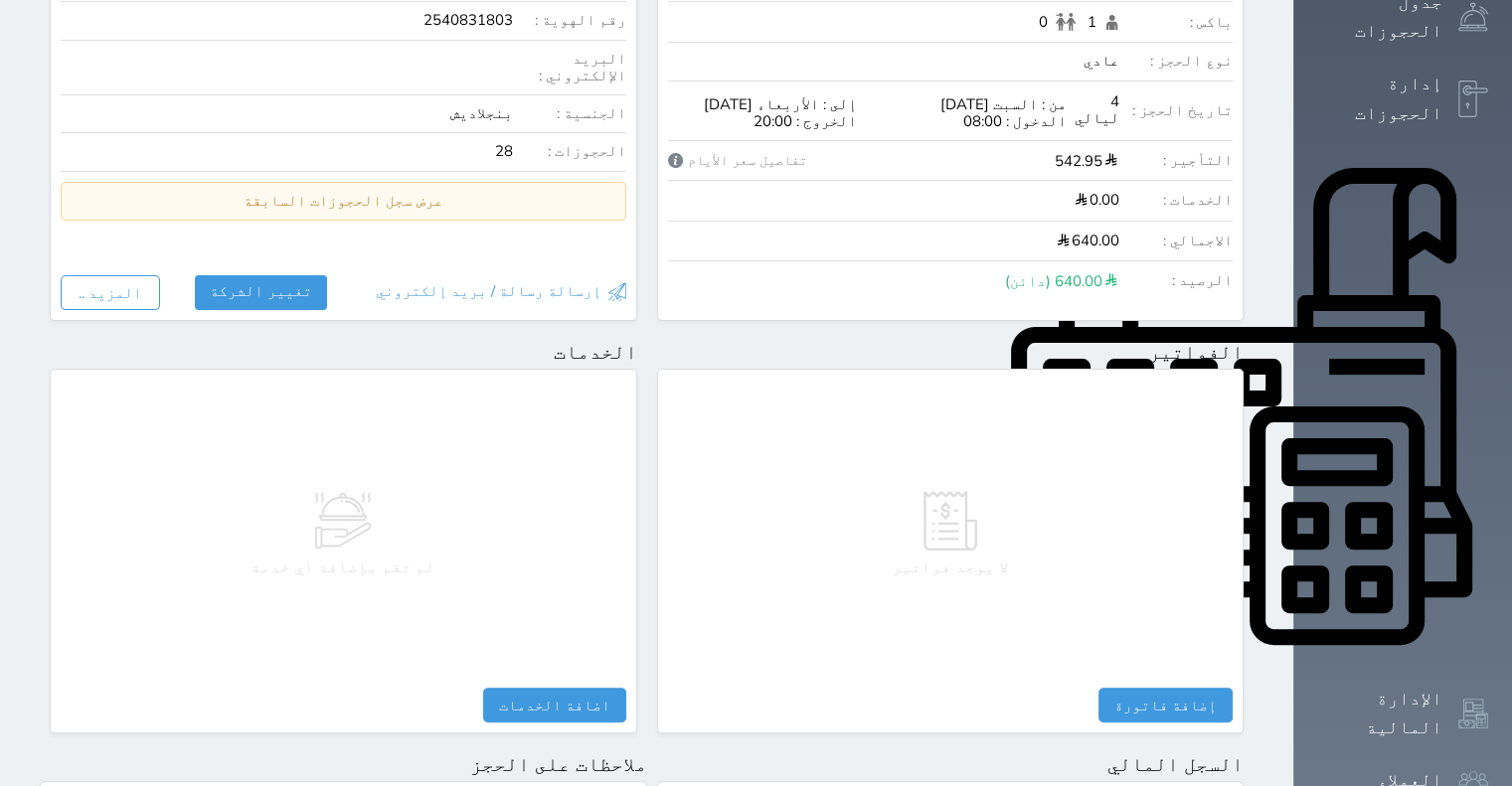 scroll, scrollTop: 795, scrollLeft: 0, axis: vertical 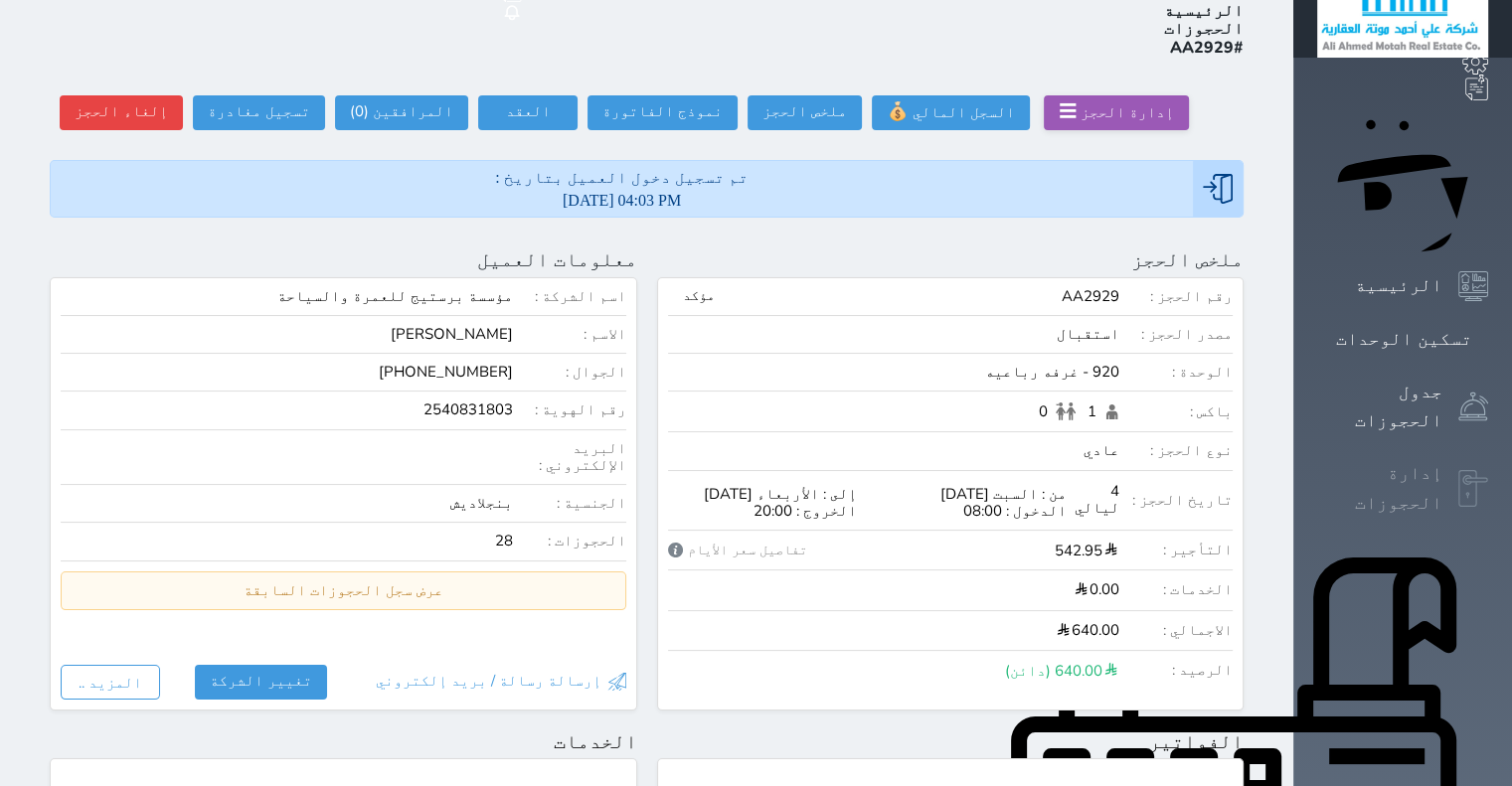 click on "إدارة الحجوزات" at bounding box center (1403, 488) 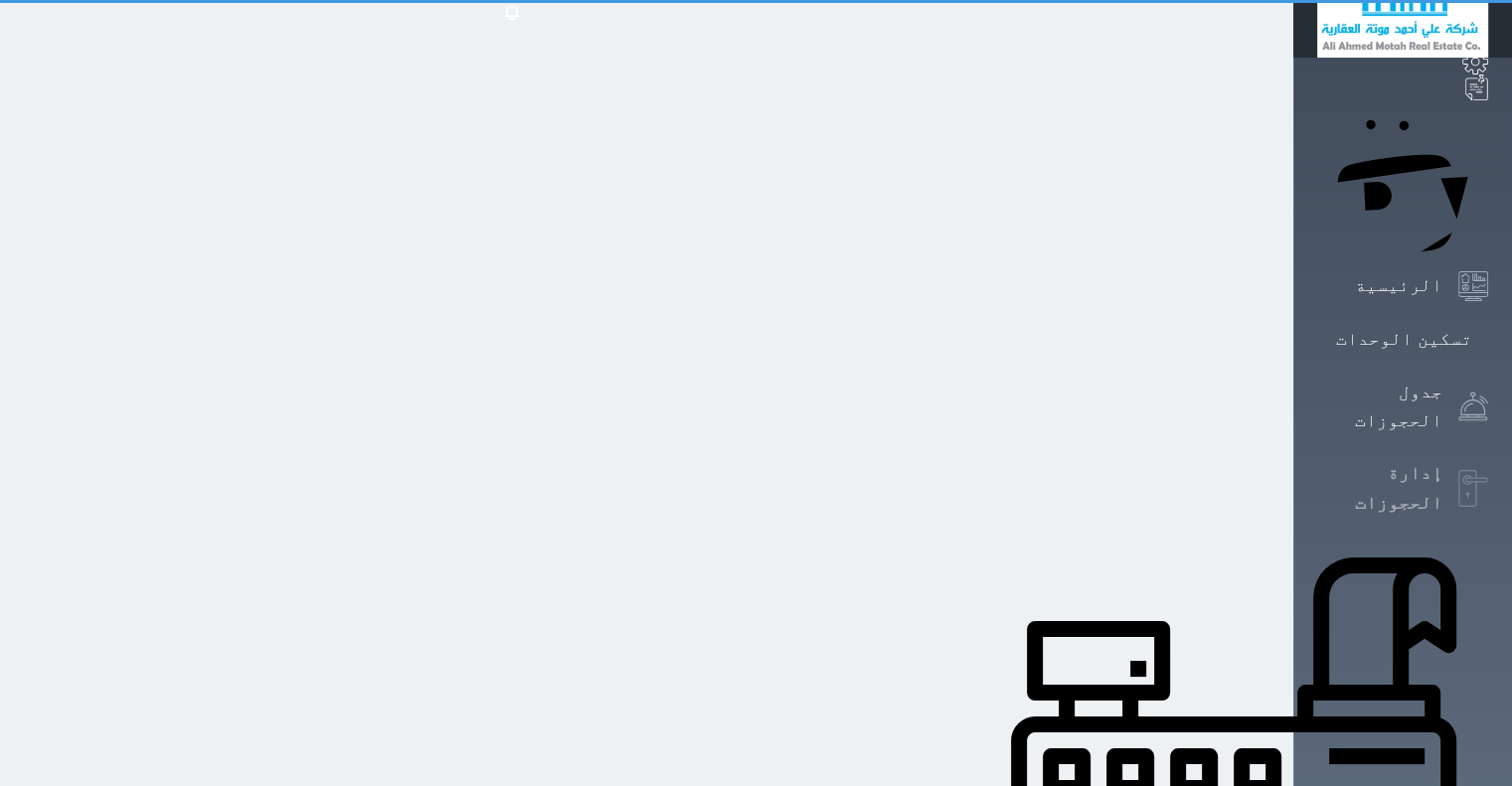 scroll, scrollTop: 6, scrollLeft: 0, axis: vertical 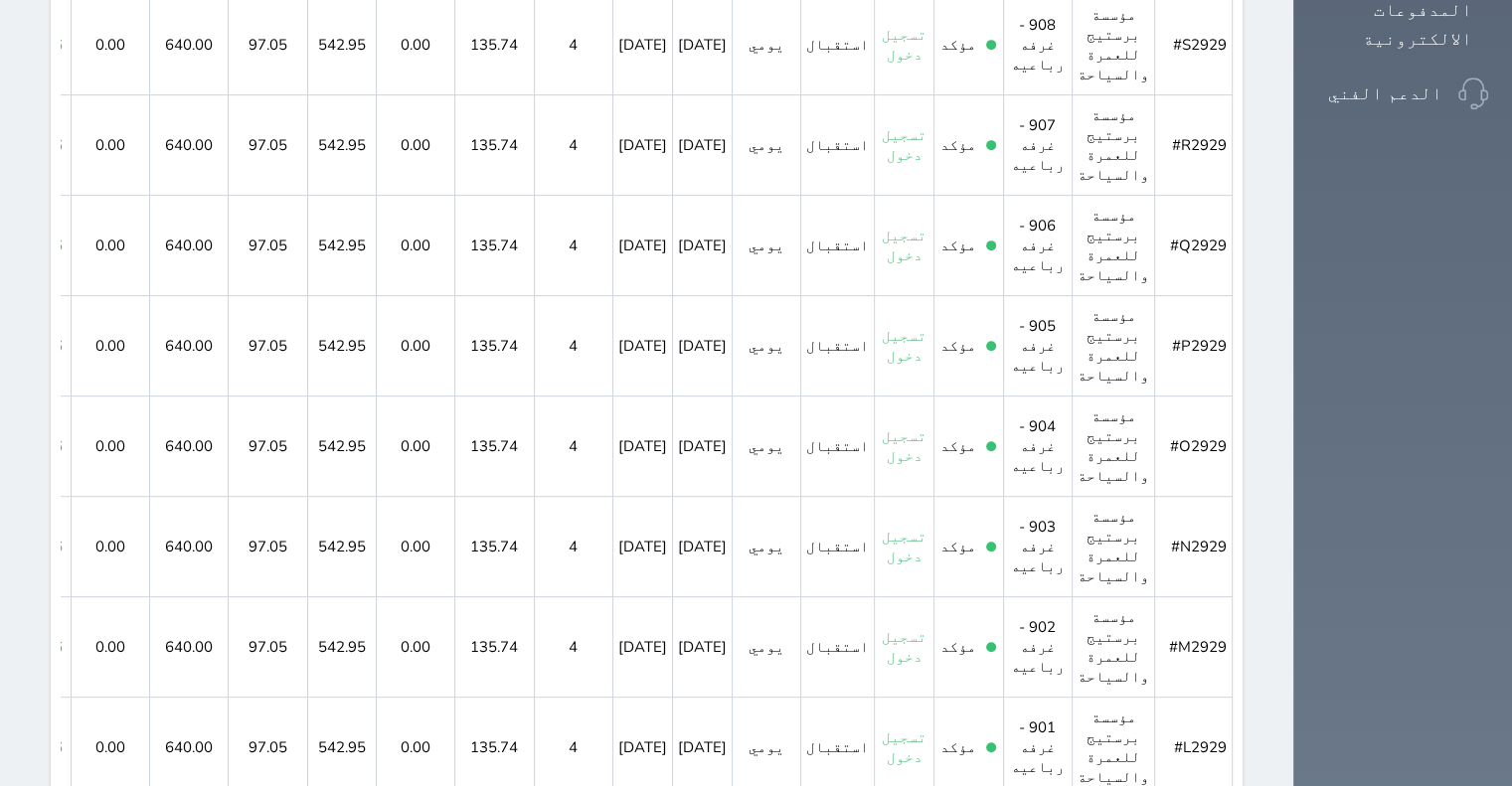 drag, startPoint x: 751, startPoint y: 707, endPoint x: 738, endPoint y: 704, distance: 13.341664 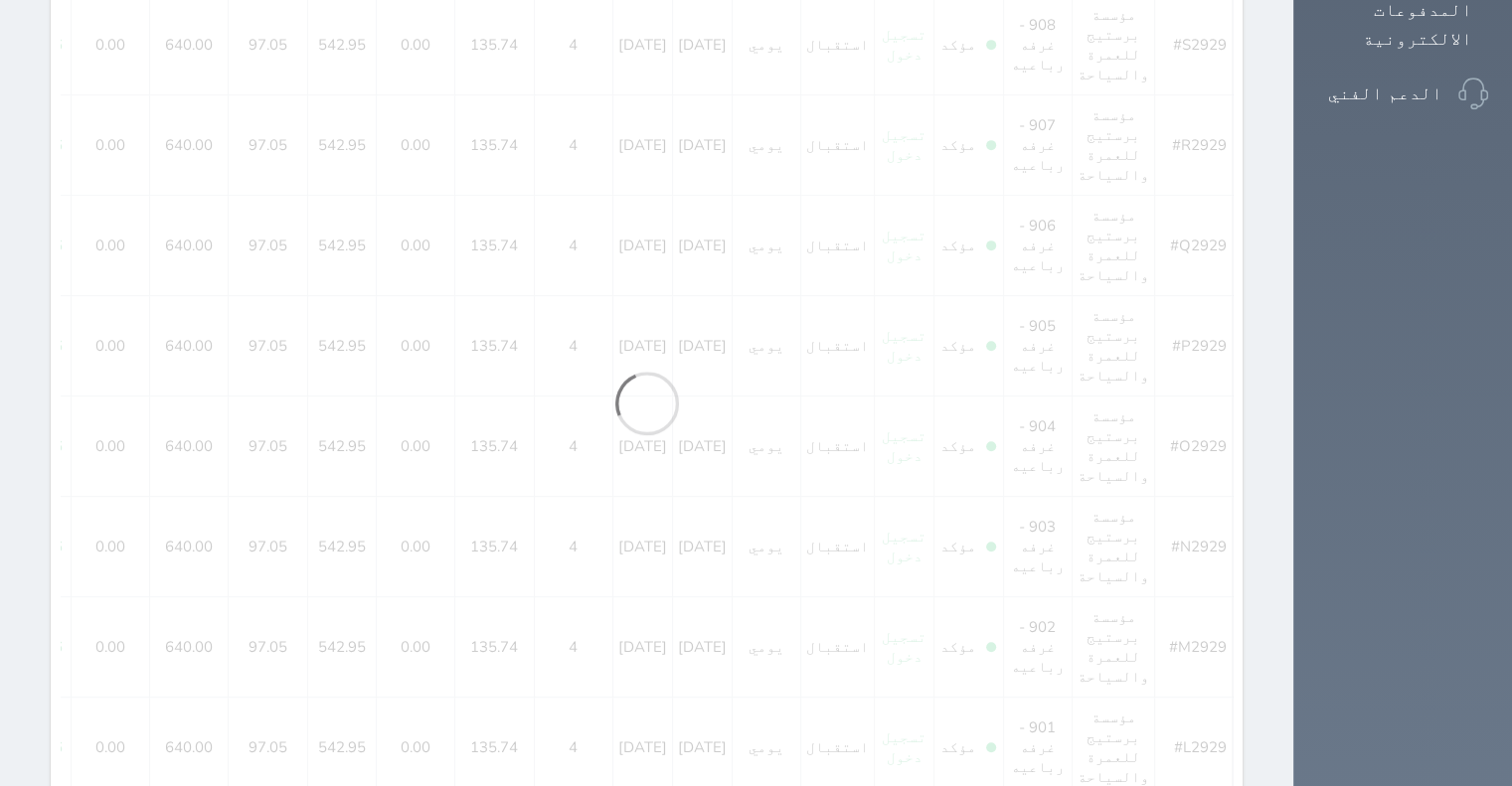 click on "1" at bounding box center (758, 1747) 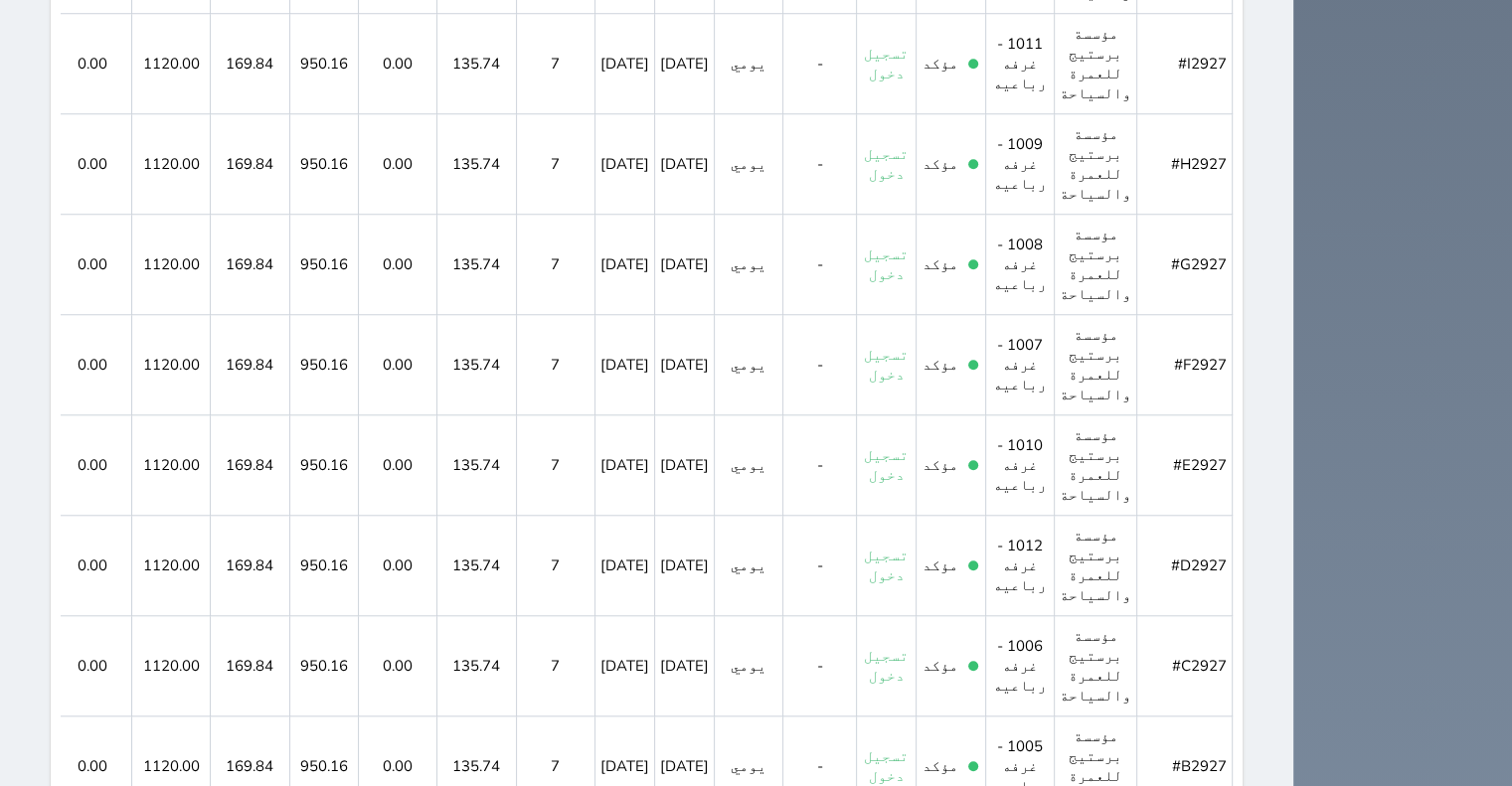 scroll, scrollTop: 2576, scrollLeft: 0, axis: vertical 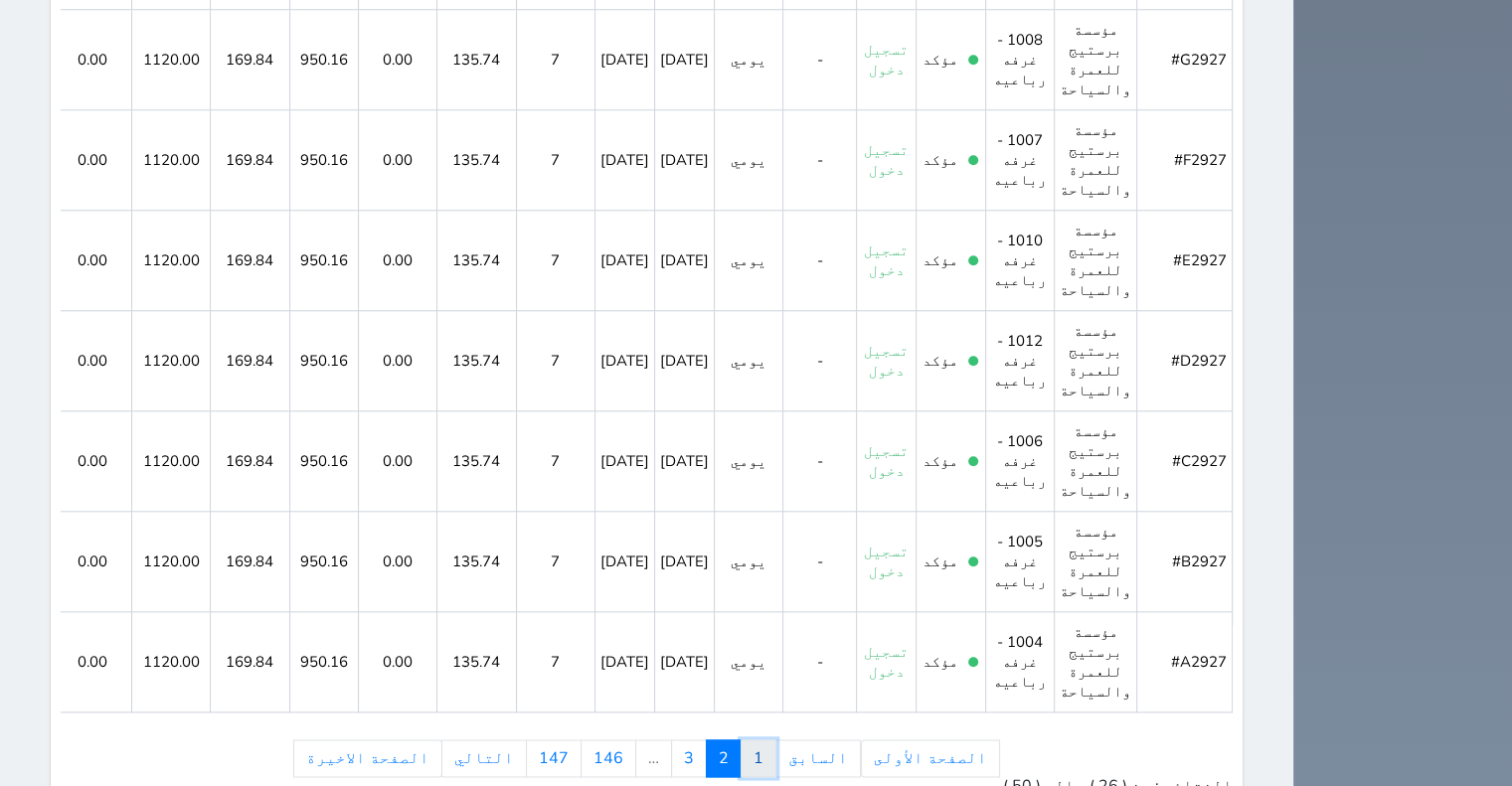 click on "1" at bounding box center (758, 758) 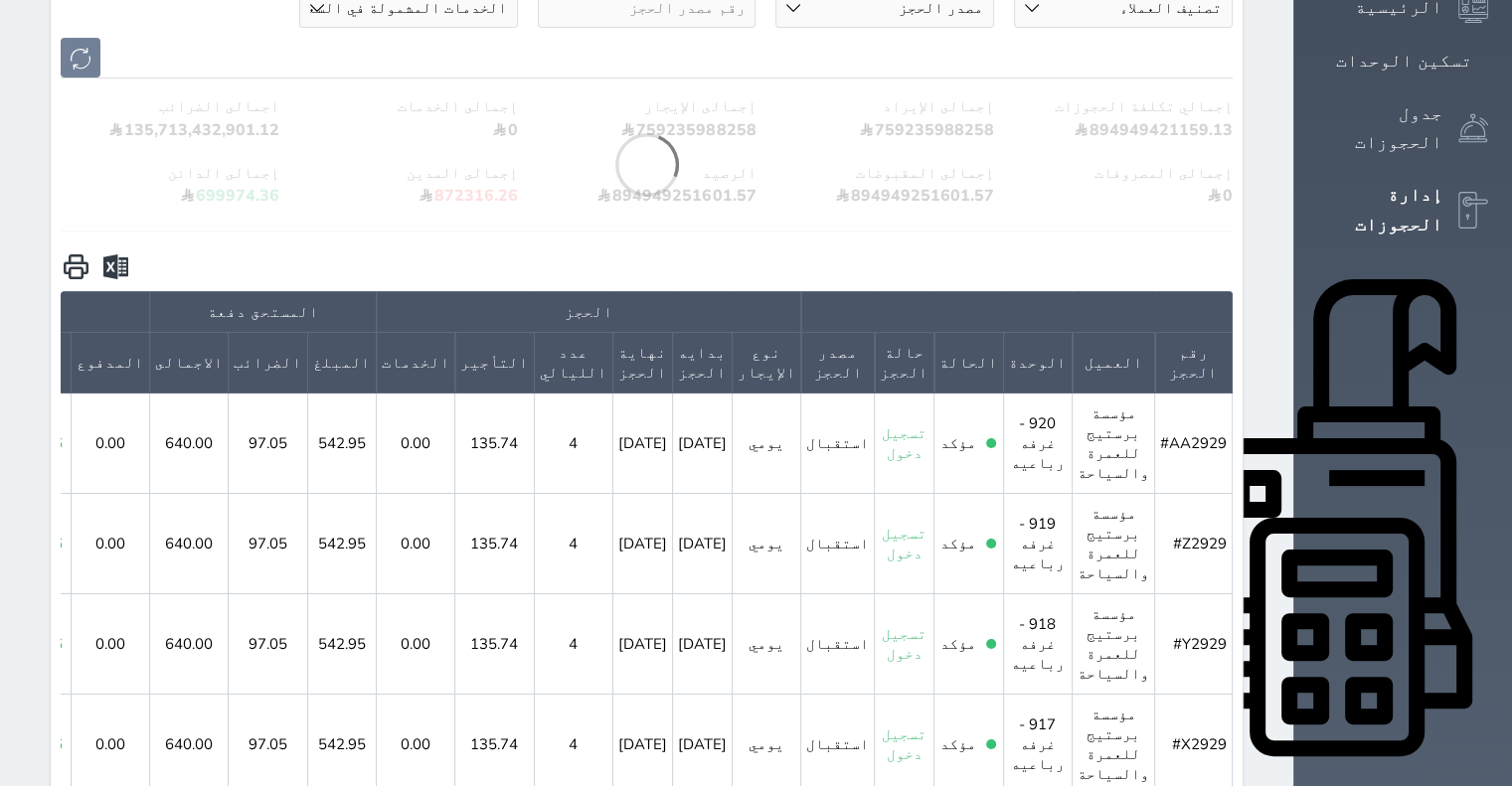 scroll, scrollTop: 394, scrollLeft: 0, axis: vertical 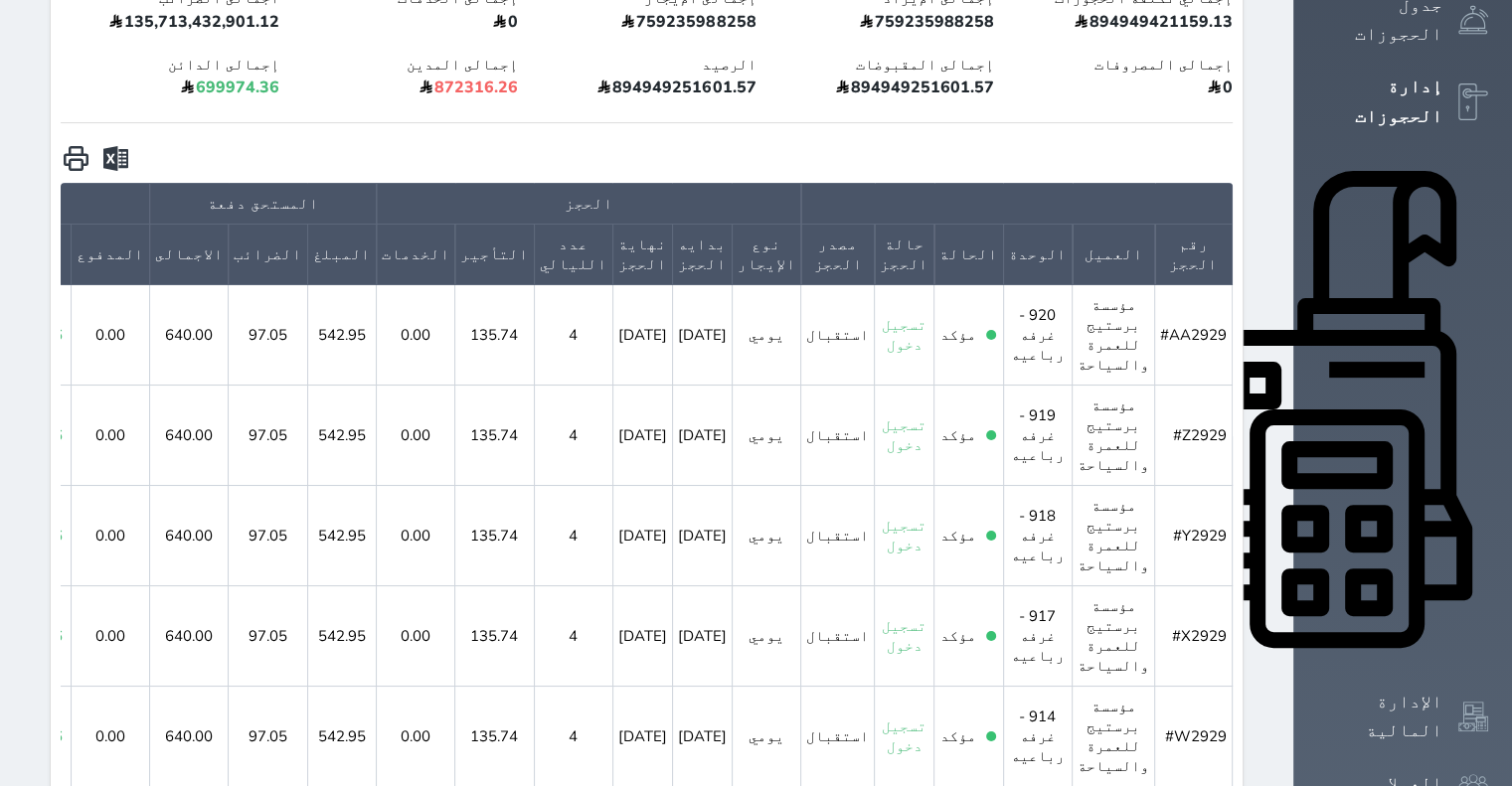 click 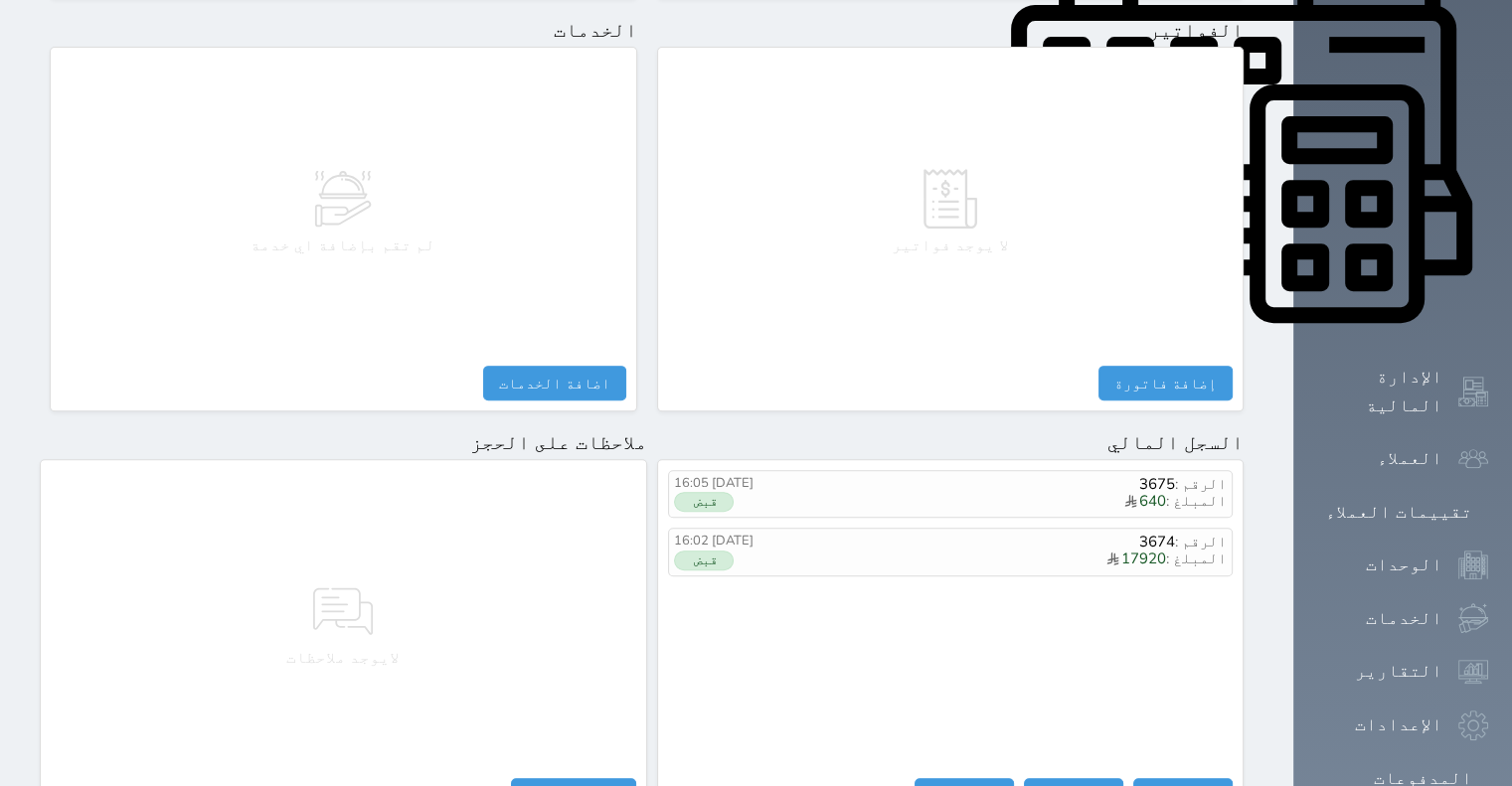 scroll, scrollTop: 980, scrollLeft: 0, axis: vertical 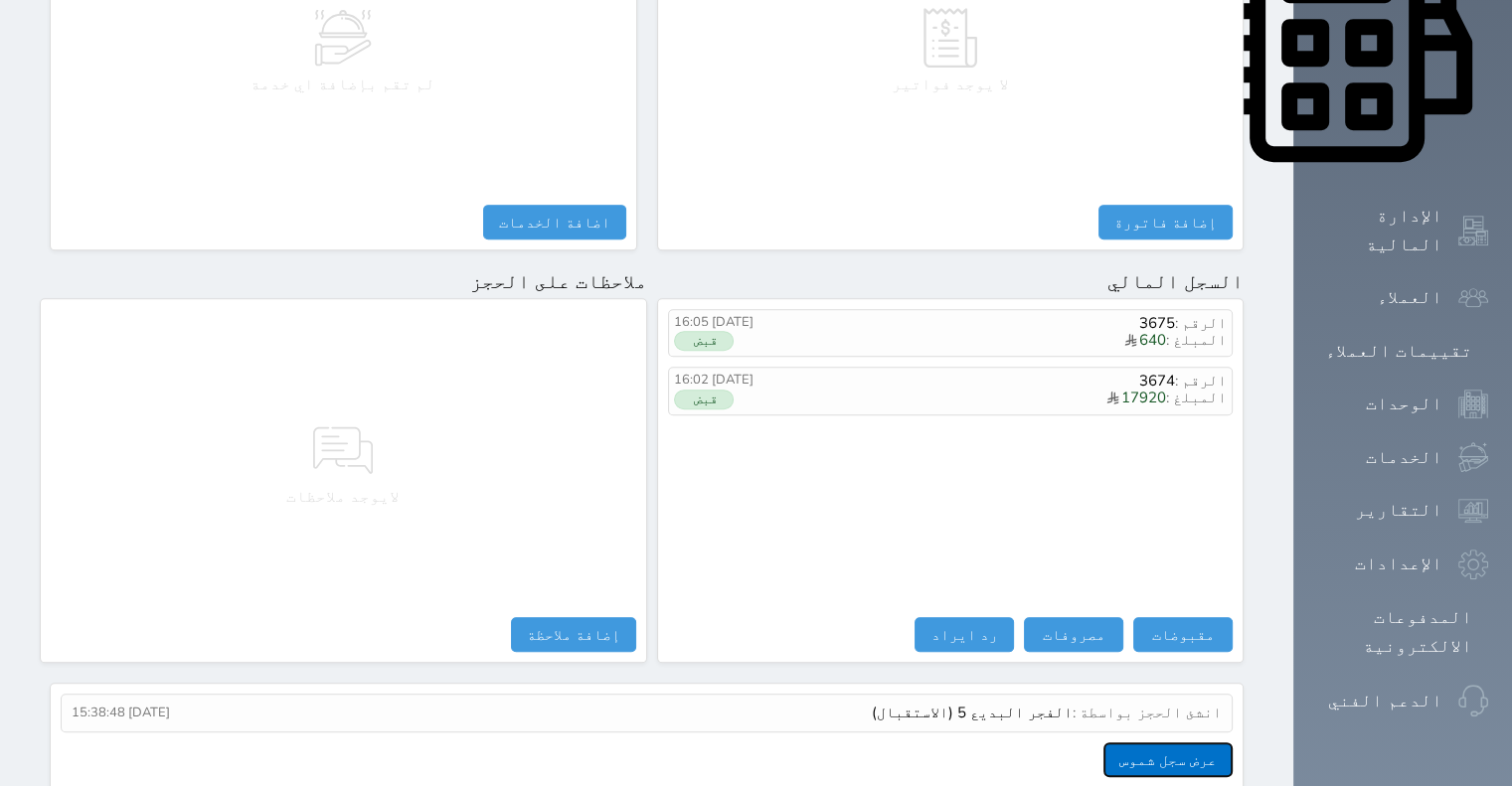 click on "عرض سجل شموس" at bounding box center (1168, 759) 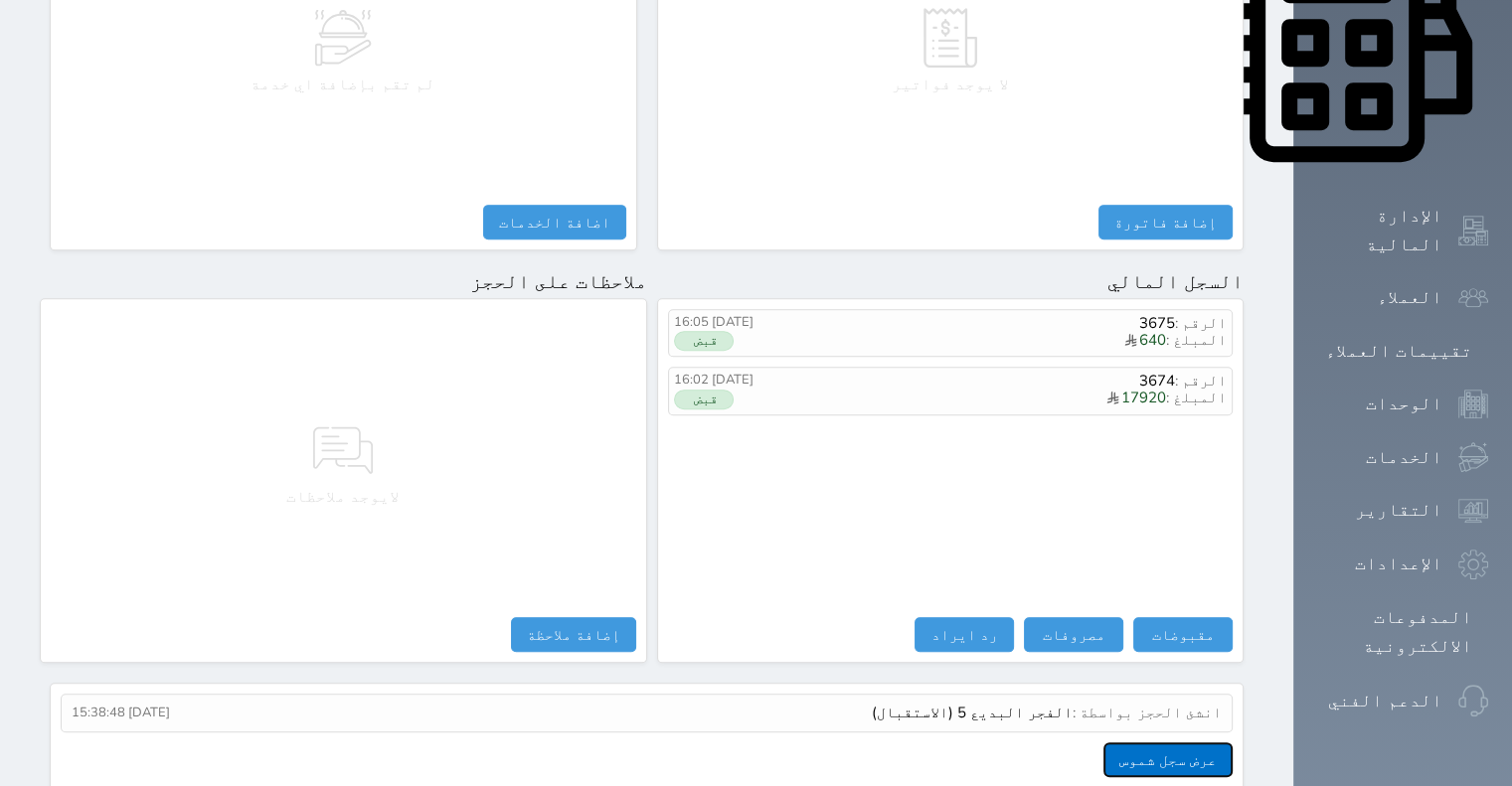 click on "عرض سجل شموس" at bounding box center [1168, 759] 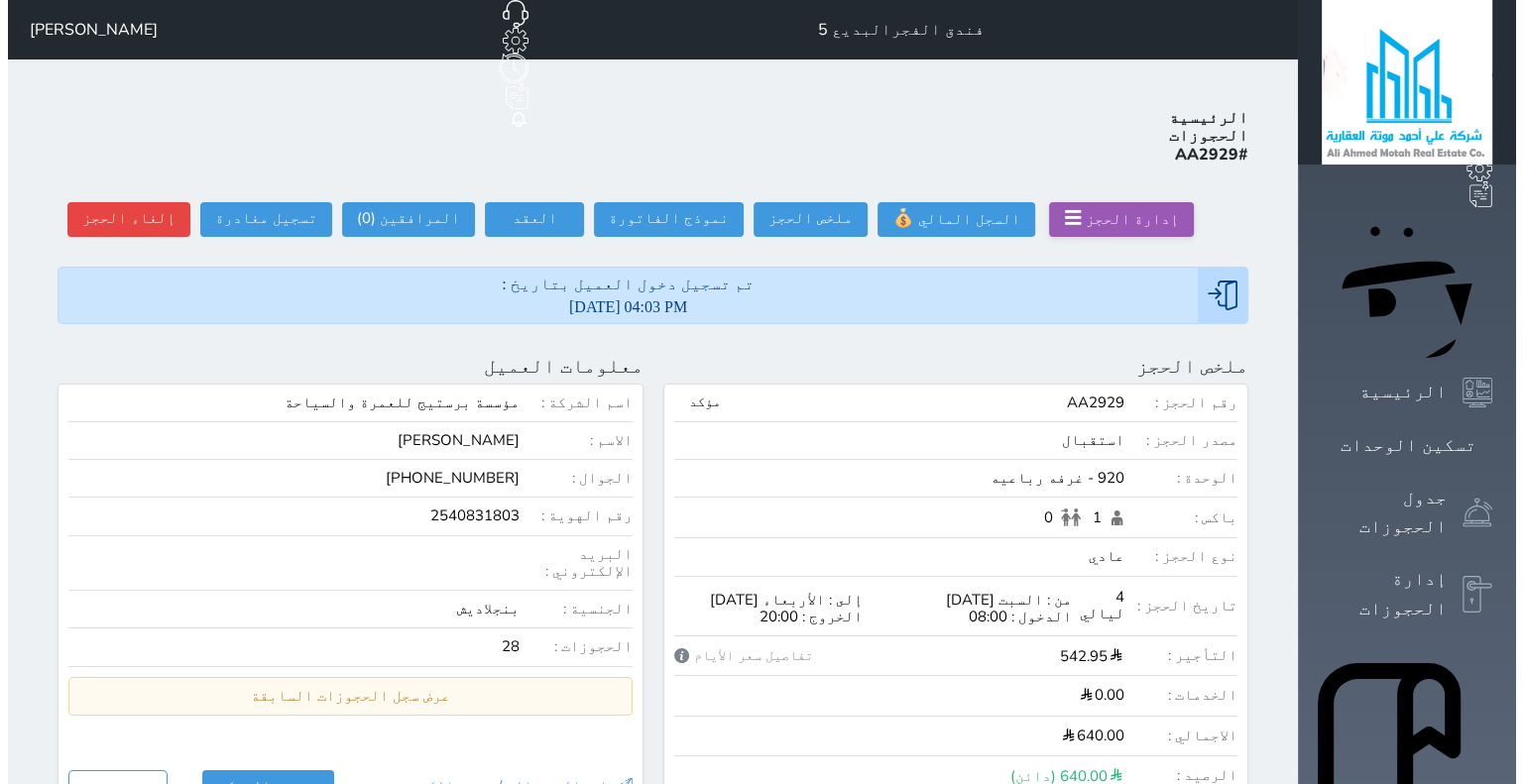 scroll, scrollTop: 0, scrollLeft: 0, axis: both 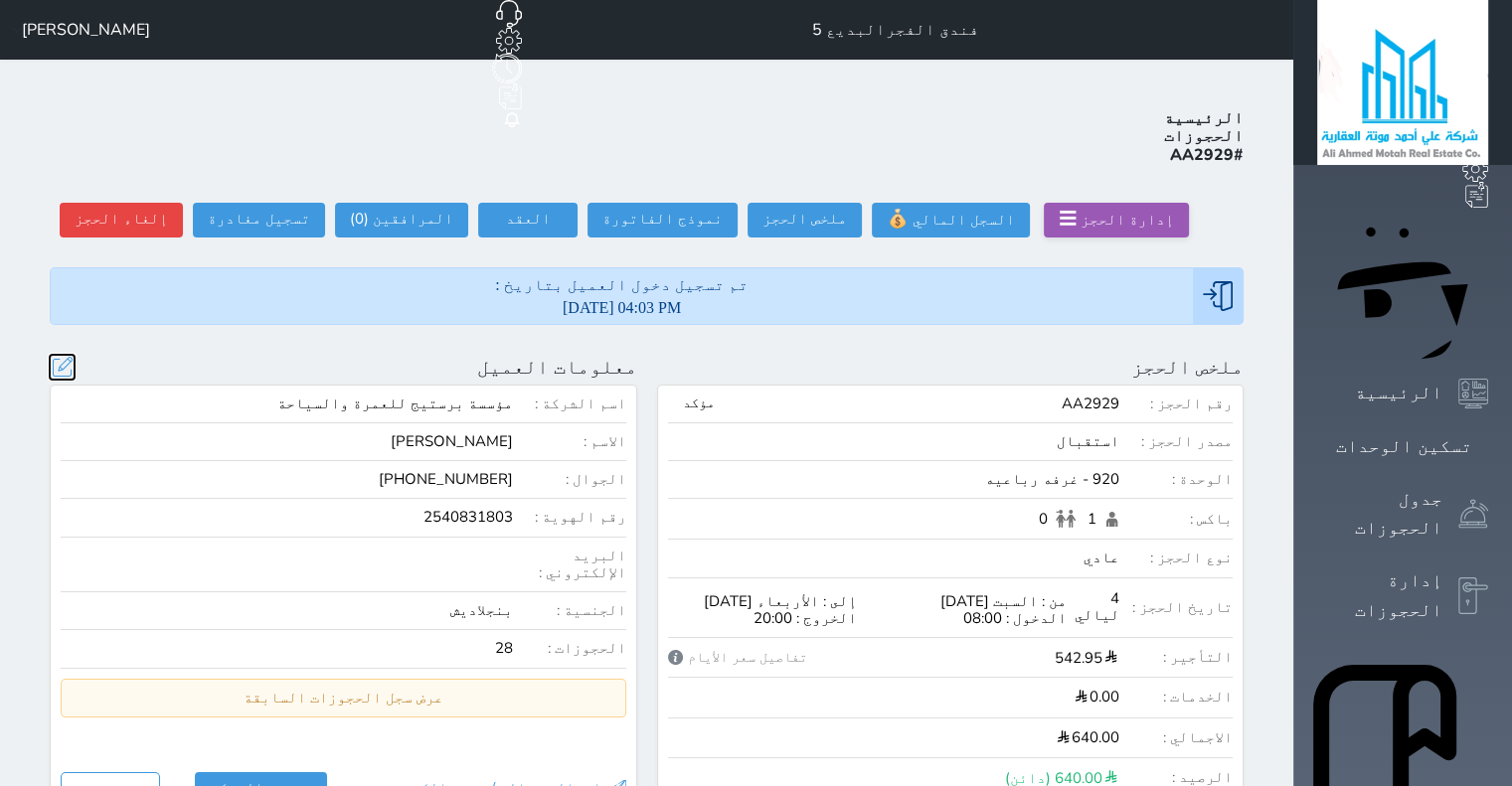 click at bounding box center [62, 367] 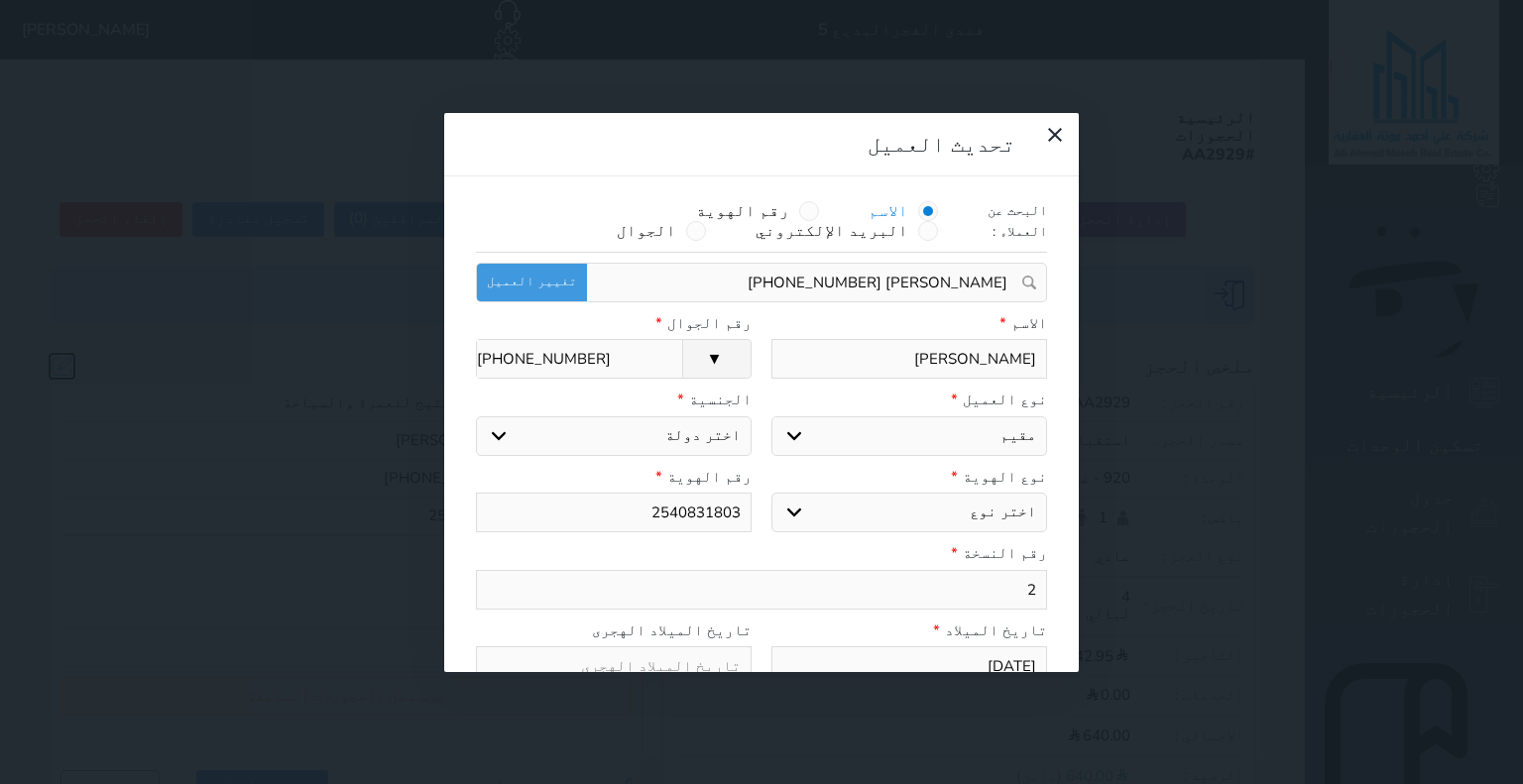 select on "4" 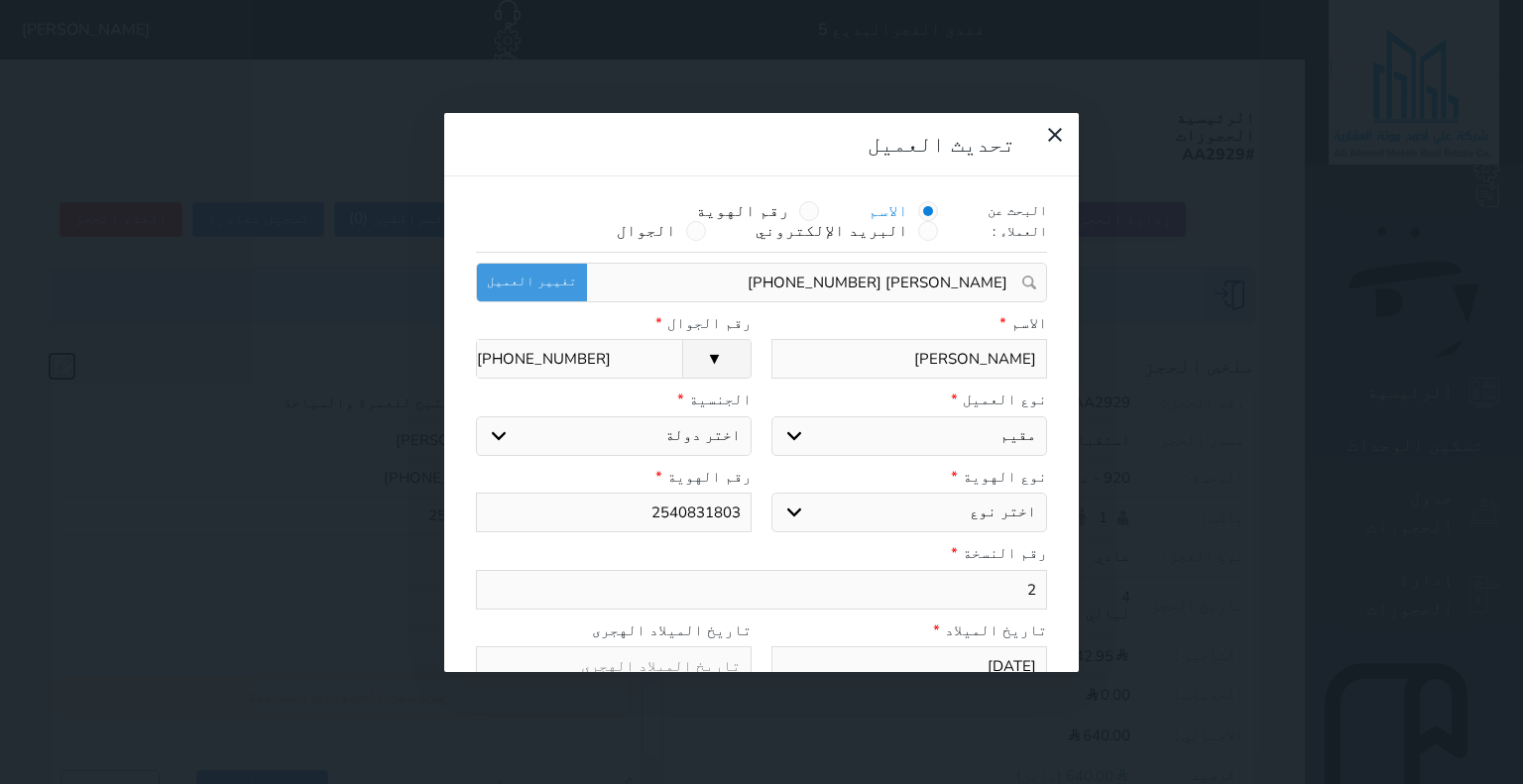 select on "305" 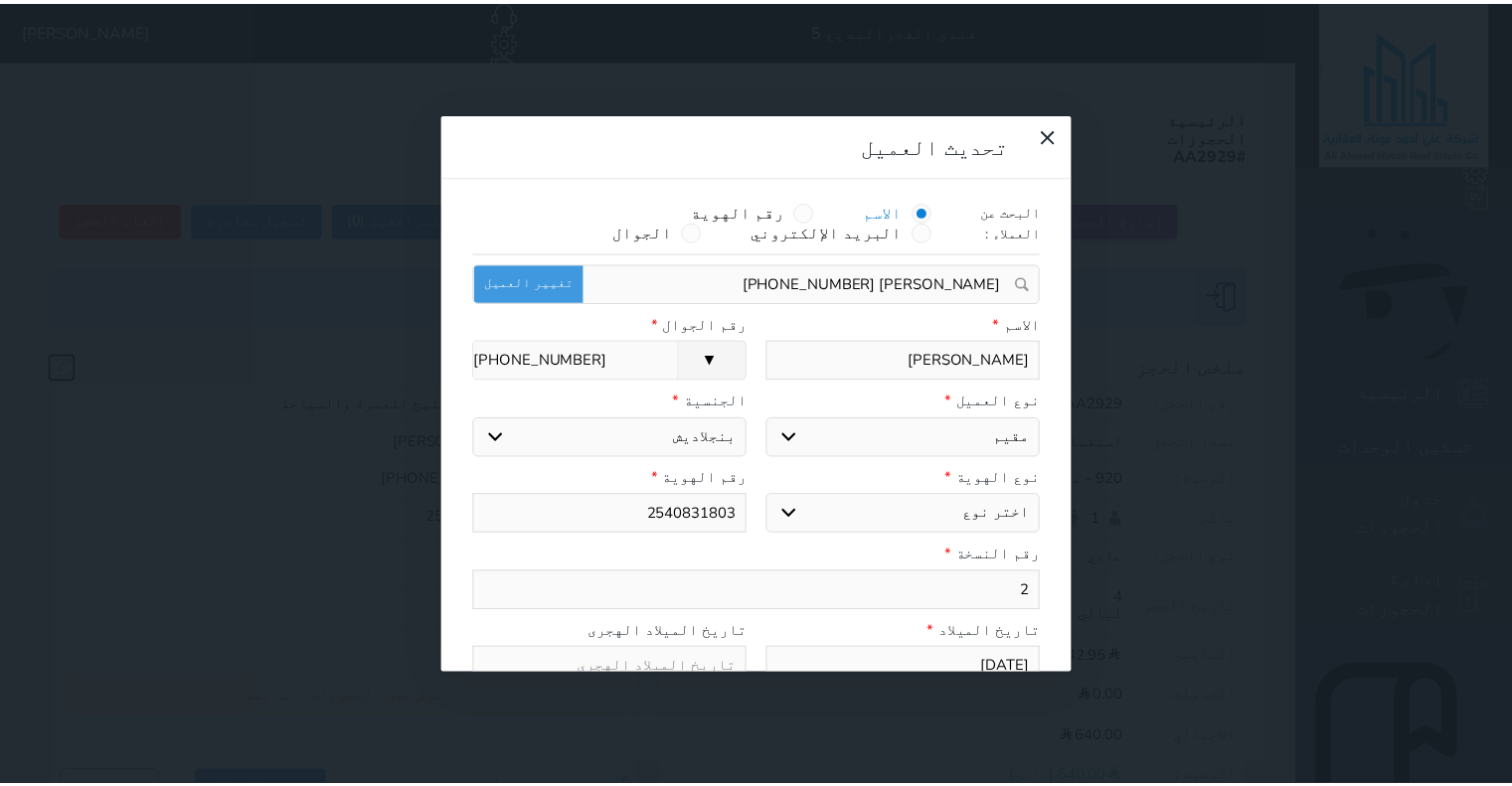 scroll, scrollTop: 198, scrollLeft: 0, axis: vertical 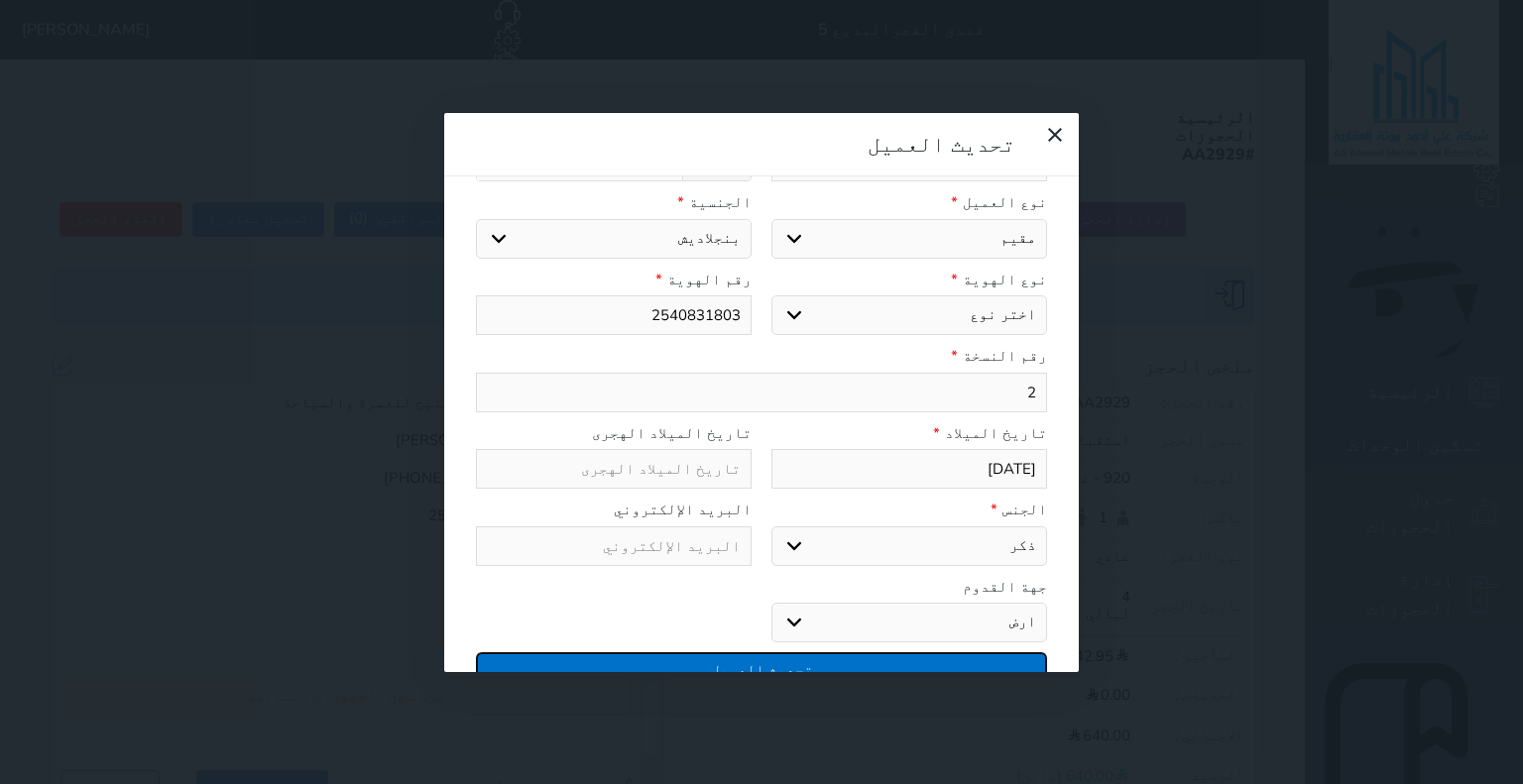click on "تحديث العميل" at bounding box center [762, 669] 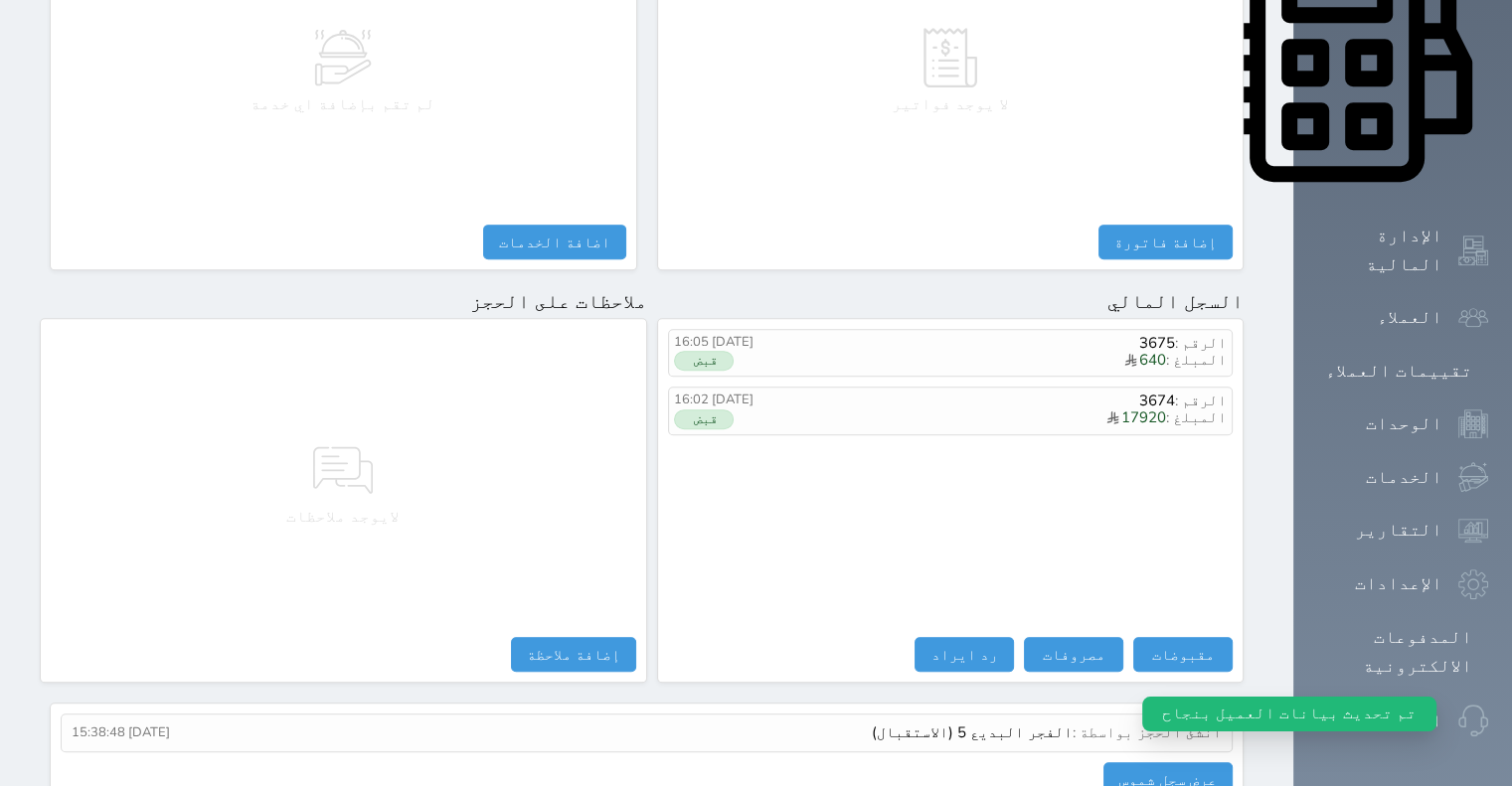scroll, scrollTop: 980, scrollLeft: 0, axis: vertical 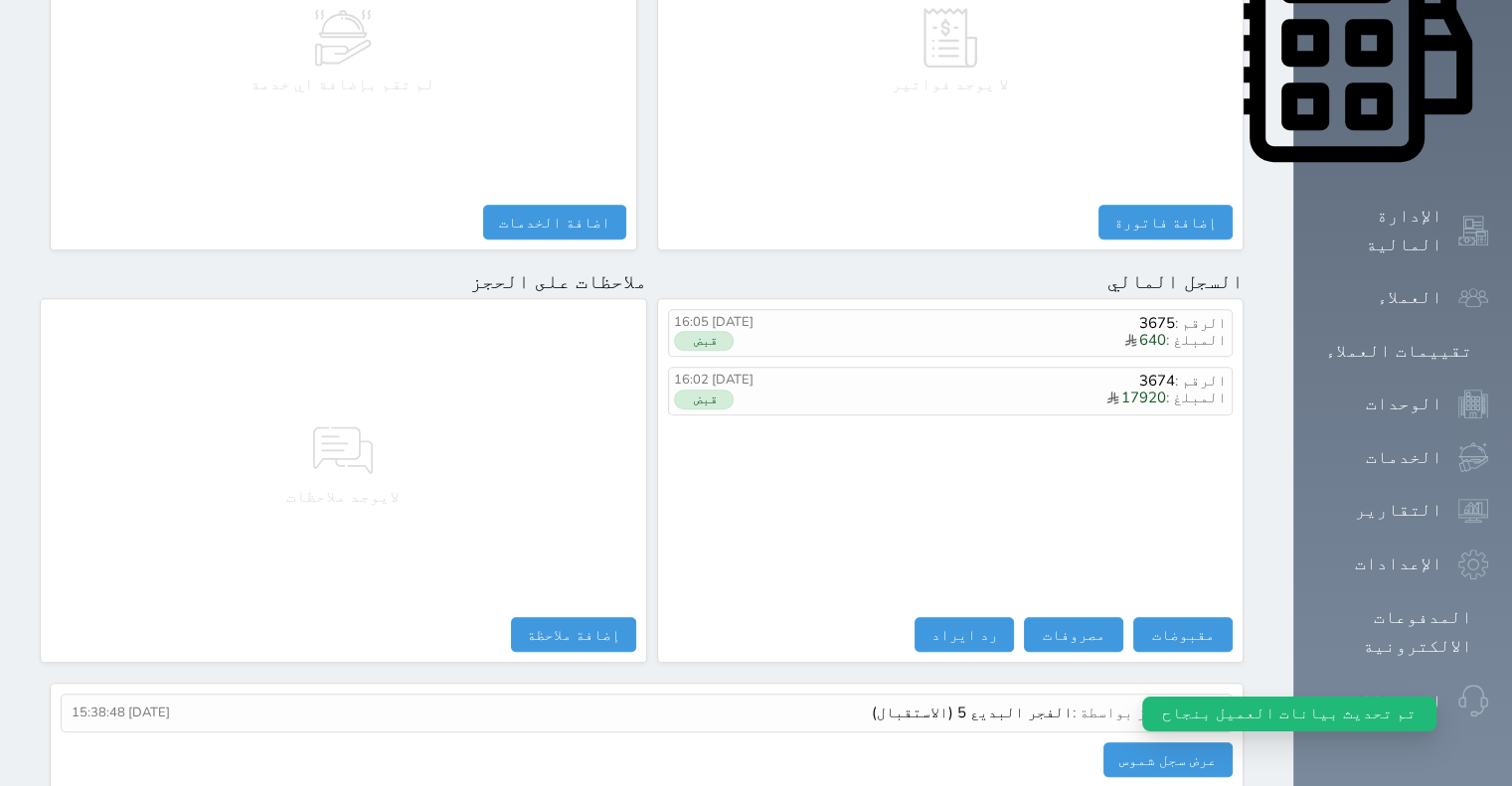 click on "تم تحديث بيانات العميل بنجاح" at bounding box center [1289, 708] 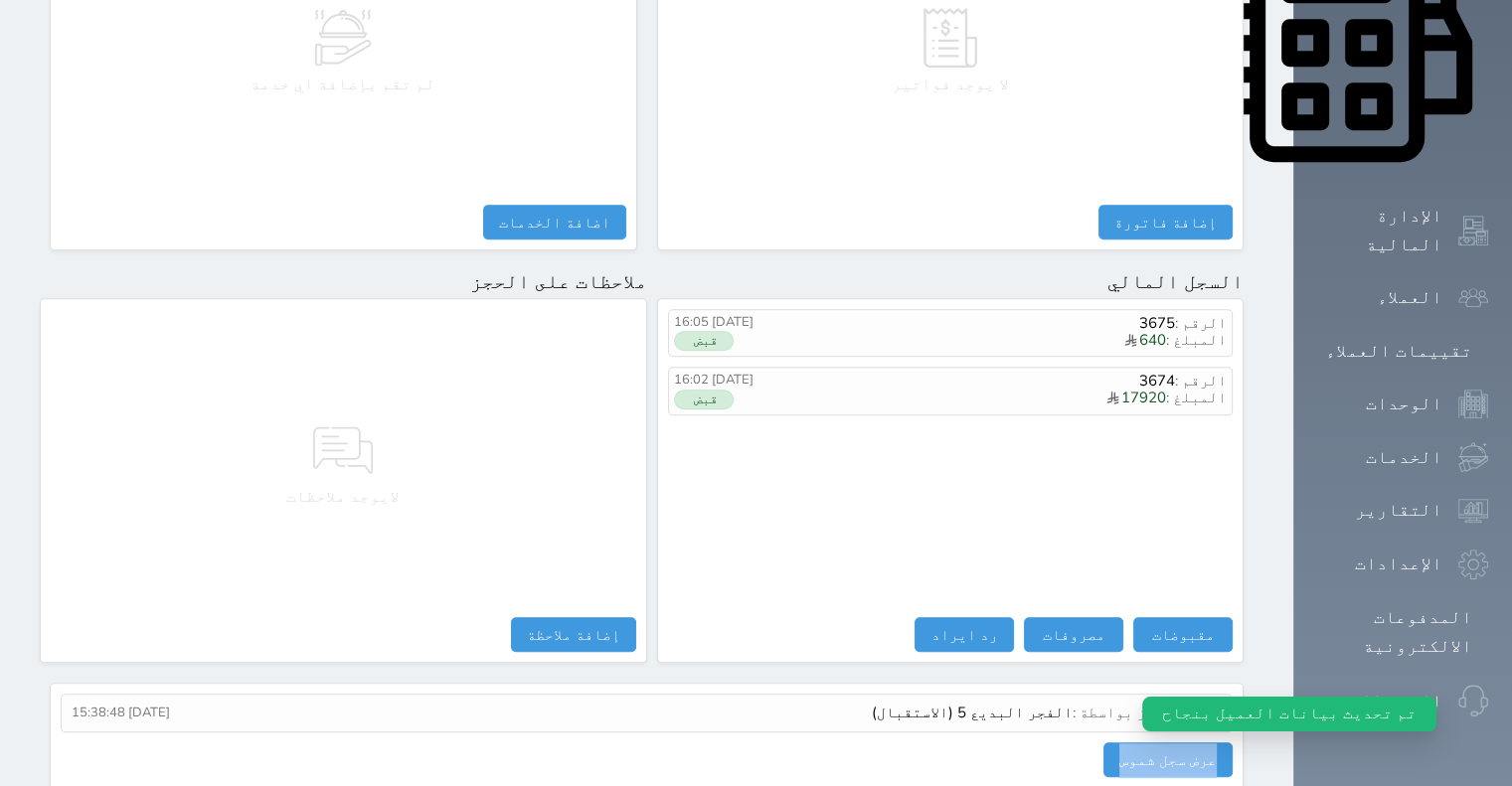 click on "تم تحديث بيانات العميل بنجاح" at bounding box center (1289, 708) 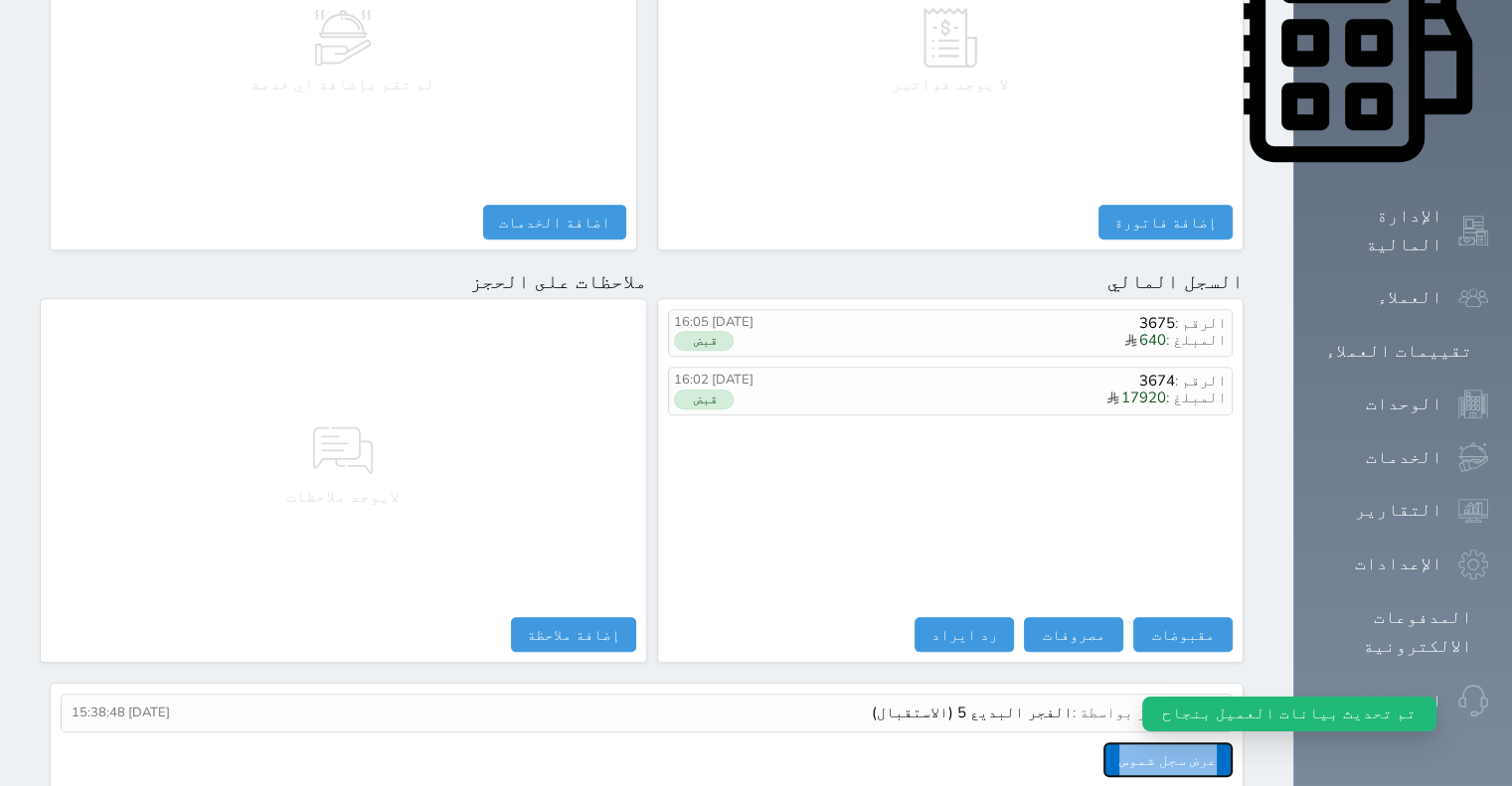 click on "عرض سجل شموس" at bounding box center (1168, 759) 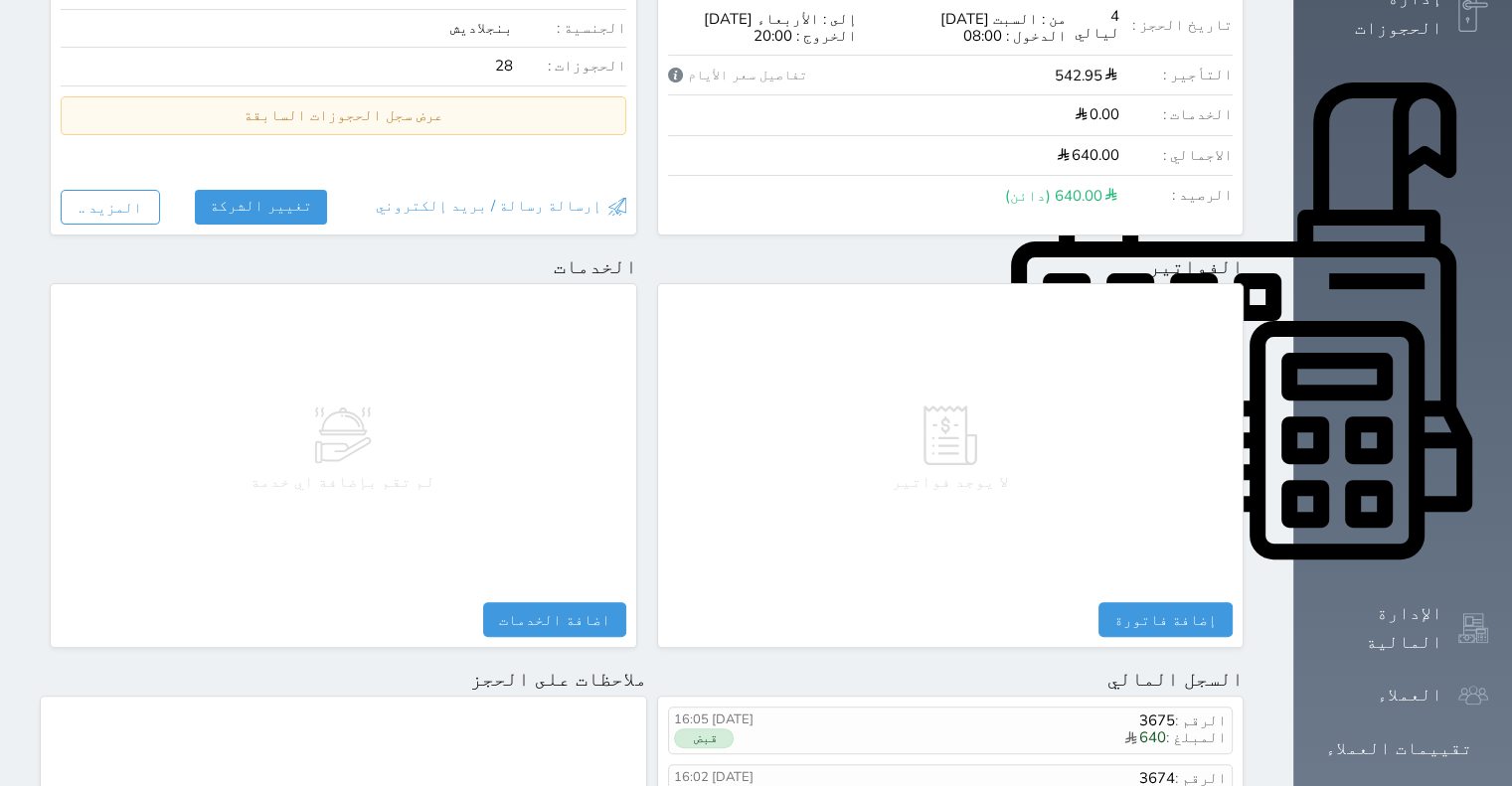 scroll, scrollTop: 0, scrollLeft: 0, axis: both 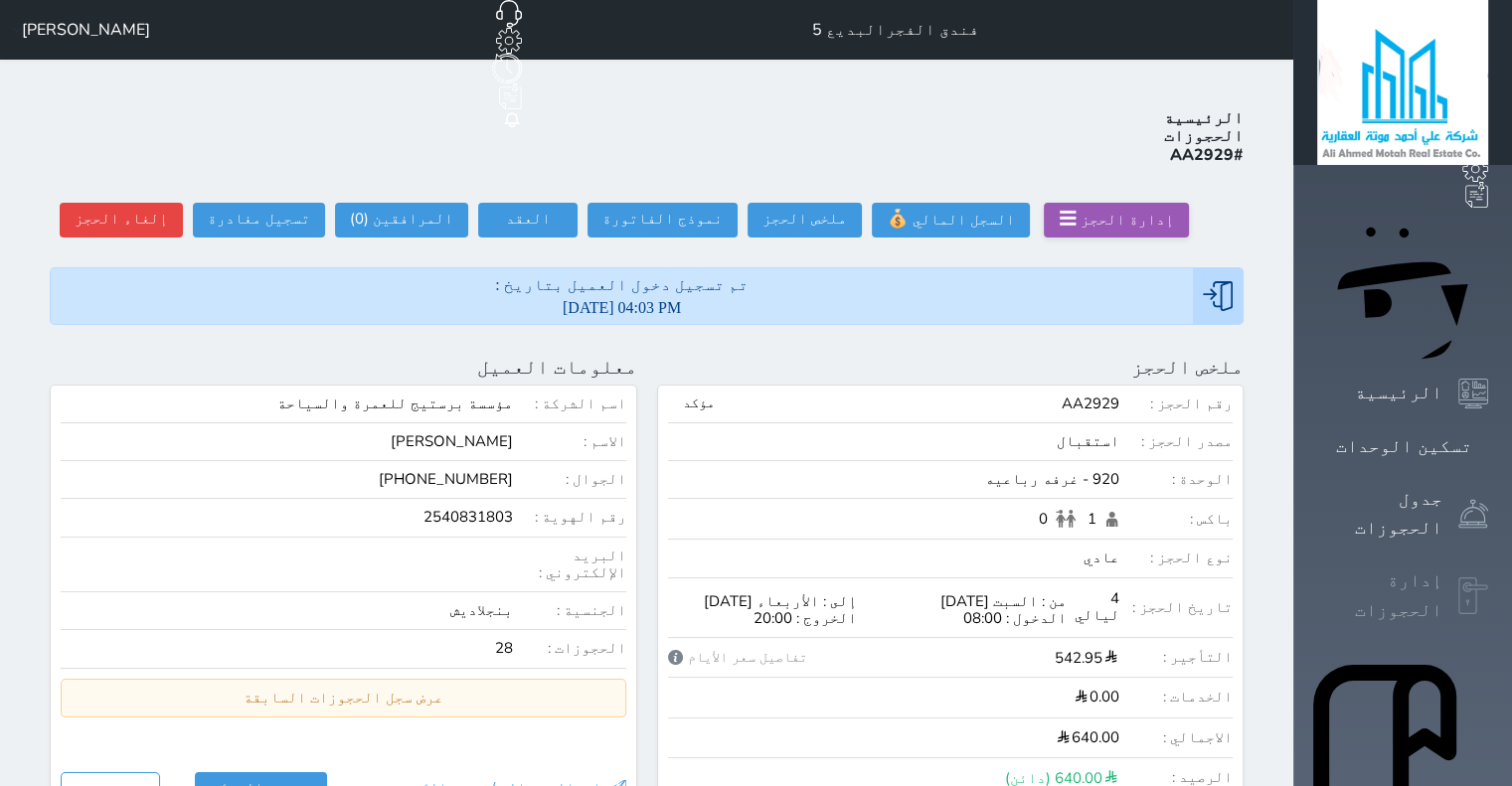 click on "إدارة الحجوزات" at bounding box center (1380, 595) 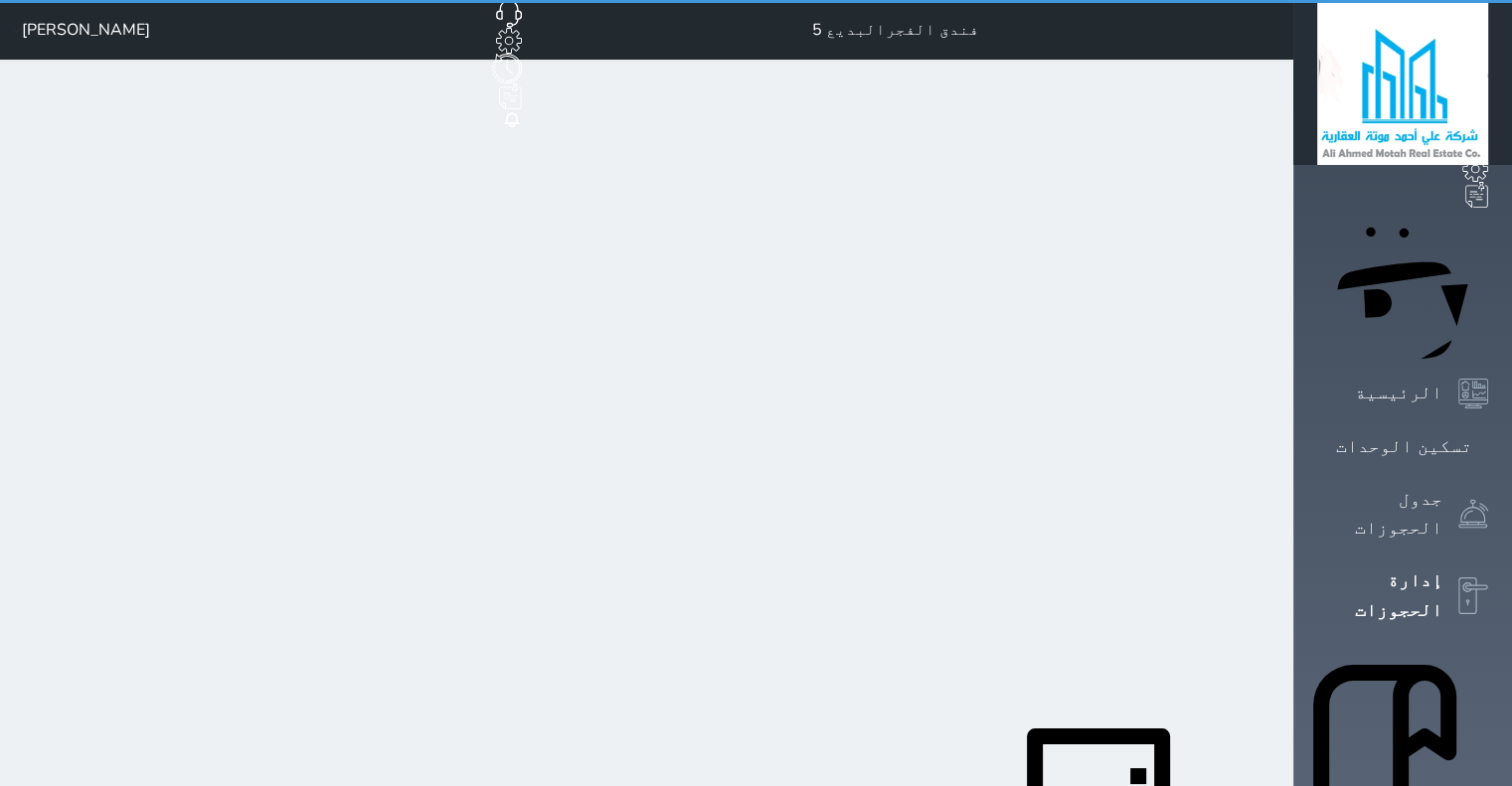 select on "open_all" 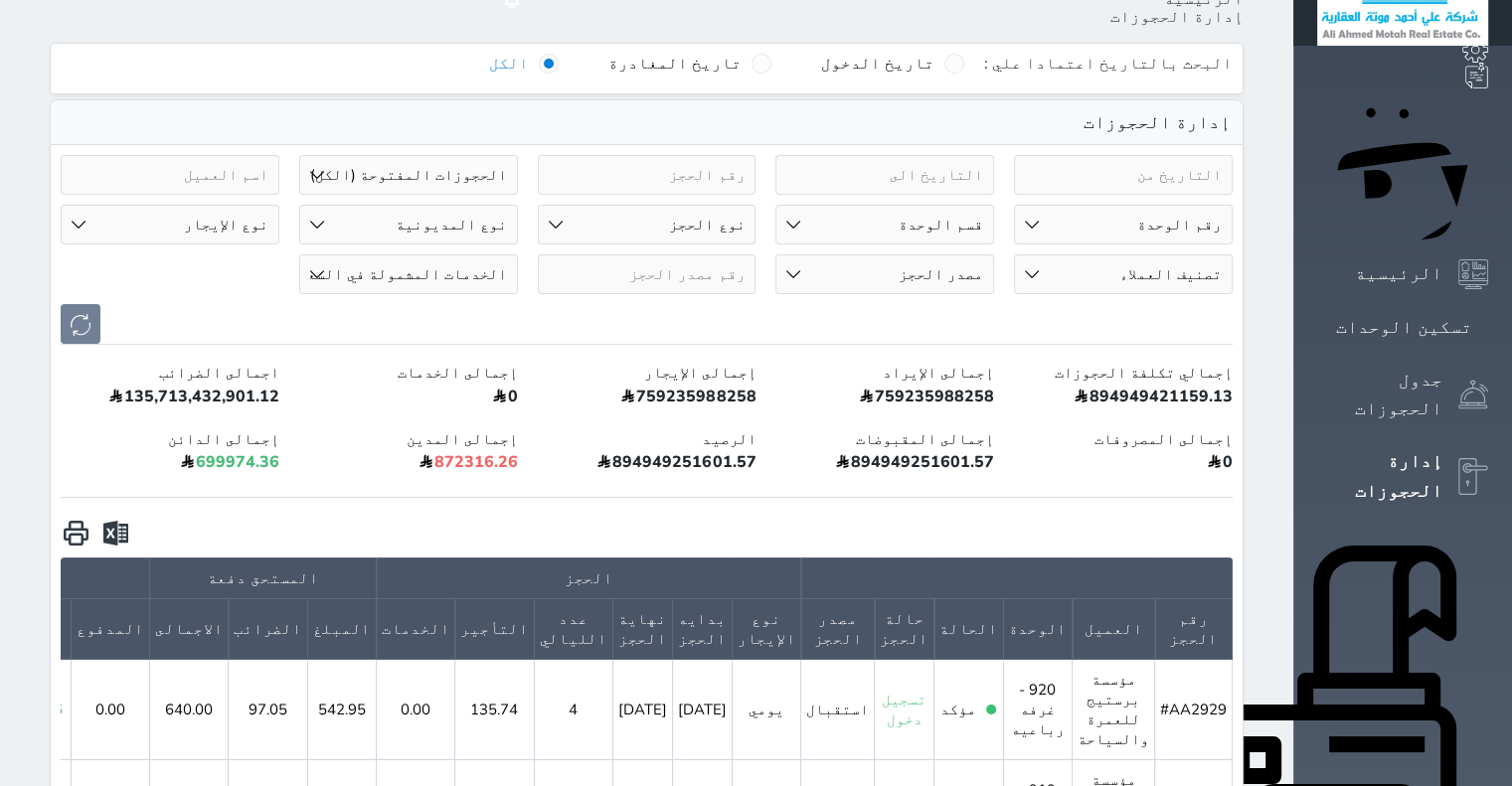 scroll, scrollTop: 298, scrollLeft: 0, axis: vertical 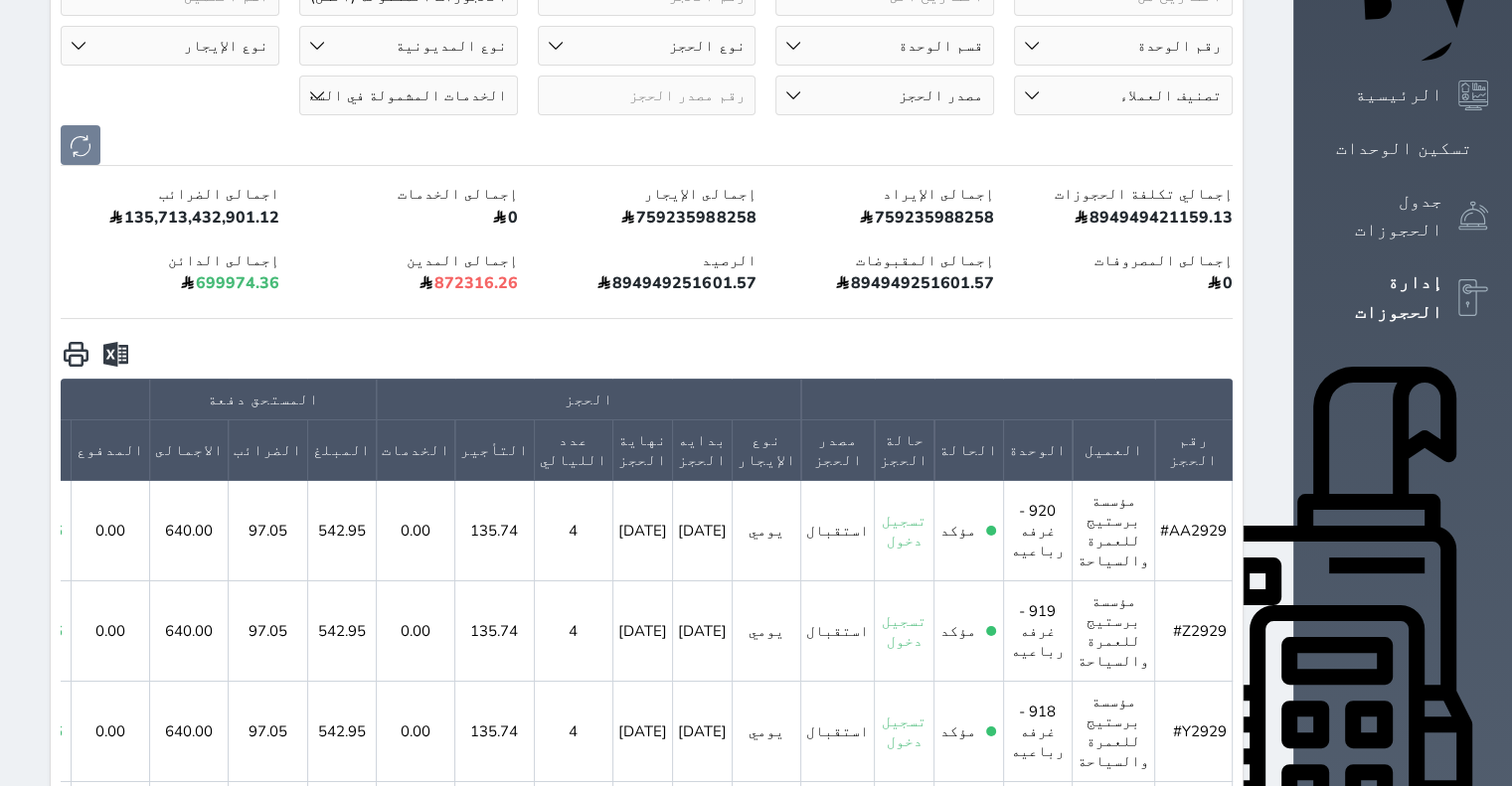 click 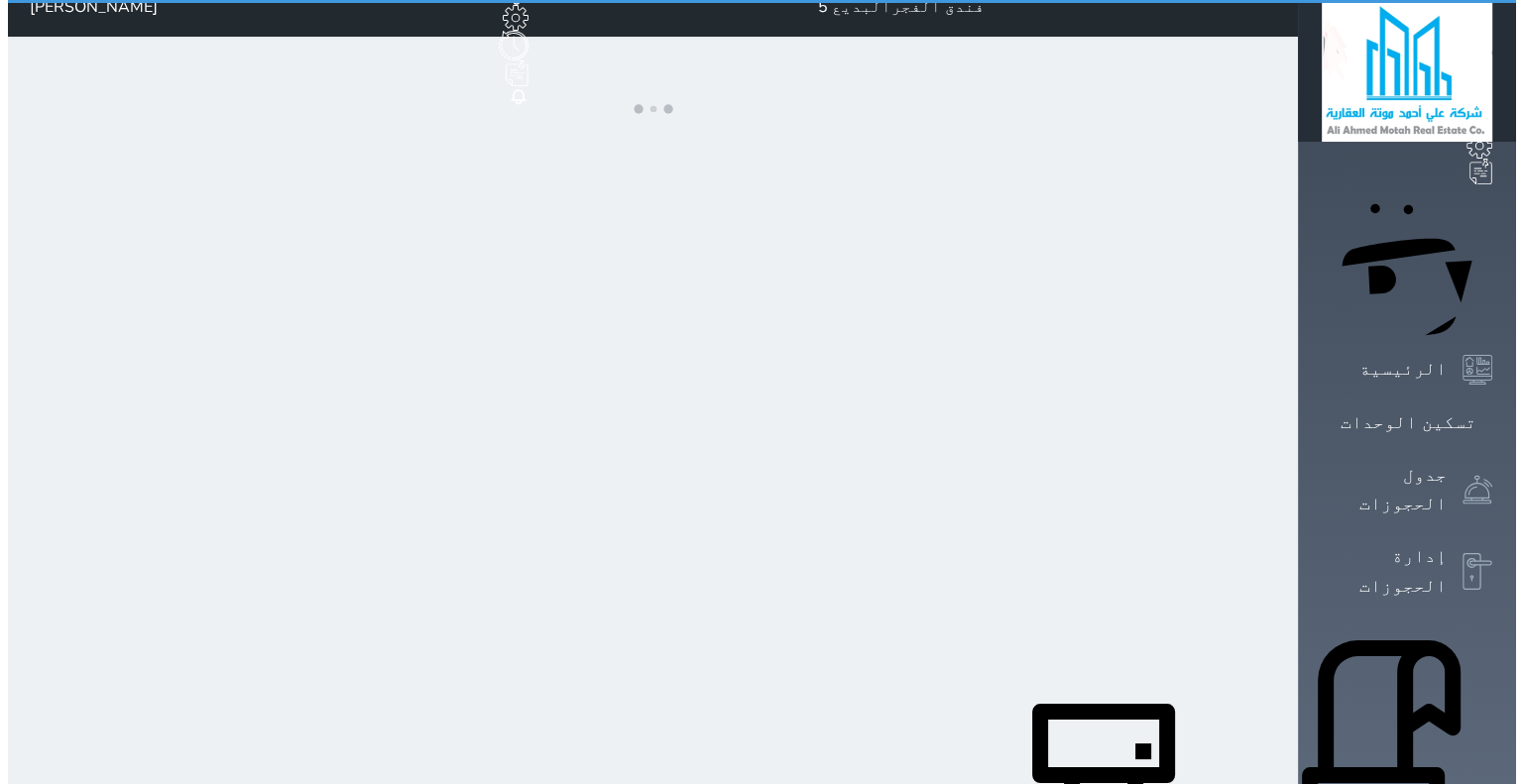 scroll, scrollTop: 0, scrollLeft: 0, axis: both 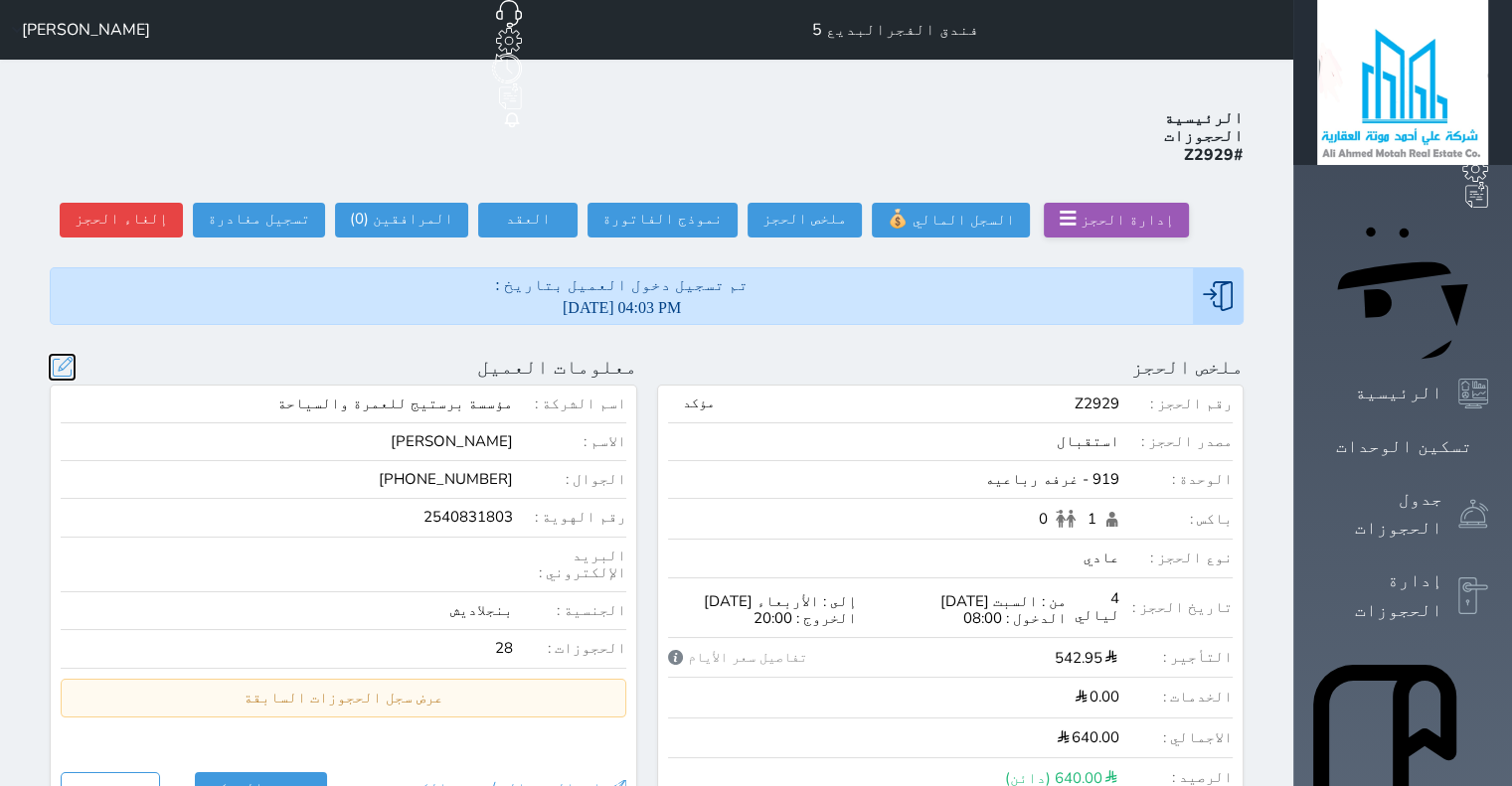 click at bounding box center (62, 367) 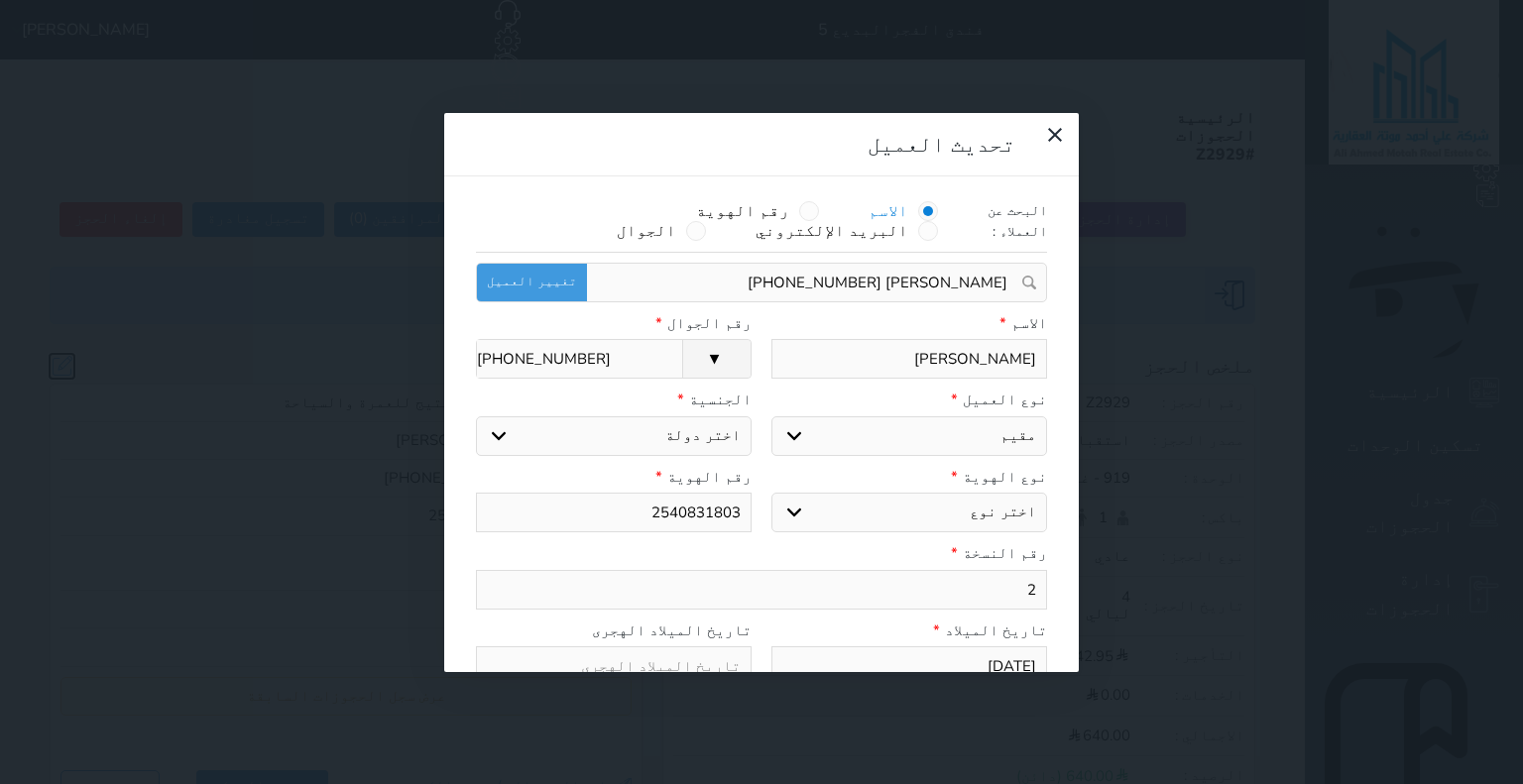 select 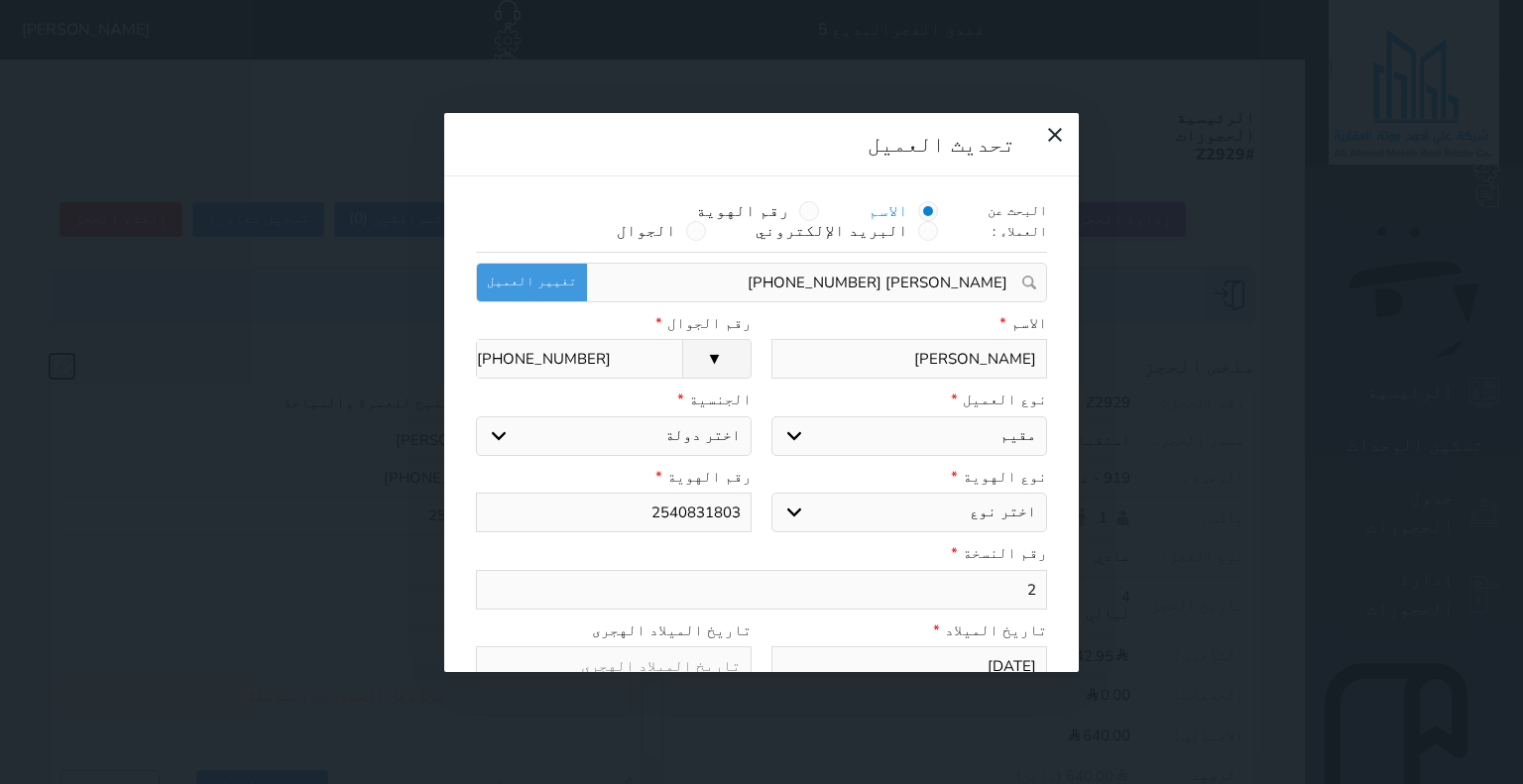 select on "4" 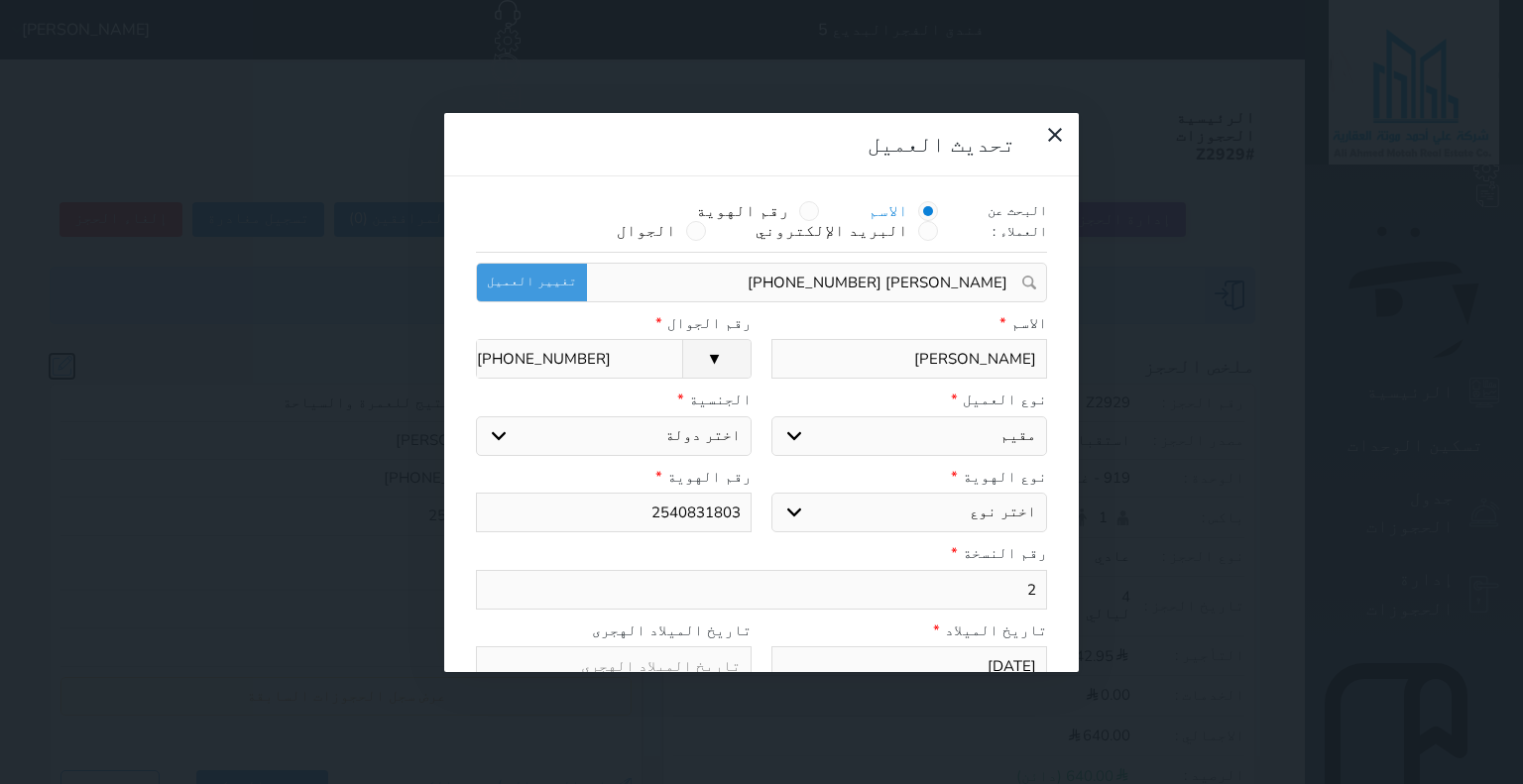 select on "305" 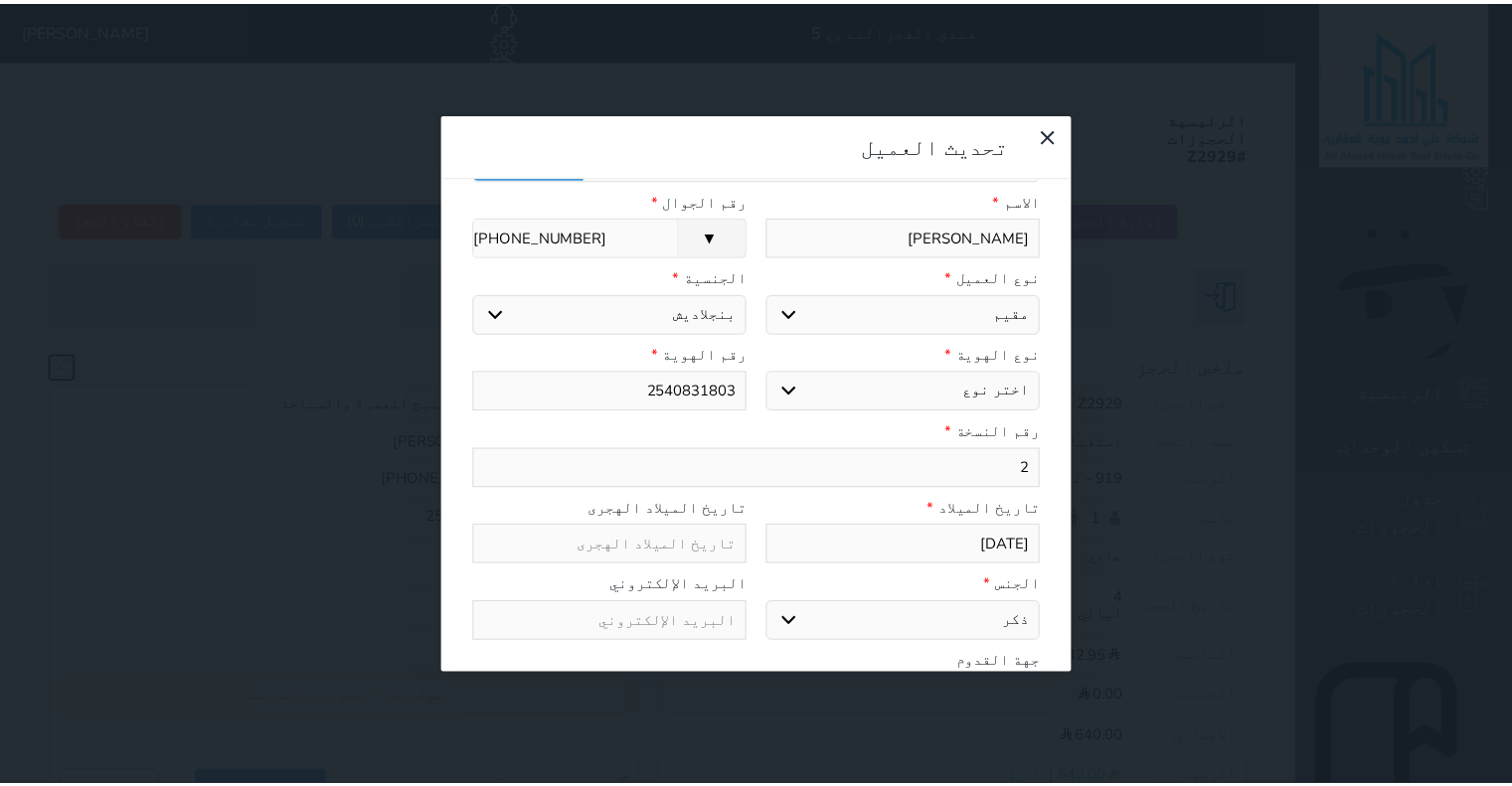 scroll, scrollTop: 198, scrollLeft: 0, axis: vertical 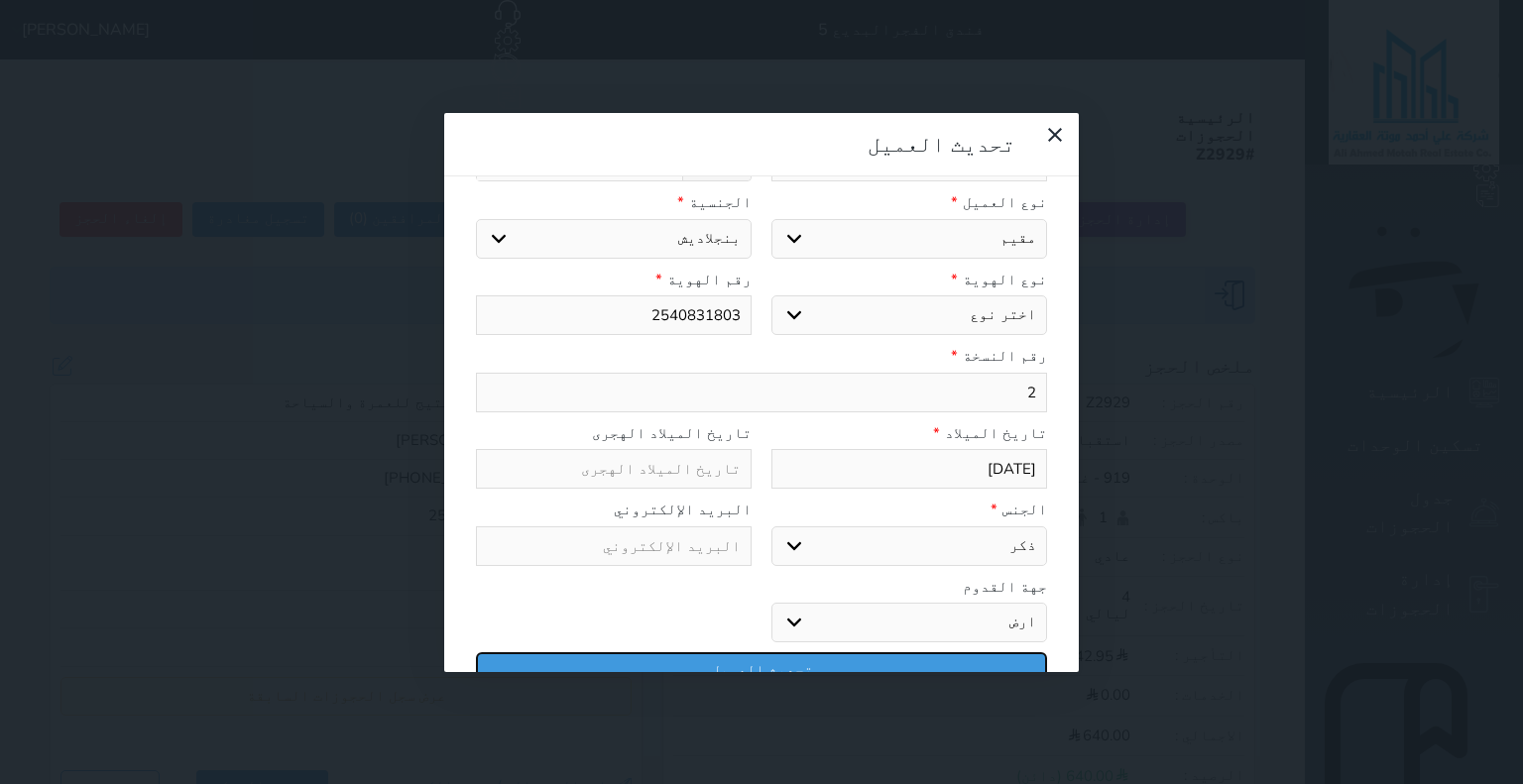 click on "تحديث العميل" at bounding box center (762, 669) 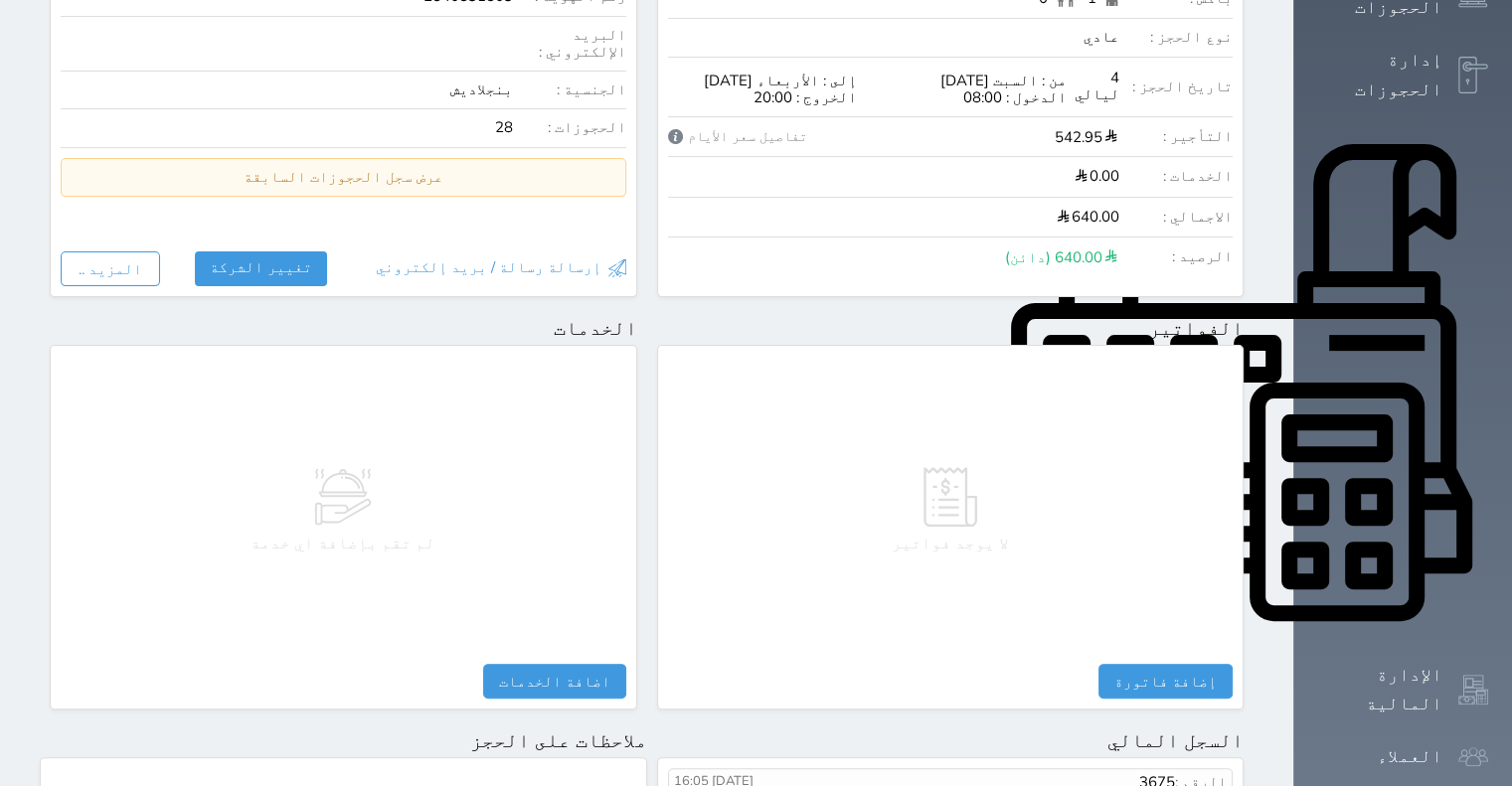 scroll, scrollTop: 980, scrollLeft: 0, axis: vertical 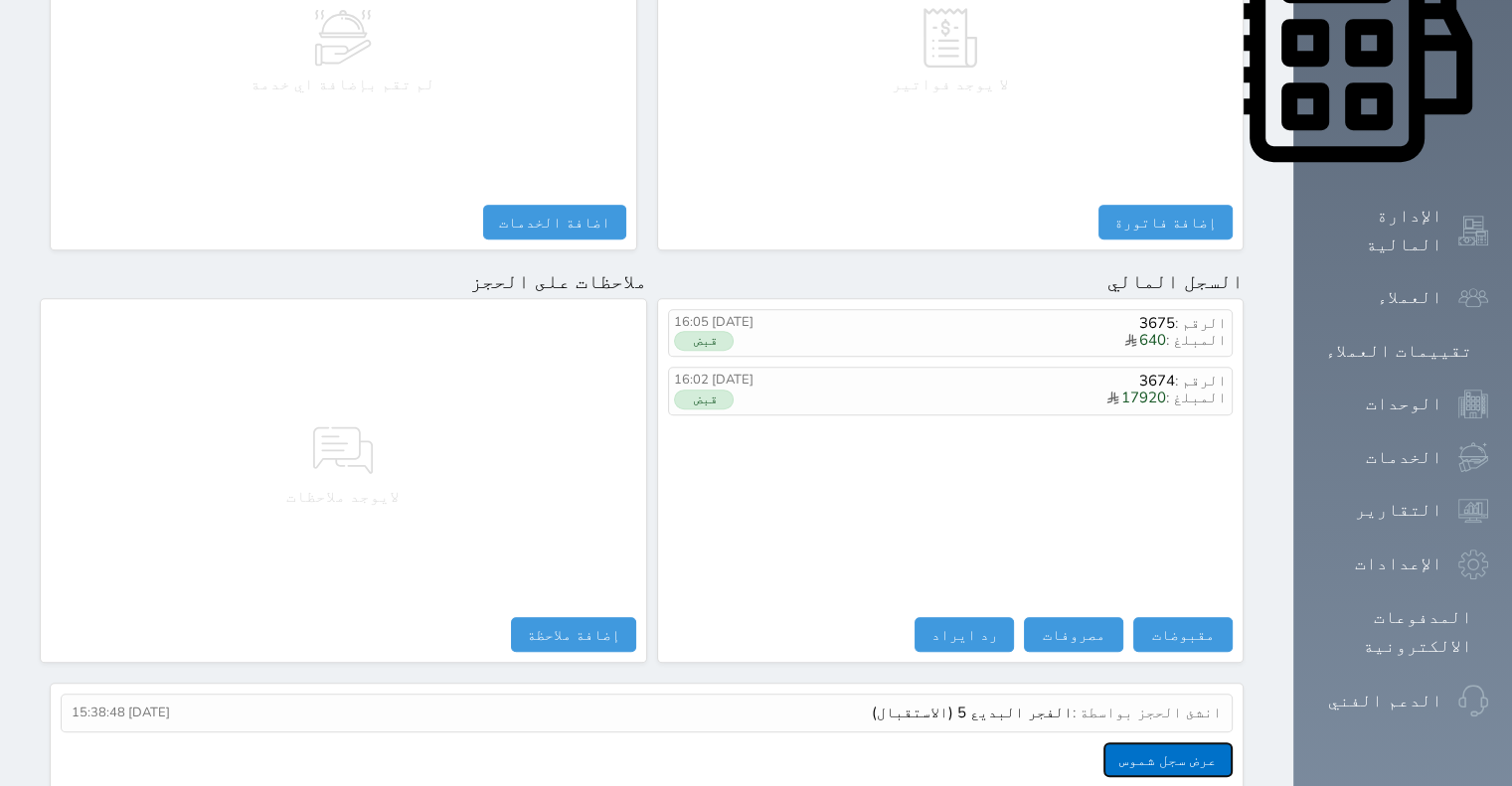 click on "عرض سجل شموس" at bounding box center (1168, 759) 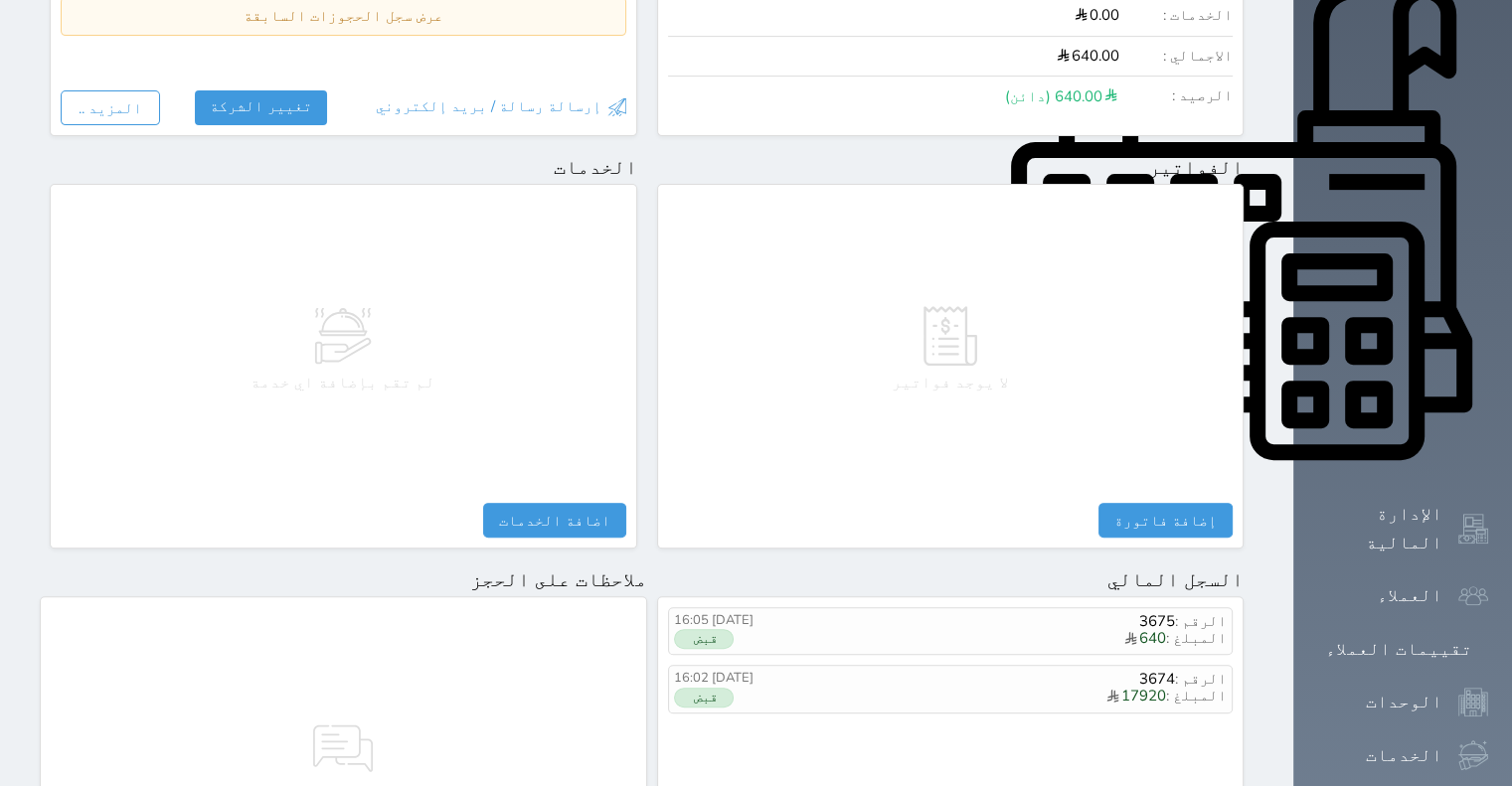 scroll, scrollTop: 85, scrollLeft: 0, axis: vertical 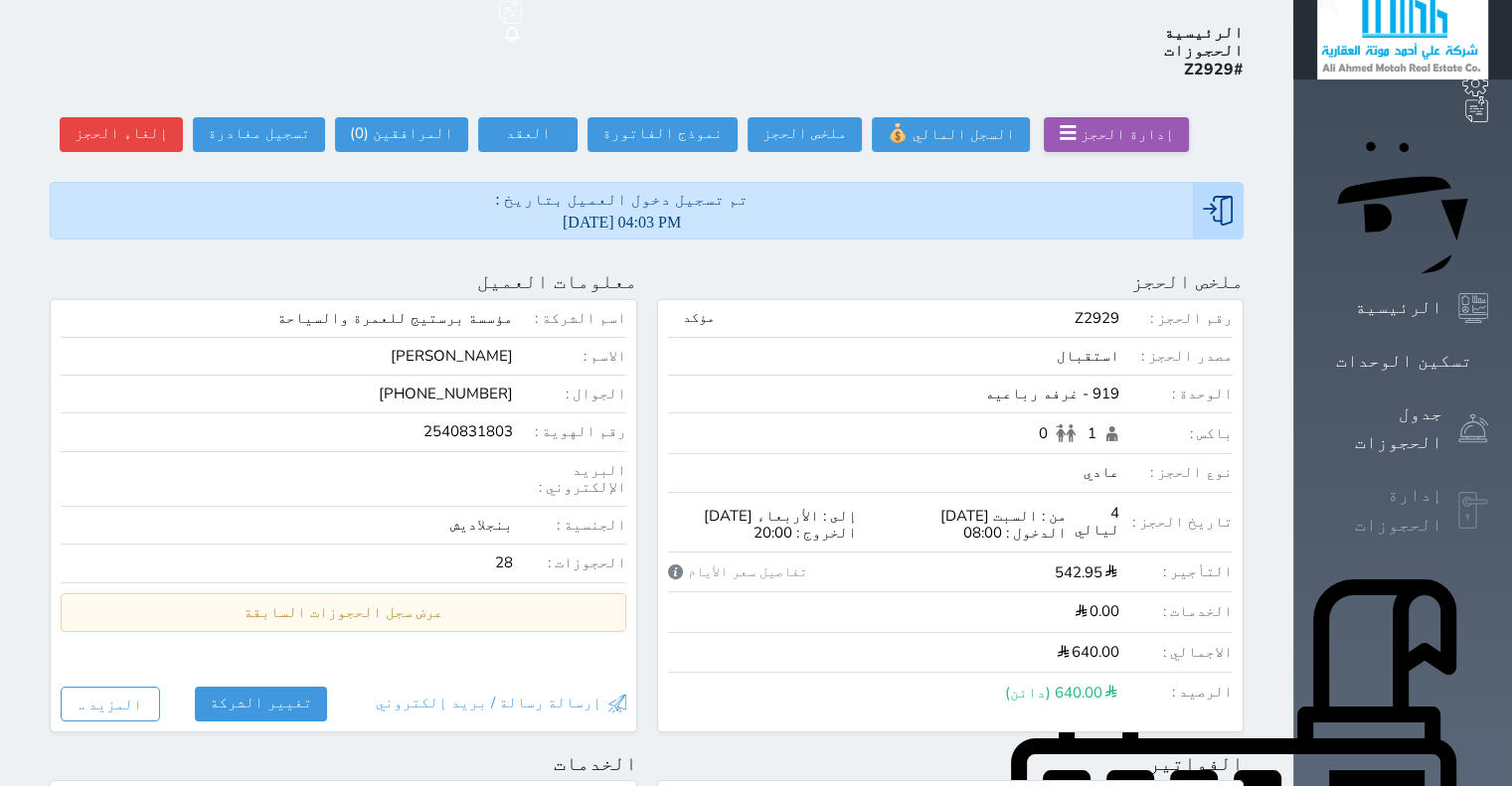click on "إدارة الحجوزات" at bounding box center (1380, 510) 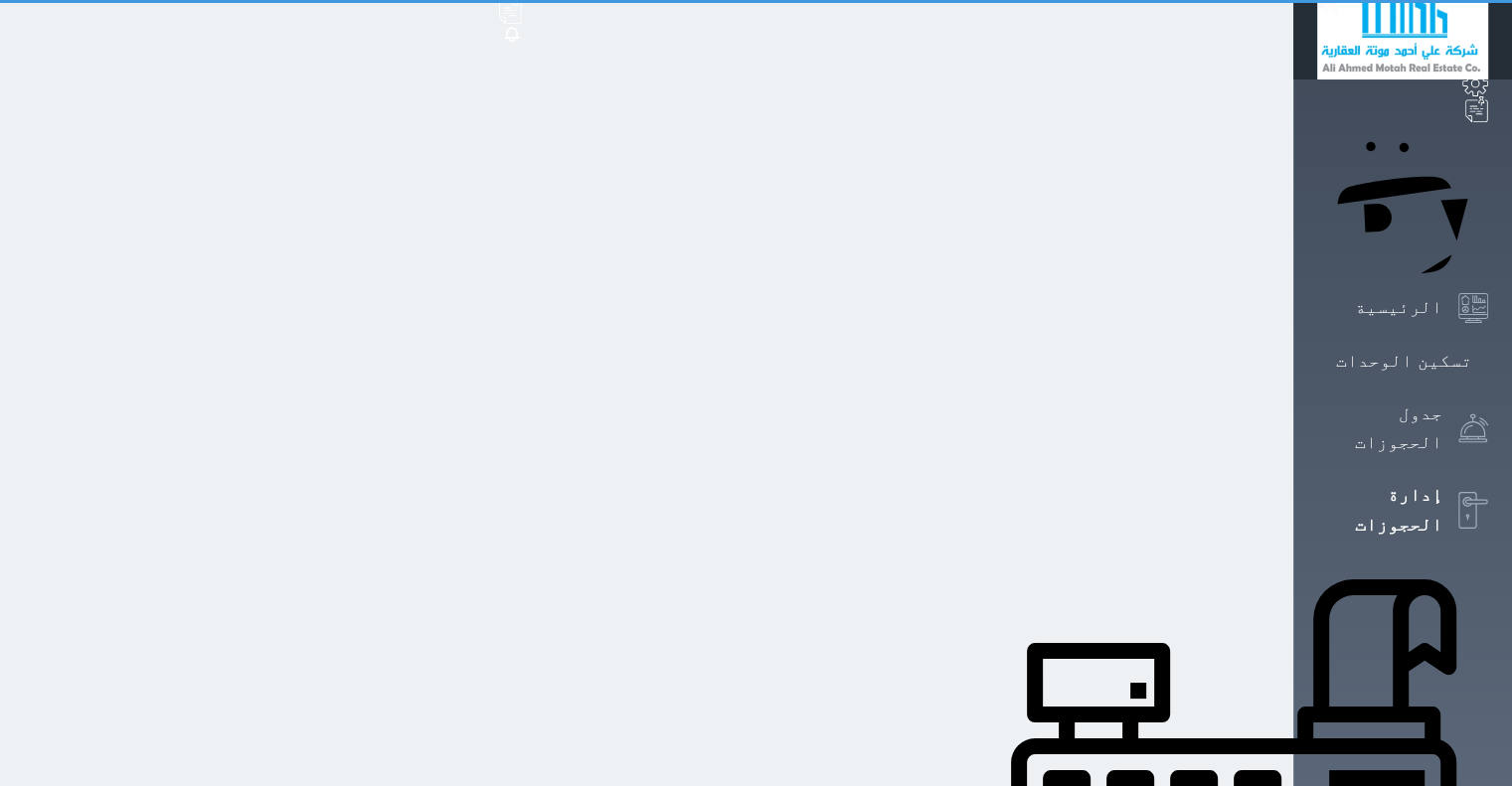 scroll, scrollTop: 11, scrollLeft: 0, axis: vertical 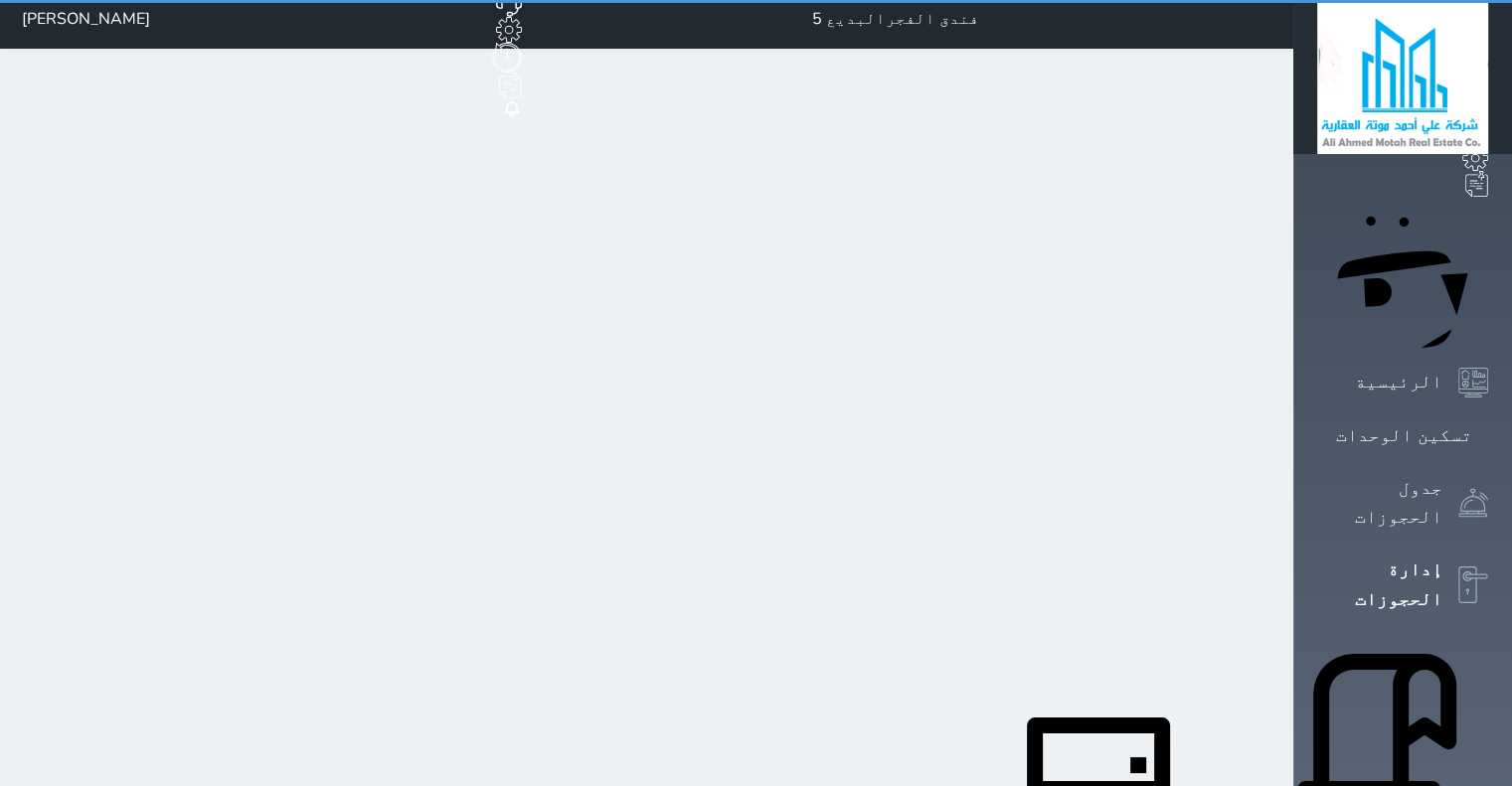 select on "open_all" 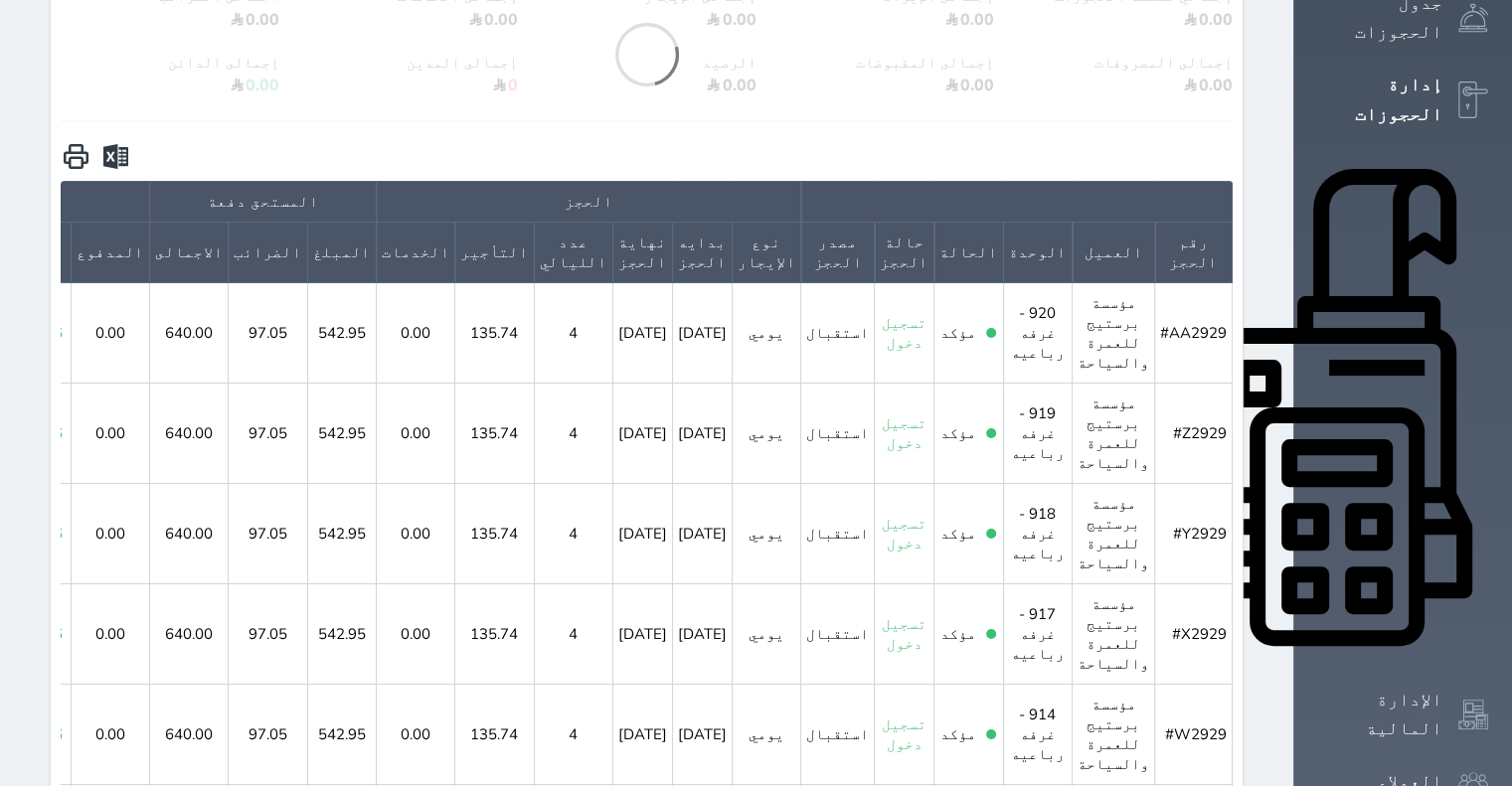 scroll, scrollTop: 497, scrollLeft: 0, axis: vertical 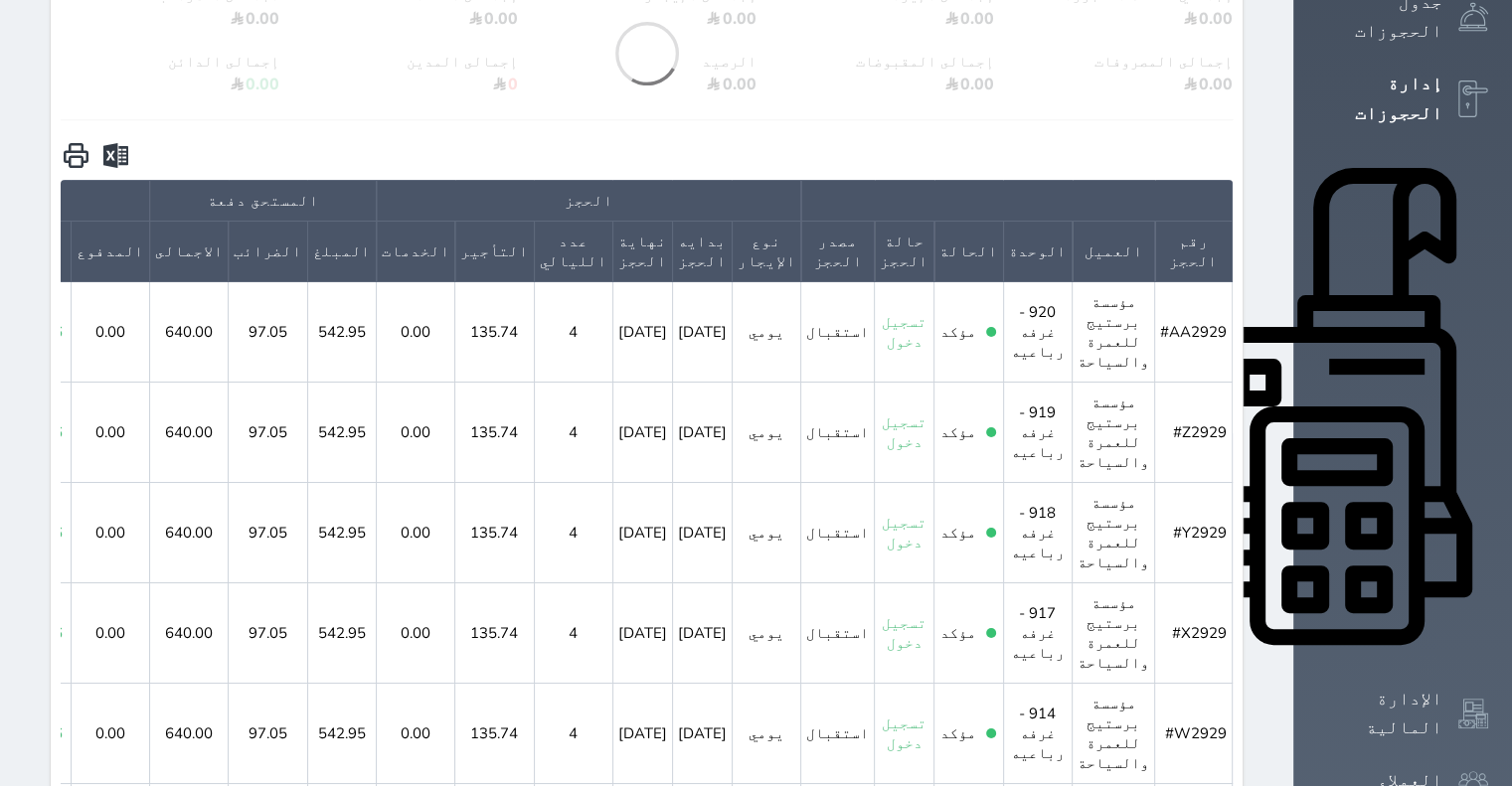 click 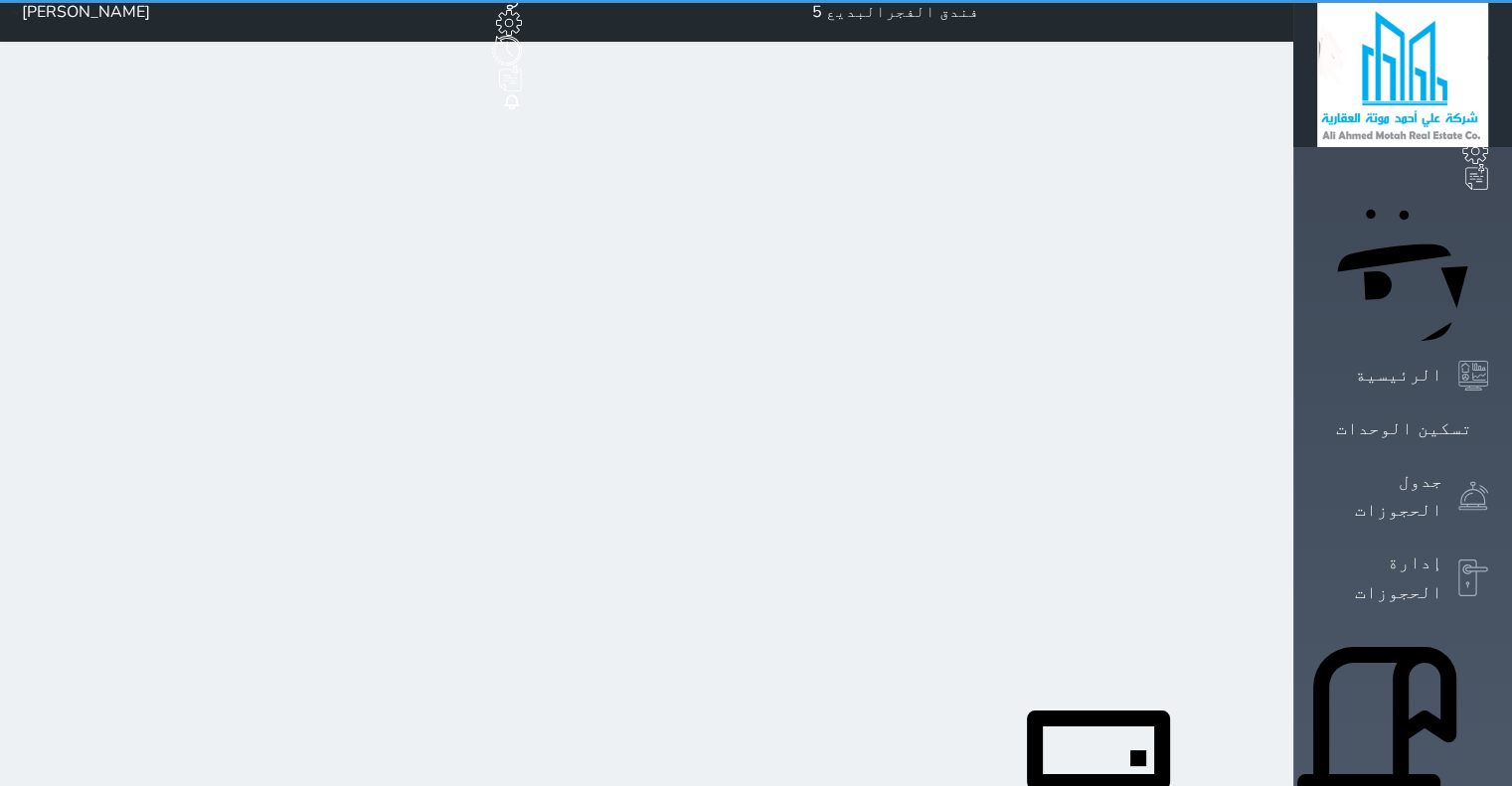 scroll, scrollTop: 0, scrollLeft: 0, axis: both 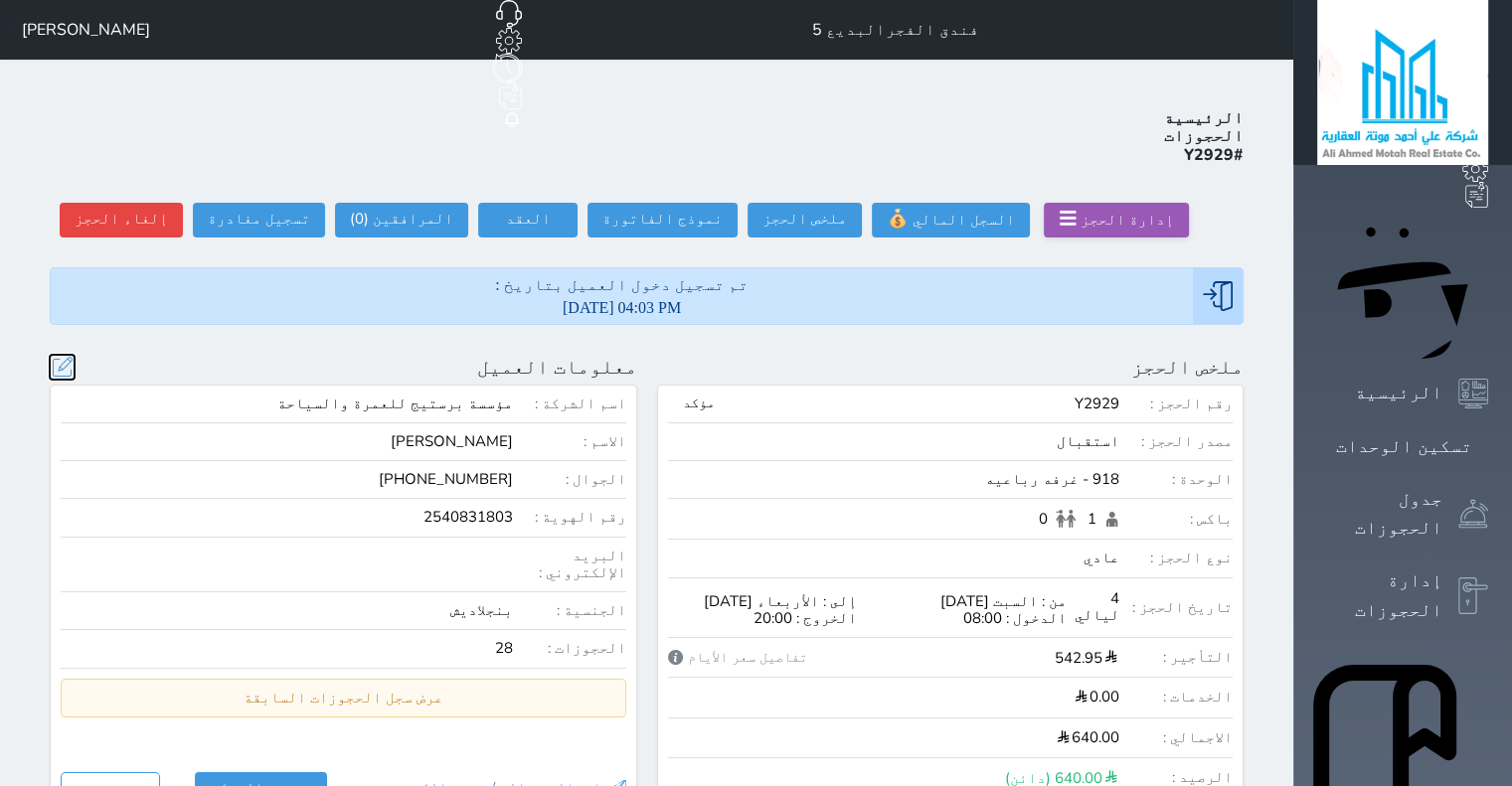 click at bounding box center (62, 367) 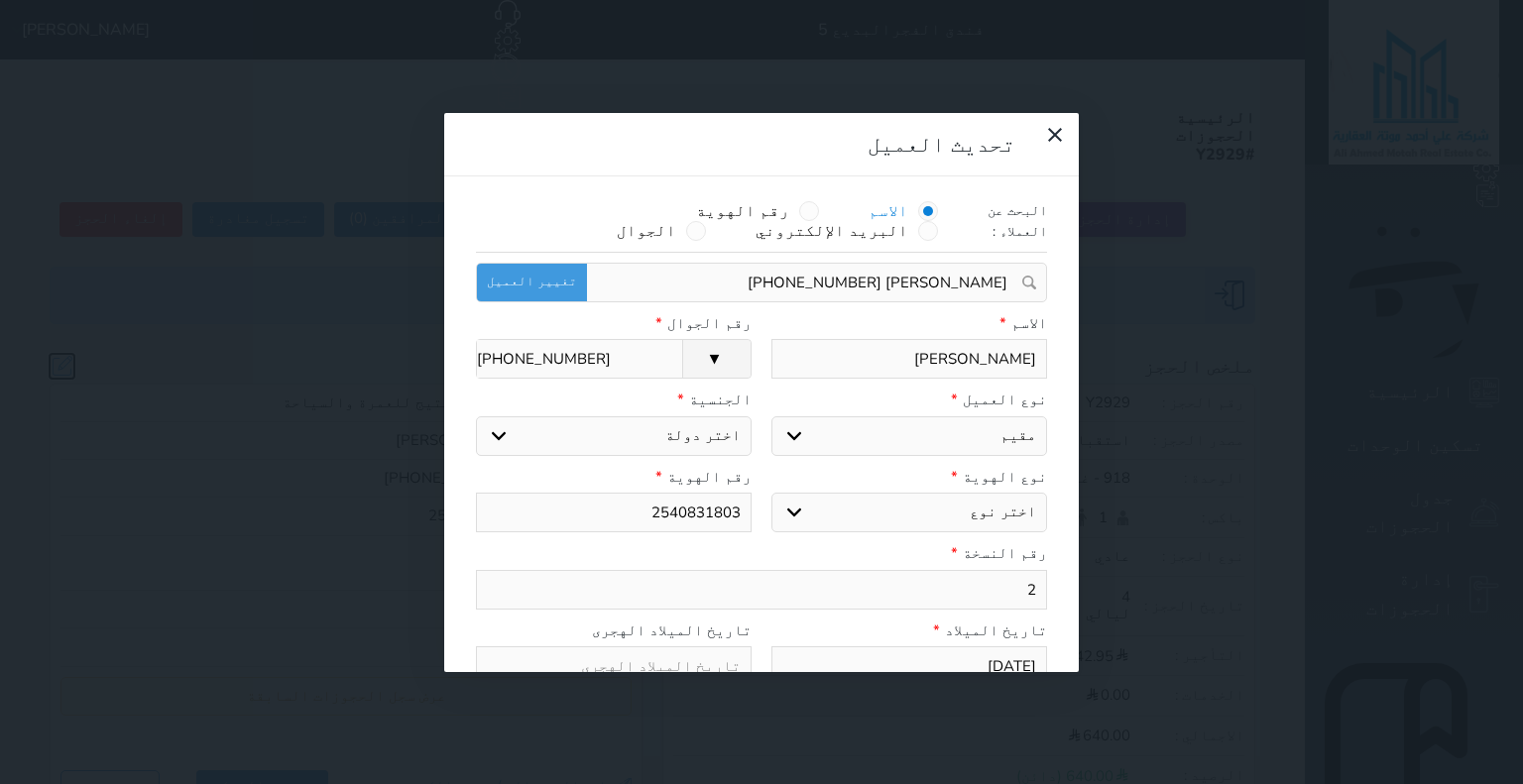 select on "4" 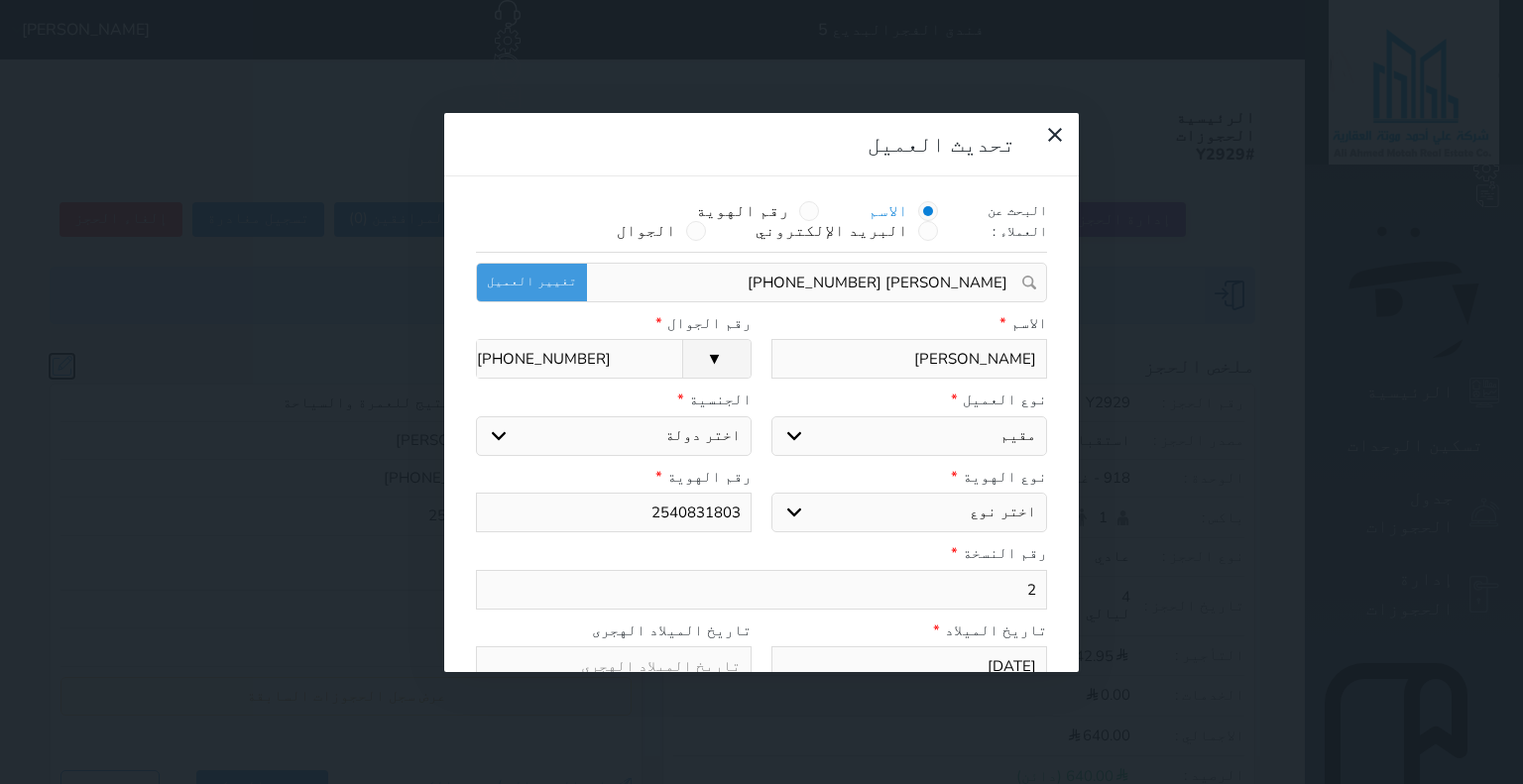 select on "305" 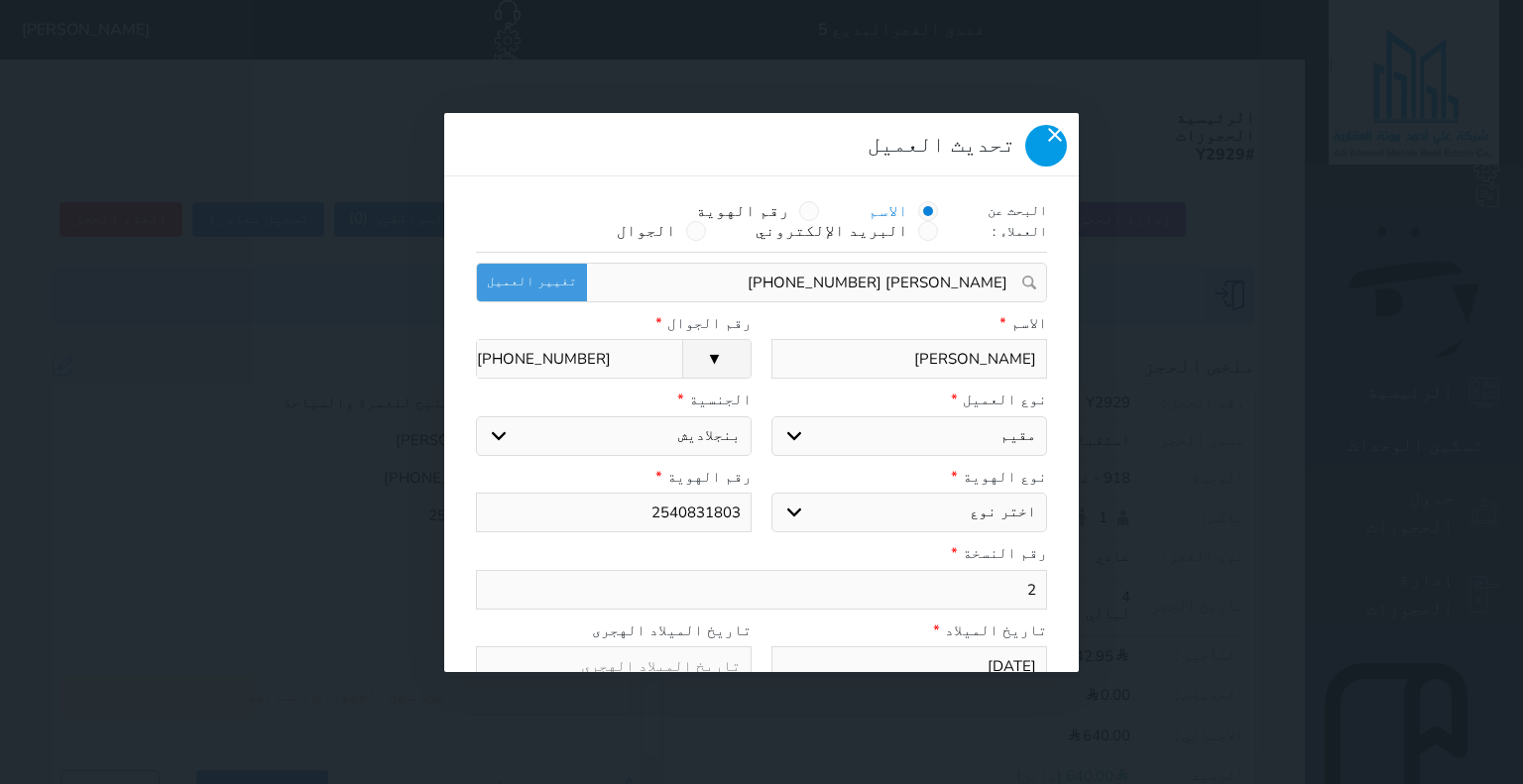 click 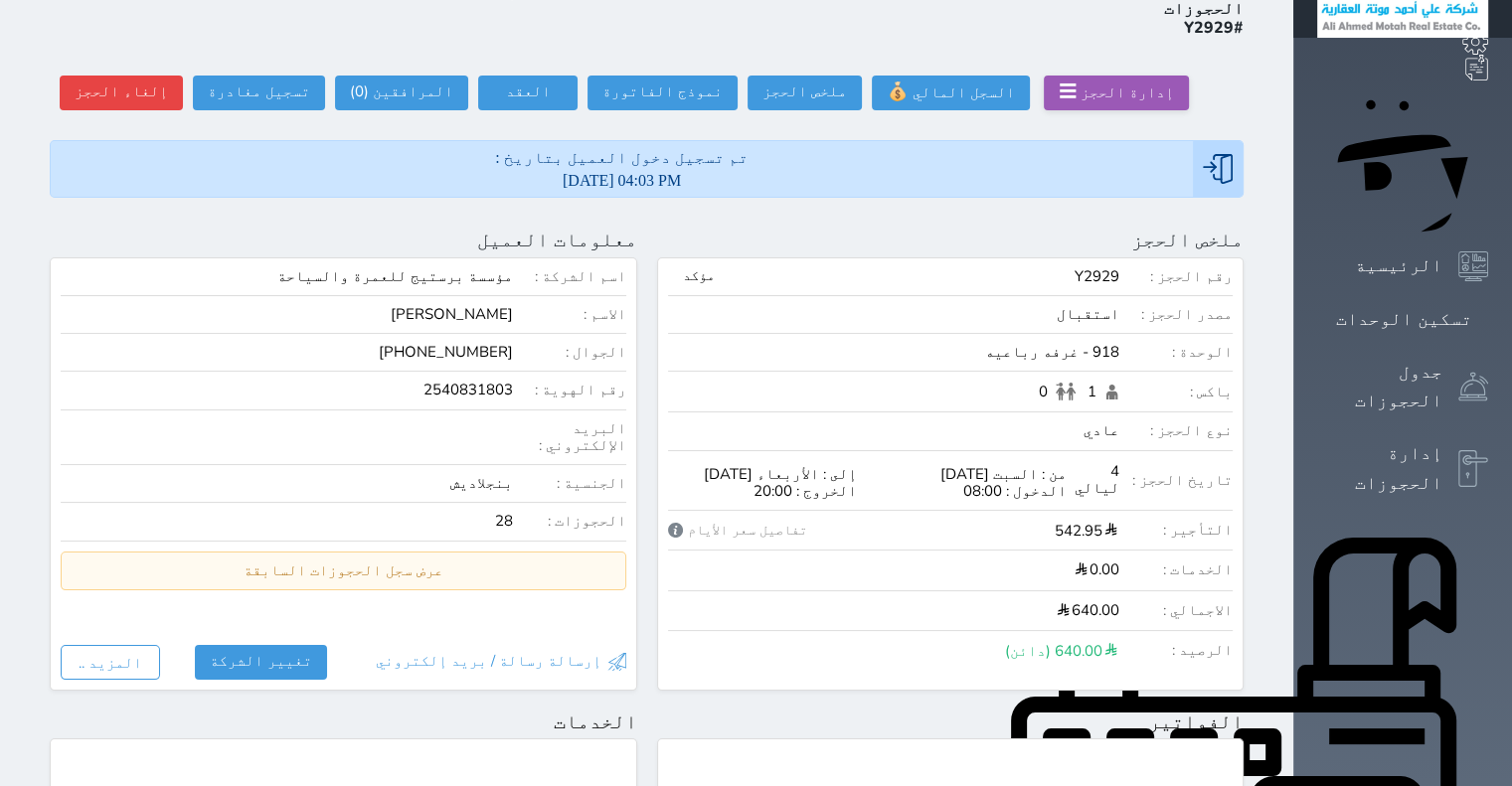 scroll, scrollTop: 0, scrollLeft: 0, axis: both 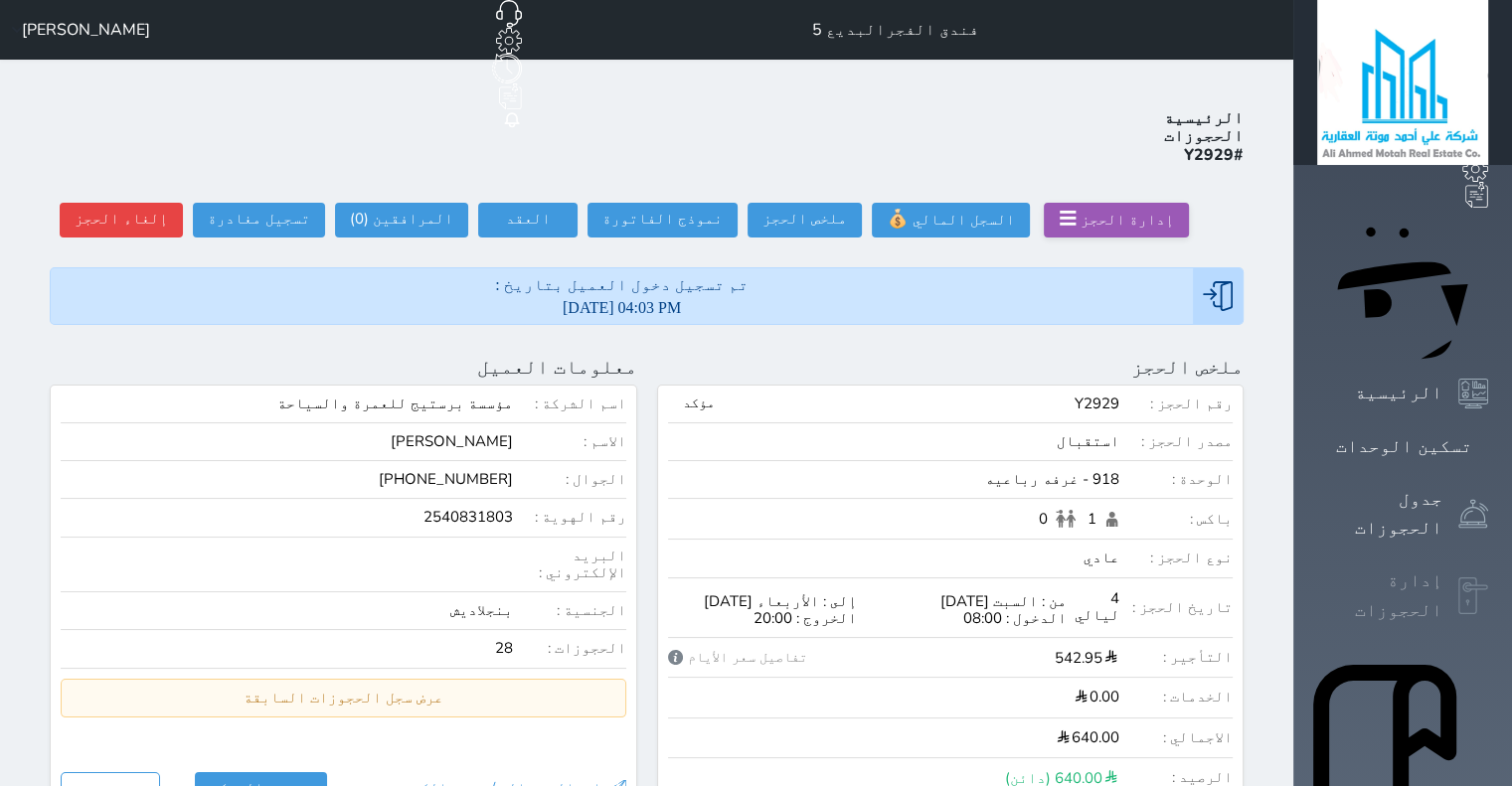 click on "إدارة الحجوزات" at bounding box center (1403, 595) 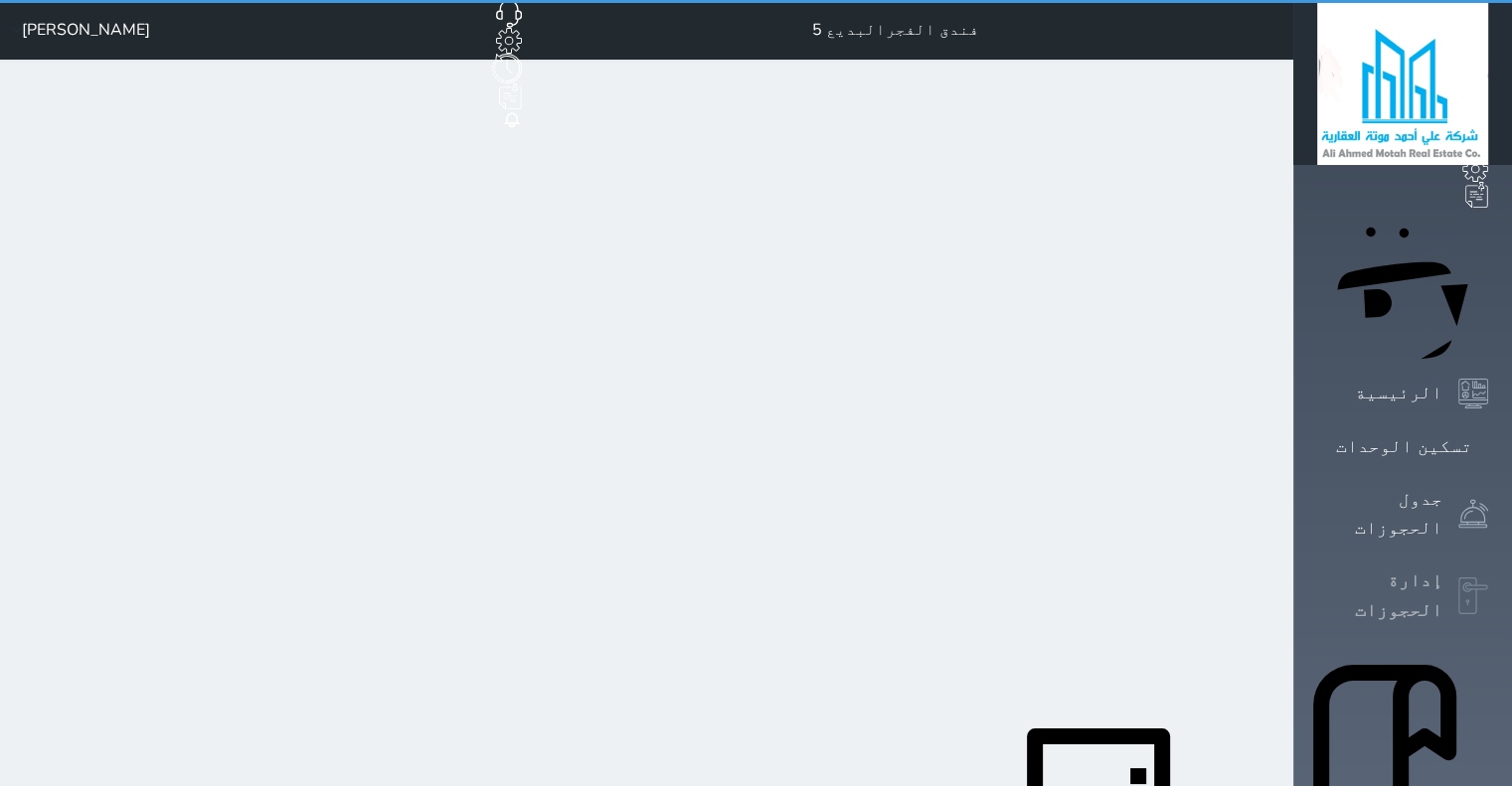 select on "open_all" 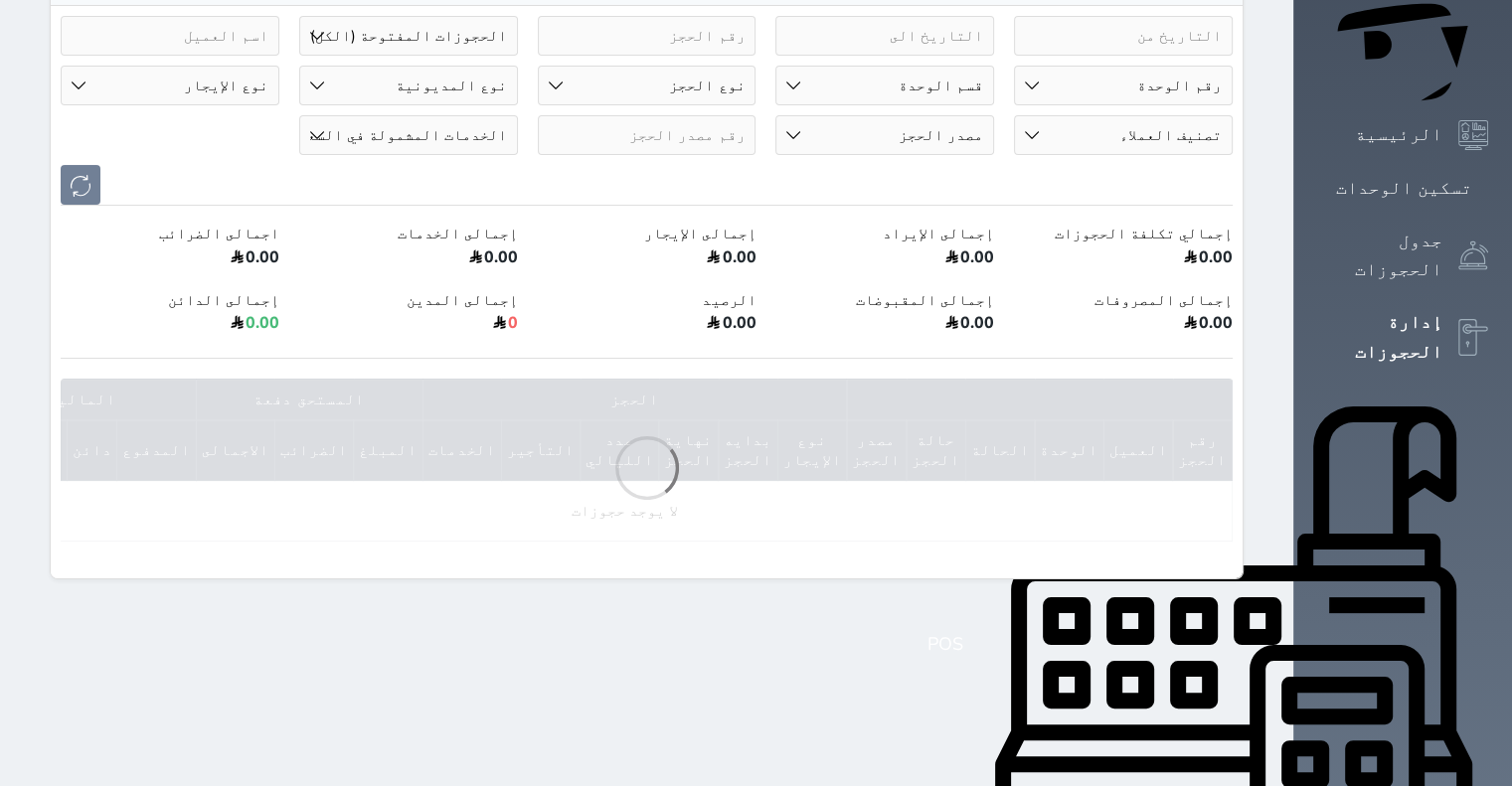 scroll, scrollTop: 490, scrollLeft: 0, axis: vertical 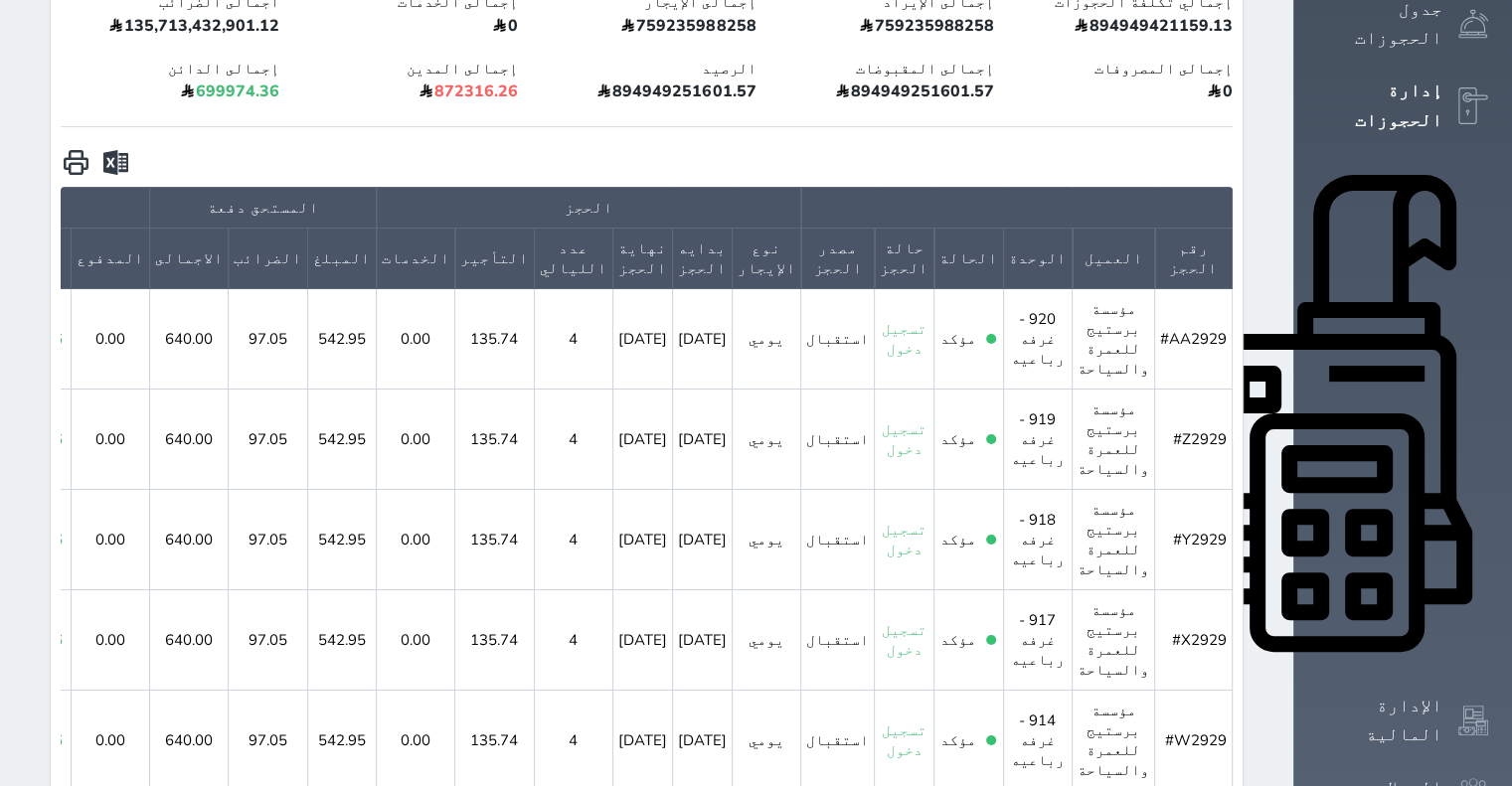 click 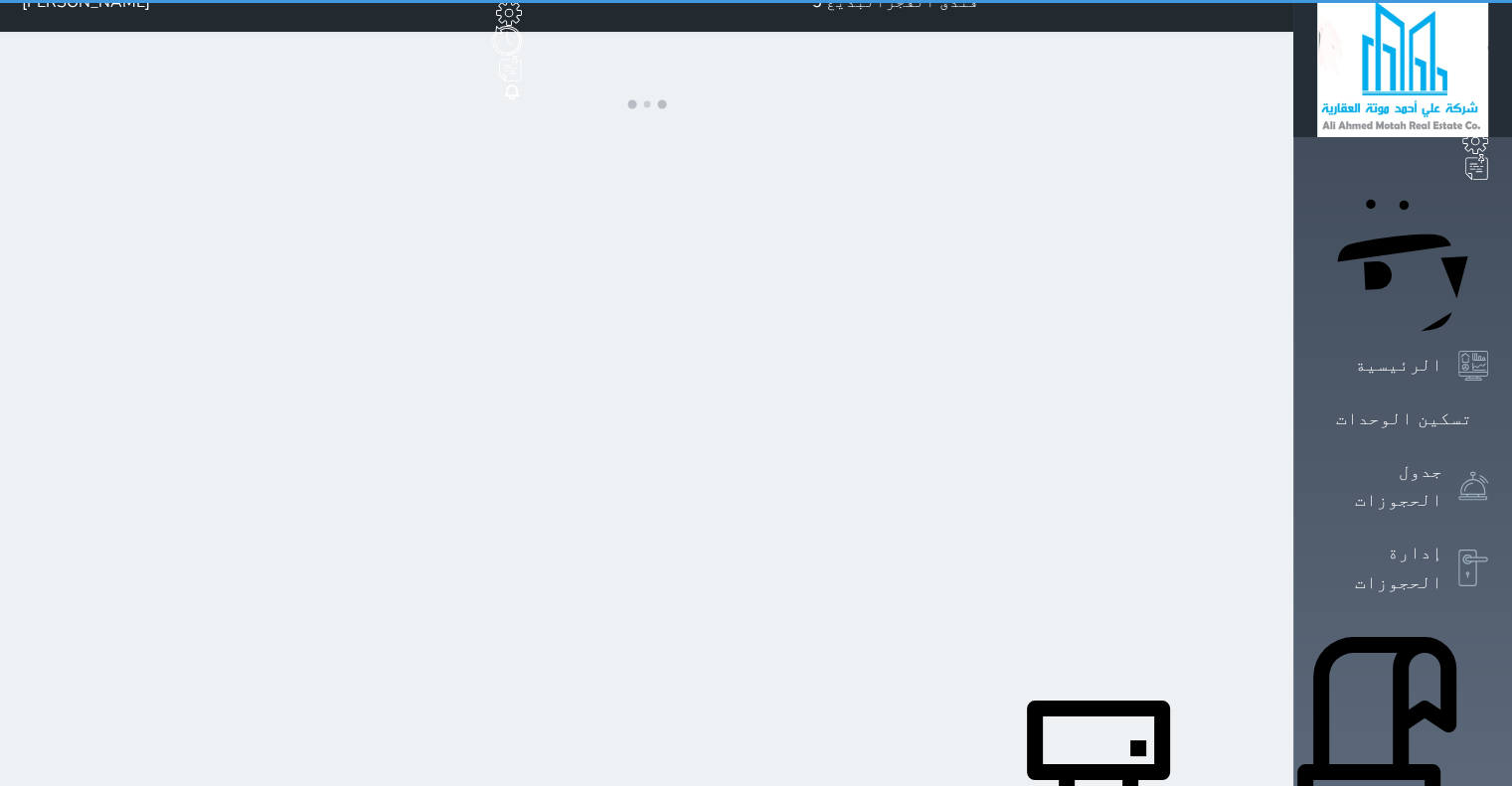 scroll, scrollTop: 0, scrollLeft: 0, axis: both 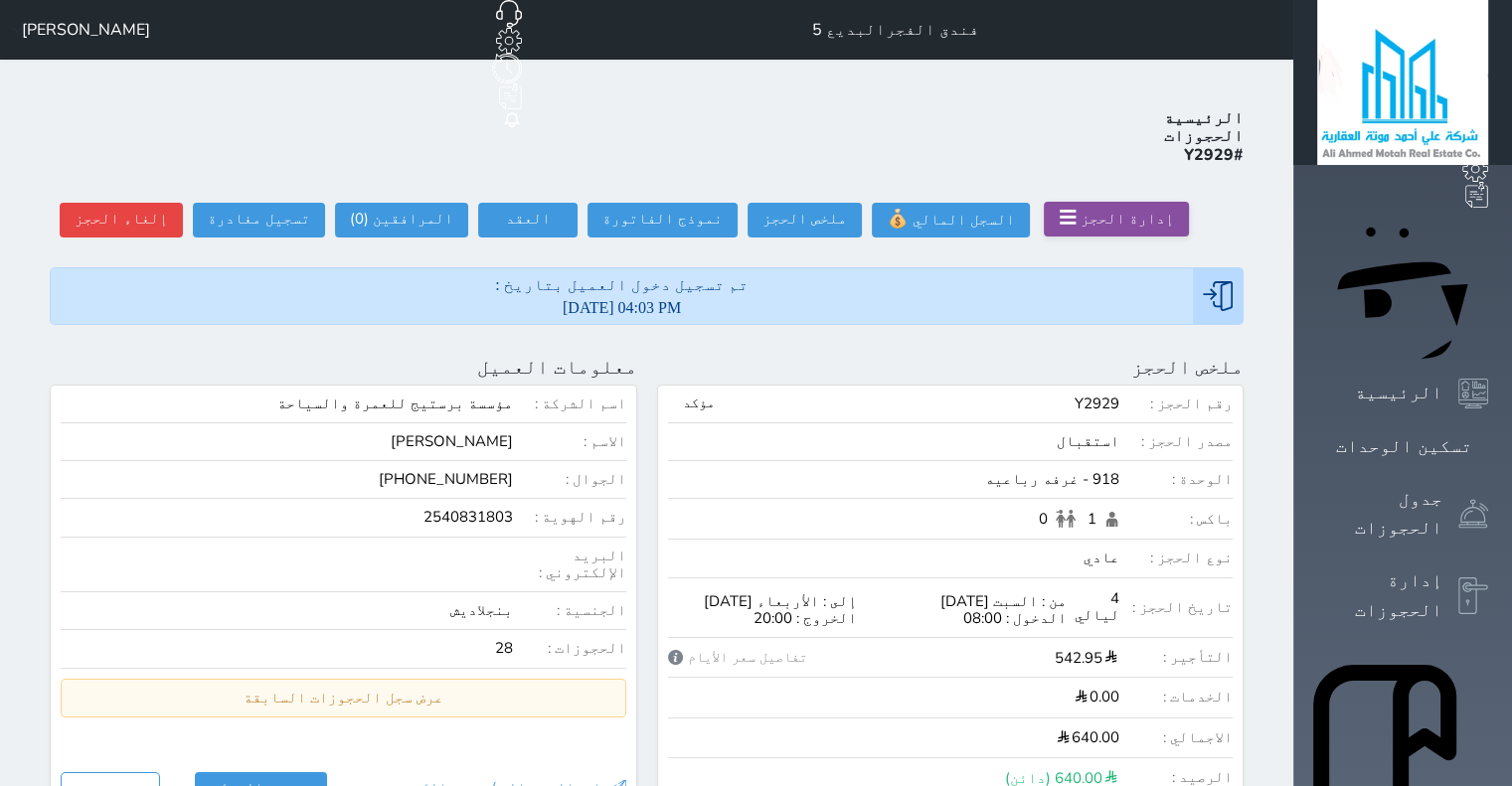 click on "☰" at bounding box center [1068, 218] 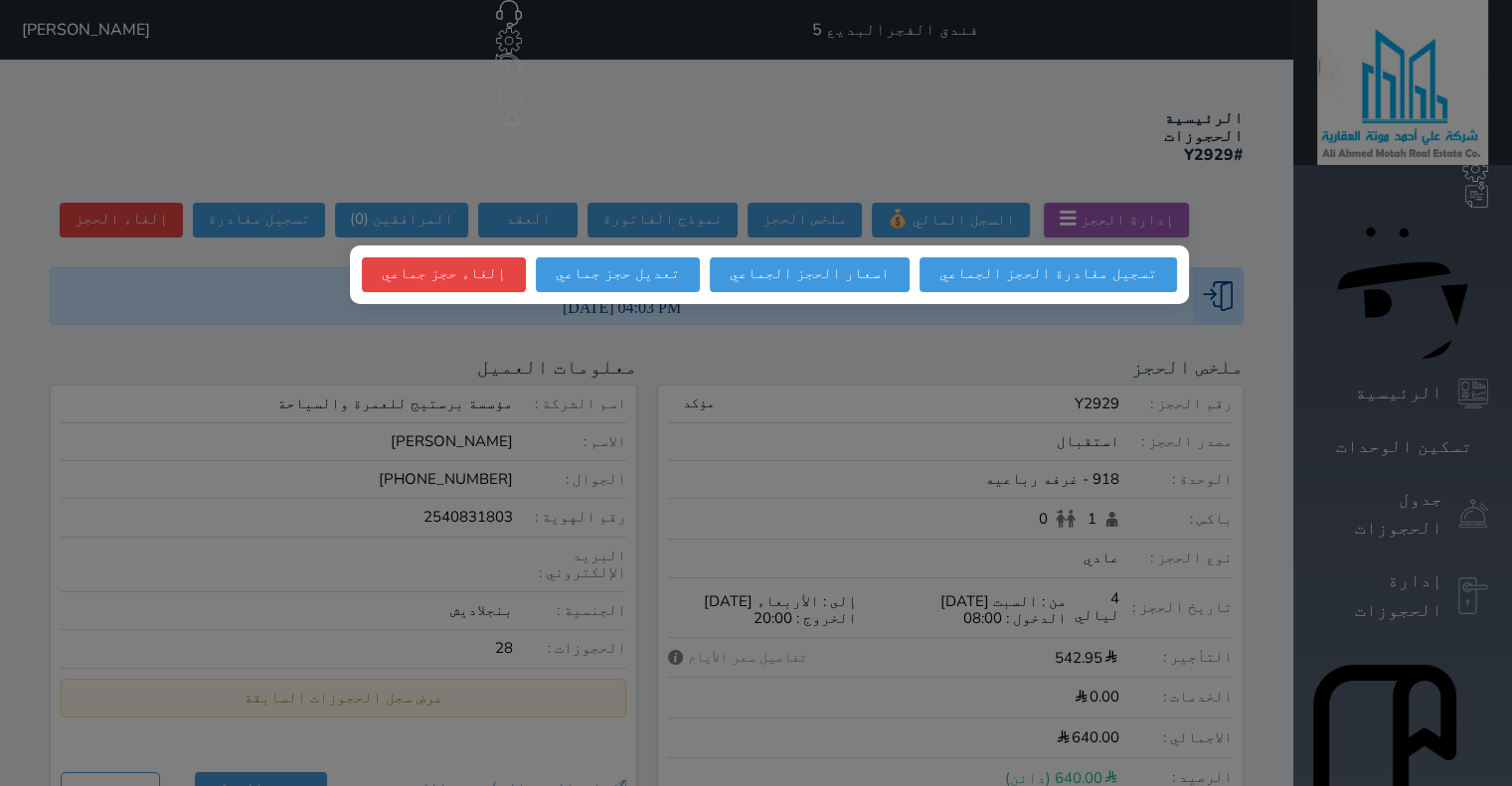 click at bounding box center [756, 393] 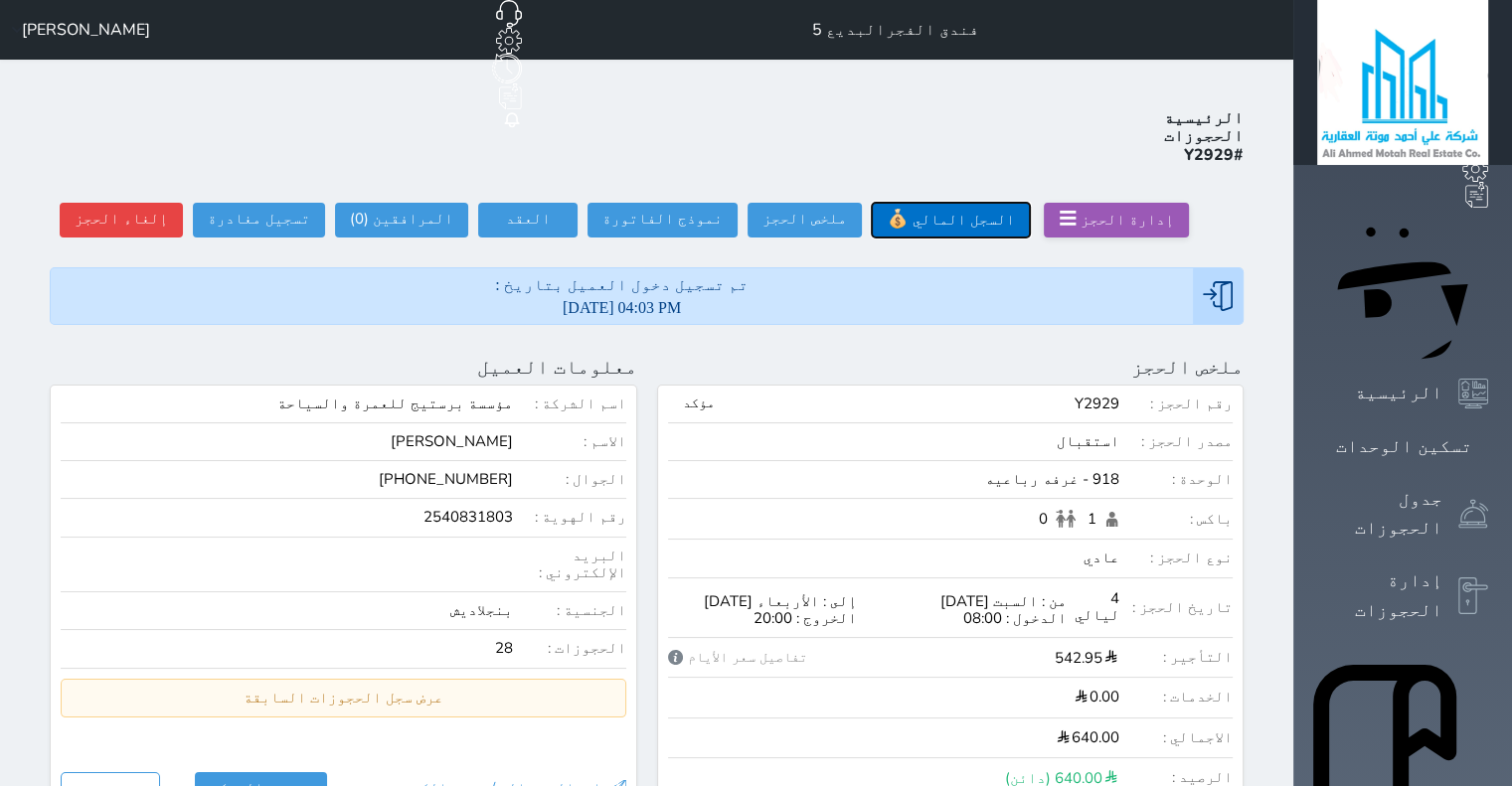 click on "السجل المالي" at bounding box center (963, 220) 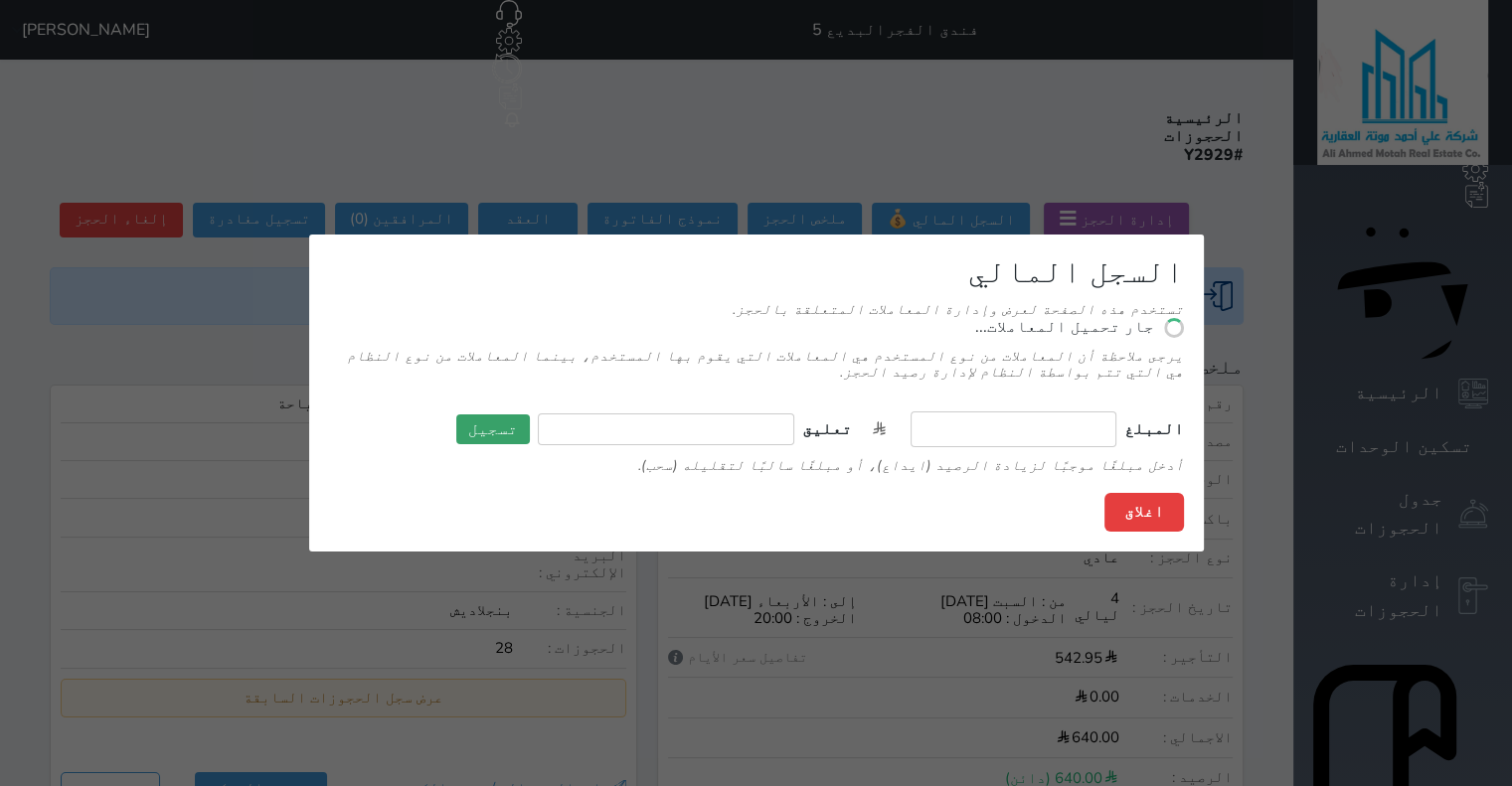 click on "السجل المالي   تستخدم هذه الصفحة لعرض وإدارة المعاملات المتعلقة بالحجز.     جار تحميل المعاملات...       يرجى ملاحظة أن المعاملات من نوع المستخدم هي المعاملات التي يقوم بها المستخدم، بينما المعاملات من نوع النظام هي التي تتم بواسطة النظام لإدارة رصيد الحجز.     المبلغ       تعليق     تسجيل   أدخل مبلغًا موجبًا لزيادة الرصيد (ايداع)، أو مبلغًا سالبًا لتقليله (سحب).   اغلاق" at bounding box center (756, 393) 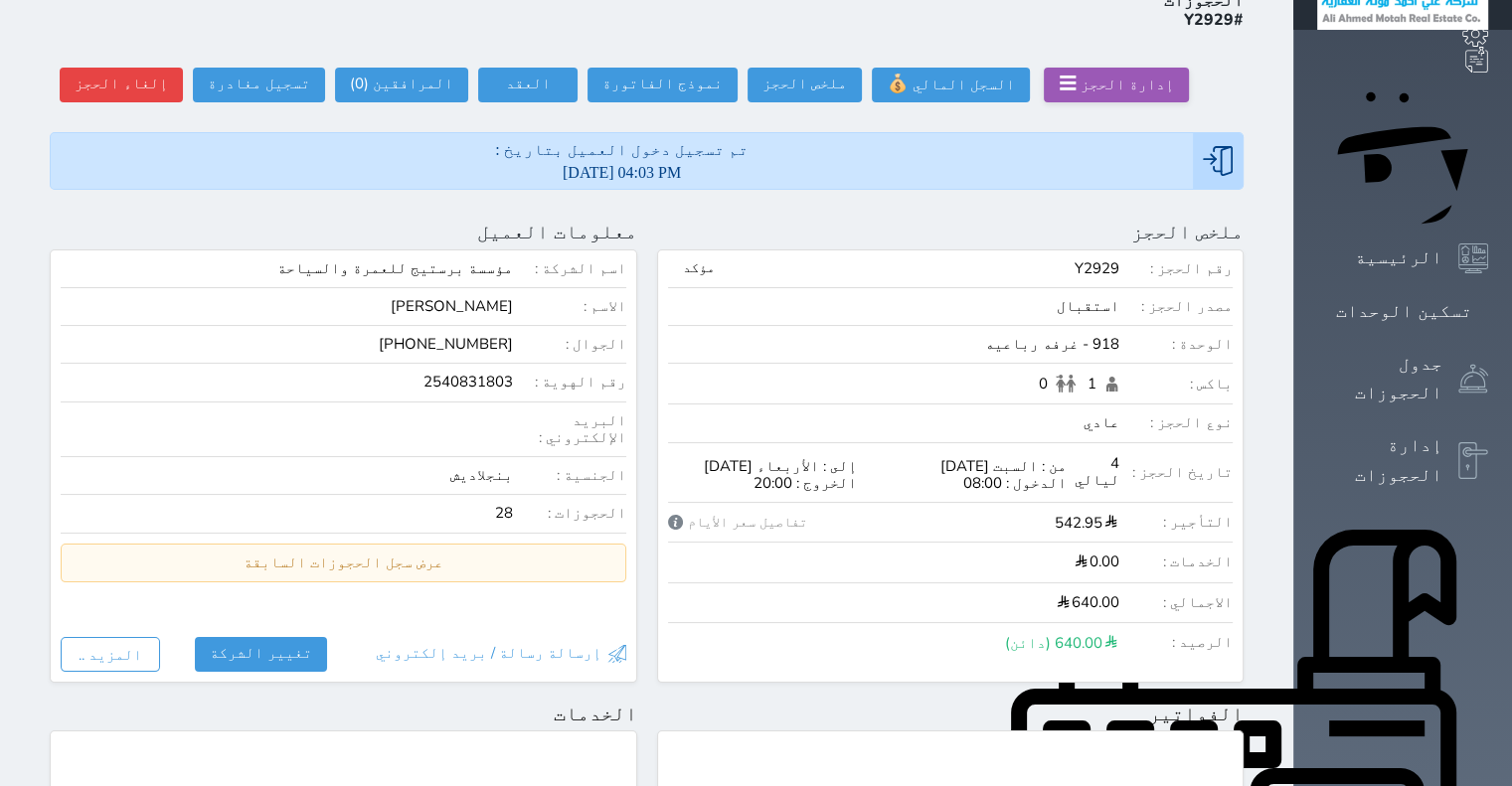 scroll, scrollTop: 0, scrollLeft: 0, axis: both 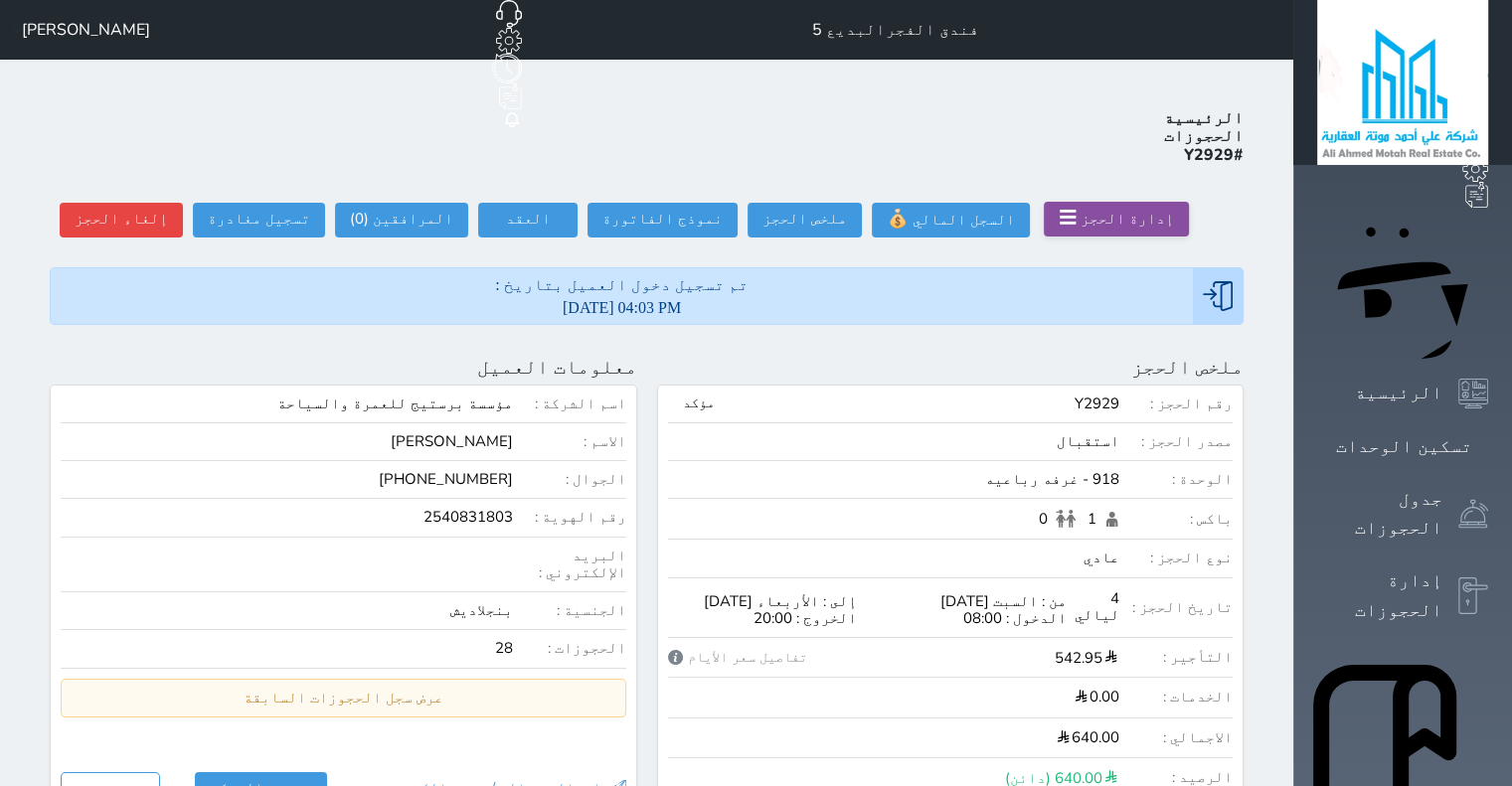 click on "☰" at bounding box center (1068, 218) 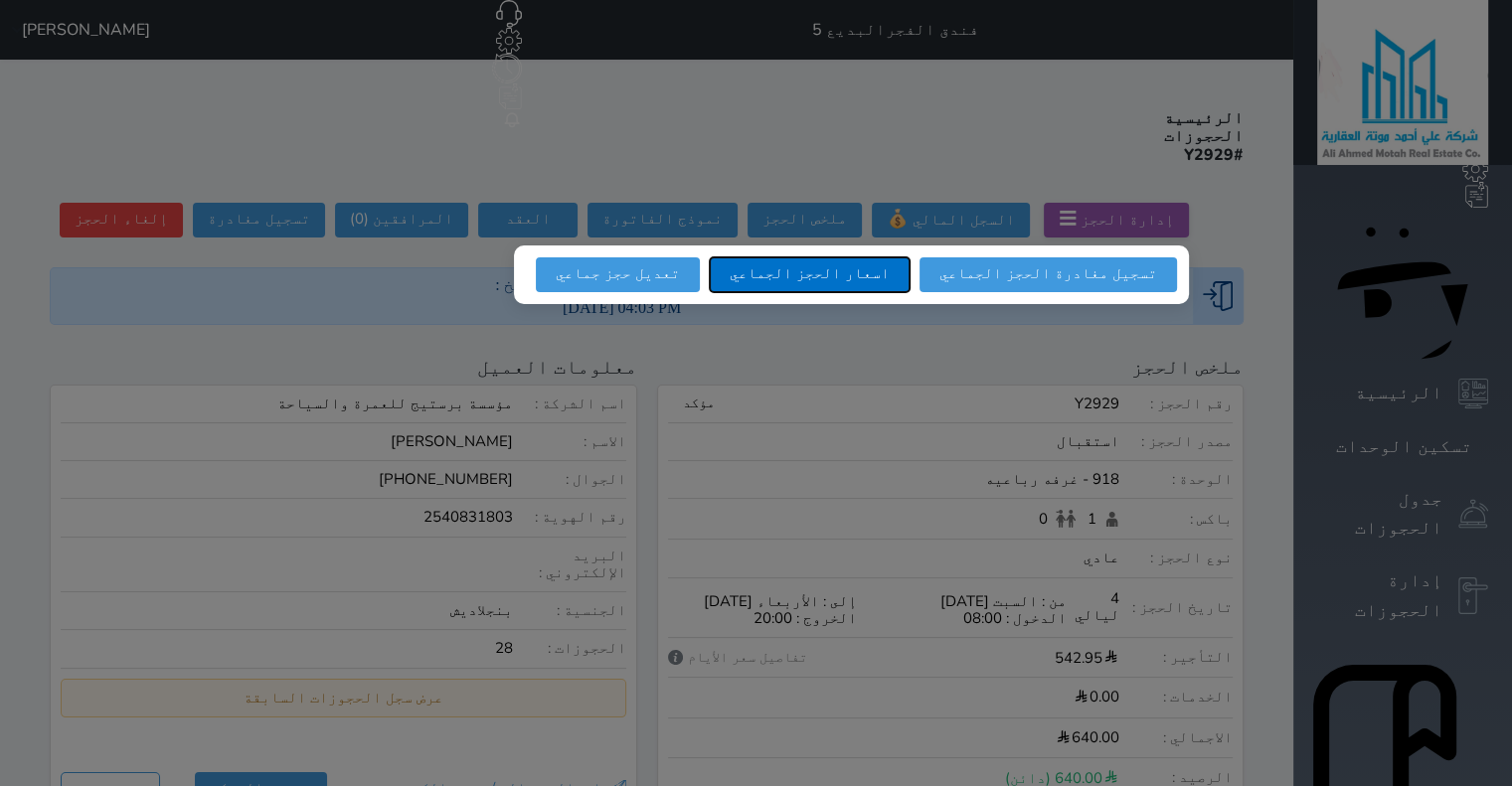 click on "اسعار الحجز الجماعي" at bounding box center (809, 274) 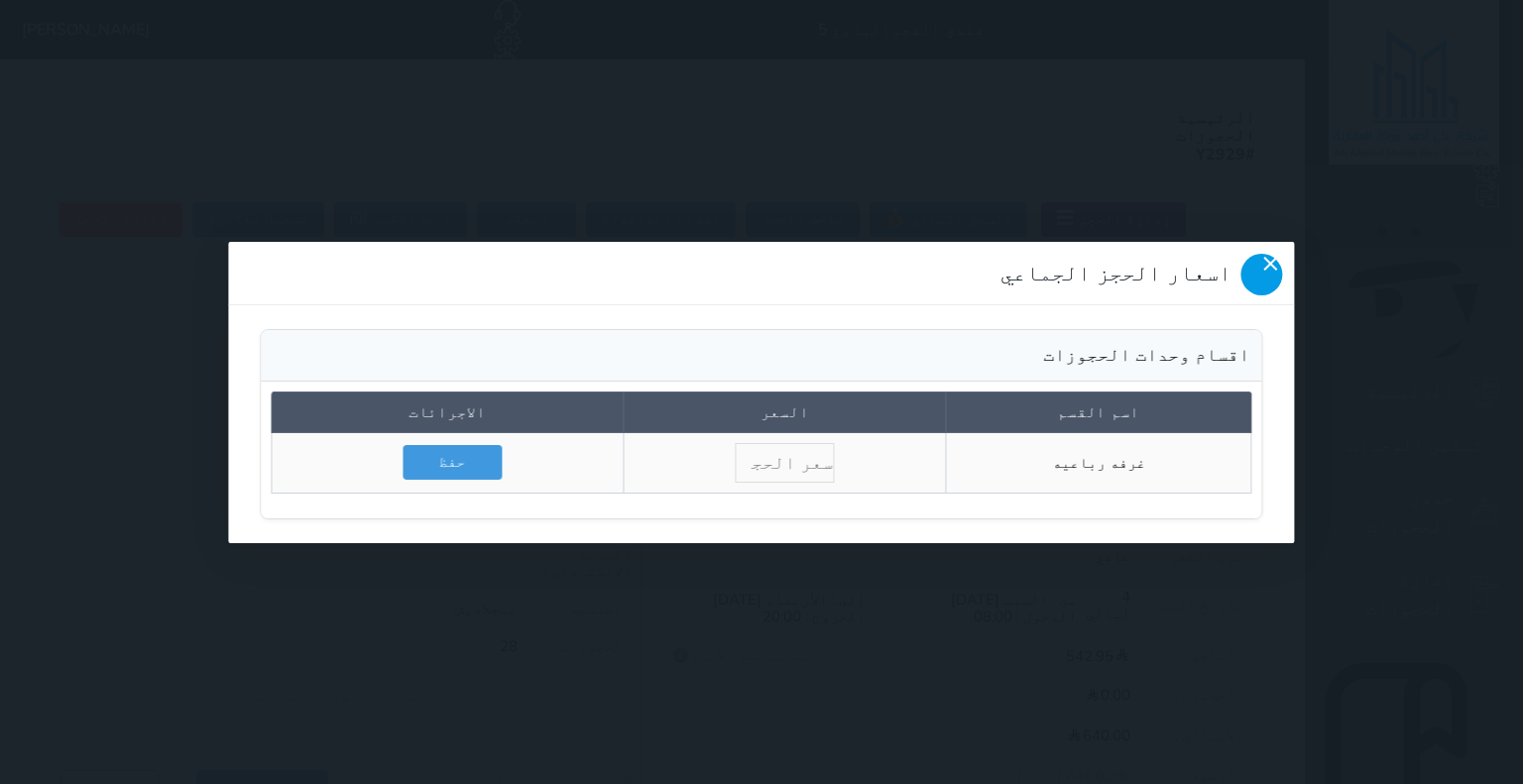 click 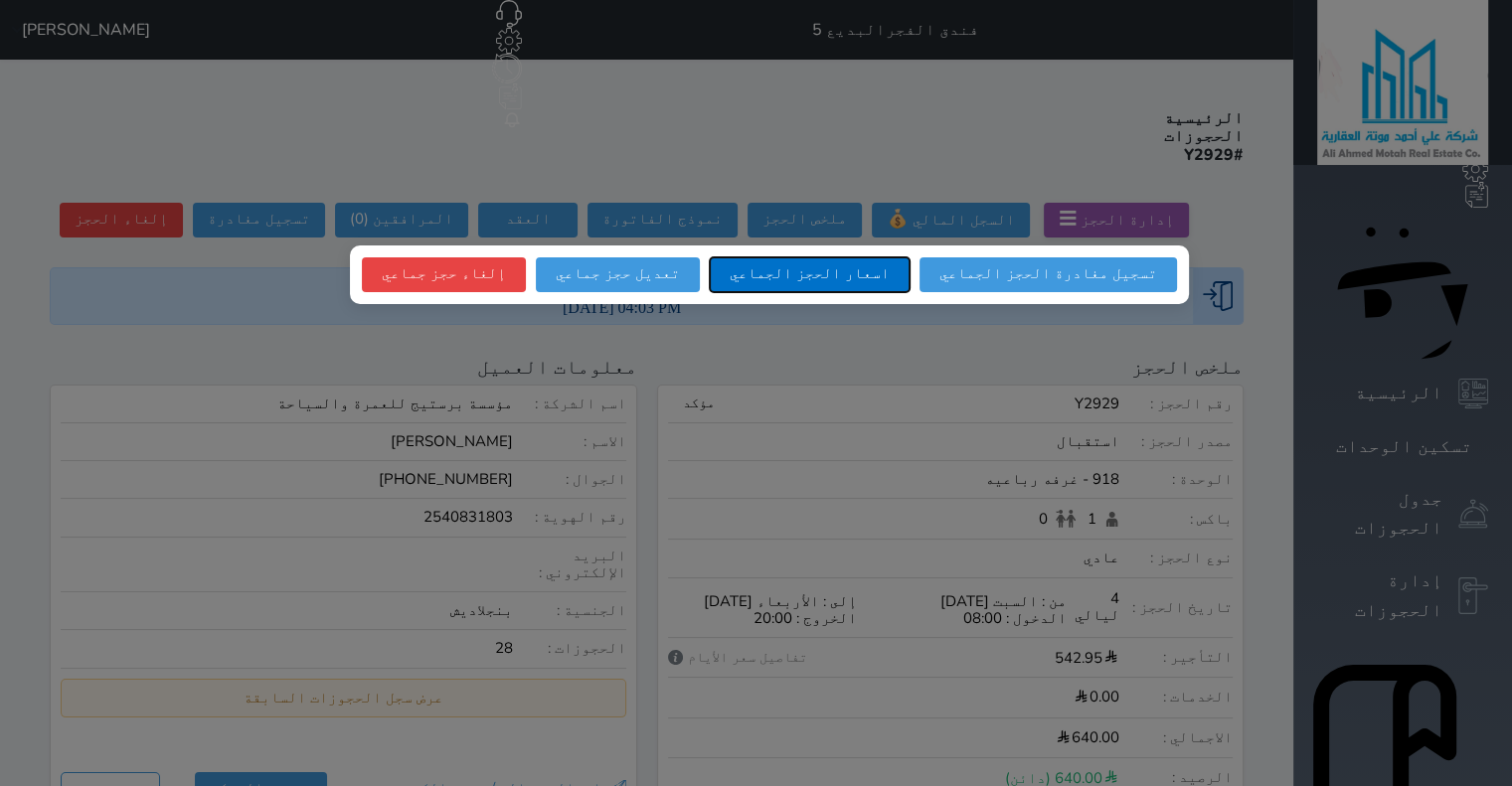 click on "اسعار الحجز الجماعي" at bounding box center (809, 274) 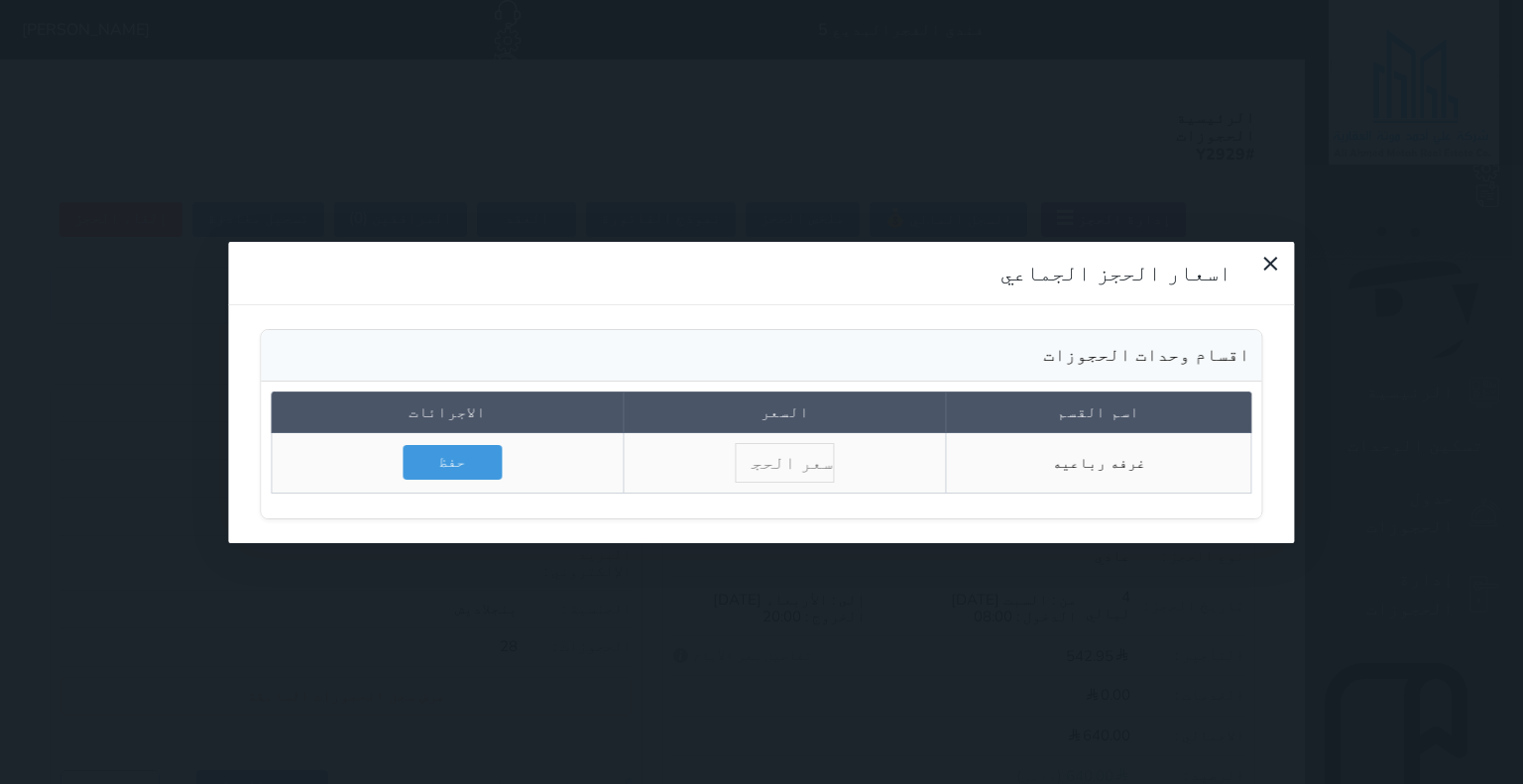 click at bounding box center (784, 463) 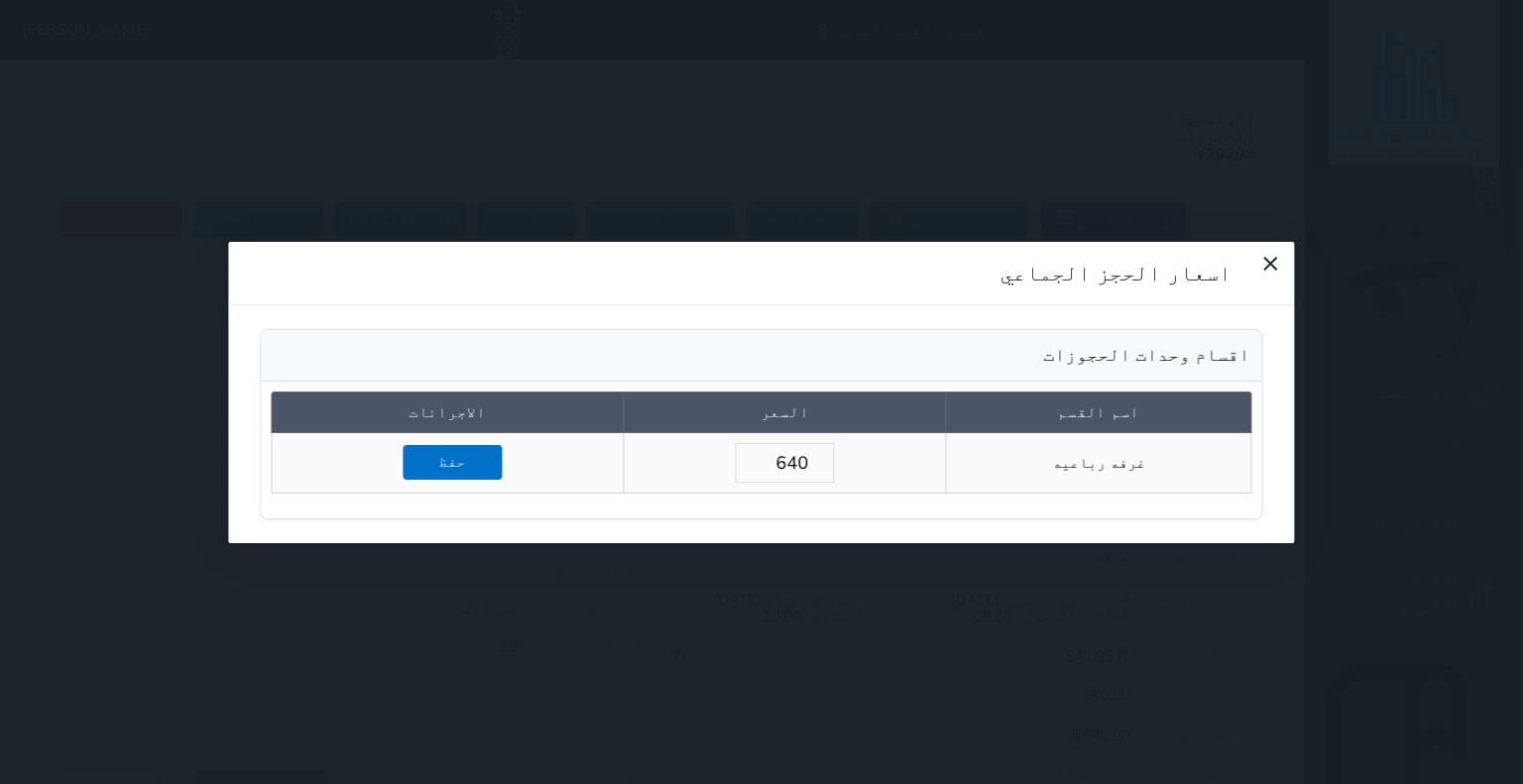 type on "640" 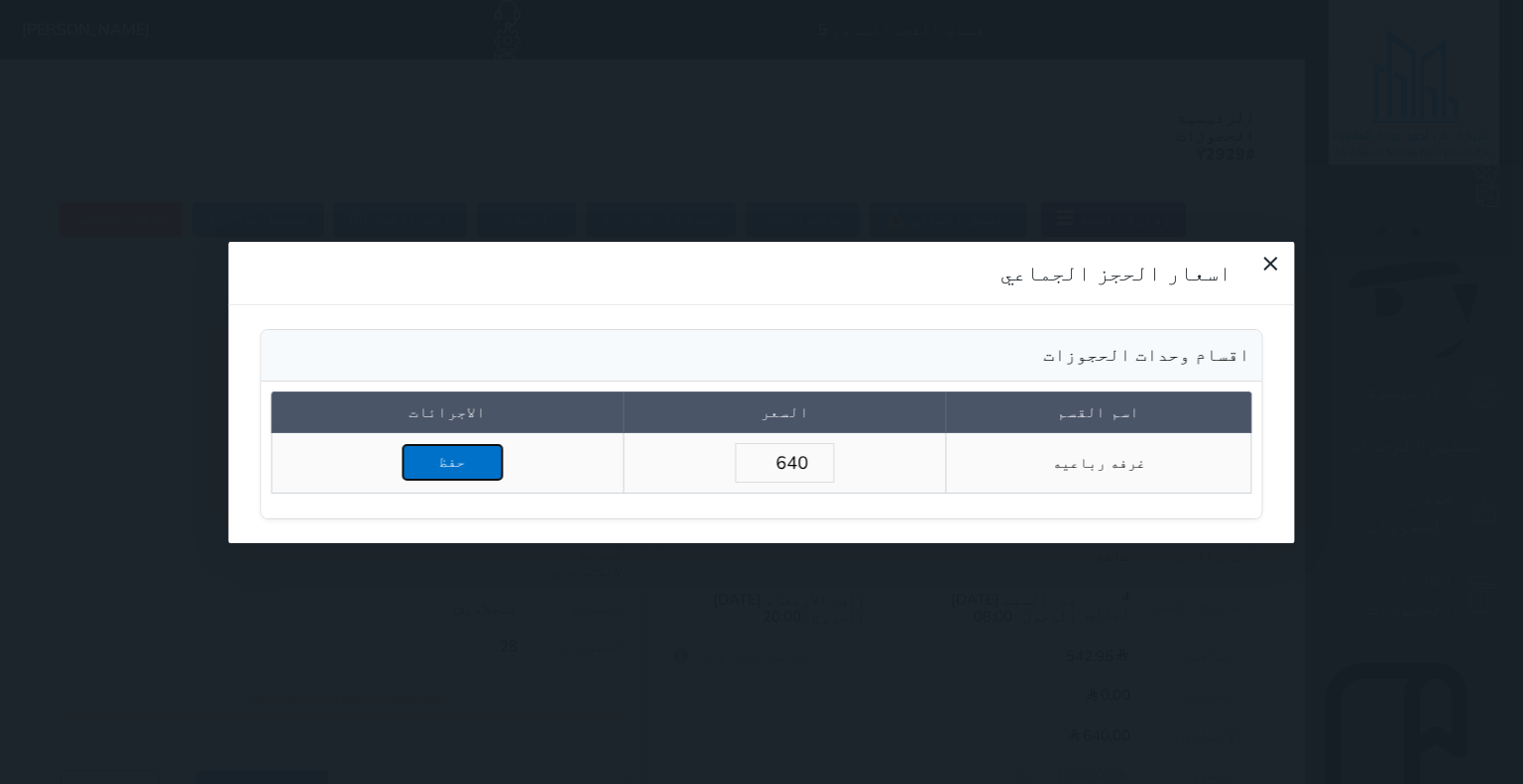click on "حفظ" at bounding box center [452, 462] 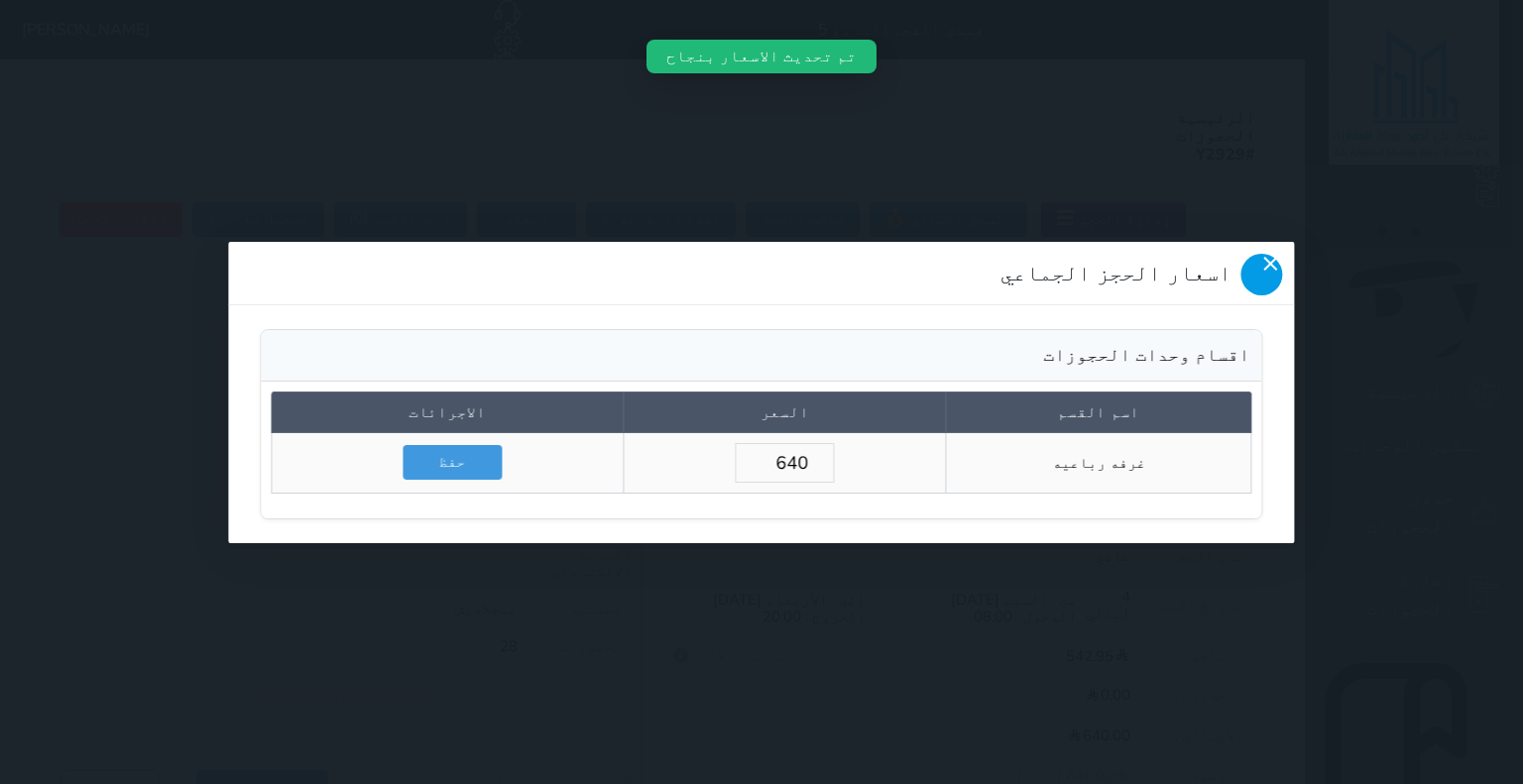 click 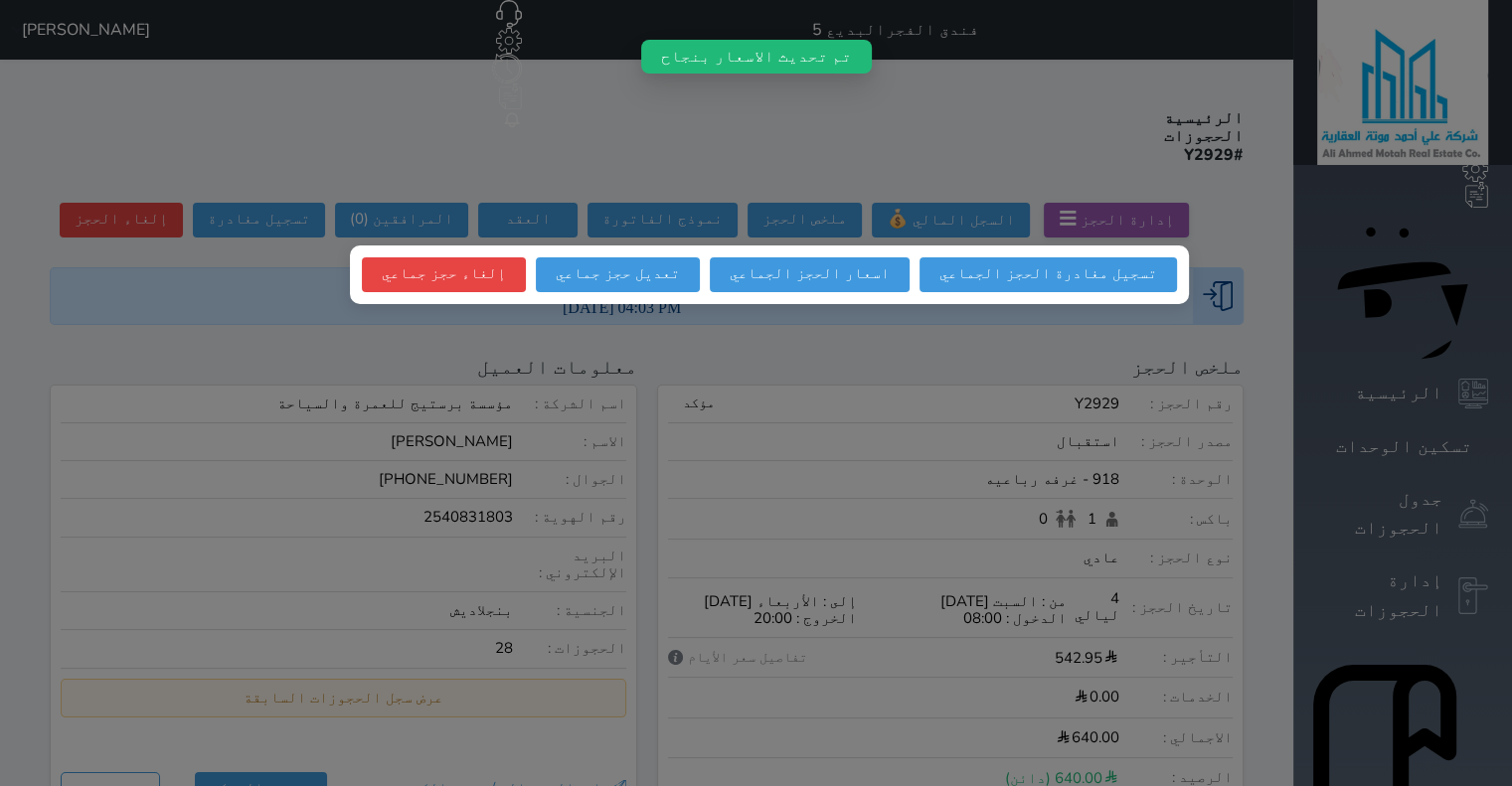 click at bounding box center (756, 393) 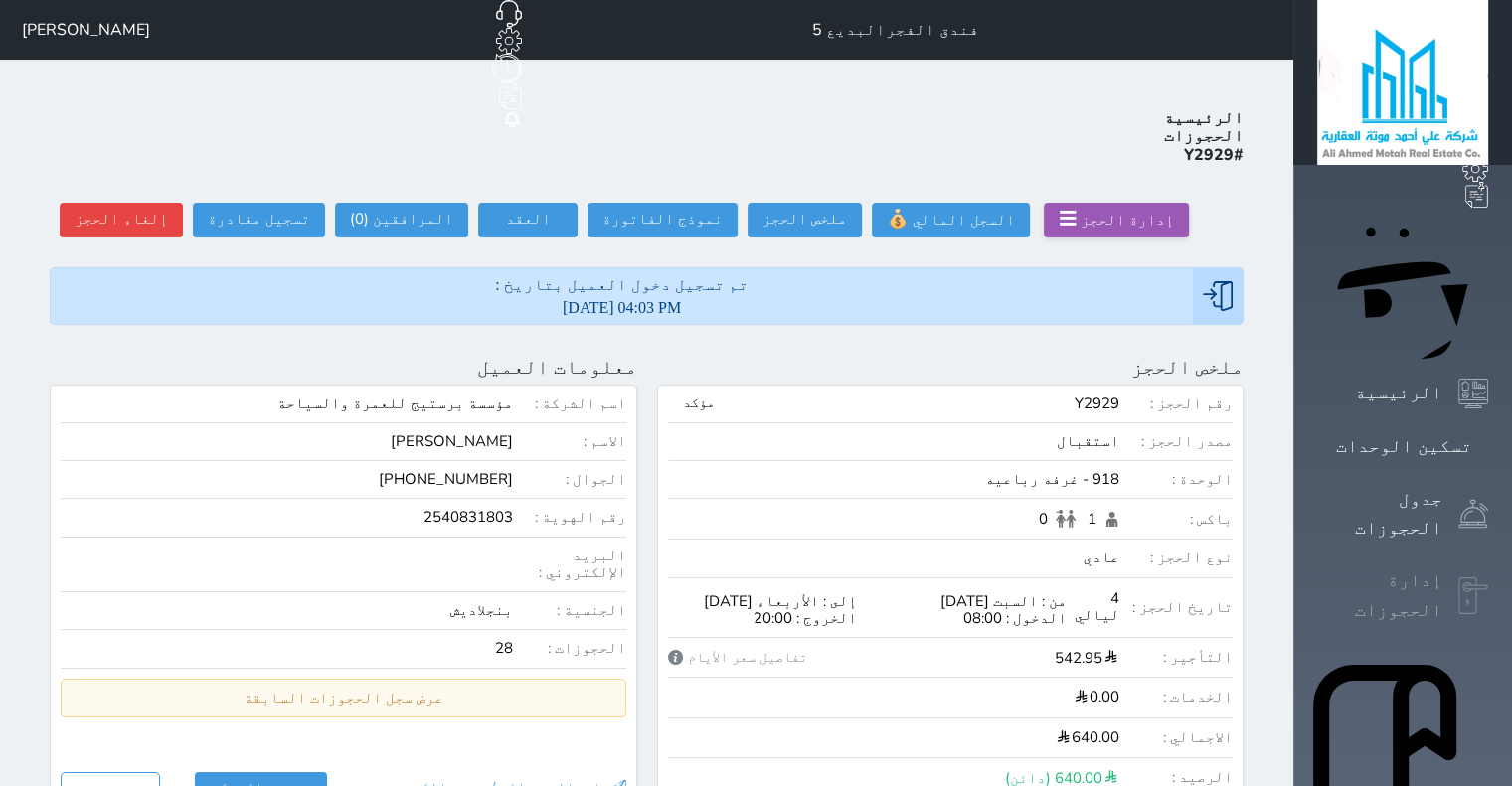 click 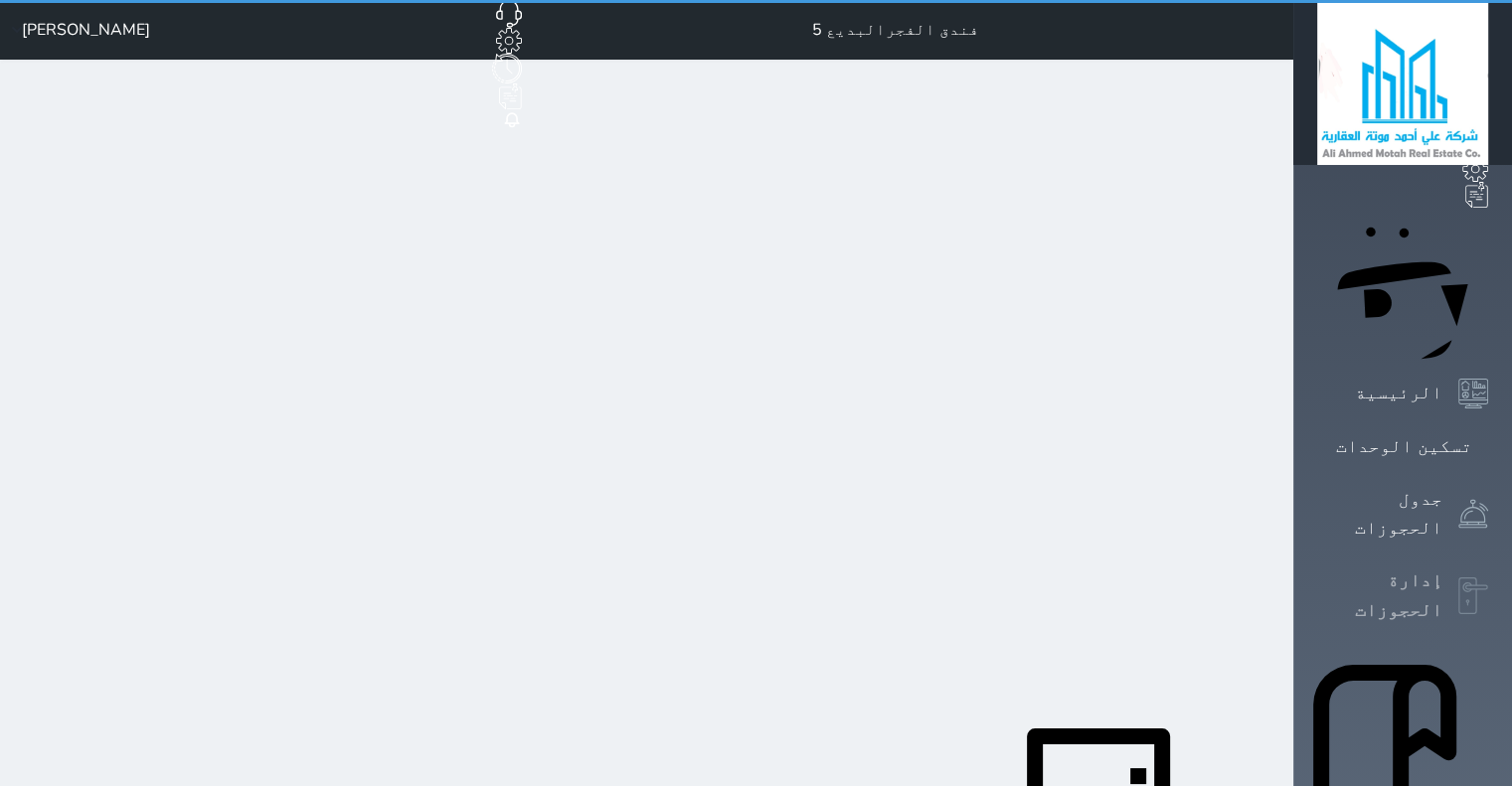 select on "open_all" 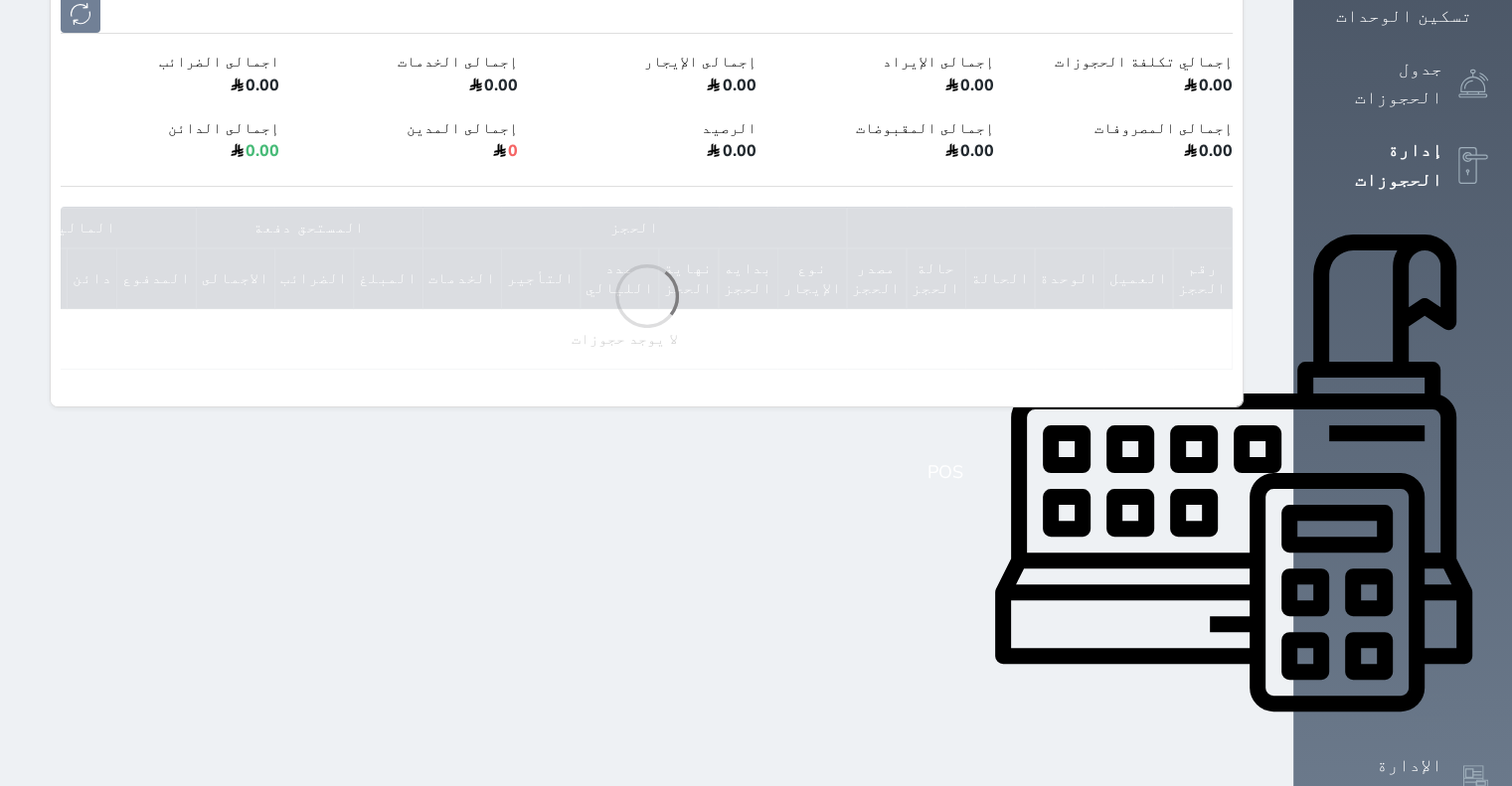 scroll, scrollTop: 490, scrollLeft: 0, axis: vertical 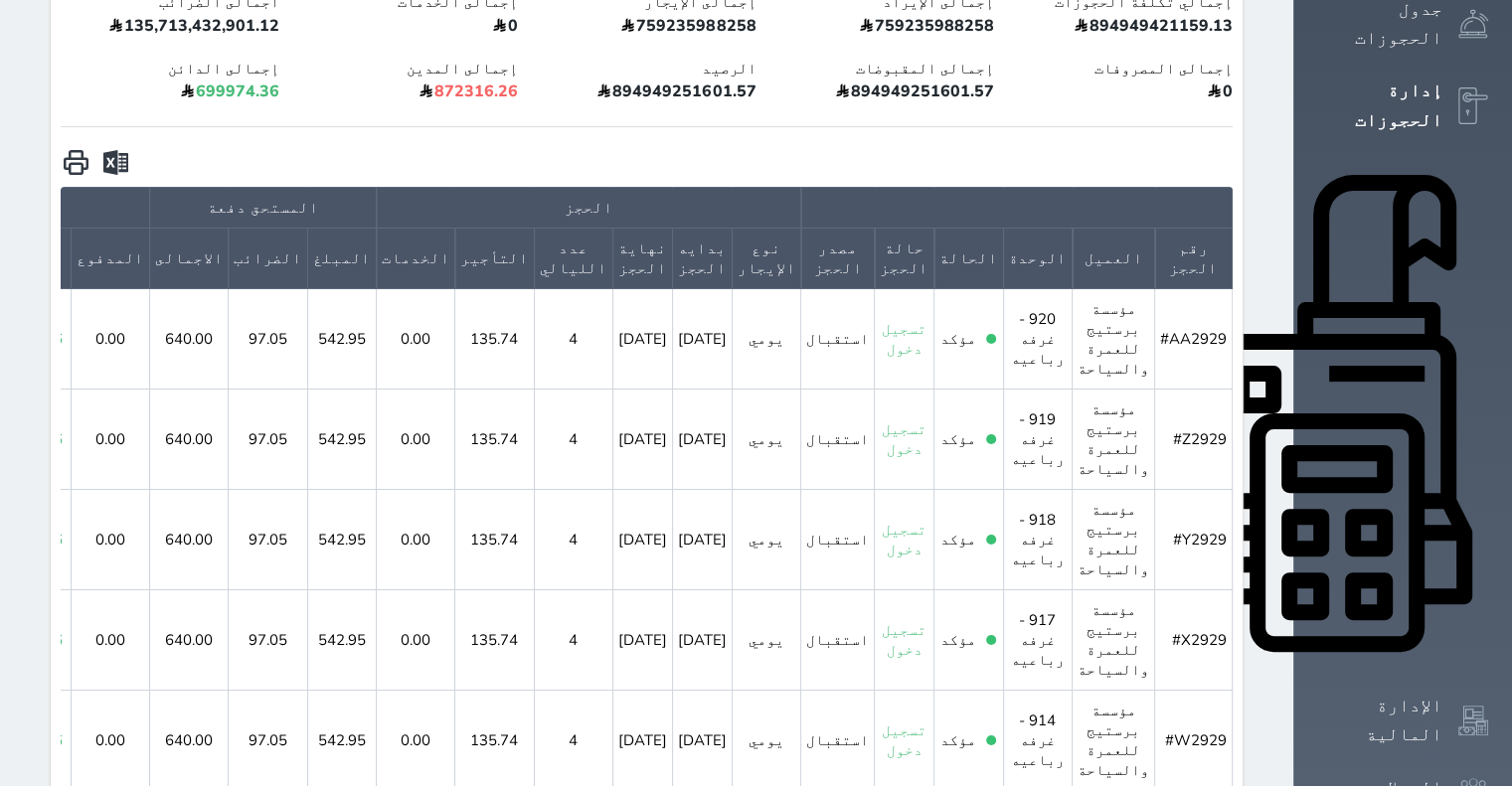 click 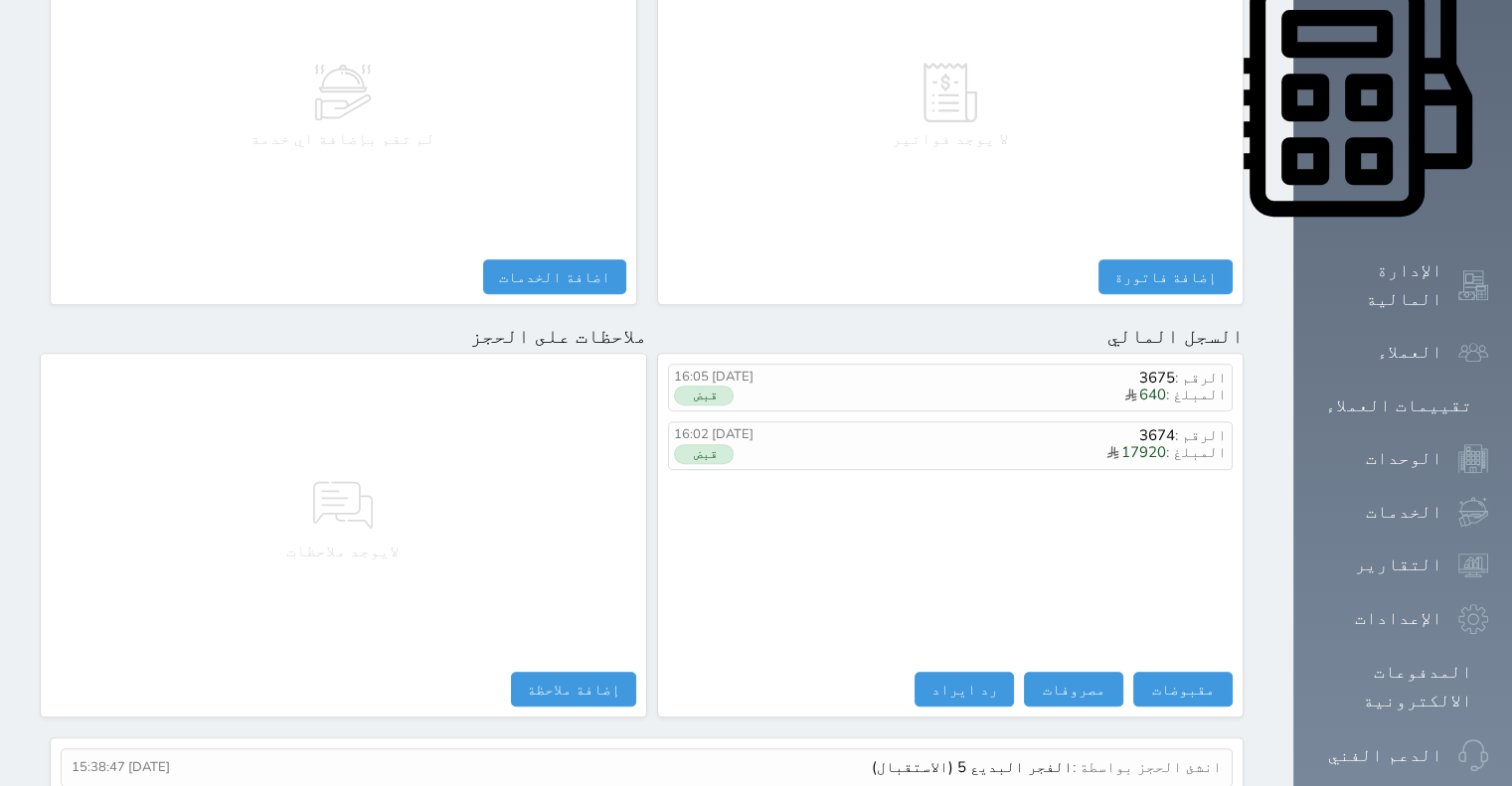 scroll, scrollTop: 980, scrollLeft: 0, axis: vertical 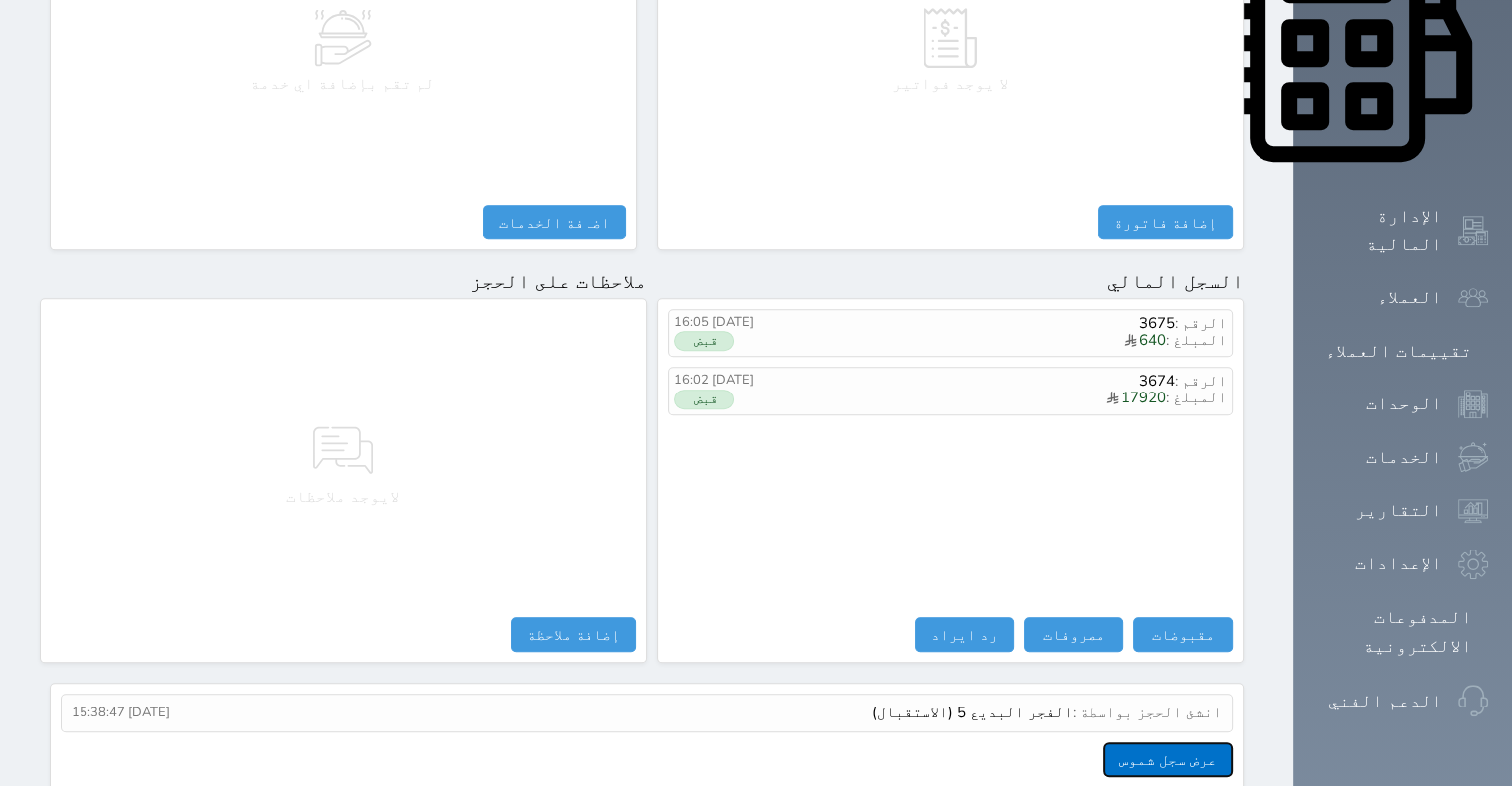 click on "عرض سجل شموس" at bounding box center [1168, 759] 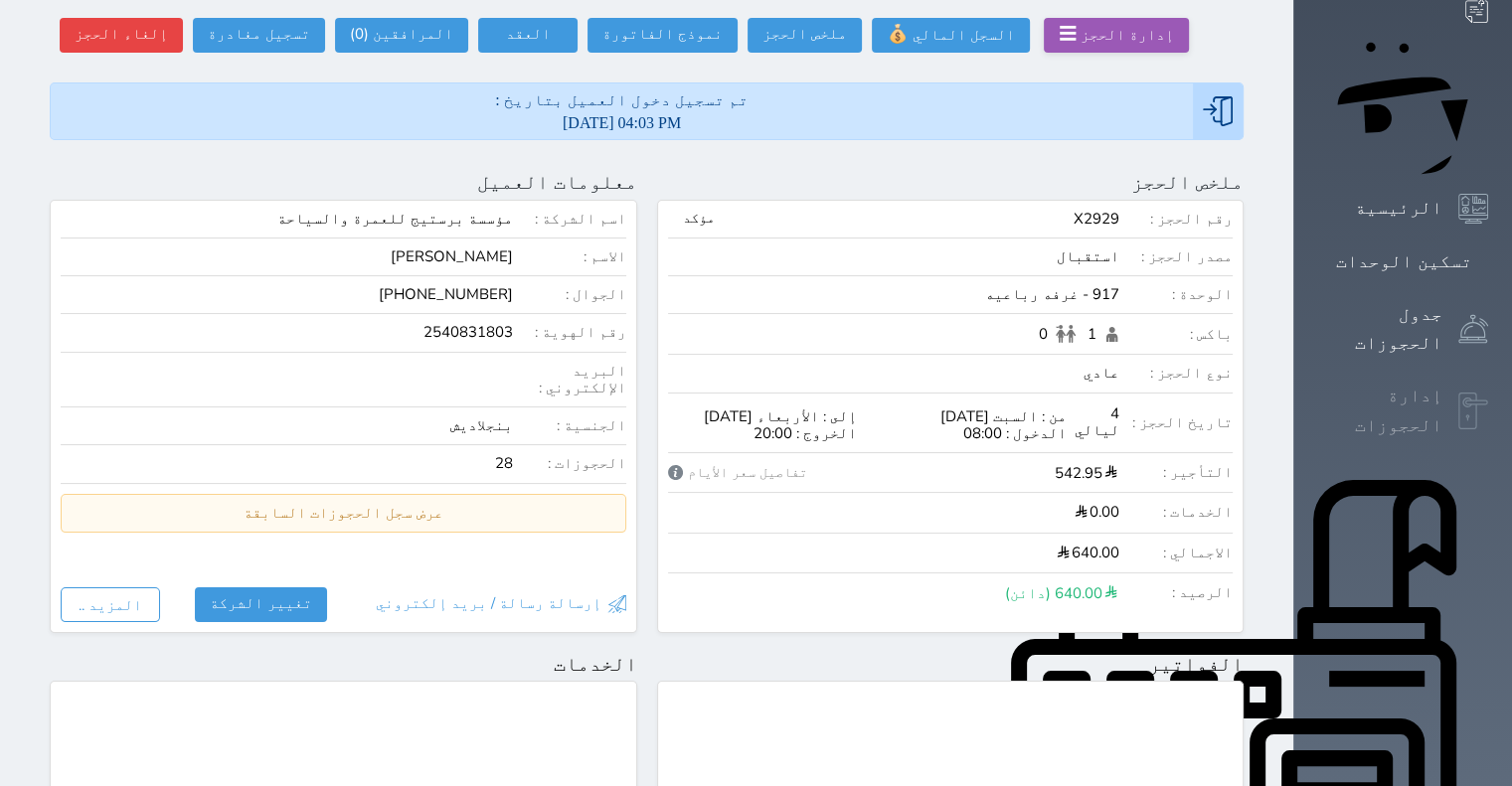 click on "إدارة الحجوزات" at bounding box center (1403, 410) 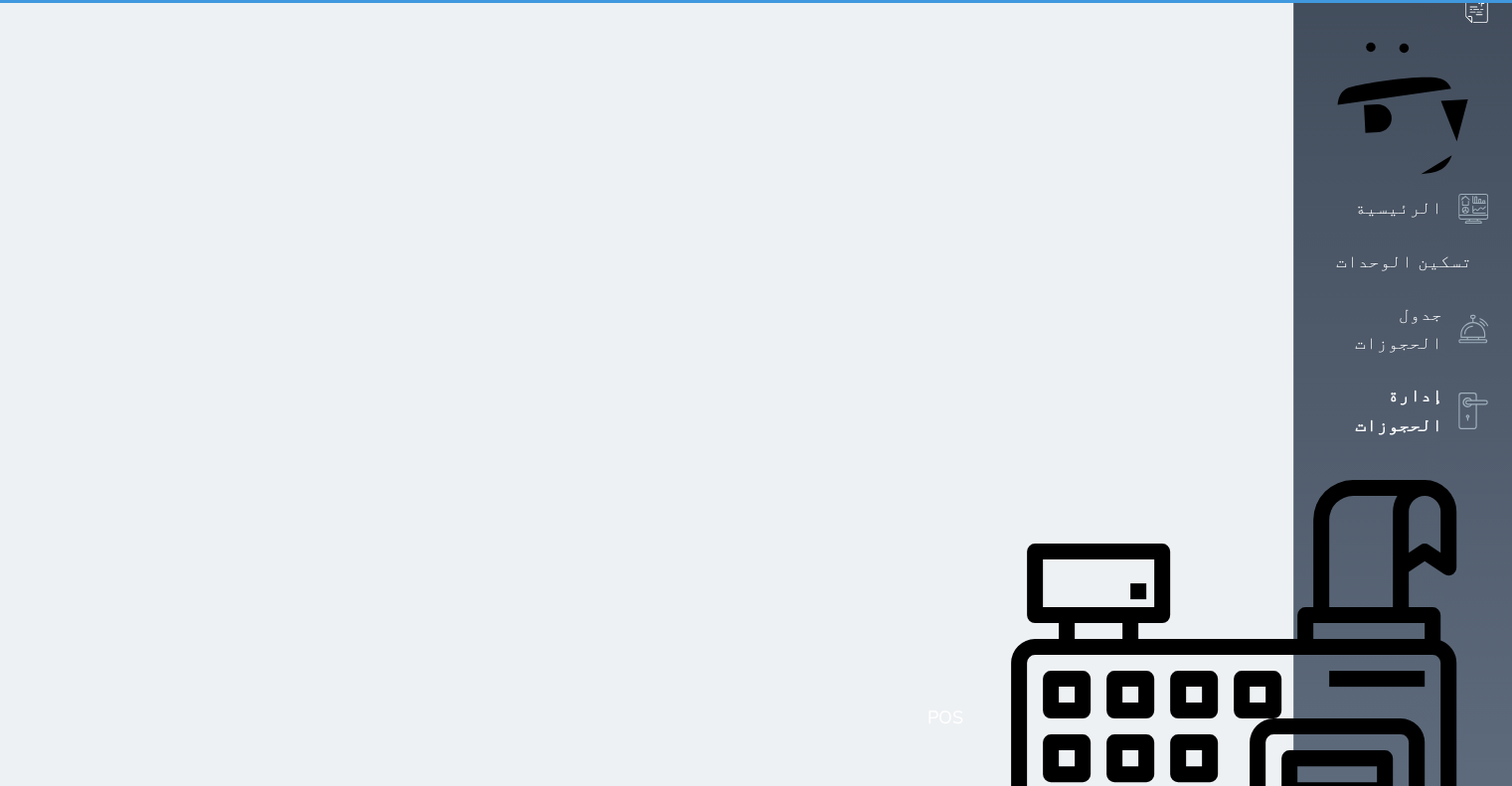 scroll, scrollTop: 26, scrollLeft: 0, axis: vertical 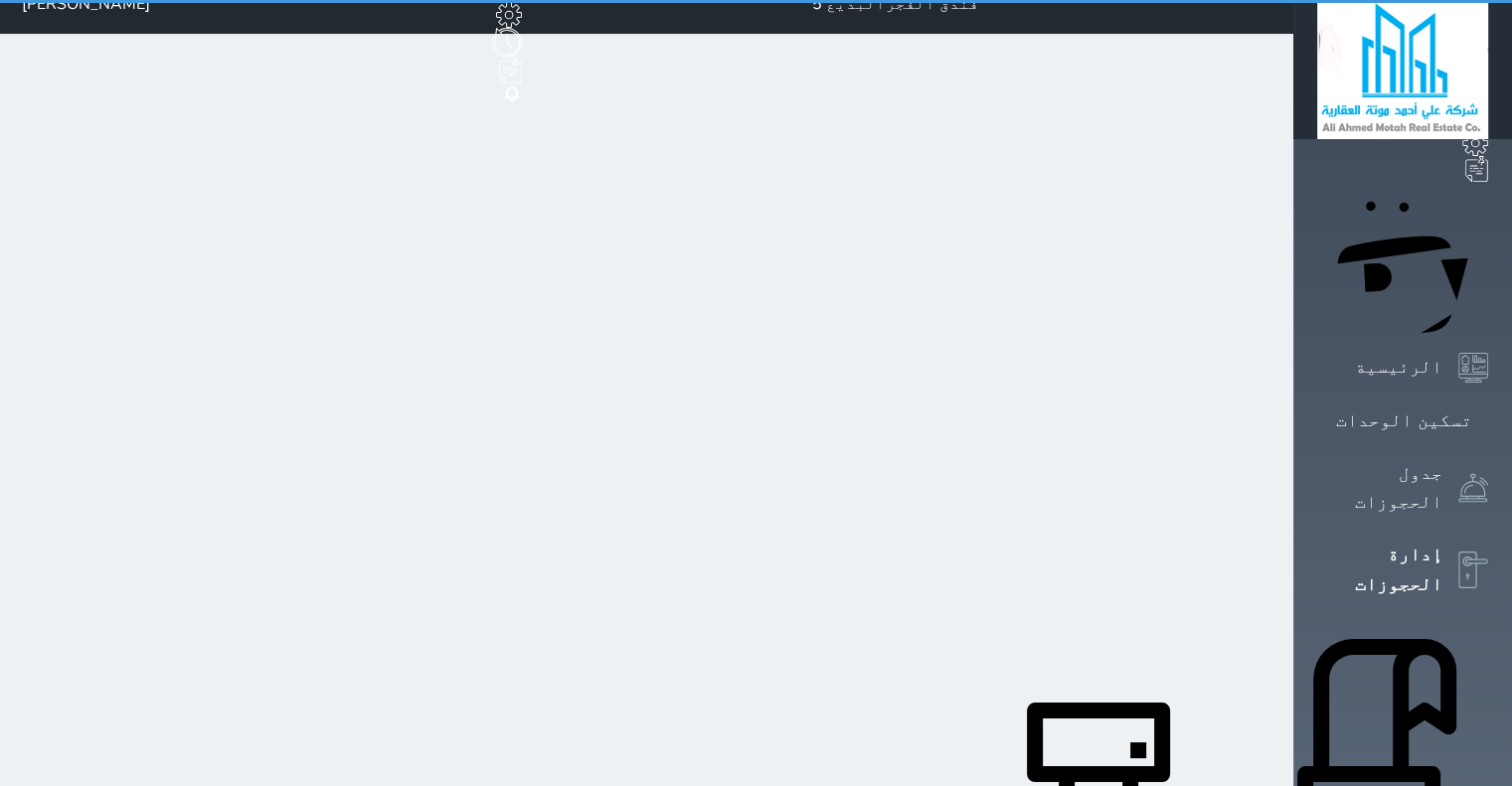 select on "open_all" 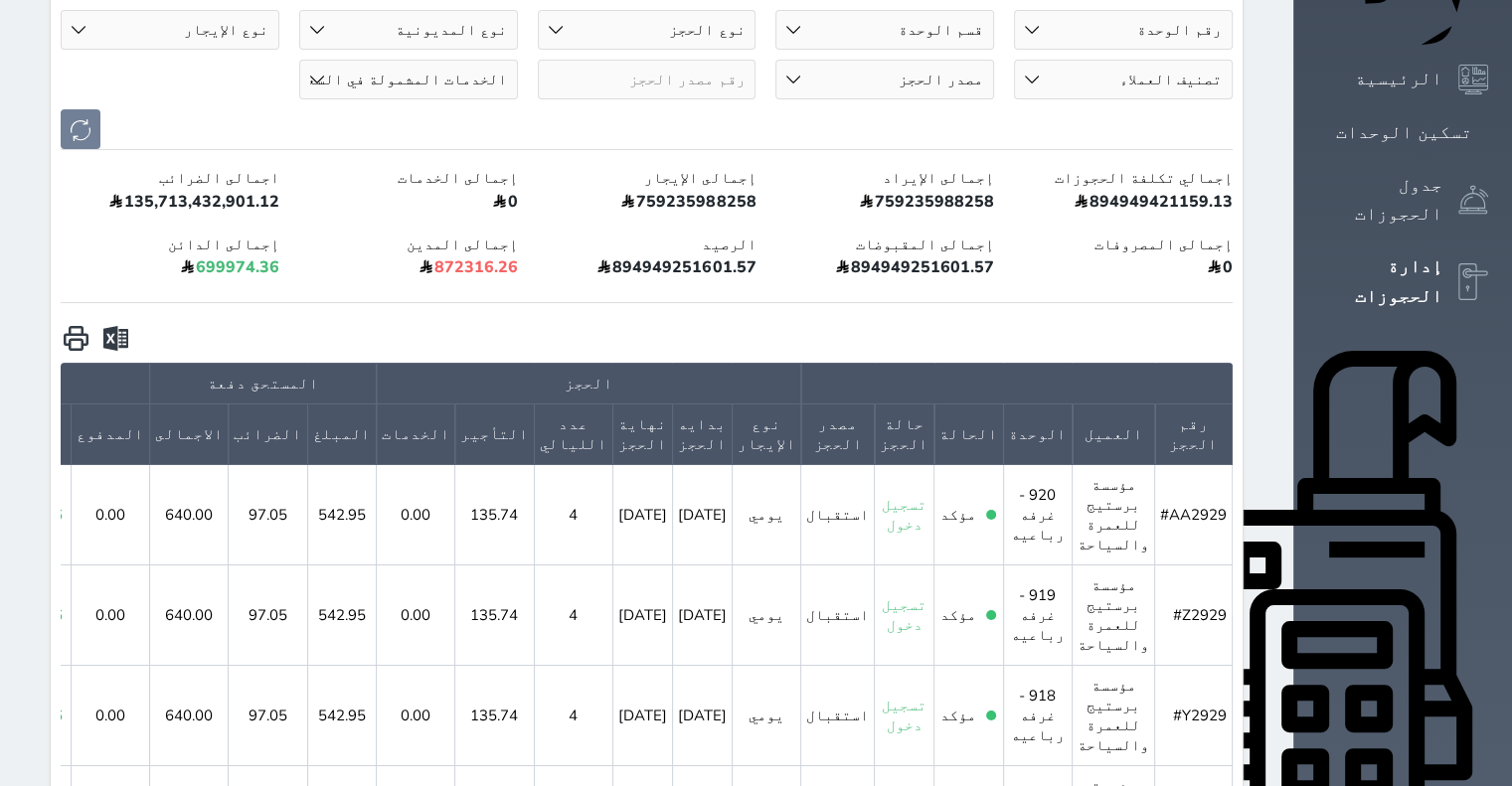 scroll, scrollTop: 295, scrollLeft: 0, axis: vertical 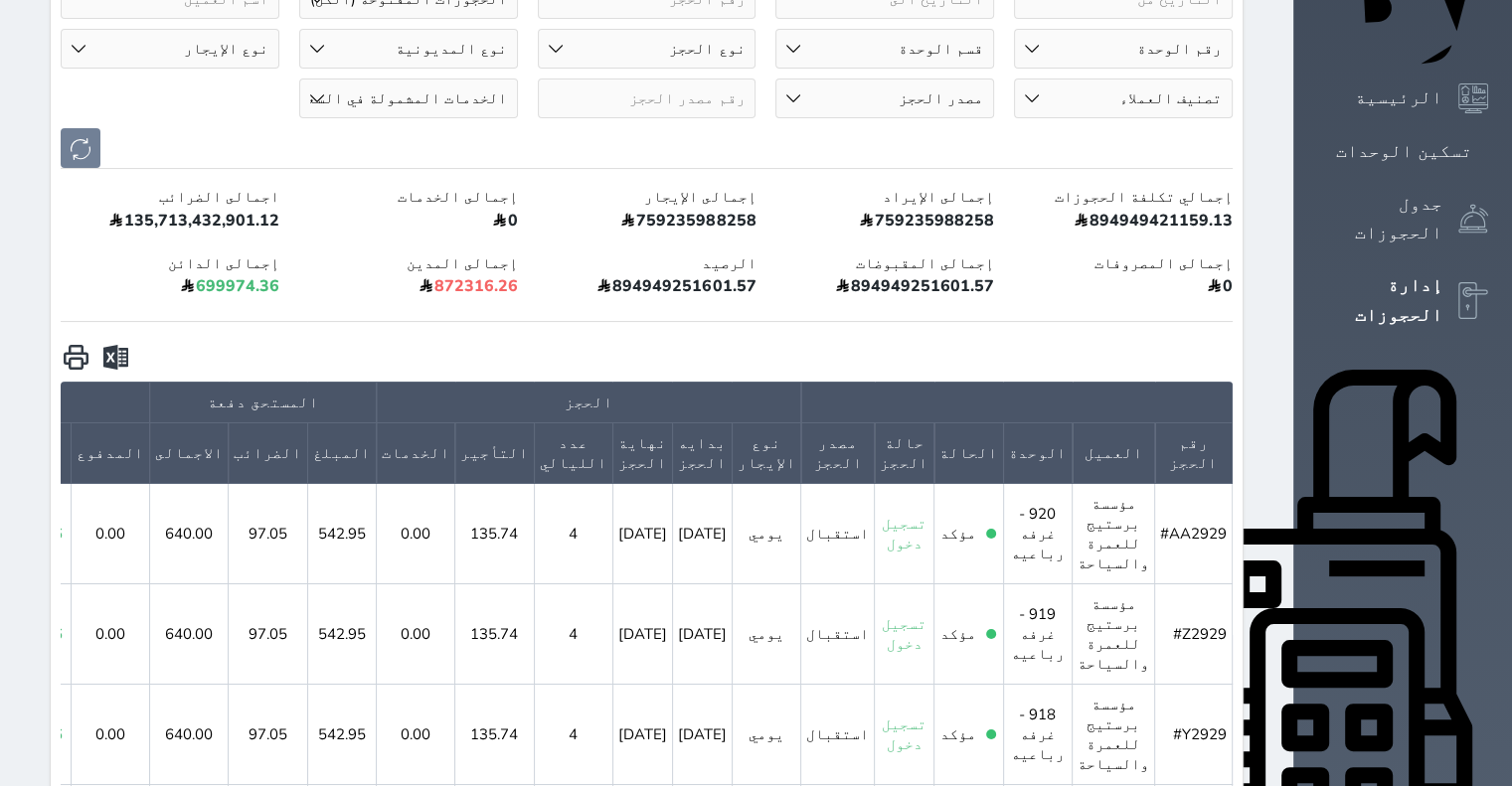 click 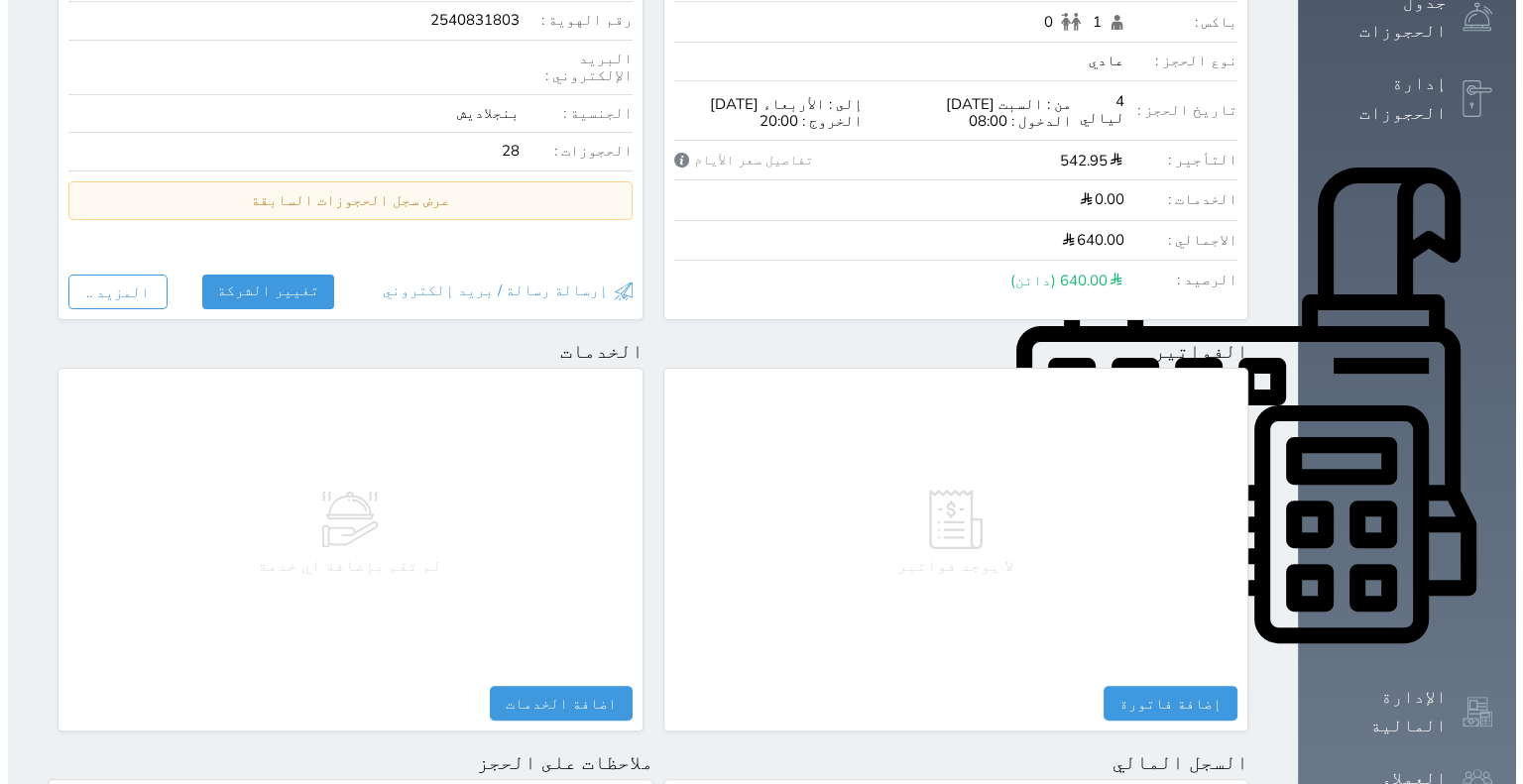 scroll, scrollTop: 977, scrollLeft: 0, axis: vertical 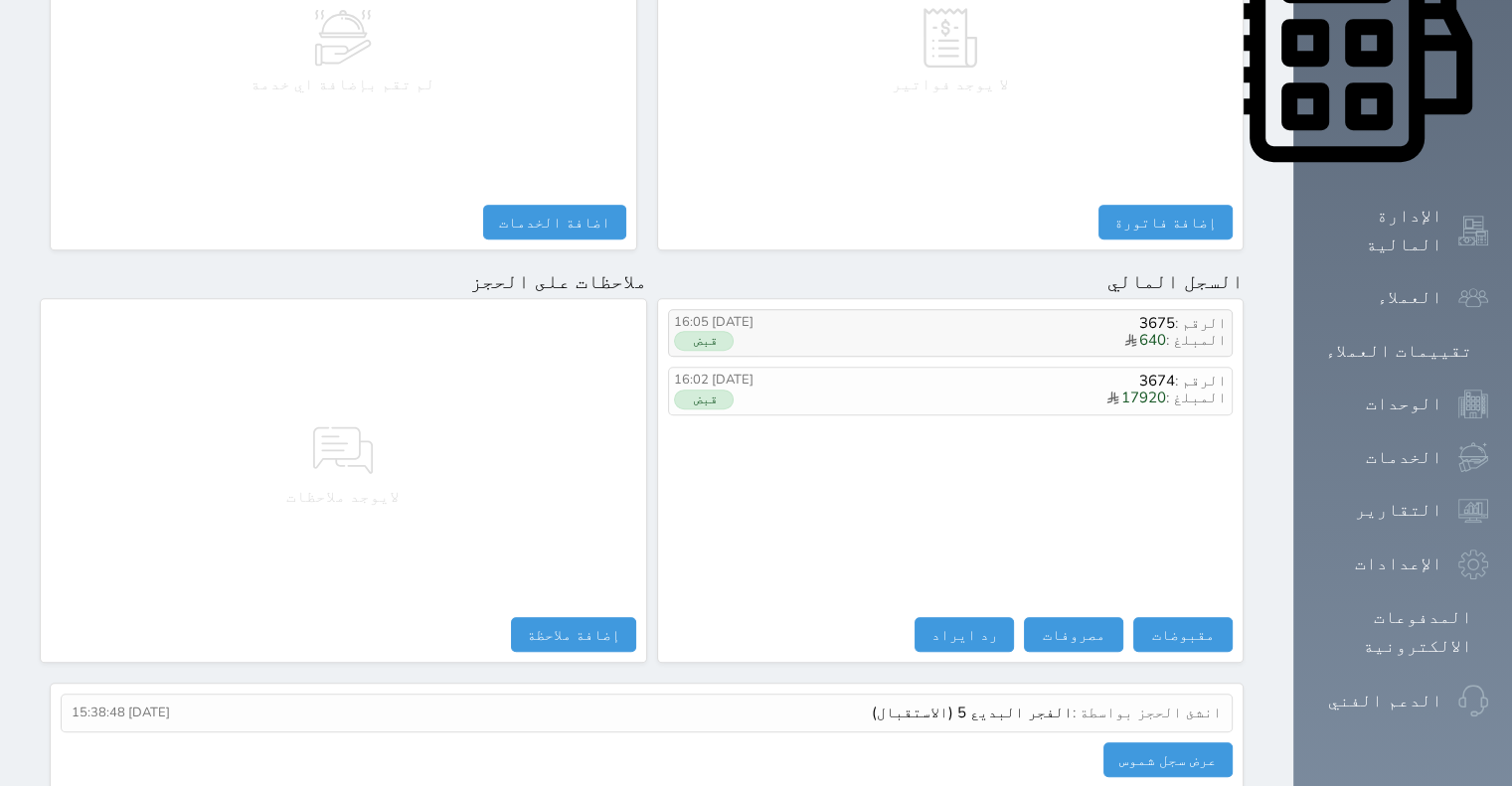 click on "الرقم :  3675" at bounding box center [1033, 323] 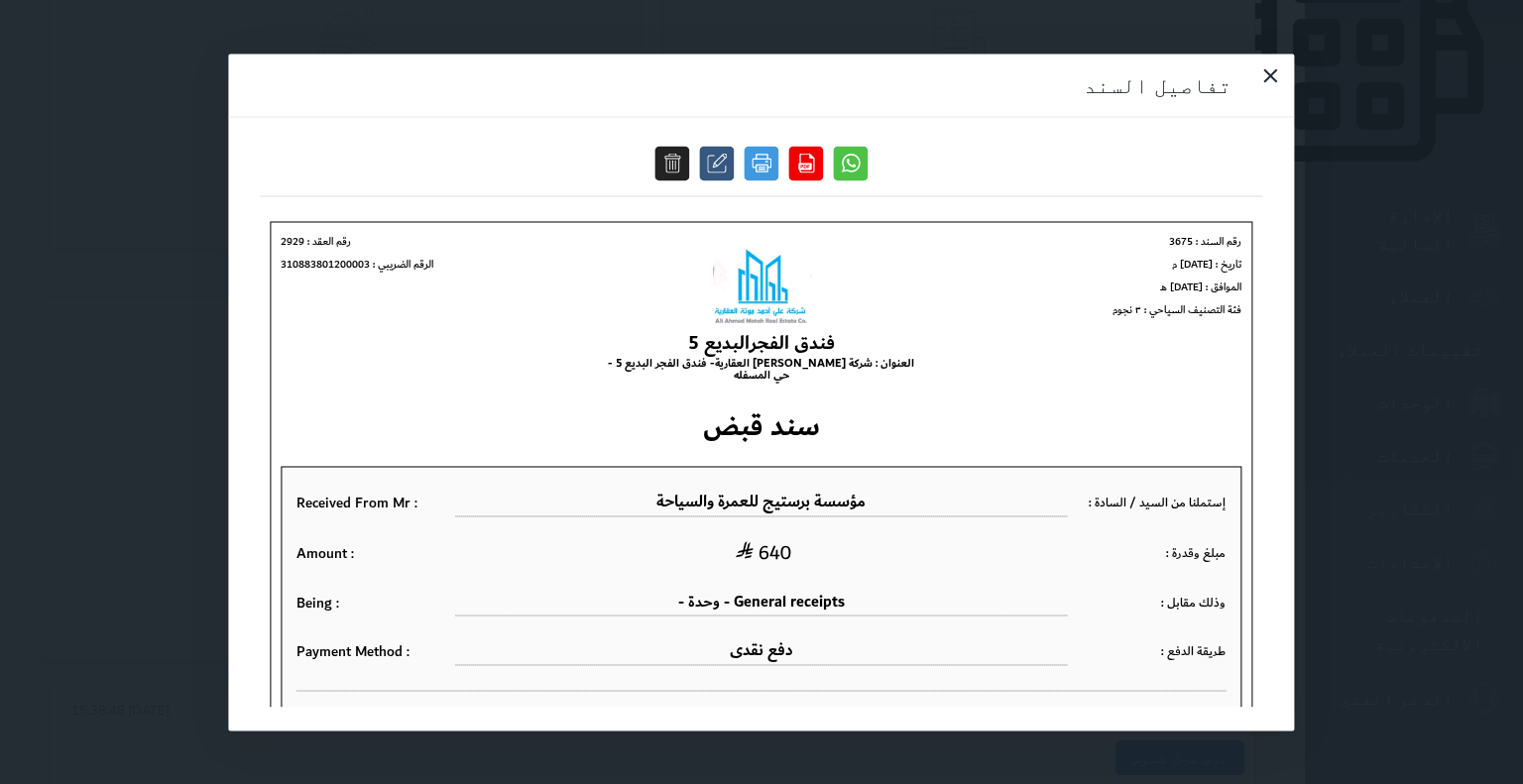 scroll, scrollTop: 0, scrollLeft: 0, axis: both 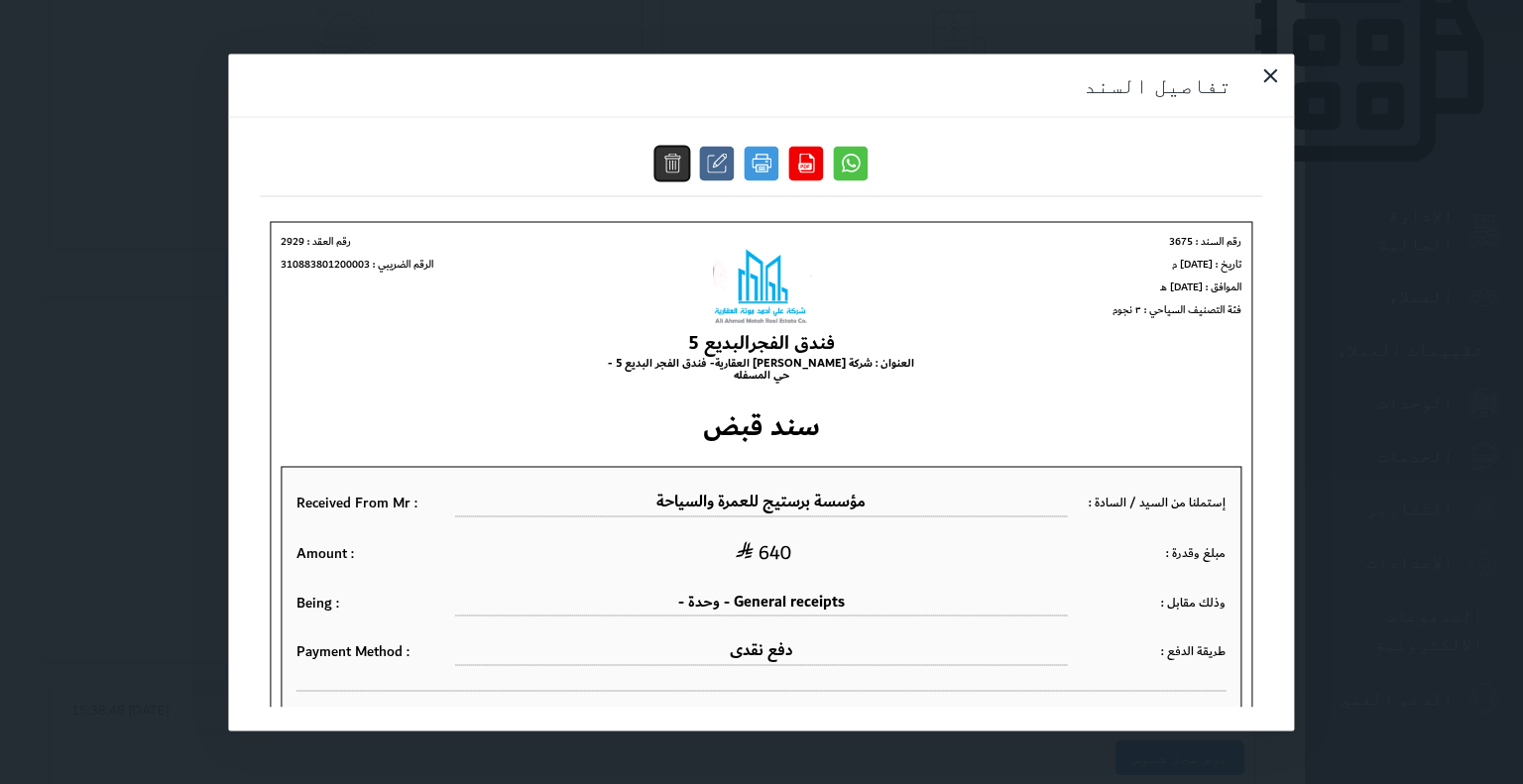 click at bounding box center (672, 163) 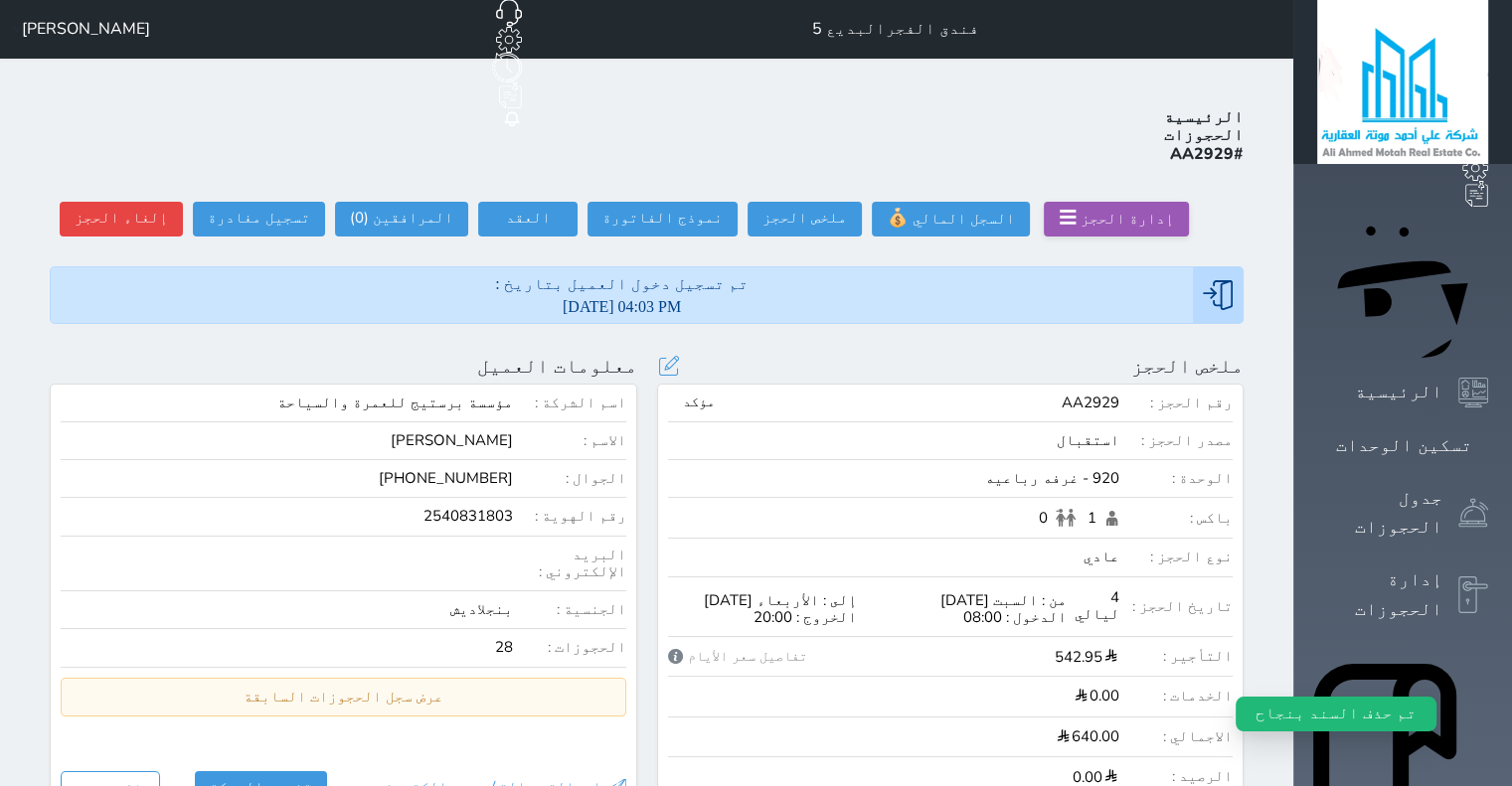 scroll, scrollTop: 0, scrollLeft: 0, axis: both 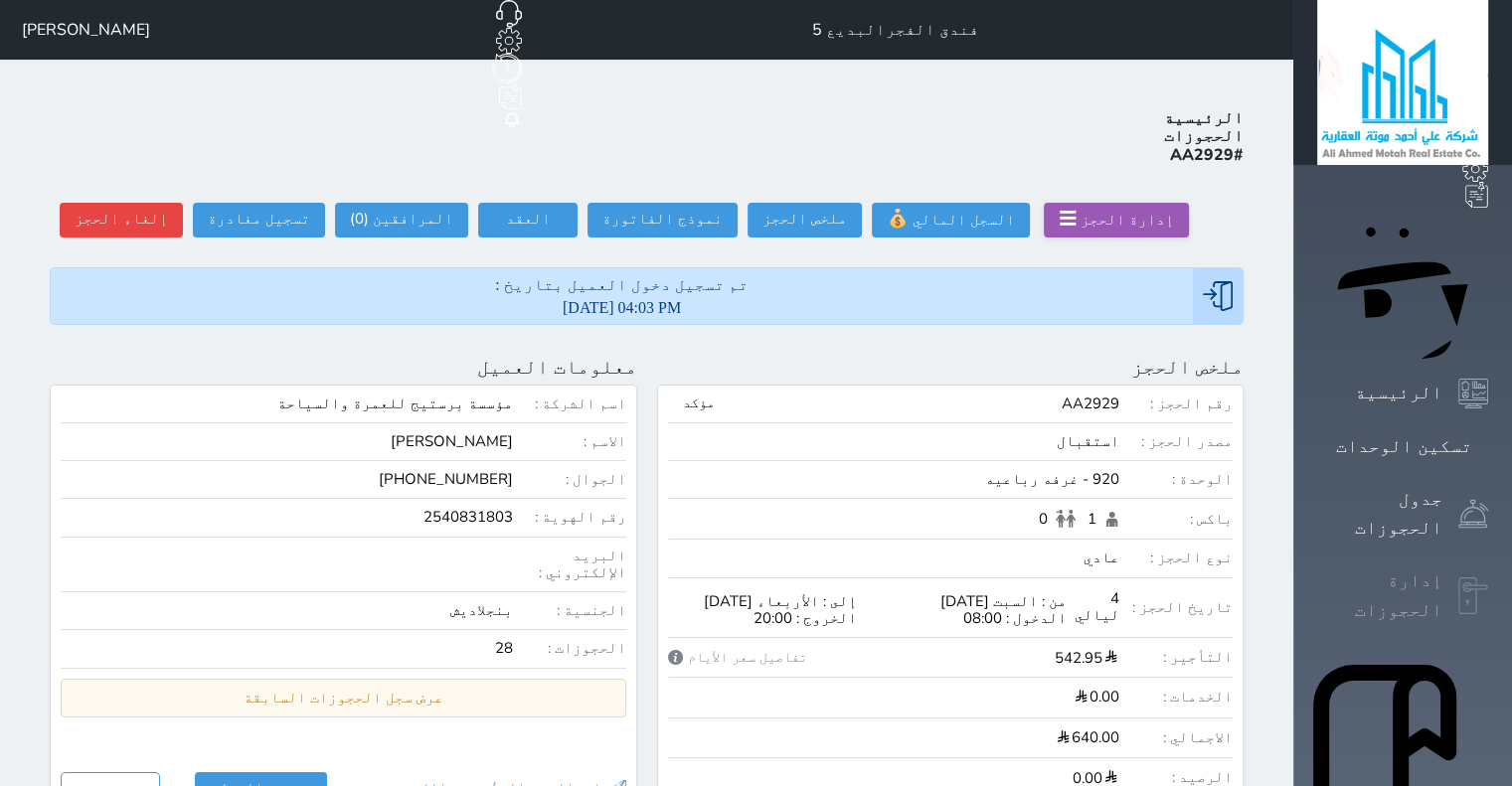 click on "إدارة الحجوزات" at bounding box center (1380, 595) 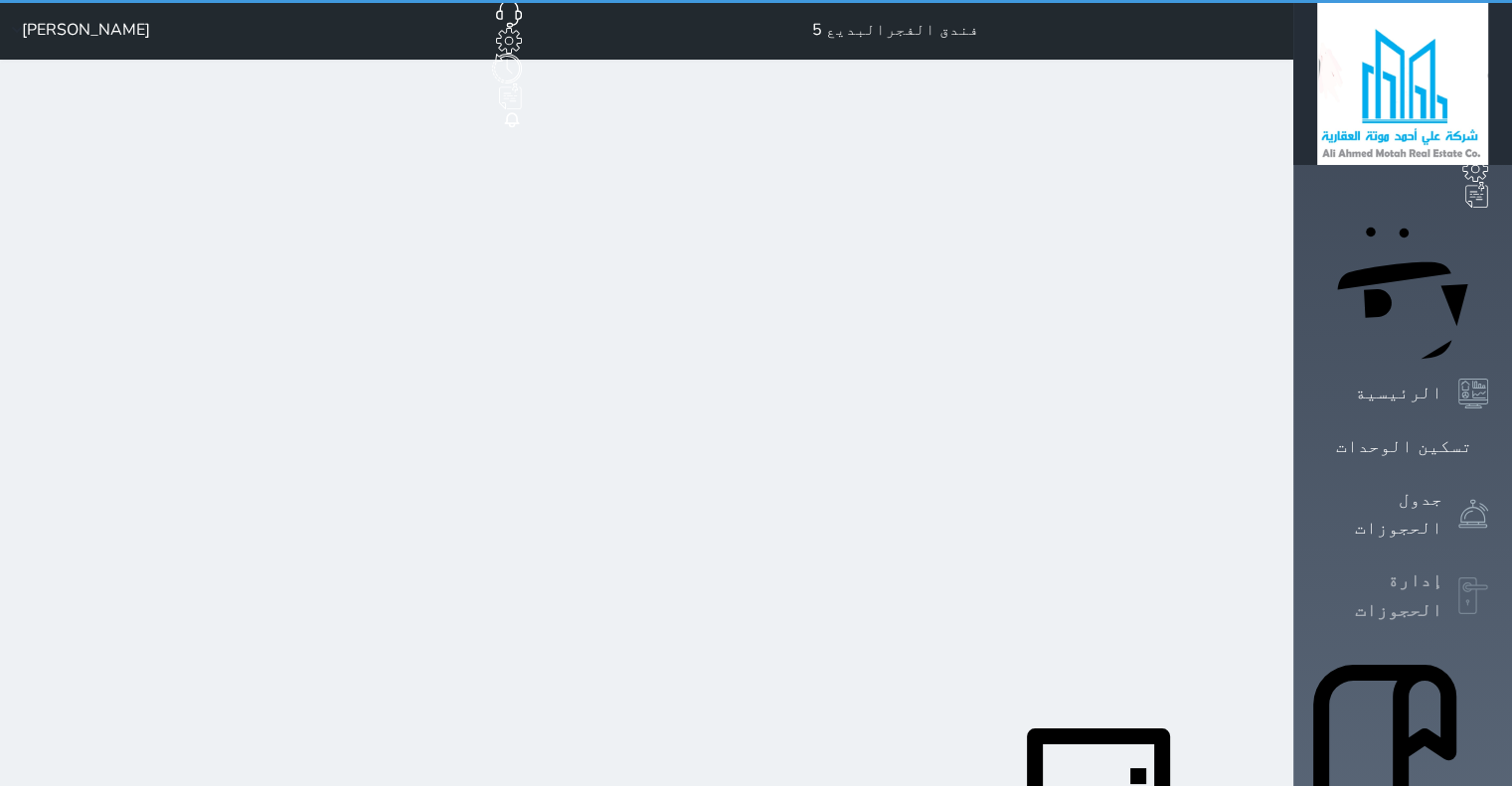 select on "open_all" 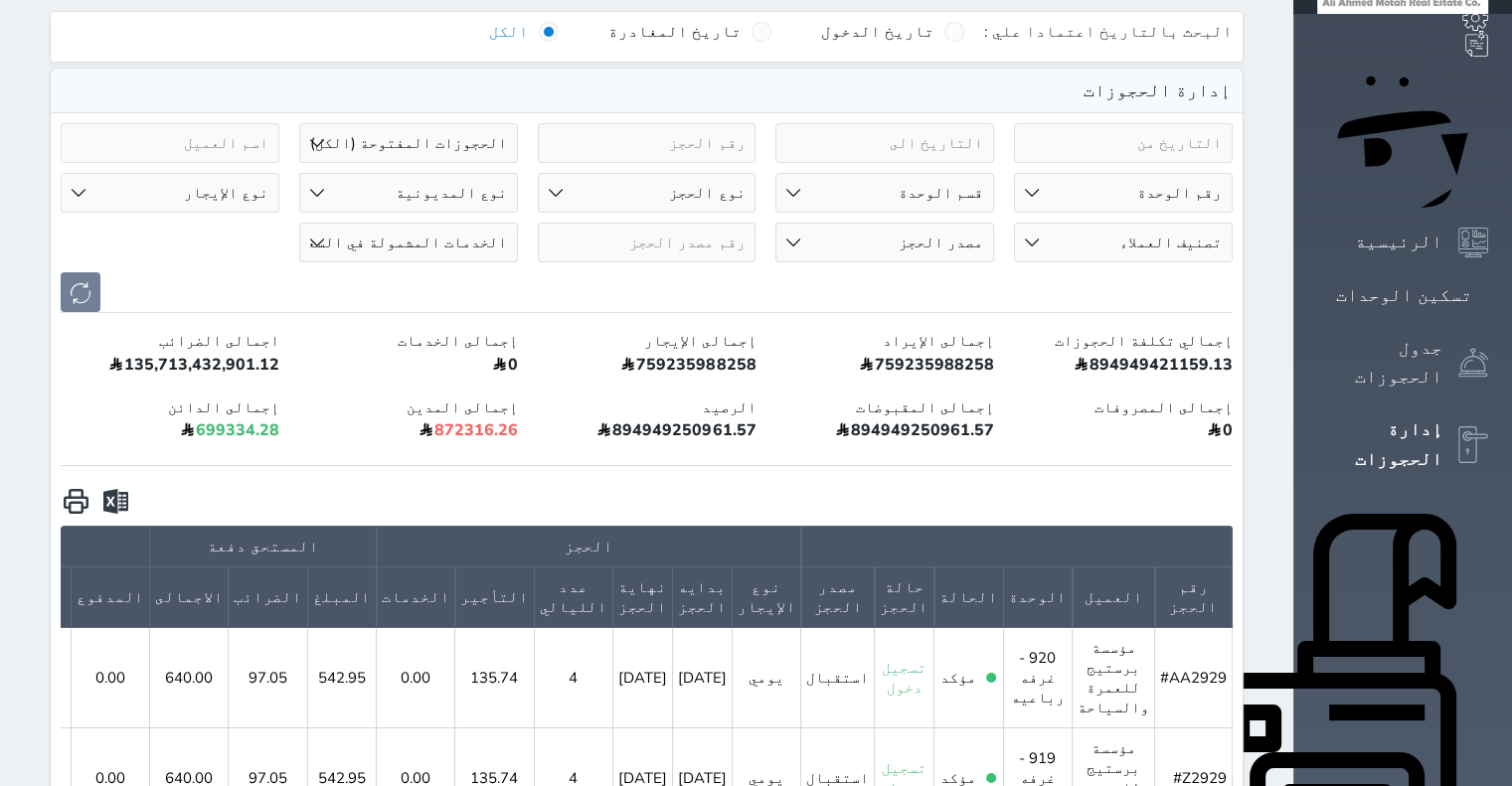 scroll, scrollTop: 298, scrollLeft: 0, axis: vertical 